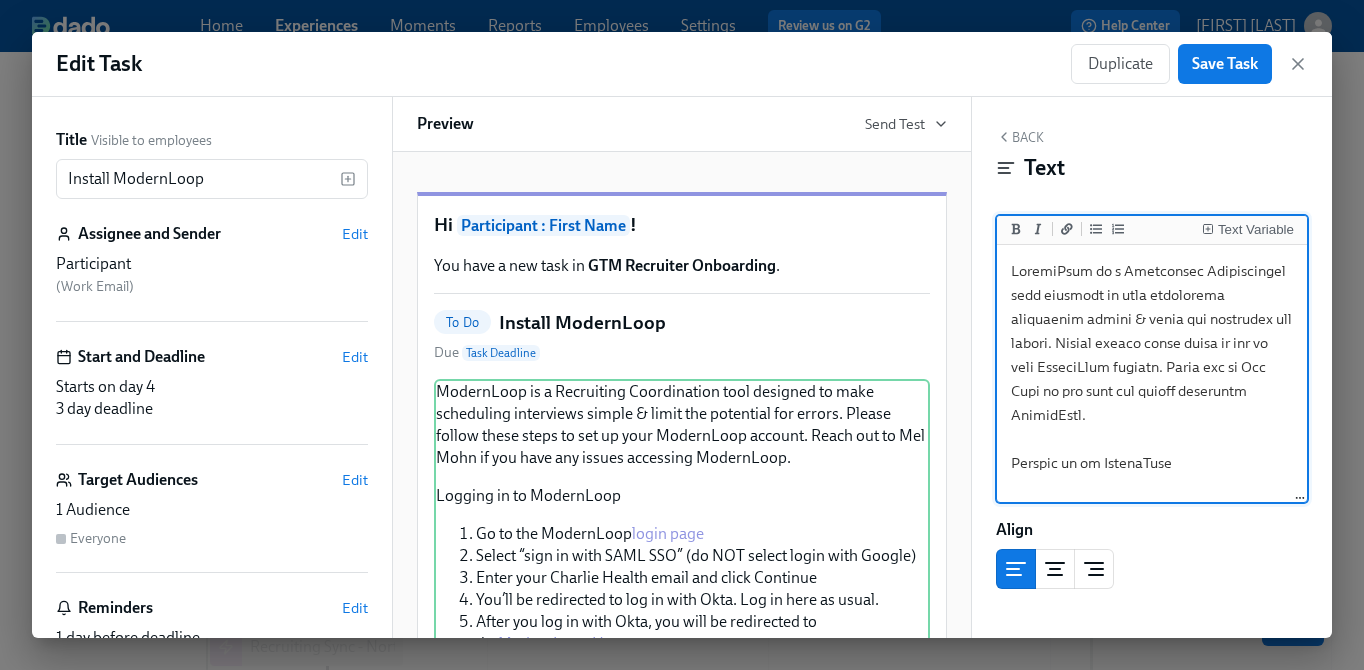 scroll, scrollTop: 692, scrollLeft: 0, axis: vertical 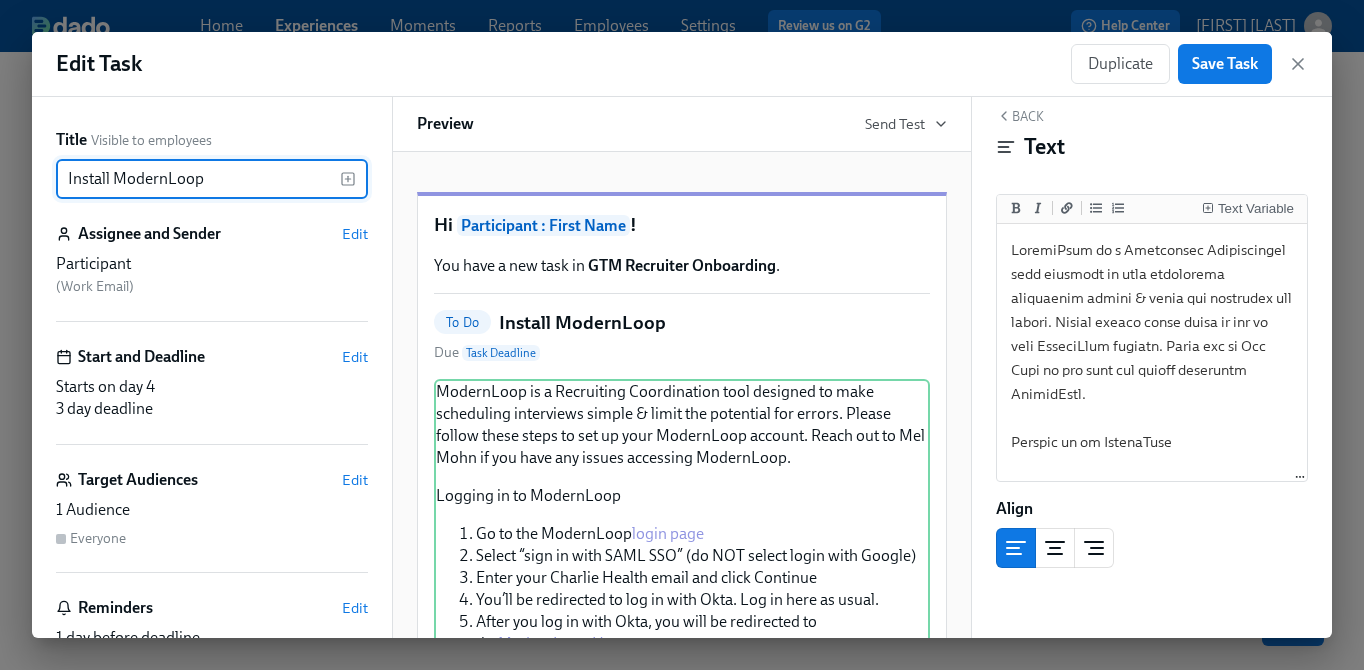drag, startPoint x: 116, startPoint y: 175, endPoint x: 31, endPoint y: 182, distance: 85.28775 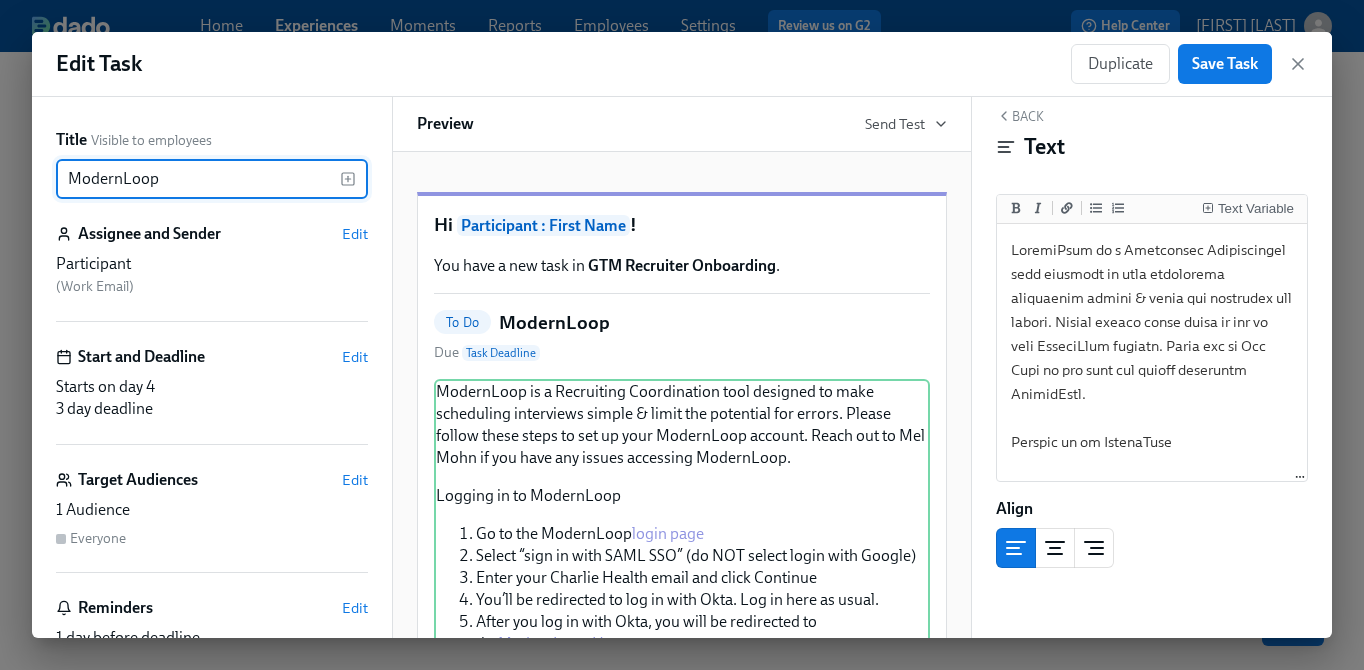 click on "ModernLoop" at bounding box center (198, 179) 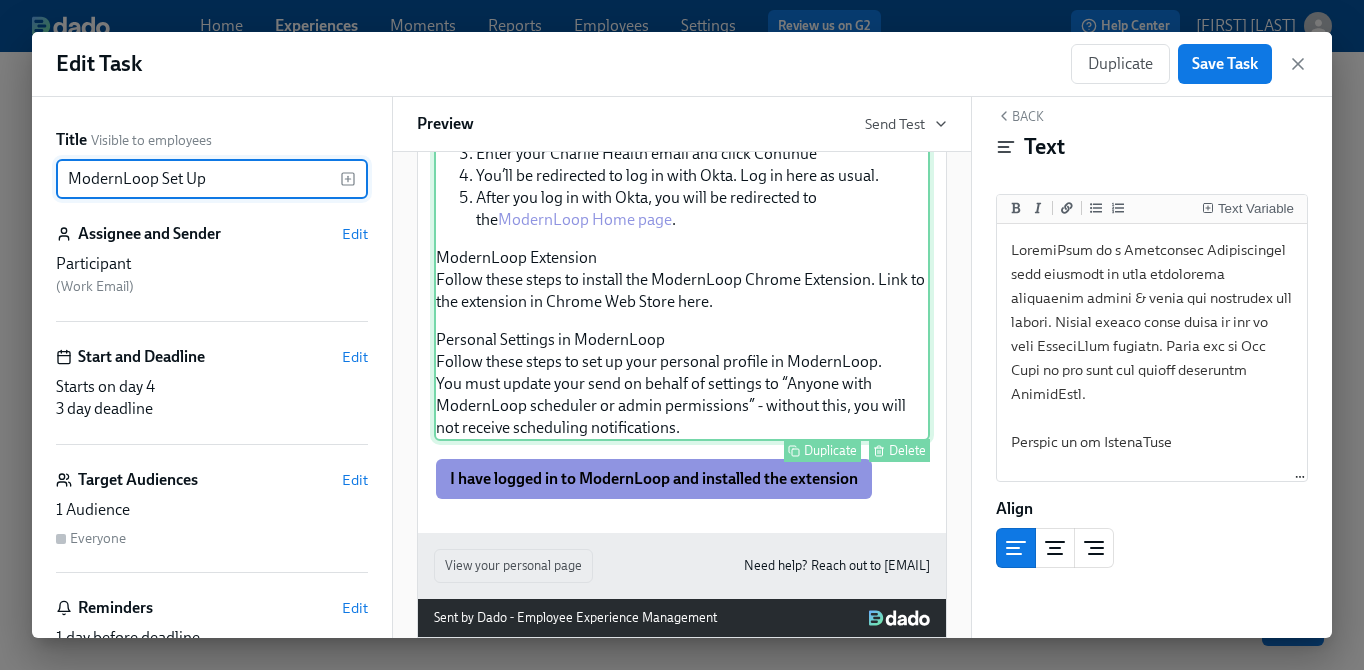 scroll, scrollTop: 426, scrollLeft: 0, axis: vertical 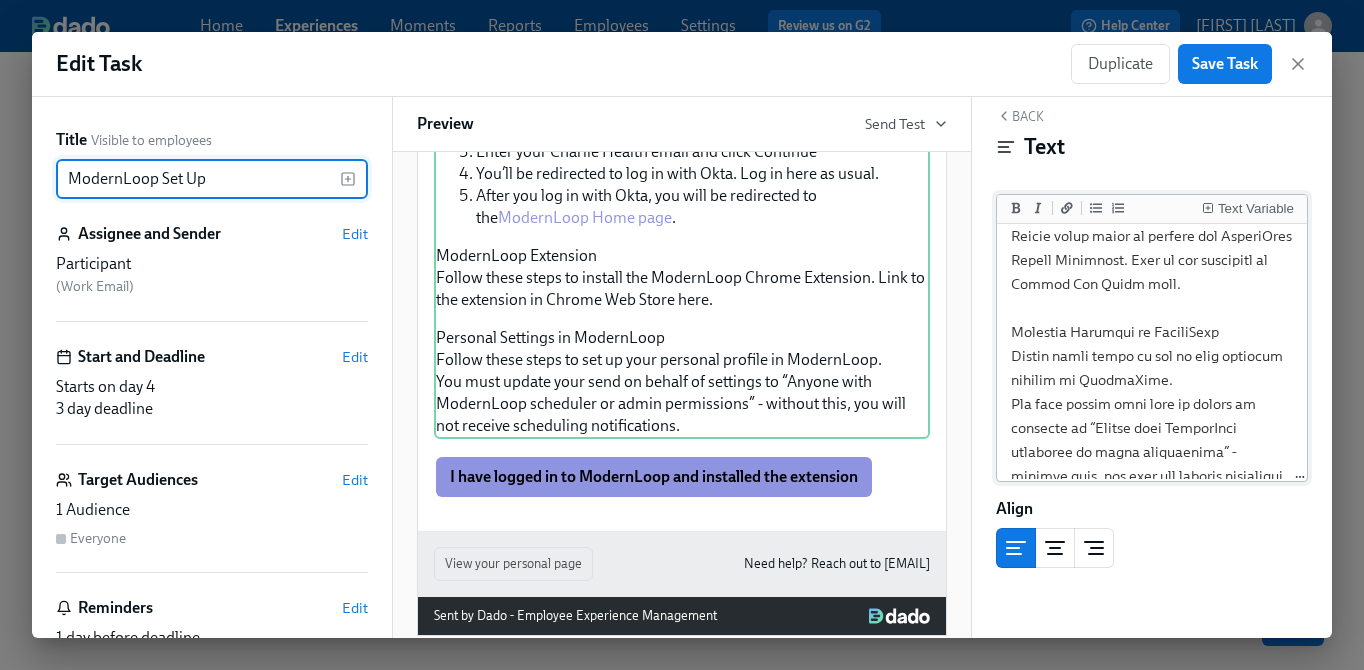 type on "ModernLoop Set Up" 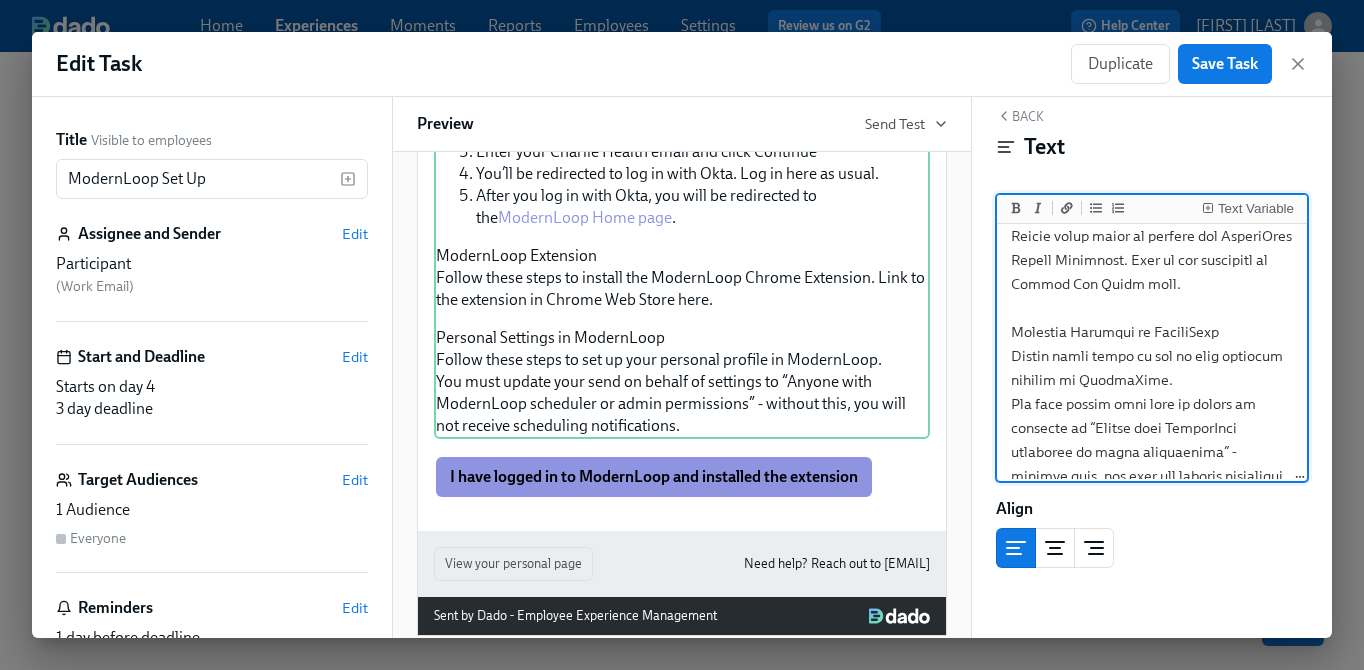 scroll, scrollTop: 609, scrollLeft: 0, axis: vertical 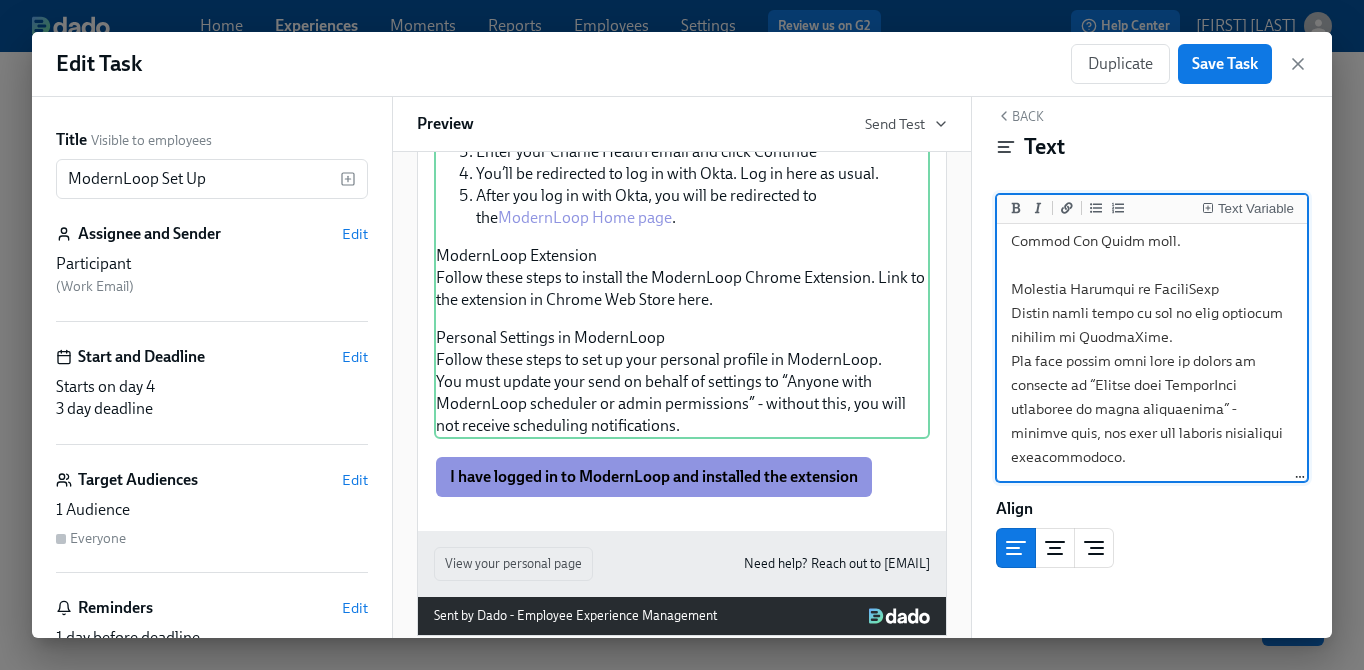 drag, startPoint x: 1012, startPoint y: 326, endPoint x: 1212, endPoint y: 597, distance: 336.81003 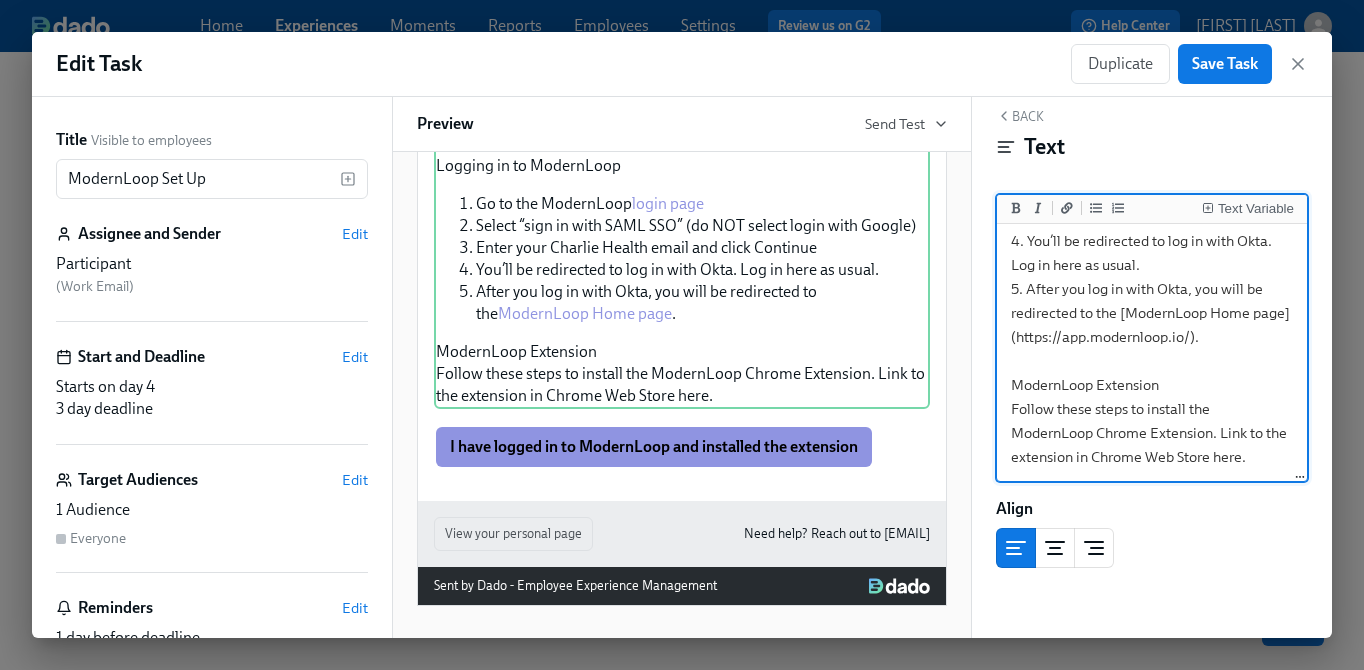 scroll, scrollTop: 393, scrollLeft: 0, axis: vertical 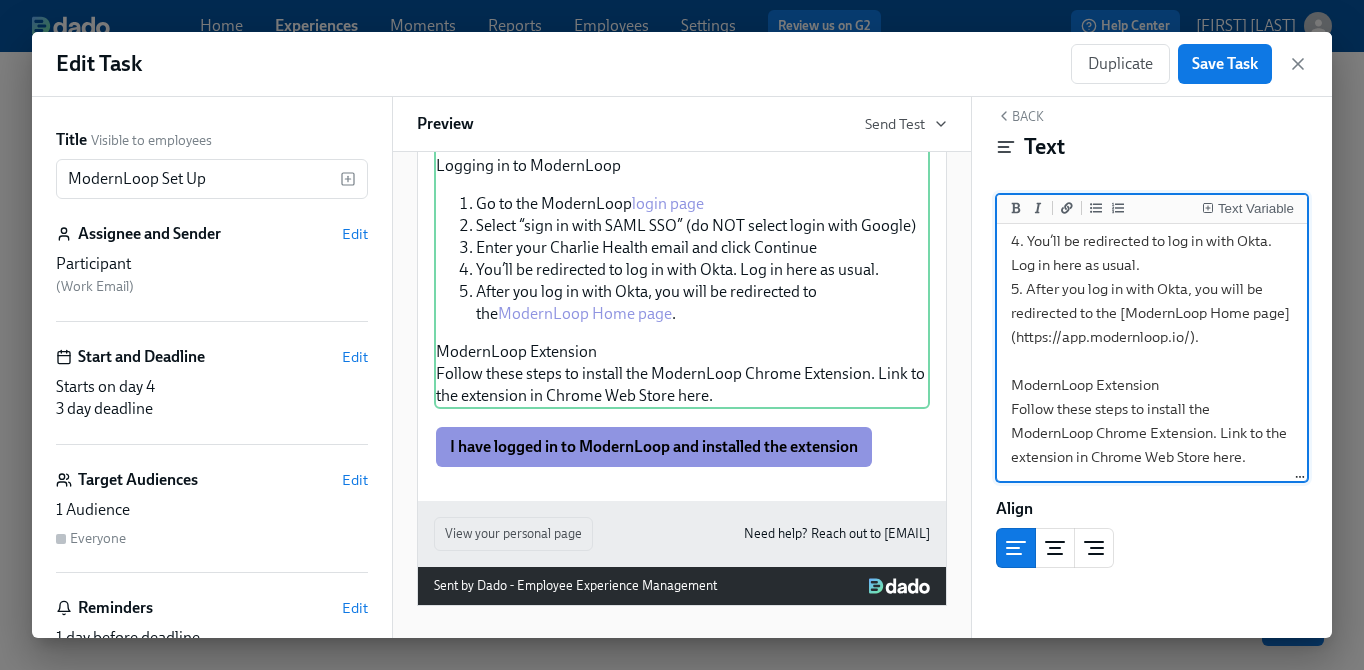 drag, startPoint x: 1252, startPoint y: 462, endPoint x: 979, endPoint y: 406, distance: 278.68442 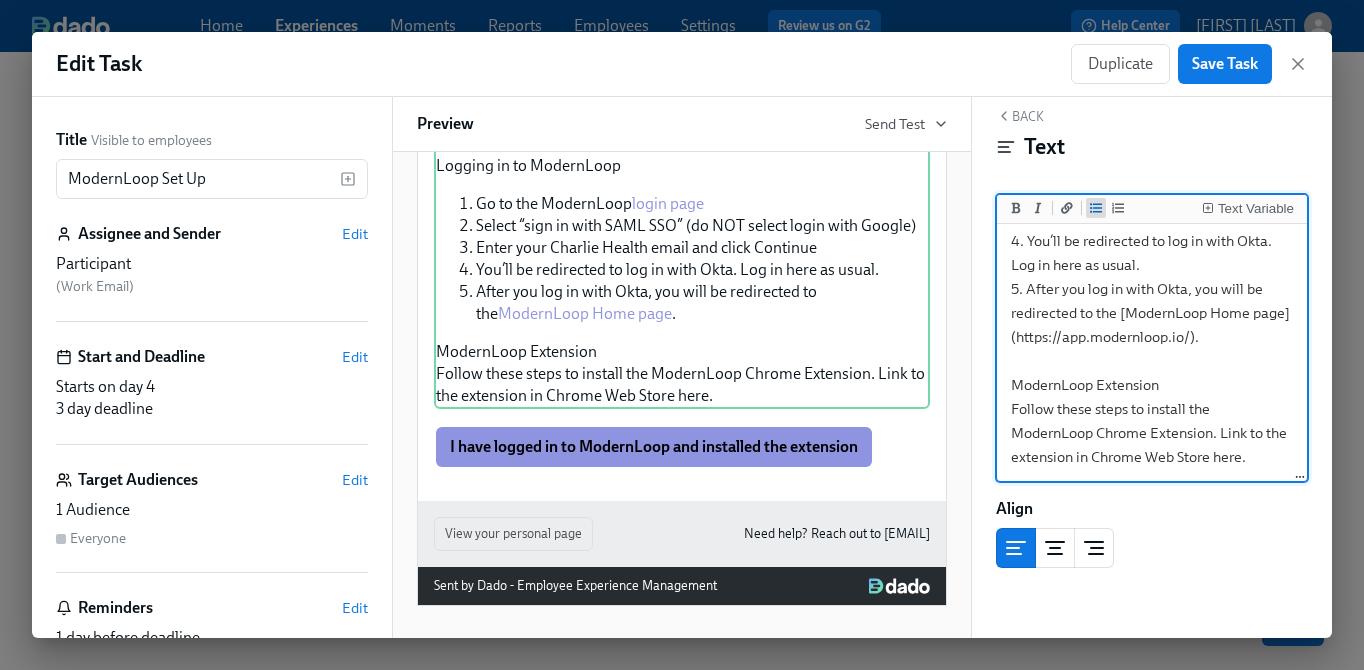 click at bounding box center (1096, 208) 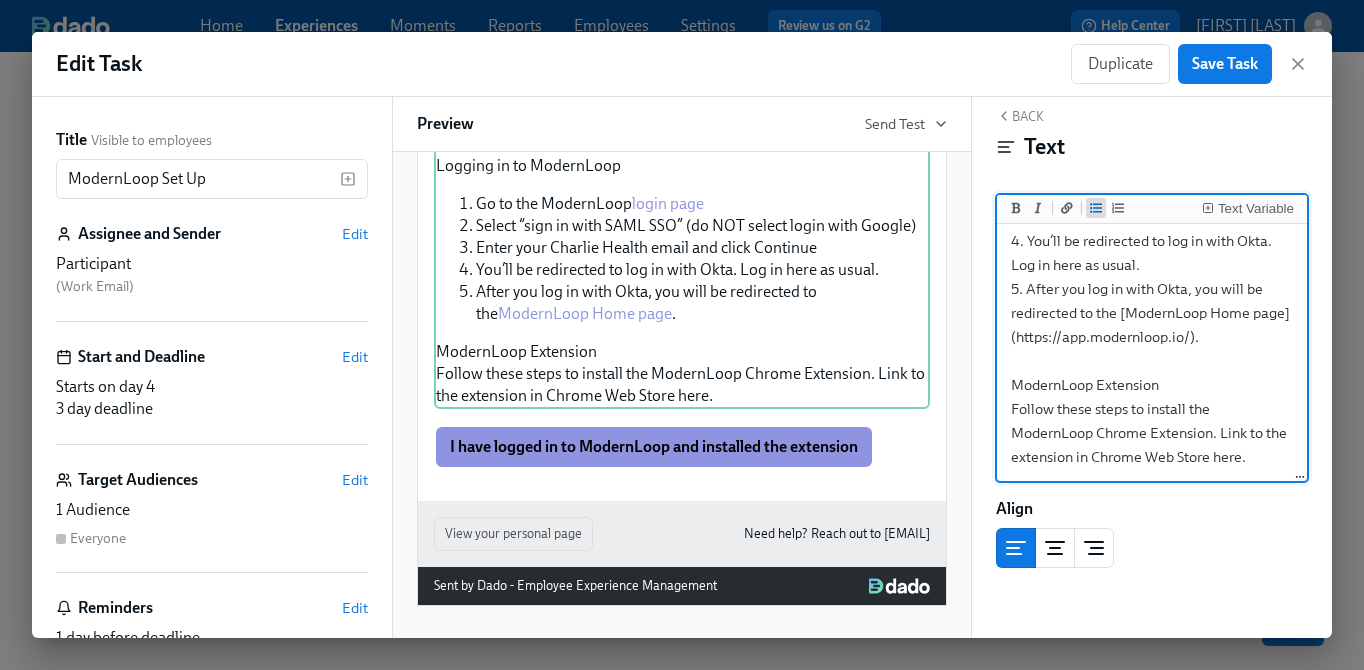 scroll, scrollTop: 372, scrollLeft: 0, axis: vertical 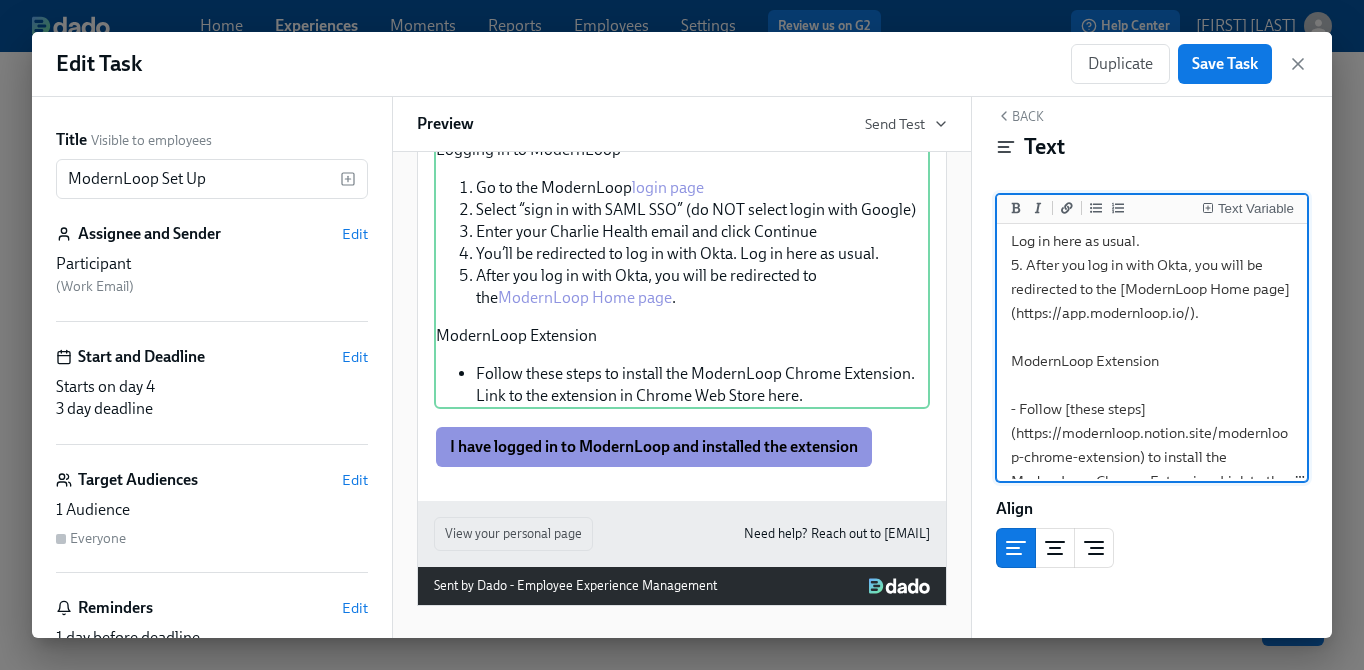 click on "ModernLoop is a Recruiting Coordination tool designed to make scheduling interviews simple & limit the potential for errors. Please follow these steps to set up your ModernLoop account. Reach out to [PERSON] if you have any issues accessing ModernLoop.
Logging in to ModernLoop
1. Go to the ModernLoop [login page](https://app.modernloop.io/)
2. Select “sign in with SAML SSO” (do NOT select login with Google)
3. Enter your Charlie Health email and click Continue
4. You’ll be redirected to log in with Okta. Log in here as usual.
5. After you log in with Okta, you will be redirected to the [ModernLoop Home page](https://app.modernloop.io/).
ModernLoop Extension
- Follow [these steps](https://modernloop.notion.site/modernloop-chrome-extension) to install the ModernLoop Chrome Extension. Link to the extension in Chrome Web Store [here](https://chromewebstore.google.com/detail/modernloop-extension/bdljmpplpbibfkejhafjkngnhkenpnoi).
Please confirm below when you have com" at bounding box center (1152, 241) 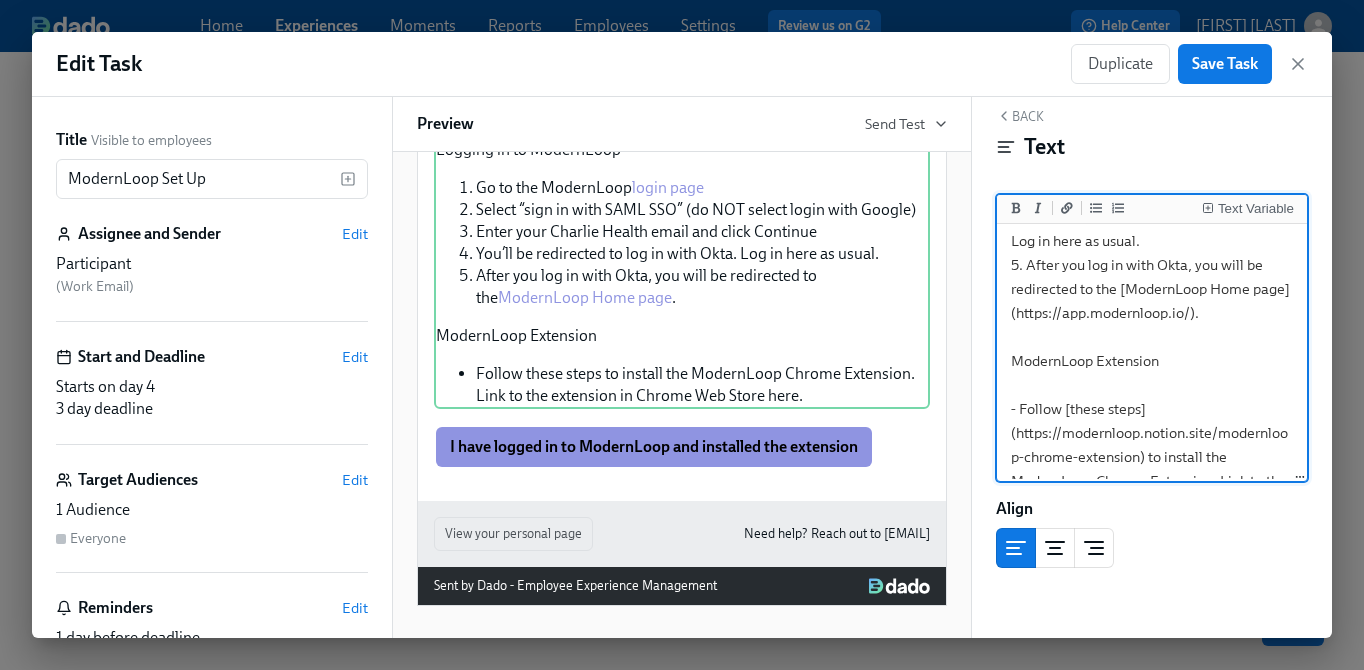 drag, startPoint x: 1132, startPoint y: 408, endPoint x: 1064, endPoint y: 410, distance: 68.0294 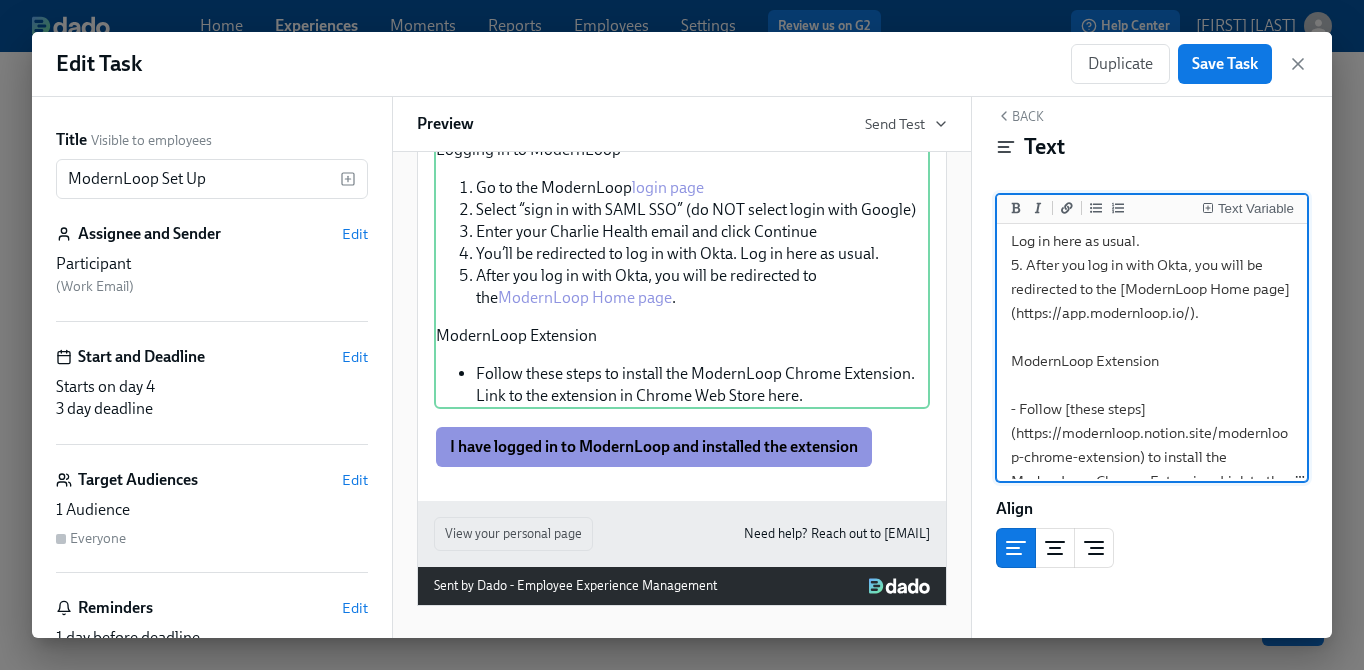 click on "ModernLoop is a Recruiting Coordination tool designed to make scheduling interviews simple & limit the potential for errors. Please follow these steps to set up your ModernLoop account. Reach out to [PERSON] if you have any issues accessing ModernLoop.
Logging in to ModernLoop
1. Go to the ModernLoop [login page](https://app.modernloop.io/)
2. Select “sign in with SAML SSO” (do NOT select login with Google)
3. Enter your Charlie Health email and click Continue
4. You’ll be redirected to log in with Okta. Log in here as usual.
5. After you log in with Okta, you will be redirected to the [ModernLoop Home page](https://app.modernloop.io/).
ModernLoop Extension
- Follow [these steps](https://modernloop.notion.site/modernloop-chrome-extension) to install the ModernLoop Chrome Extension. Link to the extension in Chrome Web Store [here](https://chromewebstore.google.com/detail/modernloop-extension/bdljmpplpbibfkejhafjkngnhkenpnoi).
Please confirm below when you have com" at bounding box center [1152, 241] 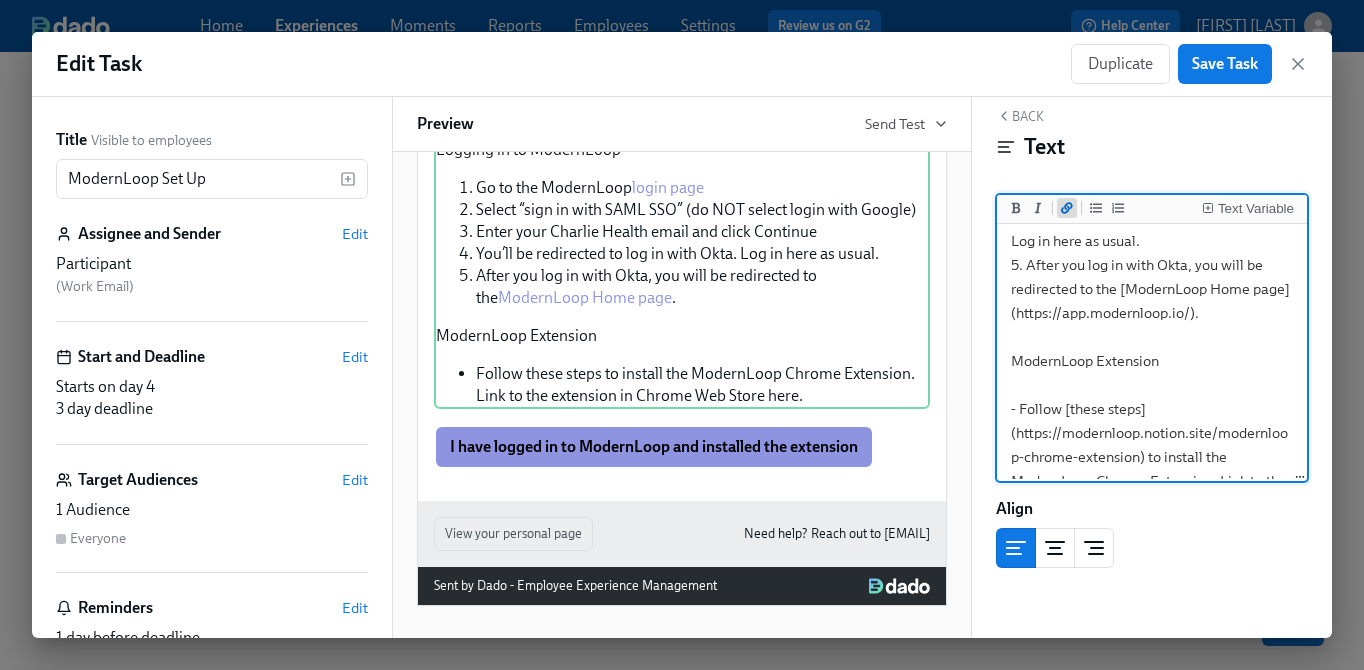 click at bounding box center [1067, 208] 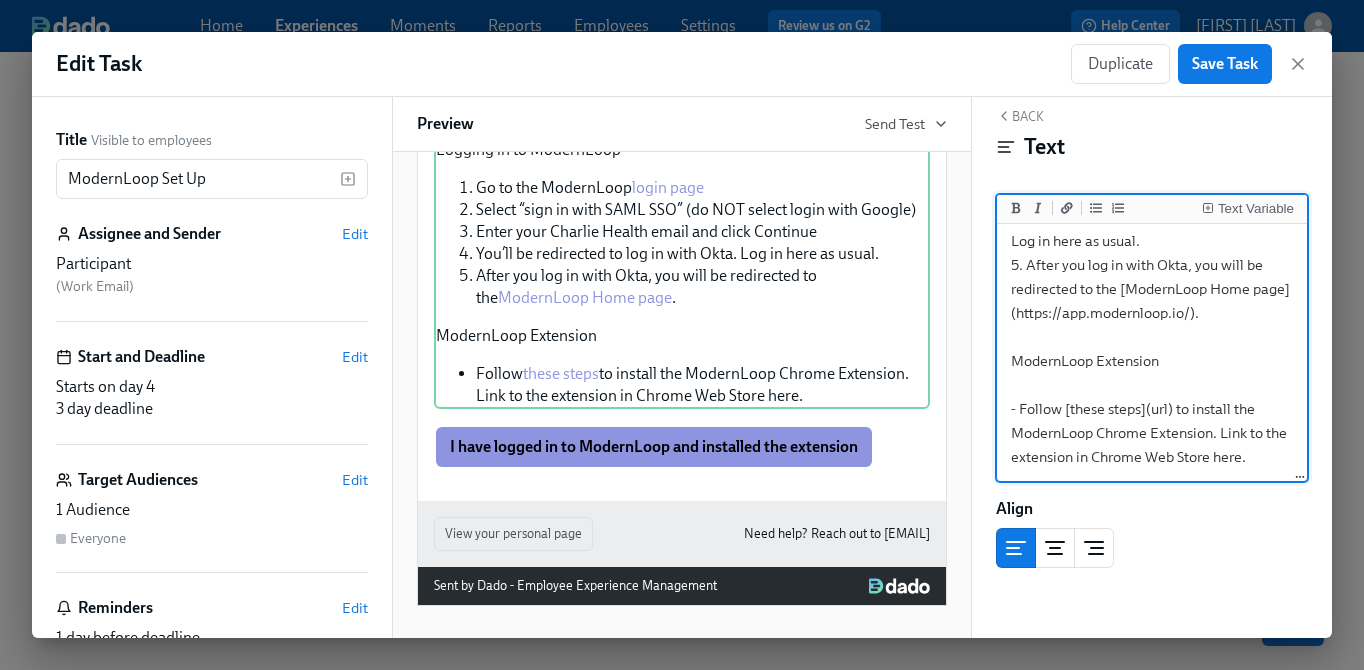drag, startPoint x: 1166, startPoint y: 408, endPoint x: 1152, endPoint y: 408, distance: 14 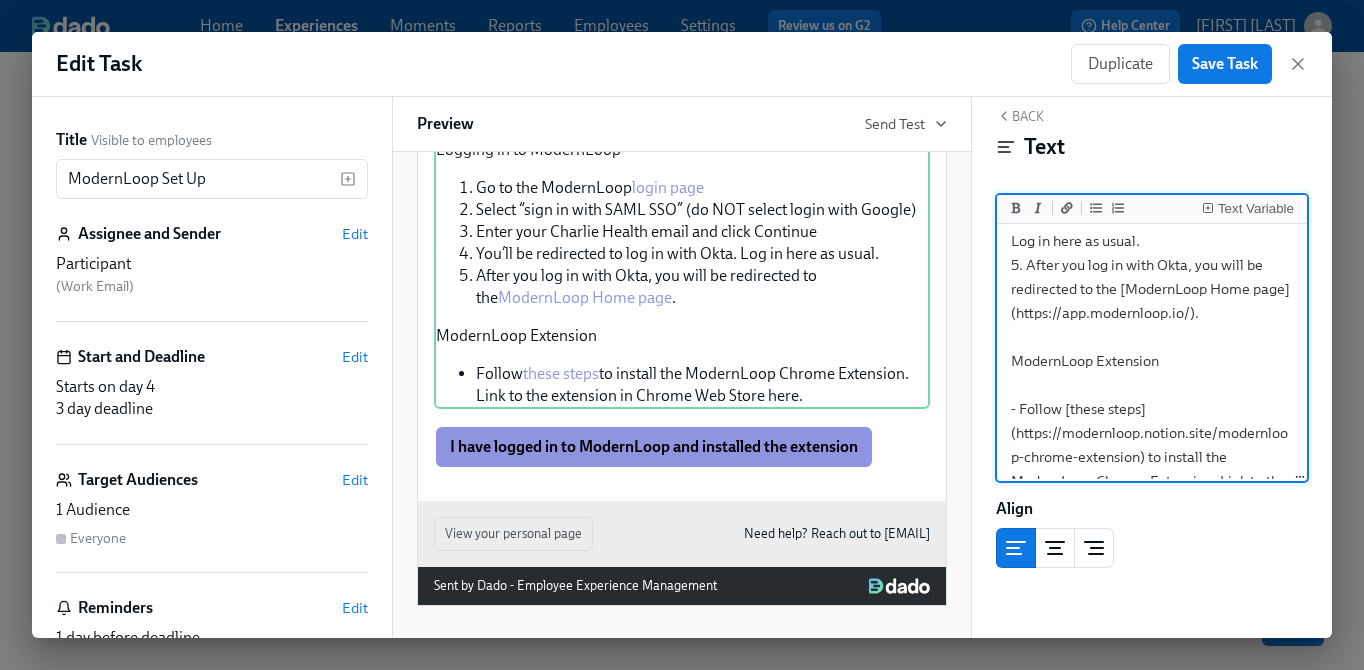 scroll, scrollTop: 465, scrollLeft: 0, axis: vertical 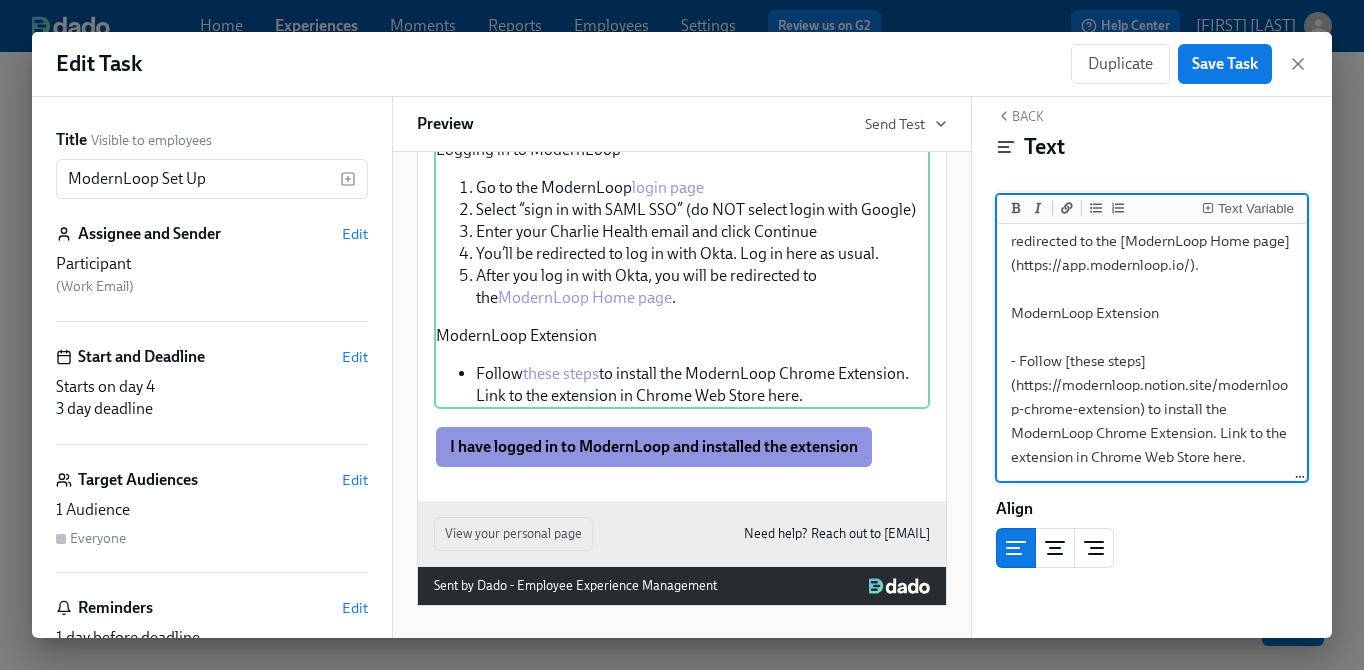 drag, startPoint x: 1240, startPoint y: 454, endPoint x: 1217, endPoint y: 452, distance: 23.086792 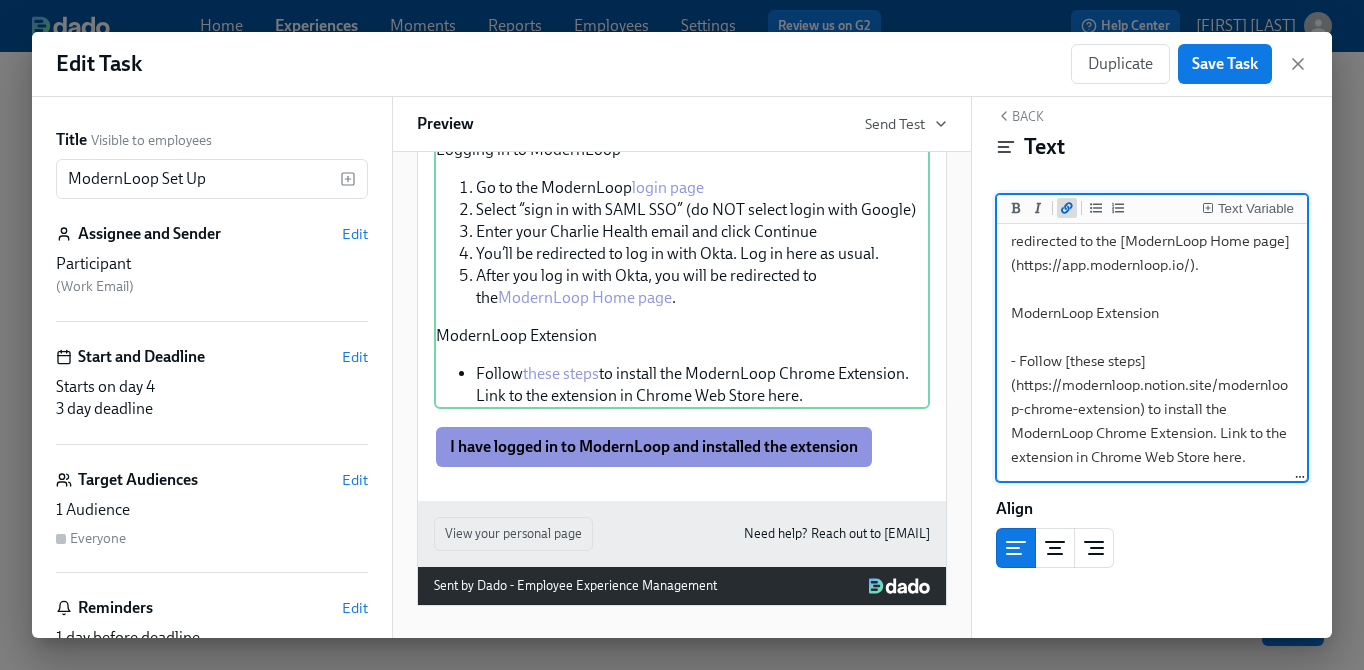 click 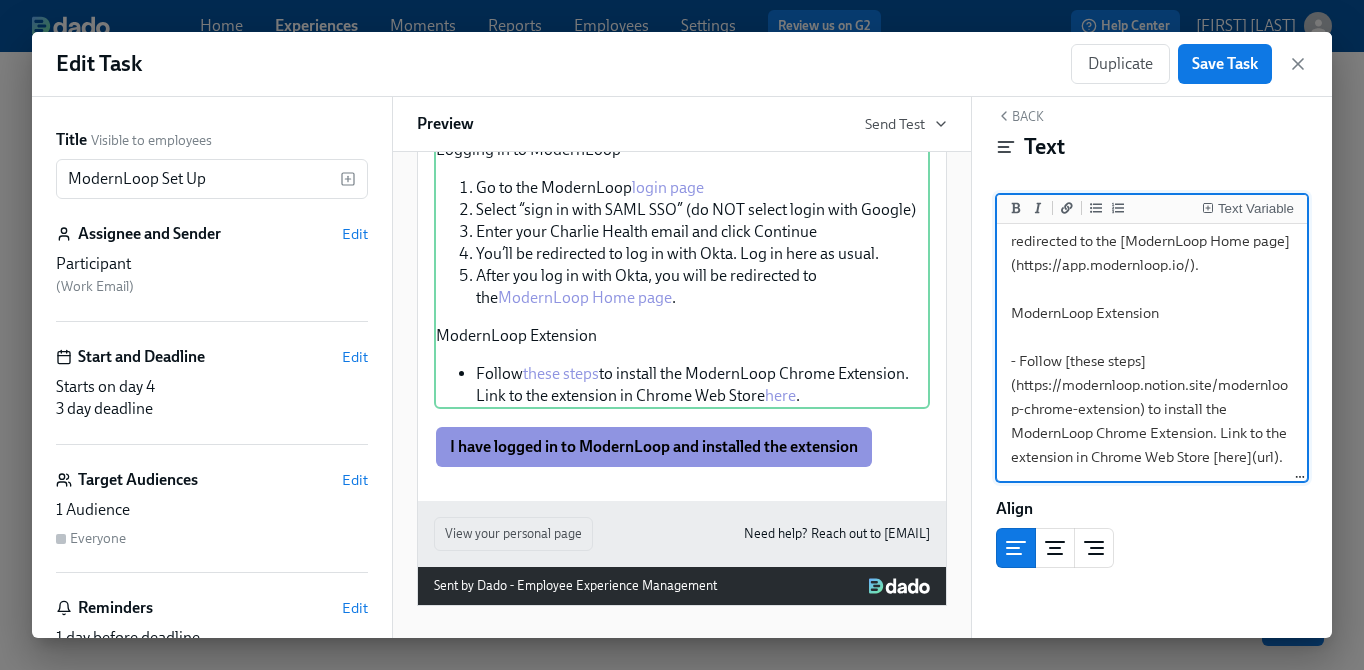 drag, startPoint x: 1274, startPoint y: 454, endPoint x: 1259, endPoint y: 454, distance: 15 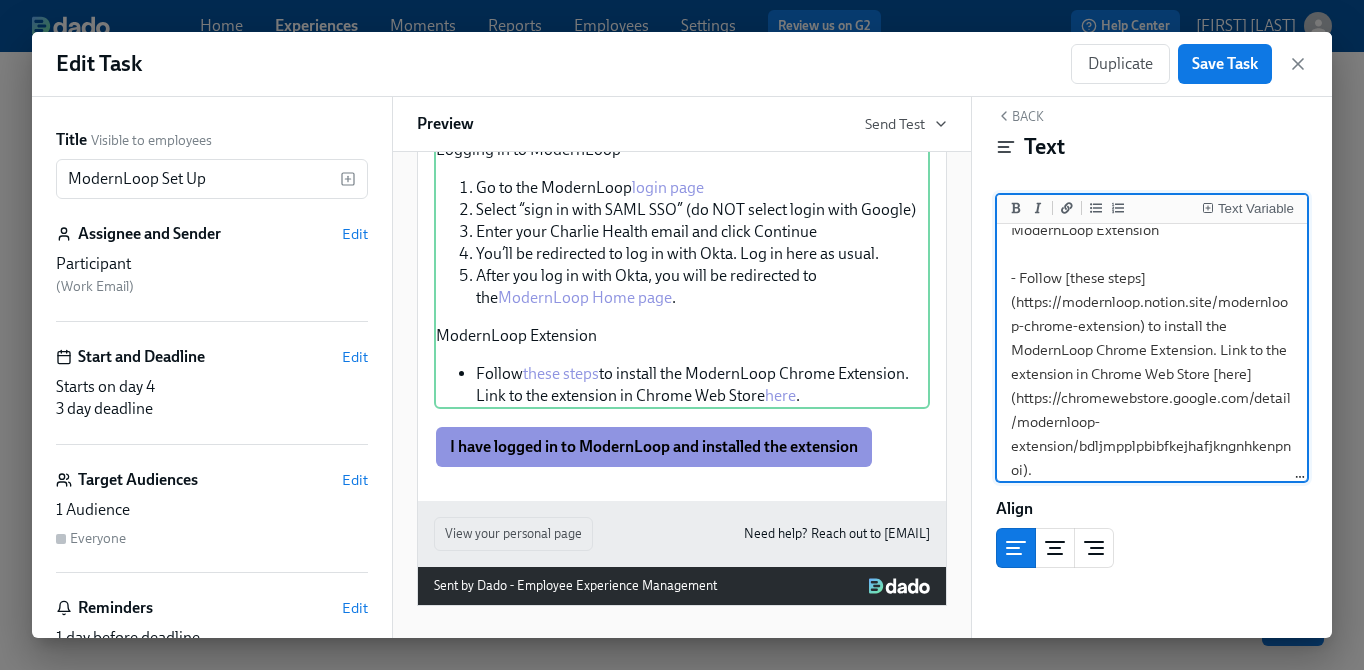 scroll, scrollTop: 561, scrollLeft: 0, axis: vertical 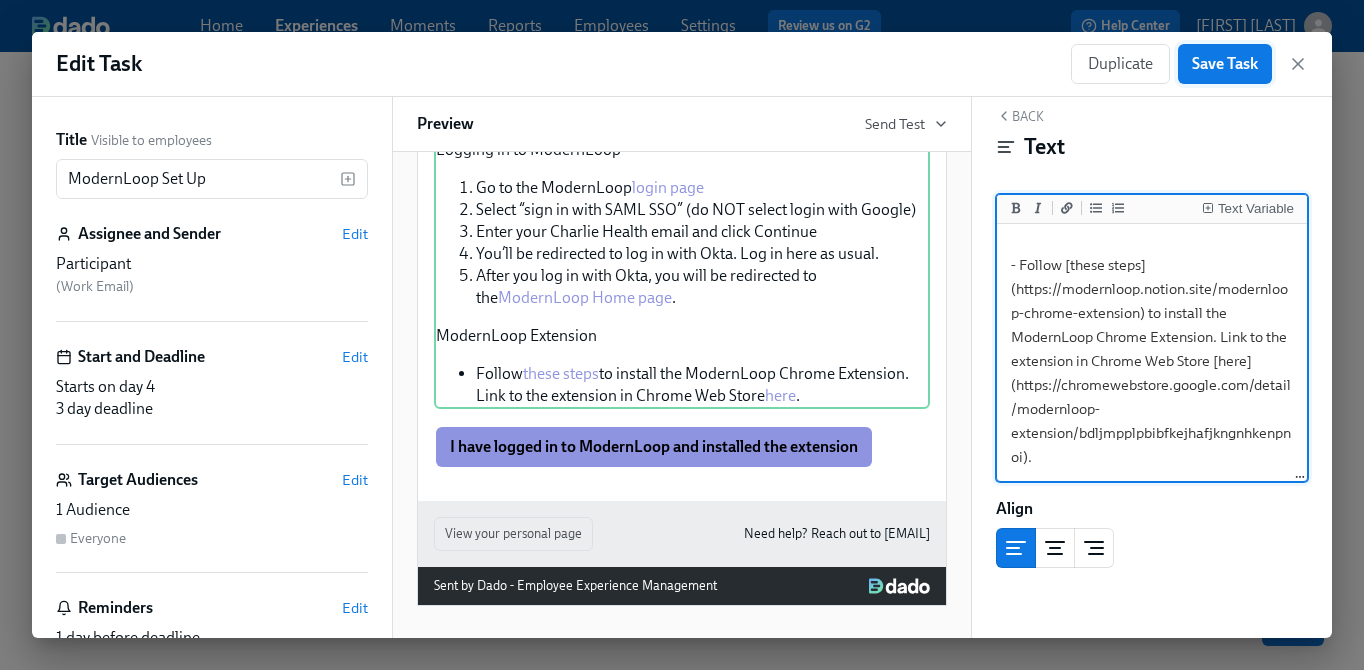 click on "Save Task" at bounding box center (1225, 64) 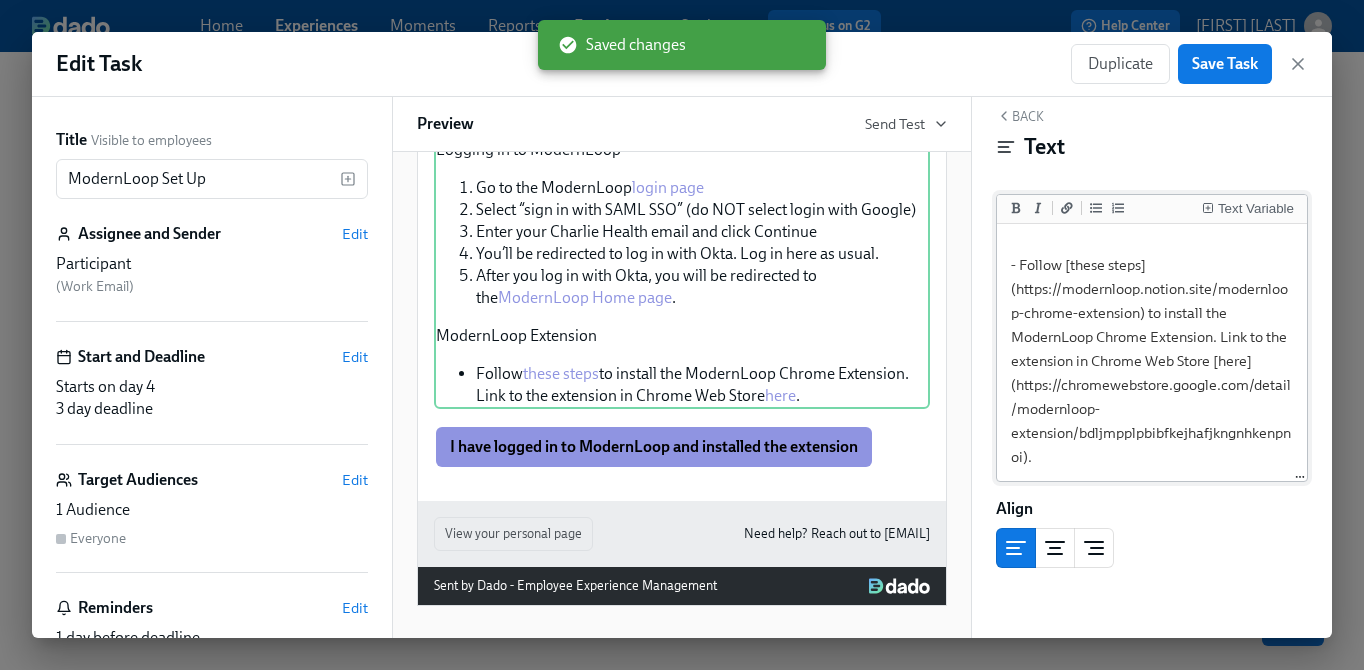 click on "ModernLoop is a Recruiting Coordination tool designed to make scheduling interviews simple & limit the potential for errors. Please follow these steps to set up your ModernLoop account. Reach out to [NAME] if you have any issues accessing ModernLoop.
Logging in to ModernLoop
1. Go to the ModernLoop [login page](https://app.modernloop.io/)
2. Select “sign in with SAML SSO” (do NOT select login with Google)
3. Enter your Charlie Health email and click Continue
4. You’ll be redirected to log in with Okta. Log in here as usual.
5. After you log in with Okta, you will be redirected to the [ModernLoop Home page](https://app.modernloop.io/).
ModernLoop Extension
- Follow [these steps](https://modernloop.notion.site/modernloop-chrome-extension) to install the ModernLoop Chrome Extension. Link to the extension in Chrome Web Store [here](https://chromewebstore.google.com/detail/modernloop-extension/bdljmpplpbibfkejhafjkngnhkenpnoi)." at bounding box center [1152, 73] 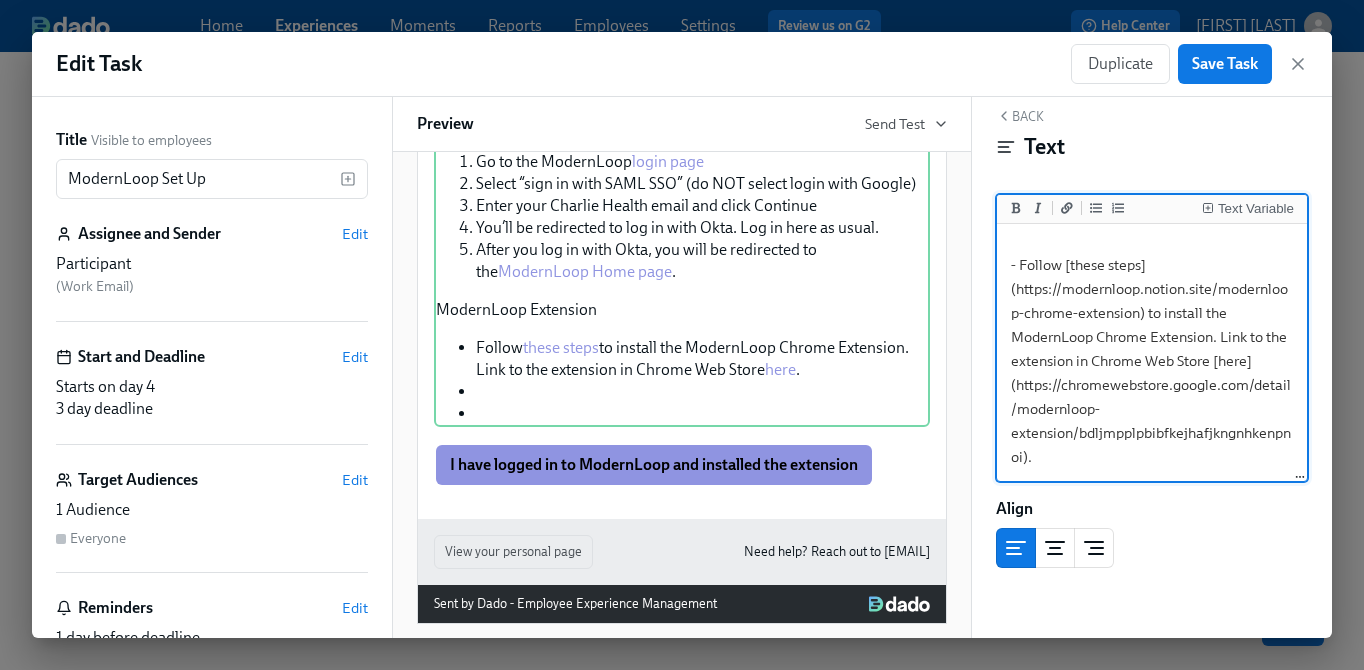 scroll, scrollTop: 596, scrollLeft: 0, axis: vertical 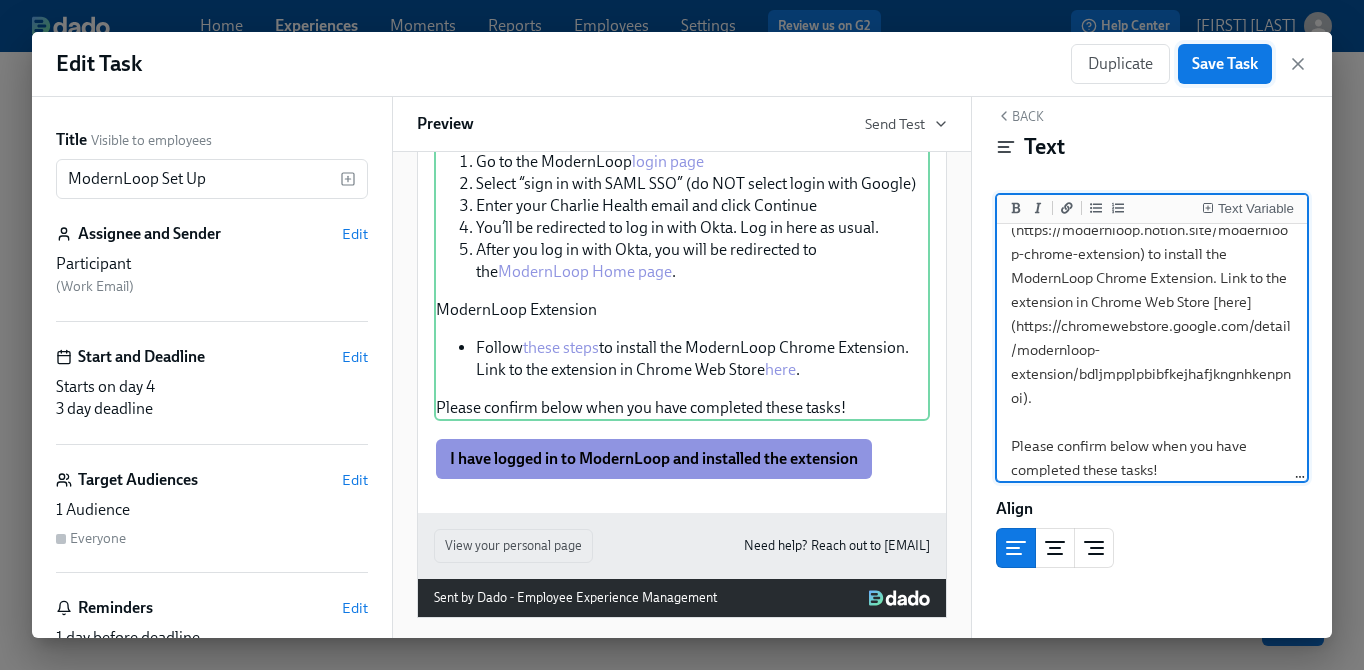 type on "ModernLoop is a Recruiting Coordination tool designed to make scheduling interviews simple & limit the potential for errors. Please follow these steps to set up your ModernLoop account. Reach out to [NAME] if you have any issues accessing ModernLoop.
Logging in to ModernLoop
1. Go to the ModernLoop [login page](https://app.modernloop.io/)
2. Select “sign in with SAML SSO” (do NOT select login with Google)
3. Enter your Charlie Health email and click Continue
4. You’ll be redirected to log in with Okta. Log in here as usual.
5. After you log in with Okta, you will be redirected to the [ModernLoop Home page](https://app.modernloop.io/).
ModernLoop Extension
- Follow [these steps](https://modernloop.notion.site/modernloop-chrome-extension) to install the ModernLoop Chrome Extension. Link to the extension in Chrome Web Store [here](https://chromewebstore.google.com/detail/modernloop-extension/bdljmpplpbibfkejhafjkngnhkenpnoi).
Please confirm below when you have completed these tasks!" 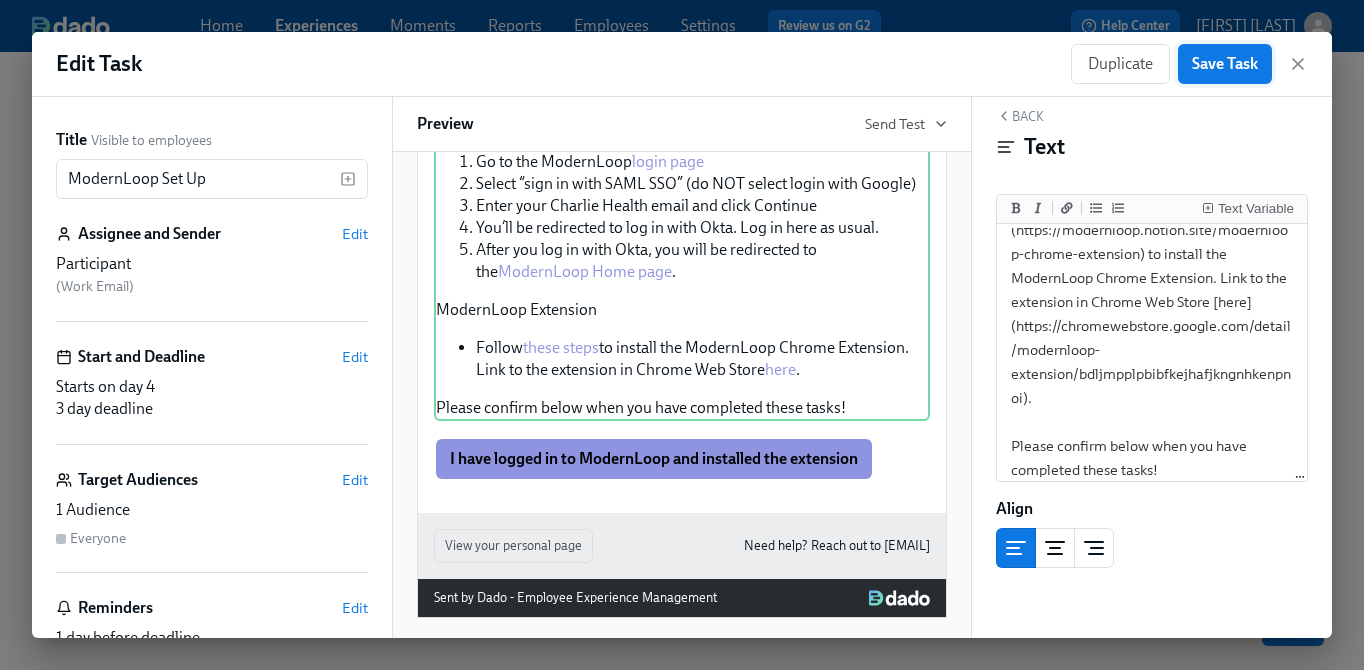 click on "Save Task" at bounding box center (1225, 64) 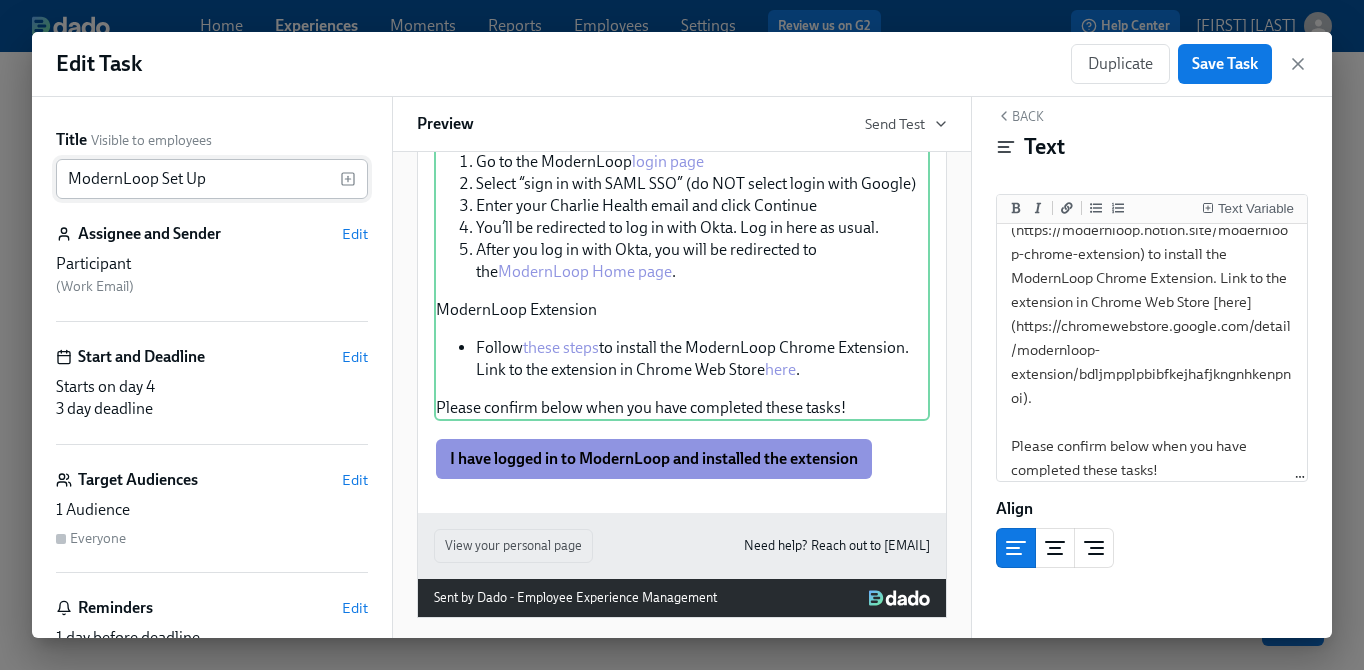 click on "ModernLoop Set Up" at bounding box center [198, 179] 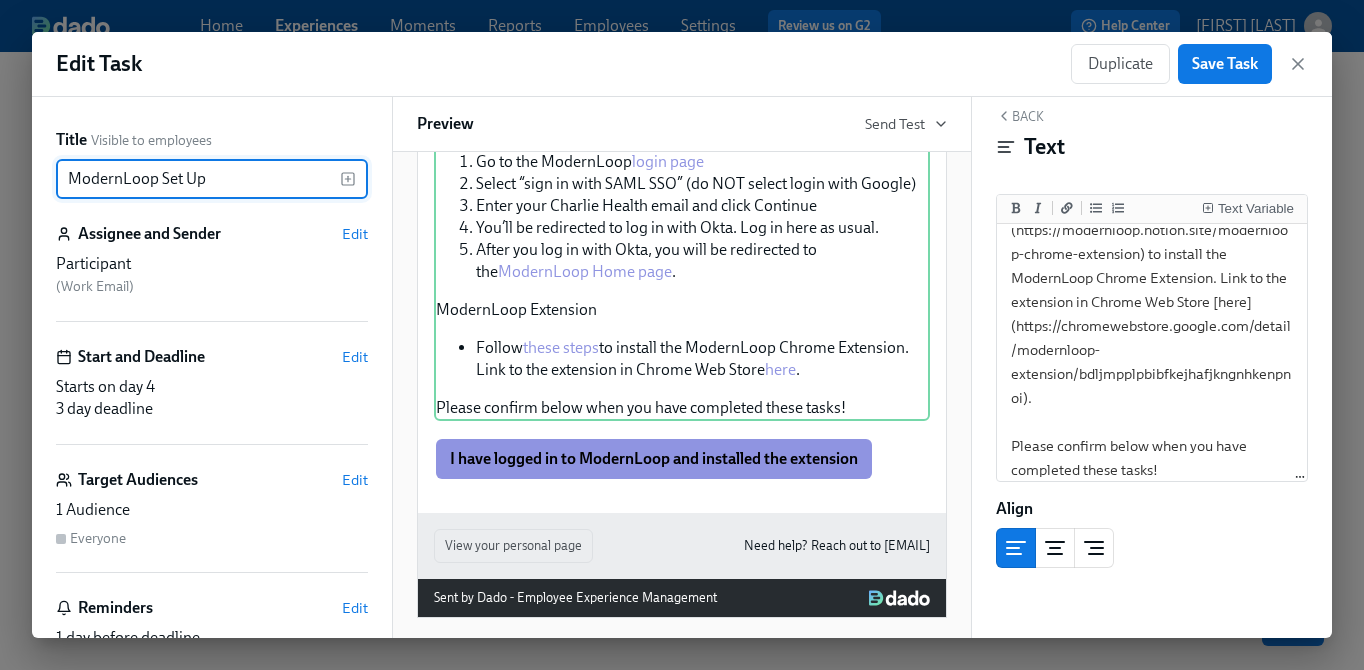 click on "ModernLoop Set Up" at bounding box center [198, 179] 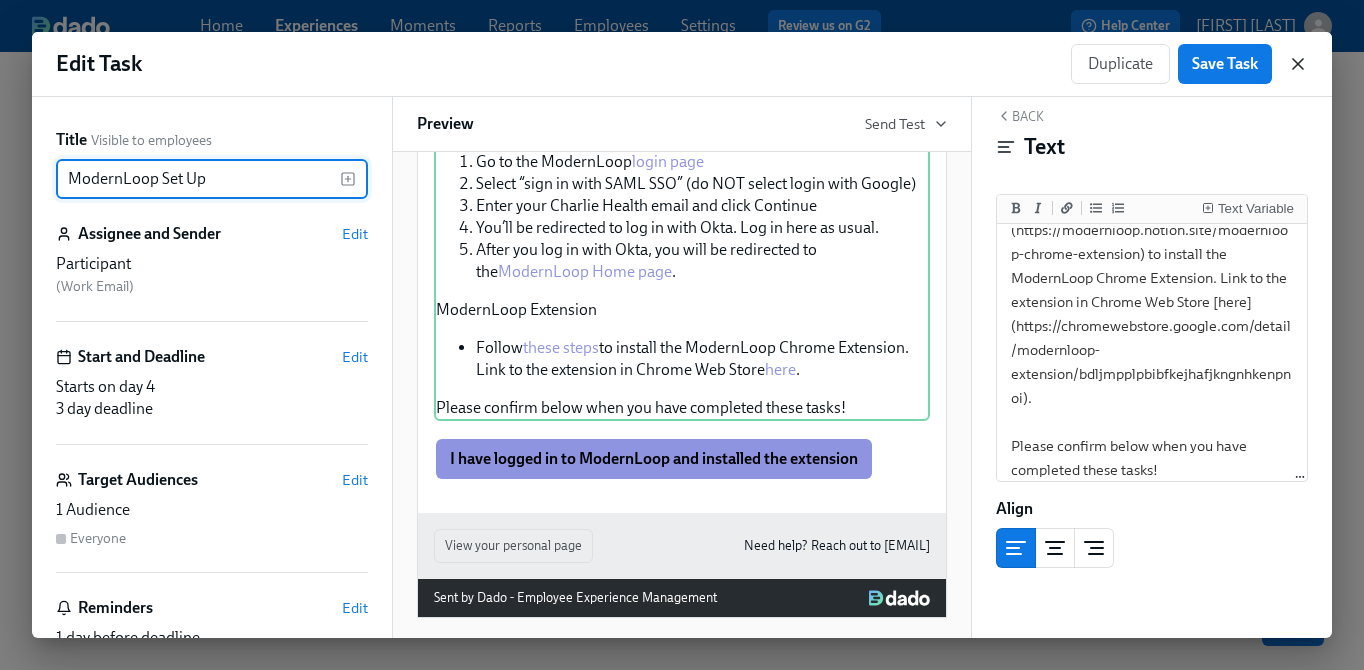 click 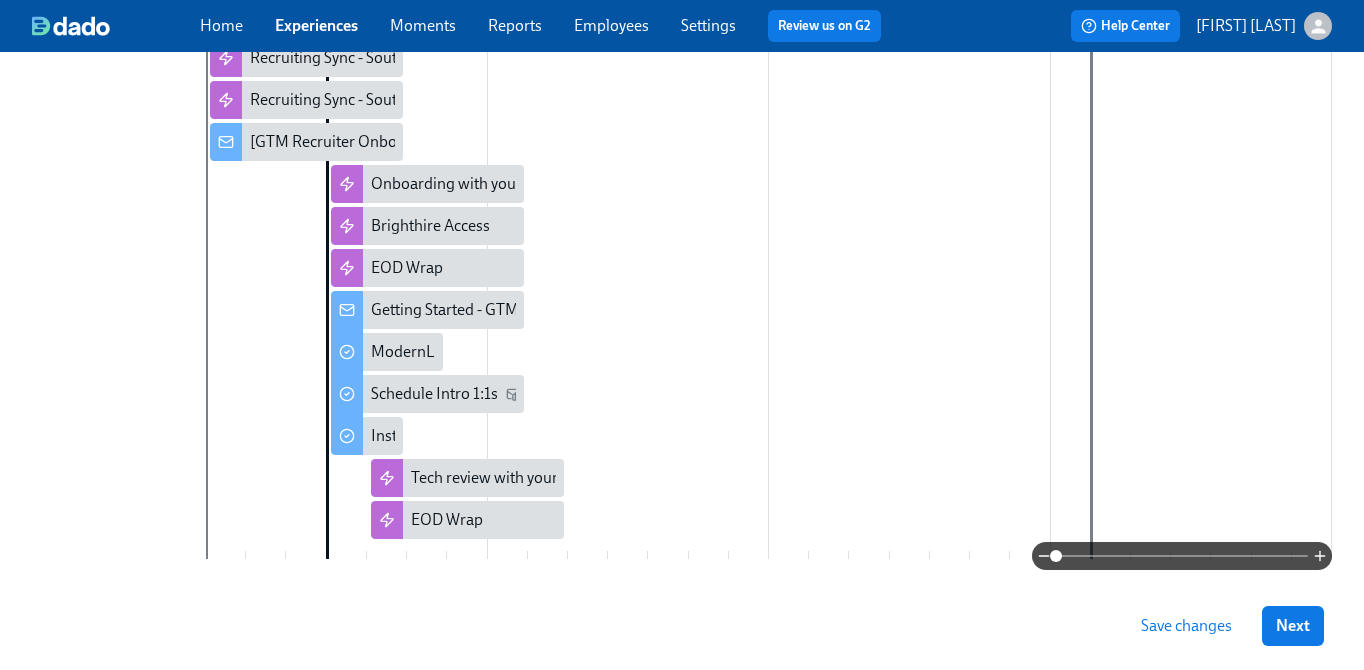 click at bounding box center [769, 173] 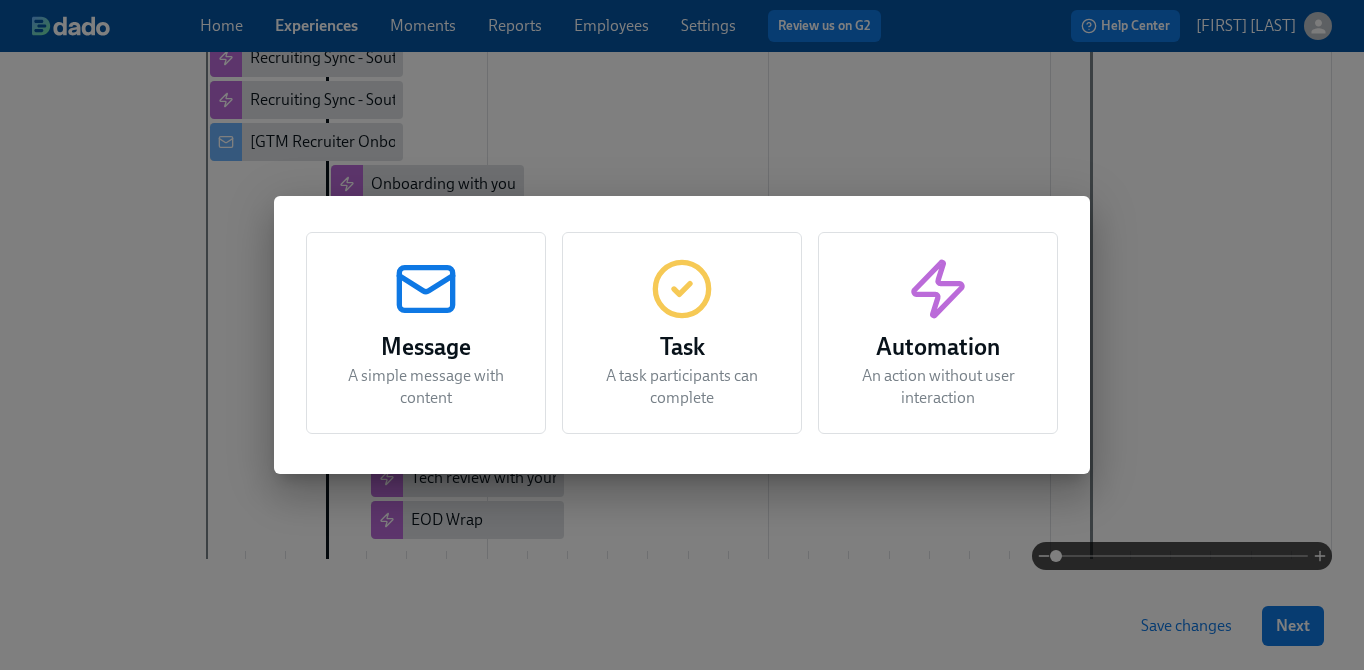 click on "Task" at bounding box center (682, 347) 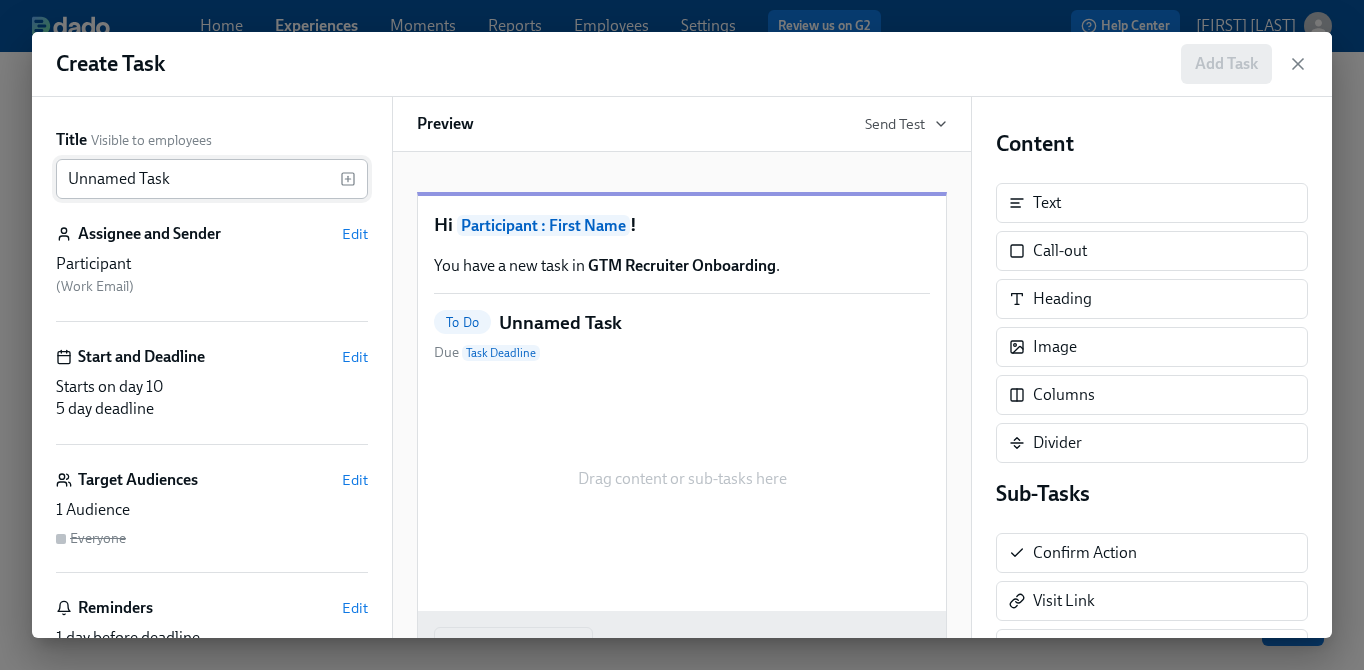 click on "Unnamed Task" at bounding box center (198, 179) 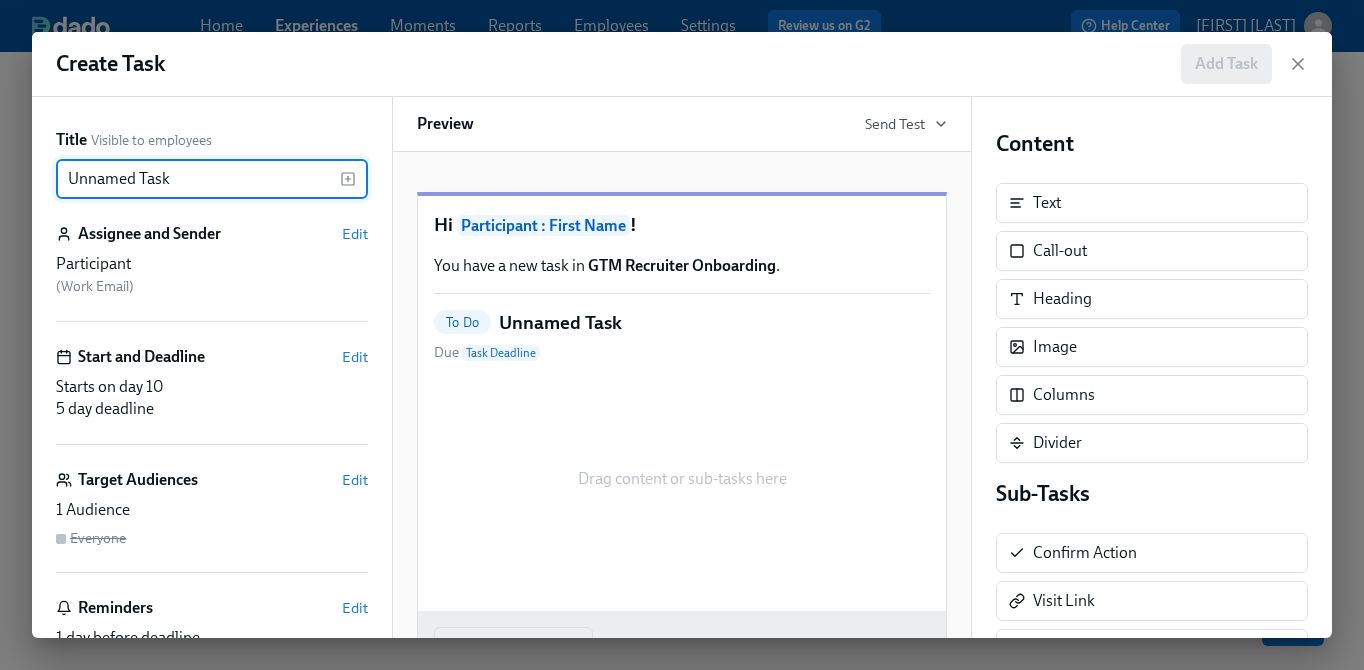 click on "Unnamed Task" at bounding box center (198, 179) 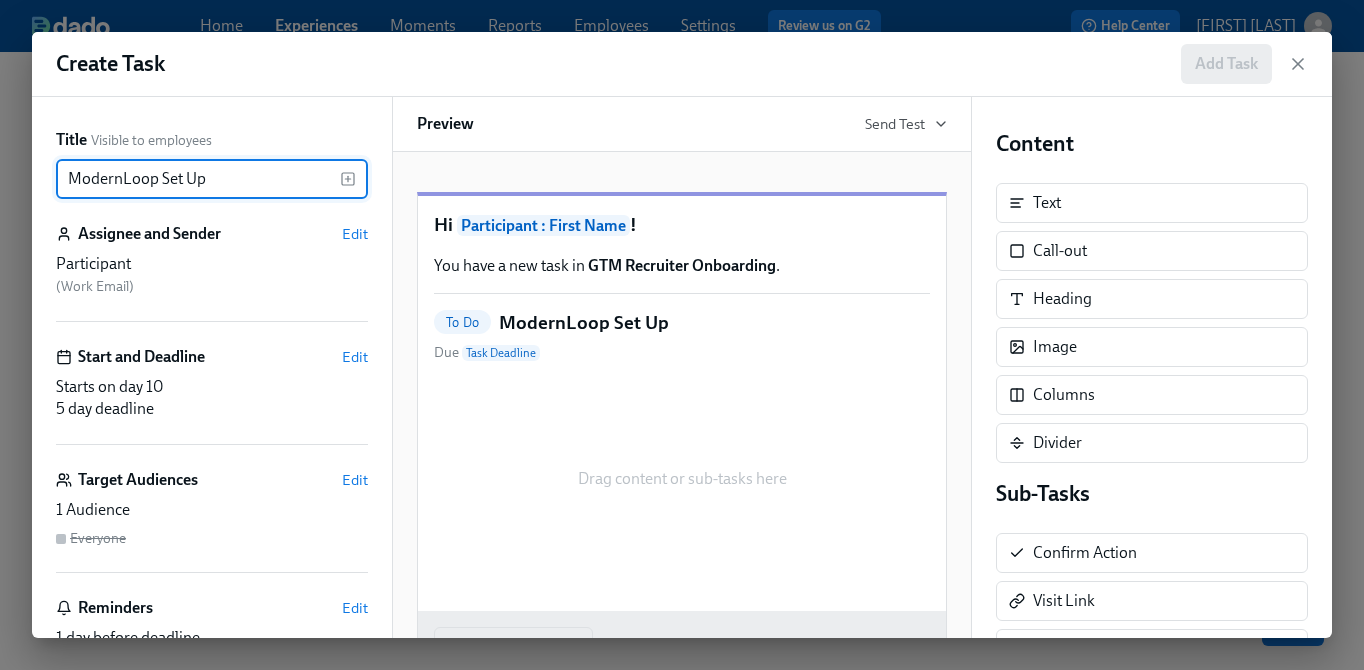 drag, startPoint x: 230, startPoint y: 176, endPoint x: 184, endPoint y: 176, distance: 46 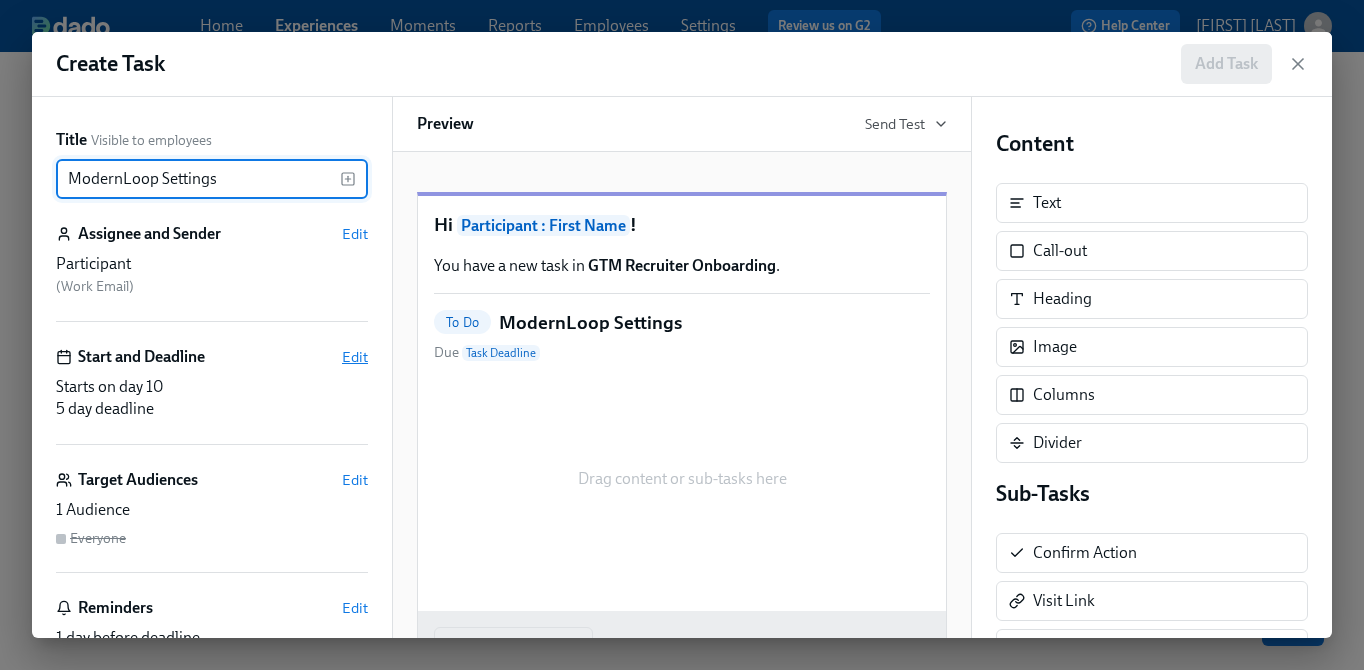 type on "ModernLoop Settings" 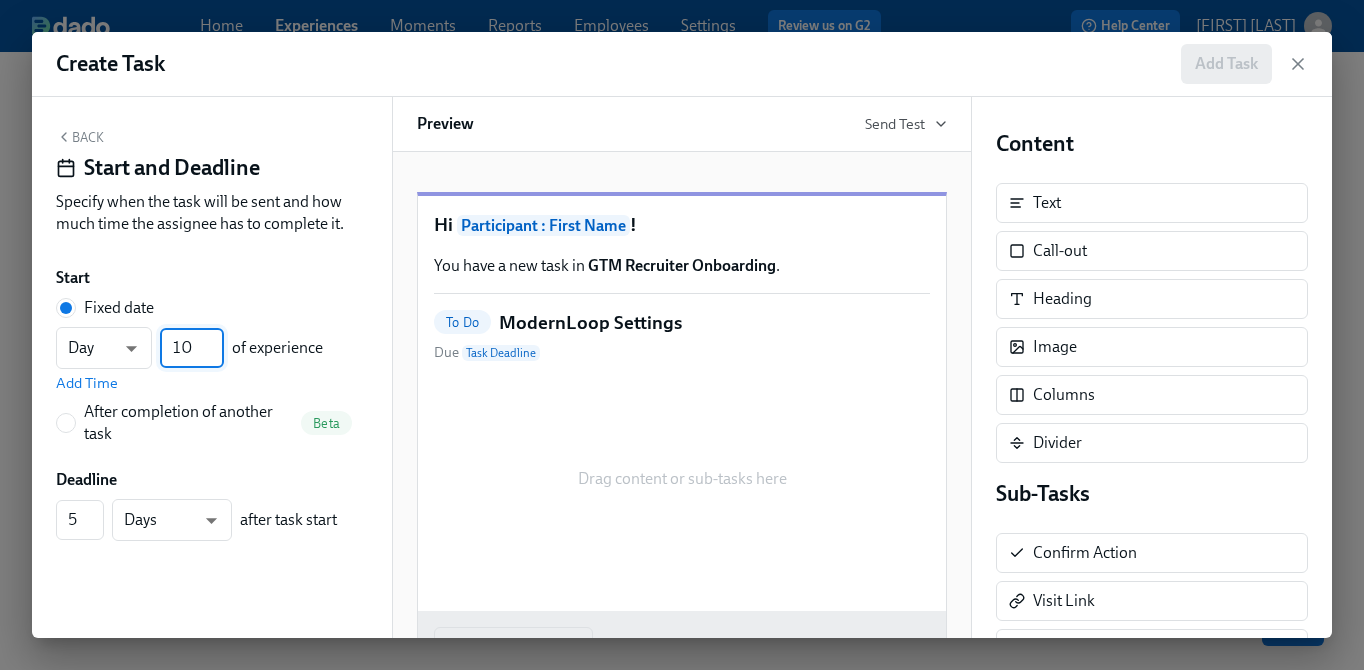 drag, startPoint x: 197, startPoint y: 350, endPoint x: 166, endPoint y: 350, distance: 31 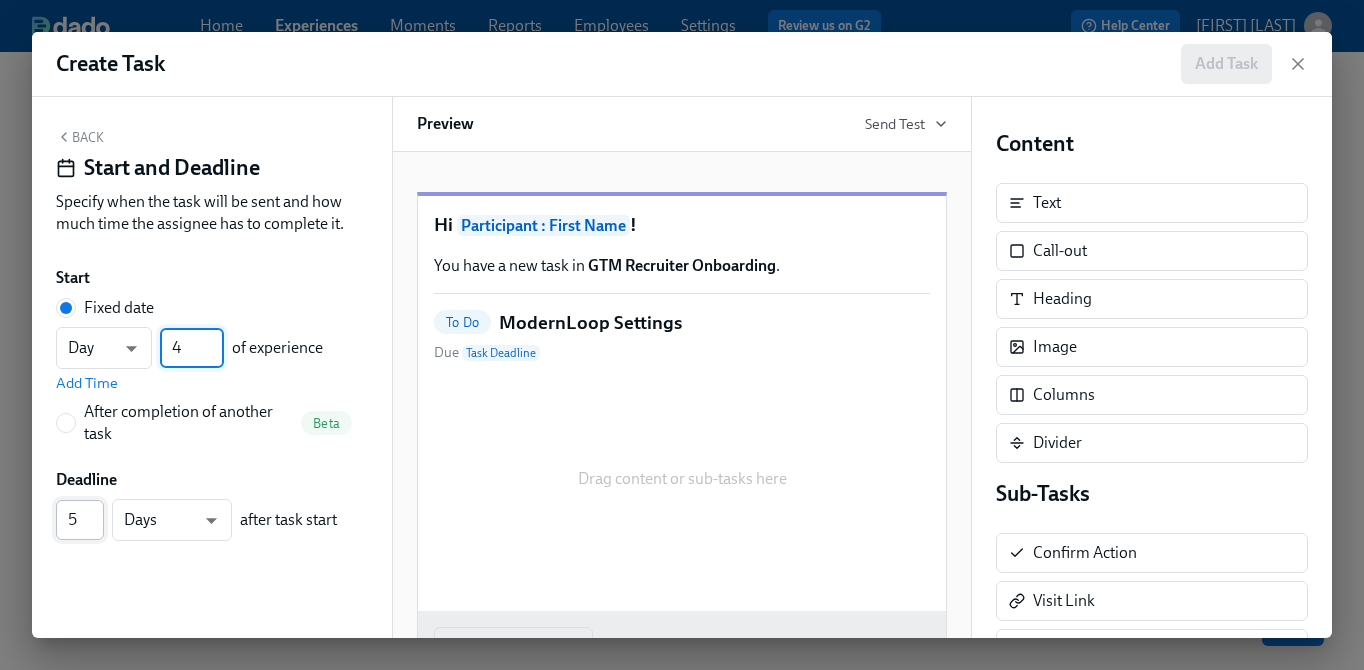 type on "4" 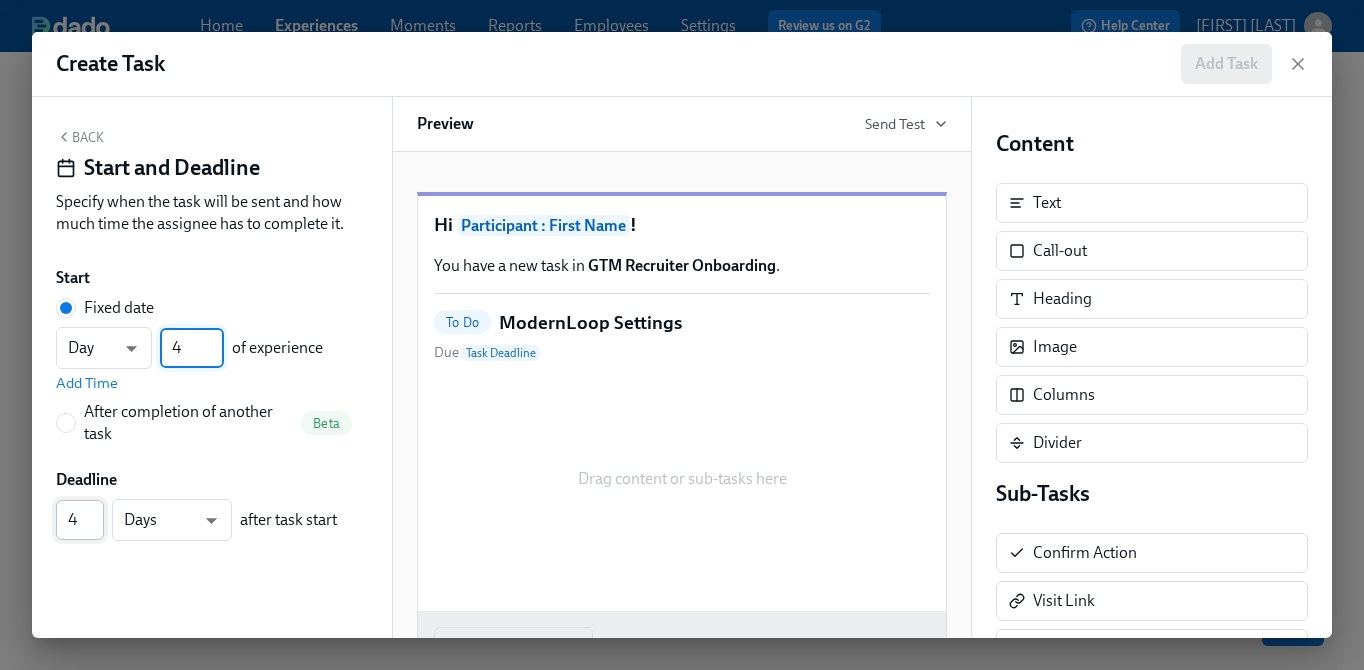 click on "4" at bounding box center [80, 520] 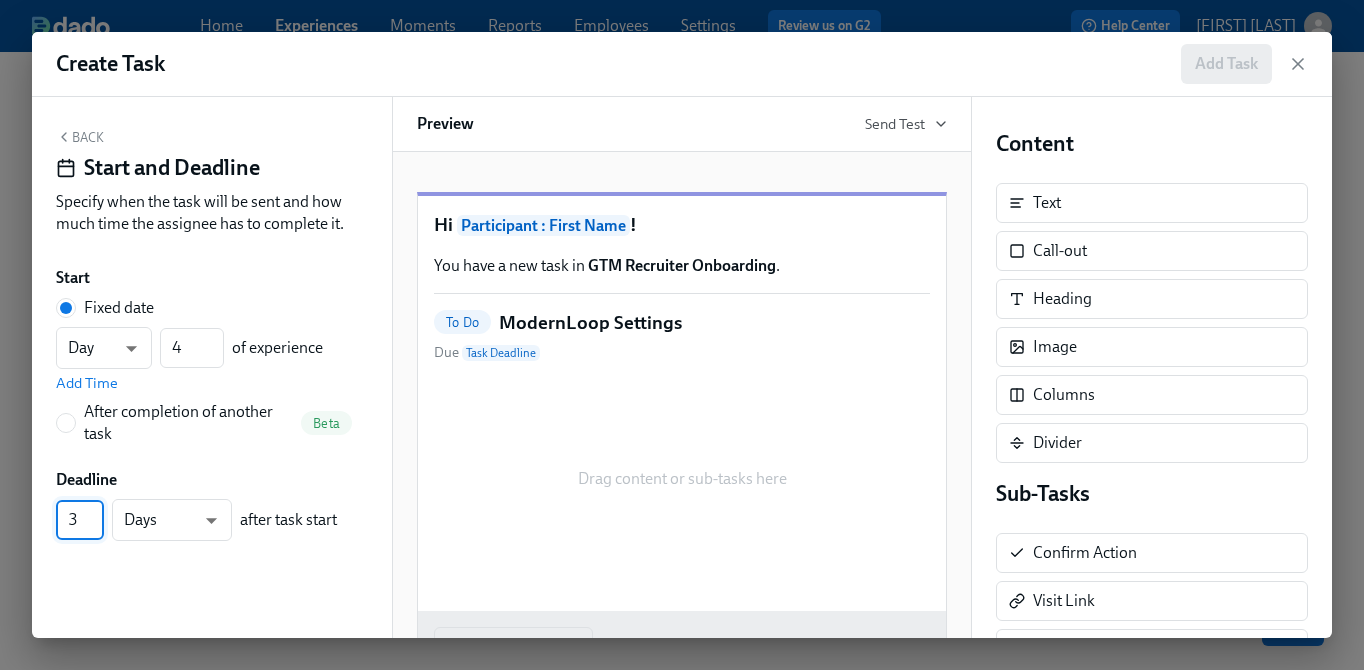 type on "3" 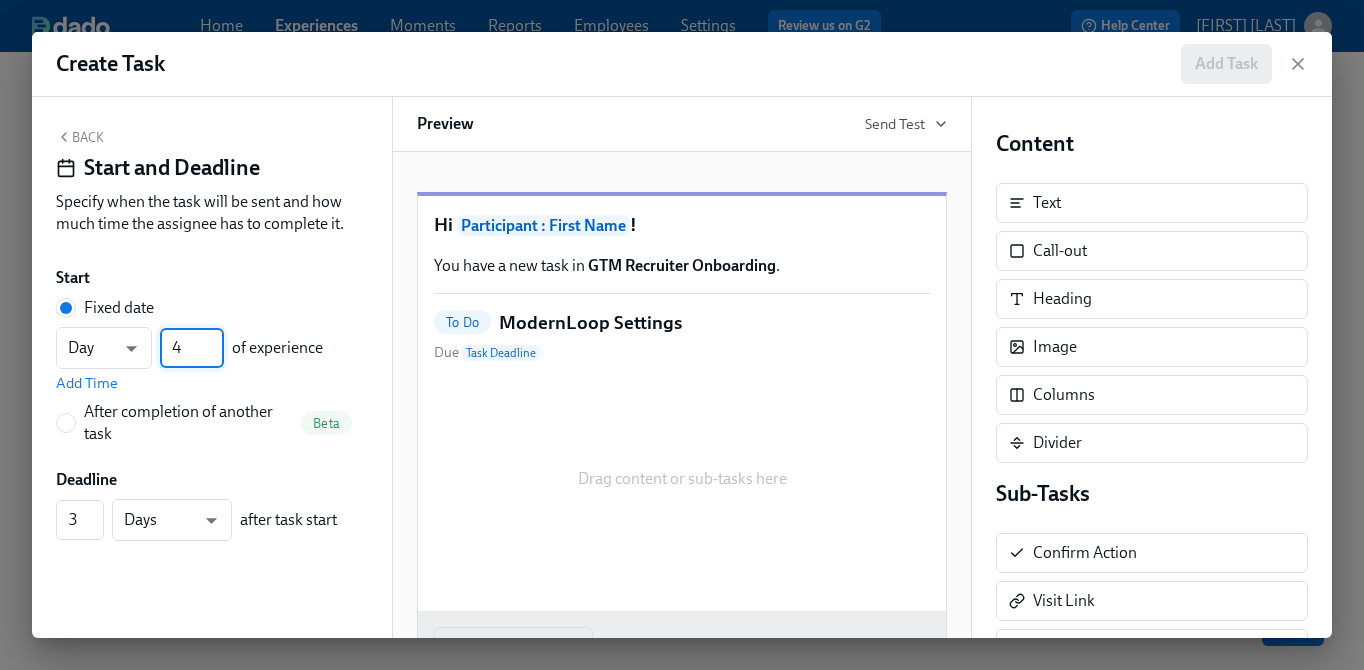 drag, startPoint x: 188, startPoint y: 351, endPoint x: 172, endPoint y: 351, distance: 16 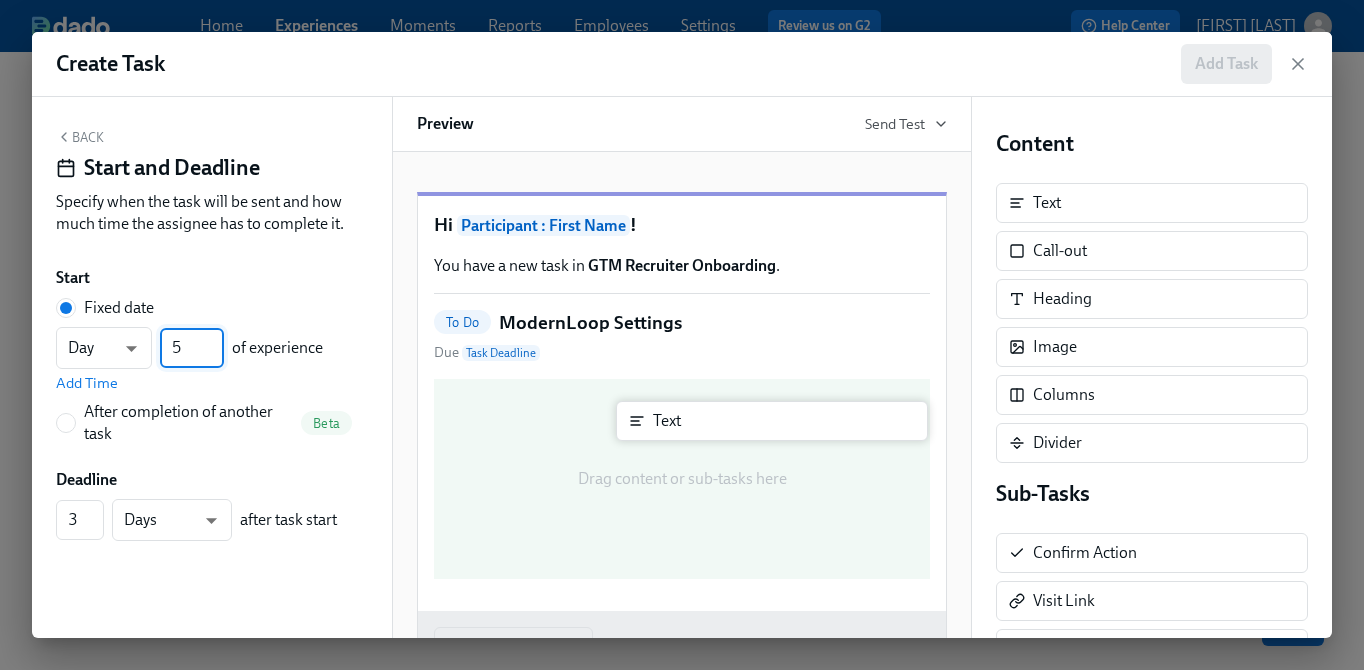 drag, startPoint x: 1126, startPoint y: 211, endPoint x: 733, endPoint y: 433, distance: 451.36792 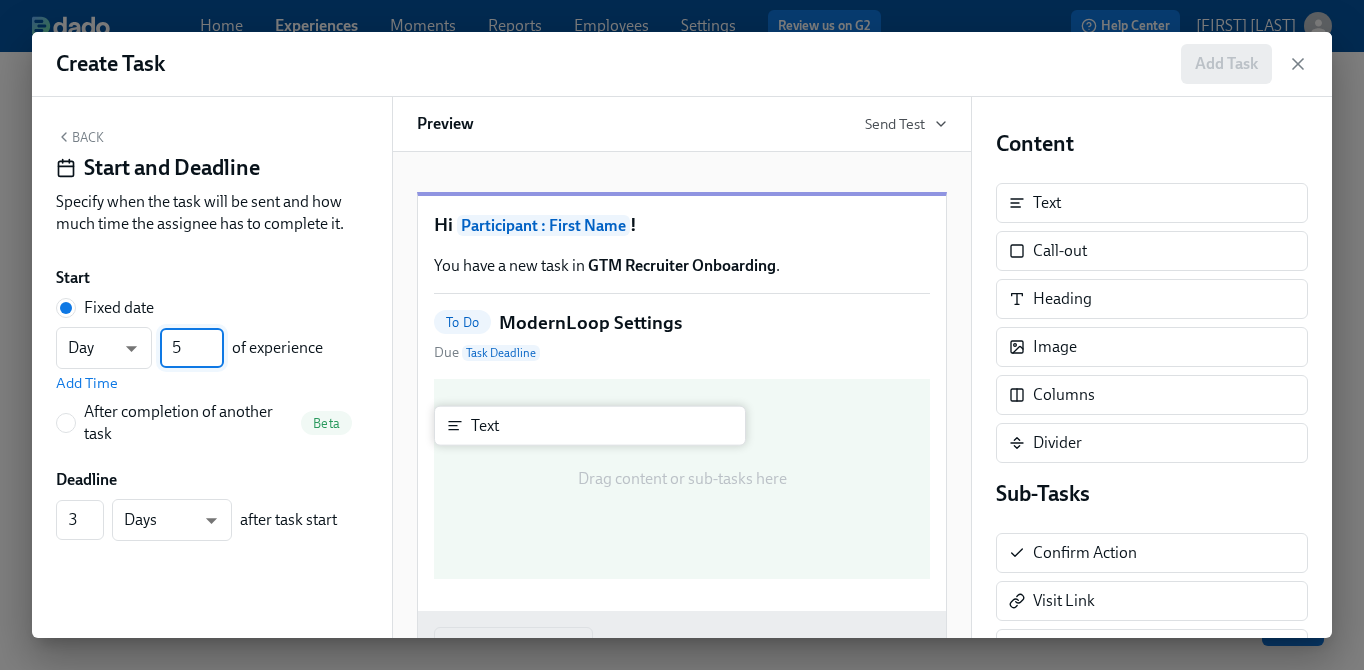 type on "5" 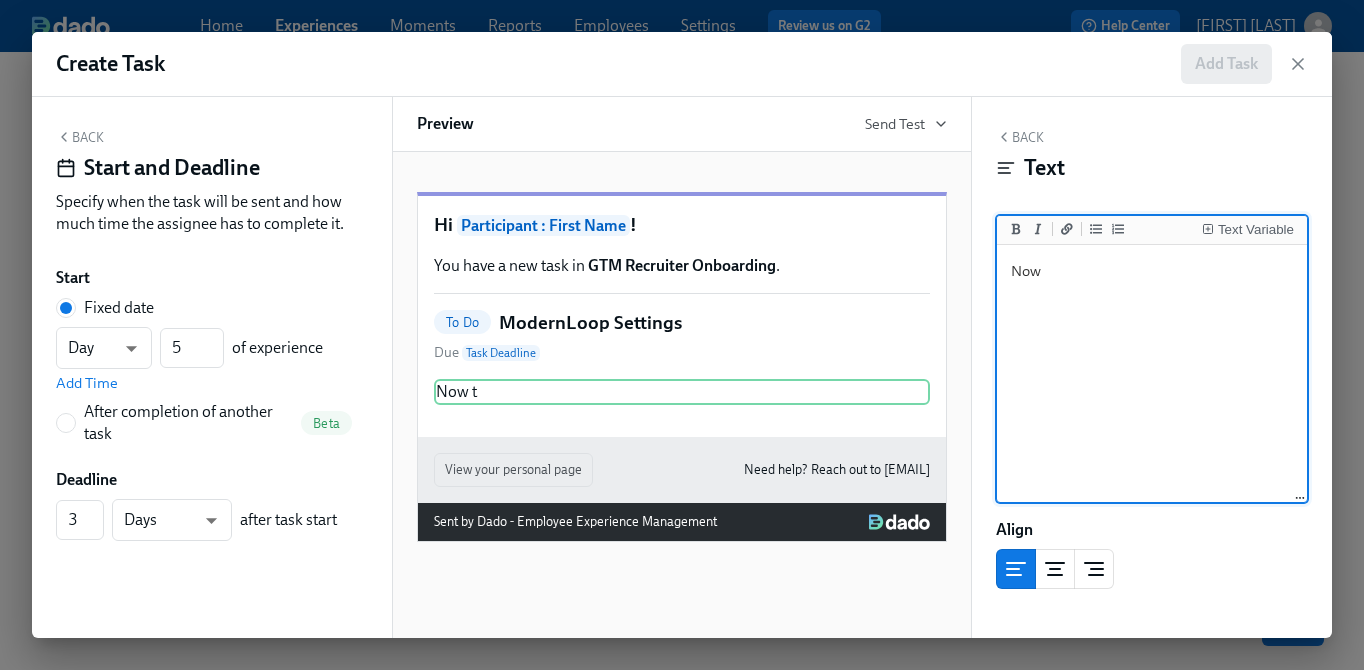 type on "N" 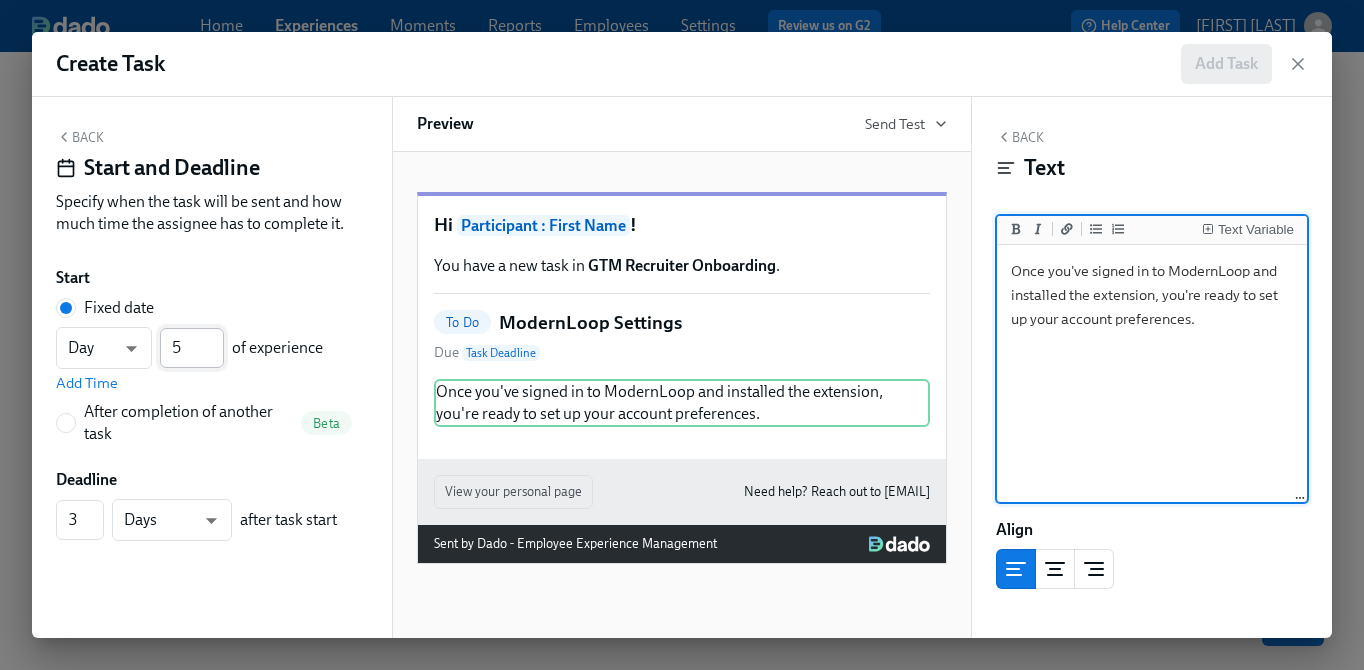 type on "Once you've signed in to ModernLoop and installed the extension, you're ready to set up your account preferences." 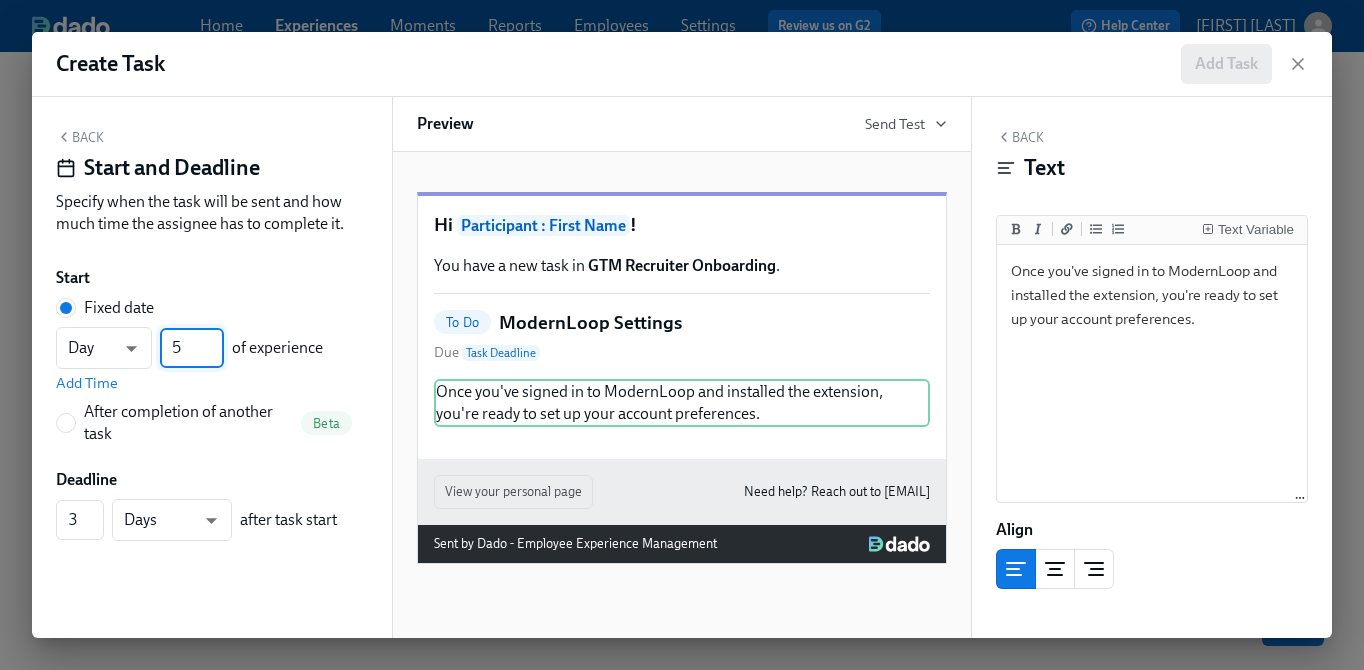 drag, startPoint x: 201, startPoint y: 350, endPoint x: 159, endPoint y: 352, distance: 42.047592 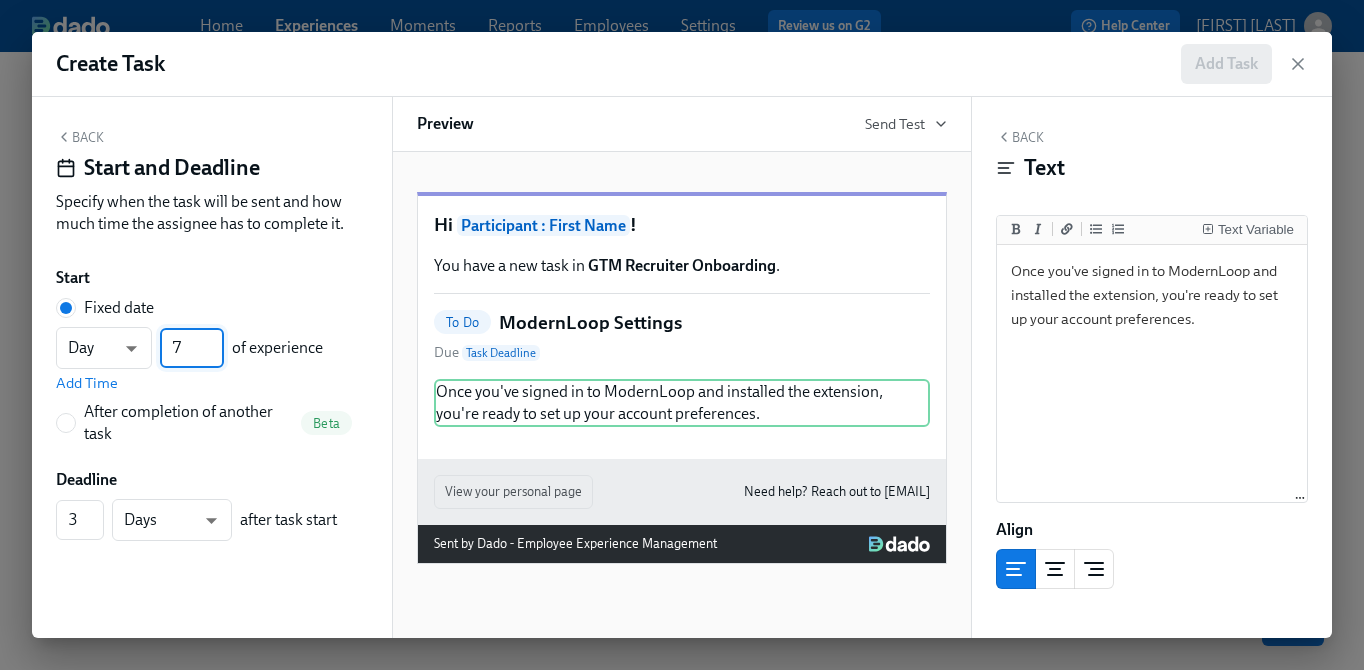 type on "7" 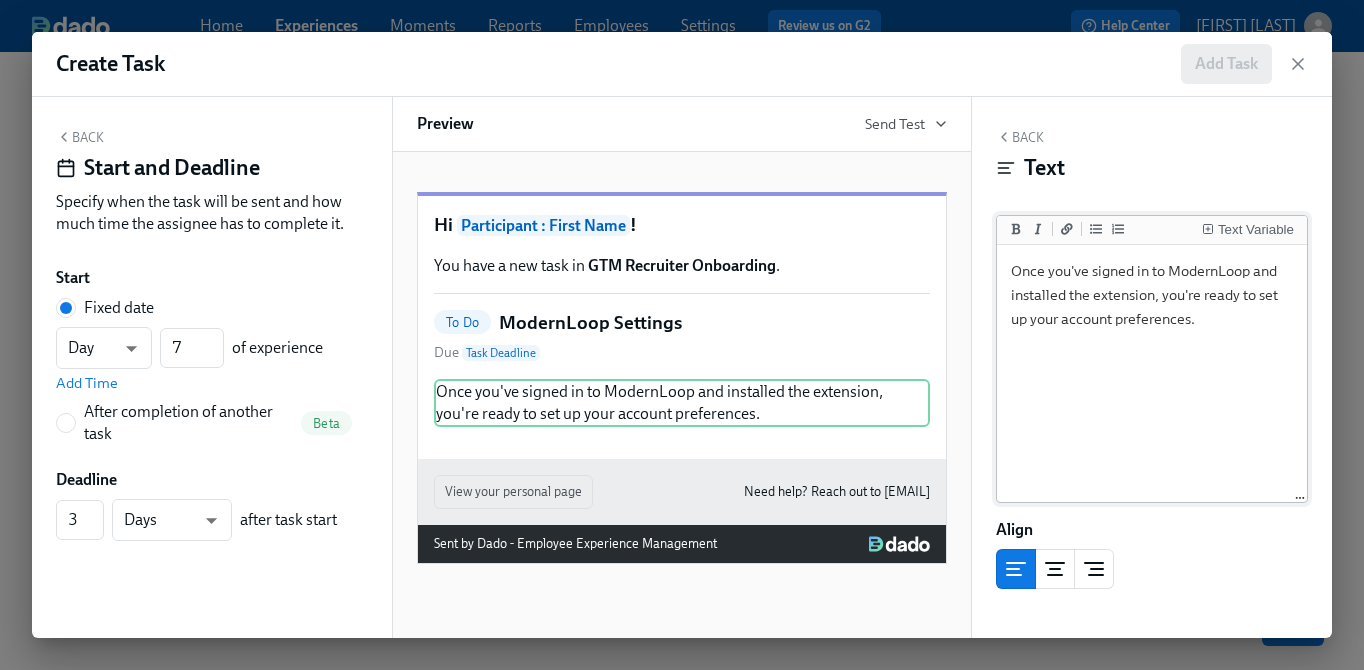 click on "Once you've signed in to ModernLoop and installed the extension, you're ready to set up your account preferences." at bounding box center [1152, 374] 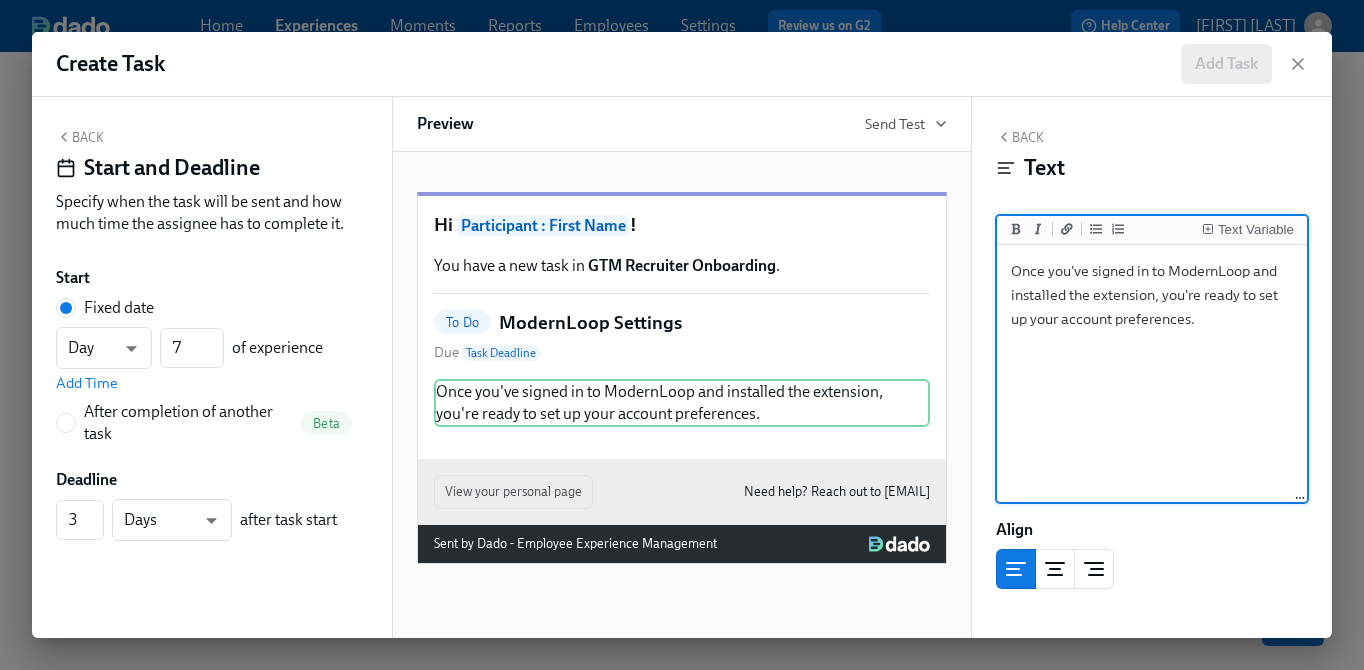 paste on "Personal Settings in ModernLoop
Follow these steps to set up your personal profile in ModernLoop.
You must update your send on behalf of settings to “Anyone with ModernLoop scheduler or admin permissions” - without this, you will not receive scheduling notifications." 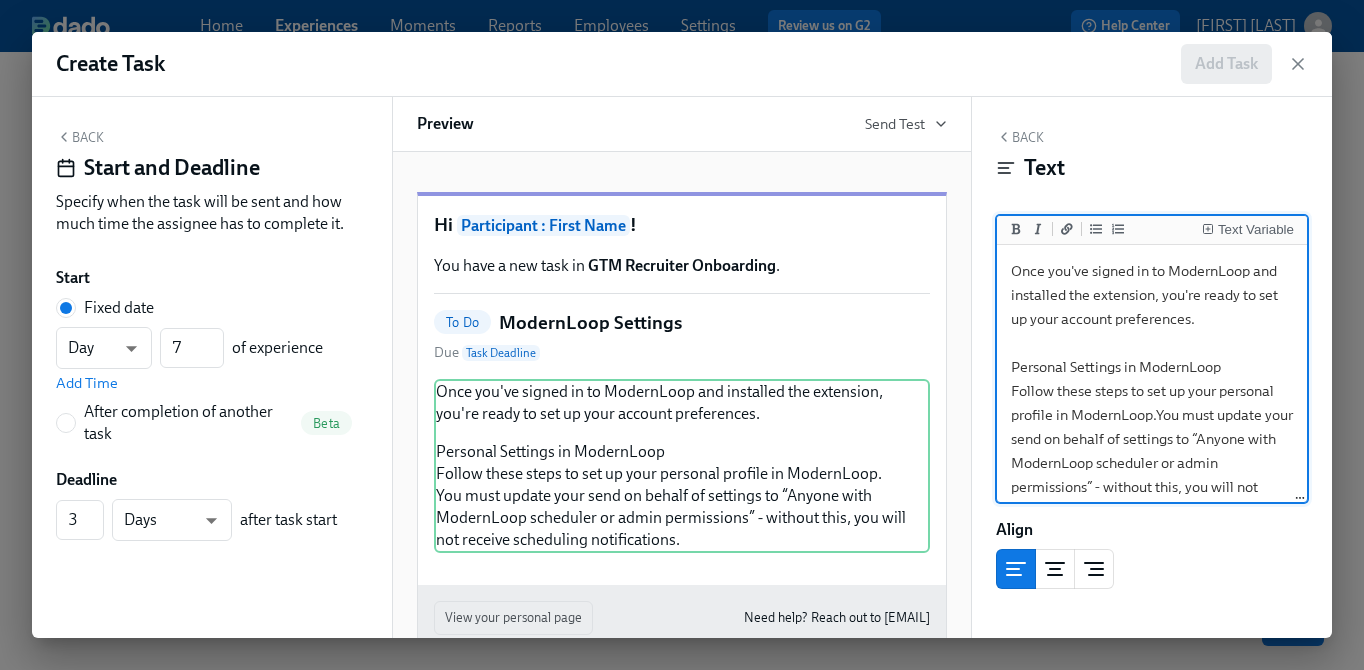 click on "Once you've signed in to ModernLoop and installed the extension, you're ready to set up your account preferences.
Personal Settings in ModernLoop
Follow these steps to set up your personal profile in ModernLoop.You must update your send on behalf of settings to “Anyone with ModernLoop scheduler or admin permissions” - without this, you will not receive scheduling notifications." at bounding box center (1152, 391) 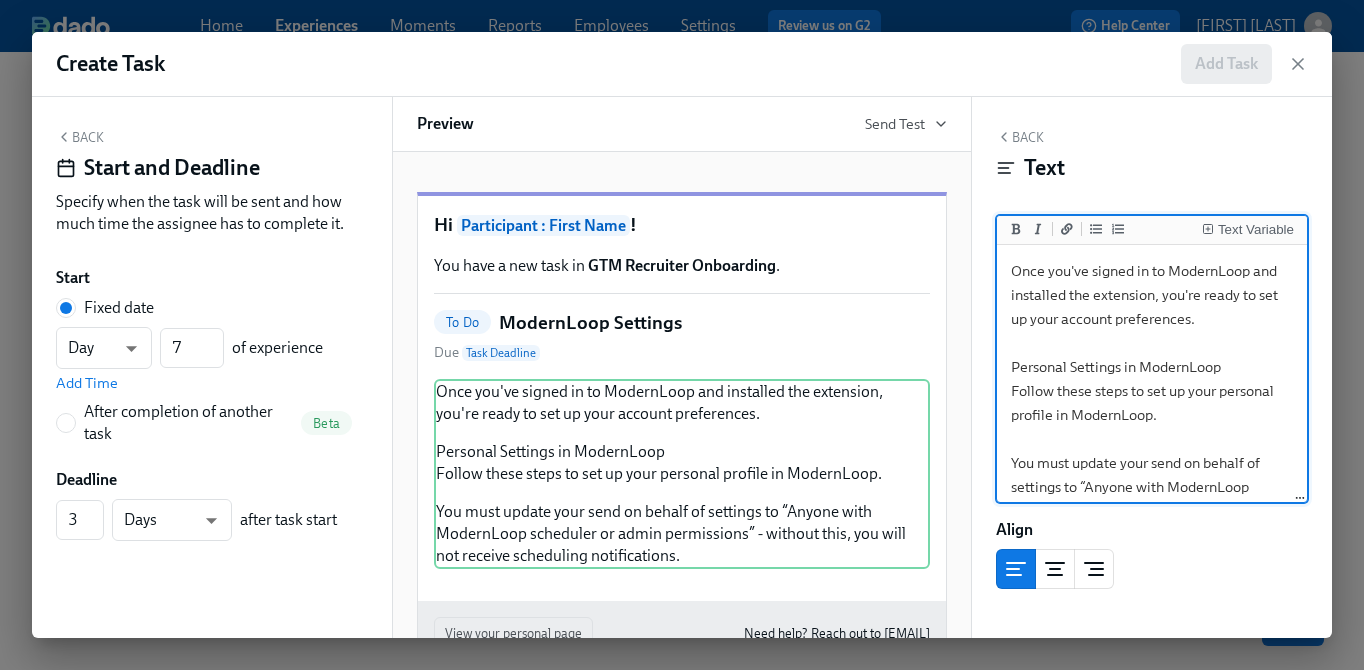 drag, startPoint x: 1166, startPoint y: 419, endPoint x: 957, endPoint y: 392, distance: 210.7368 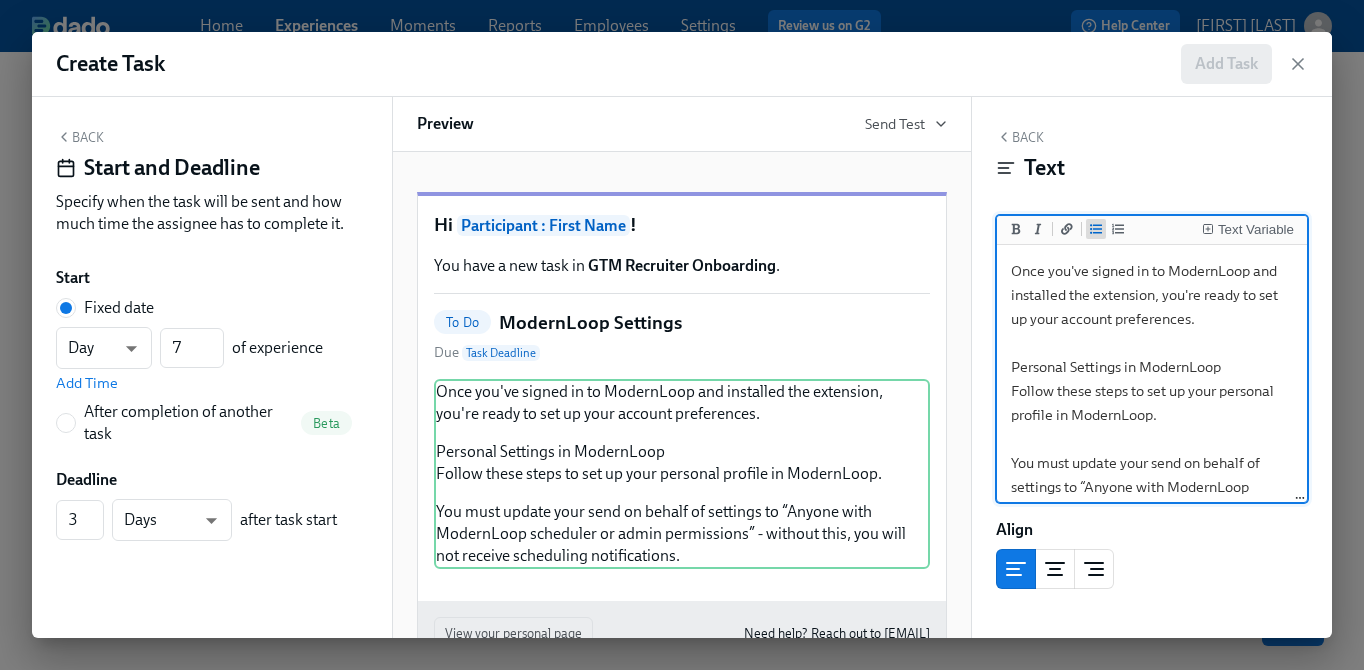 click 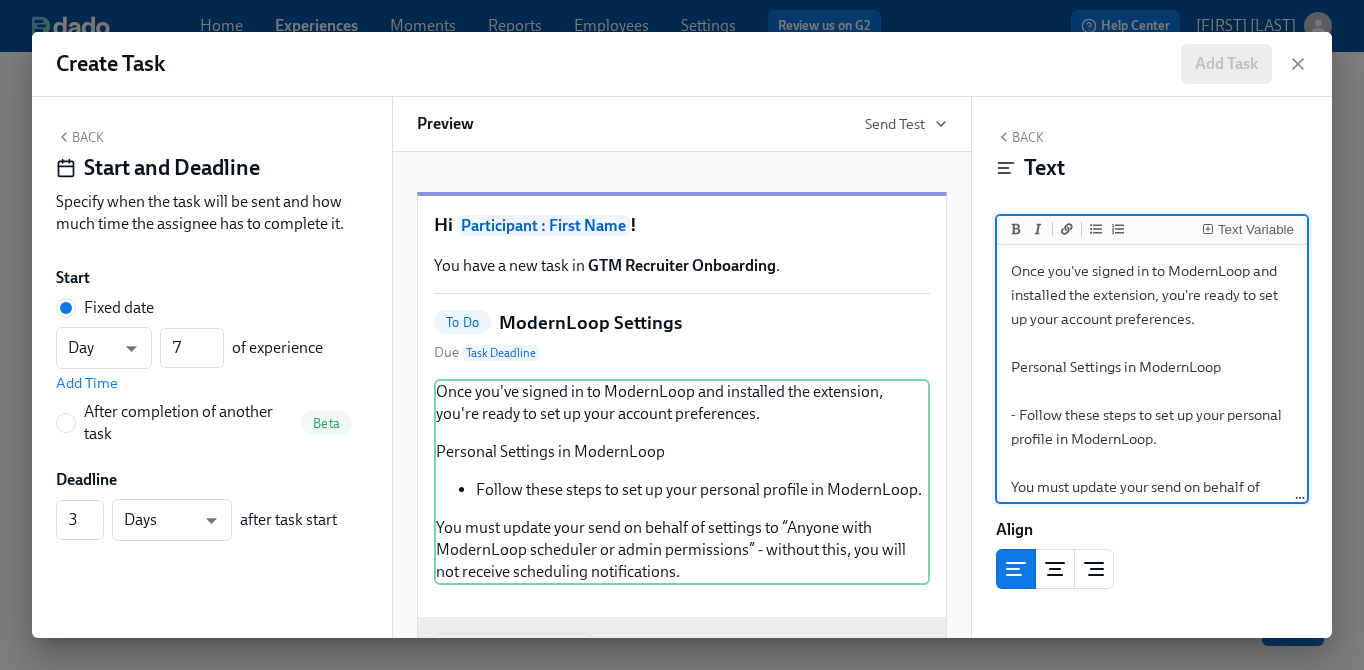 click on "Once you've signed in to ModernLoop and installed the extension, you're ready to set up your account preferences.
Personal Settings in ModernLoop
- Follow these steps to set up your personal profile in ModernLoop.
You must update your send on behalf of settings to “Anyone with ModernLoop scheduler or admin permissions” - without this, you will not receive scheduling notifications." at bounding box center [1152, 427] 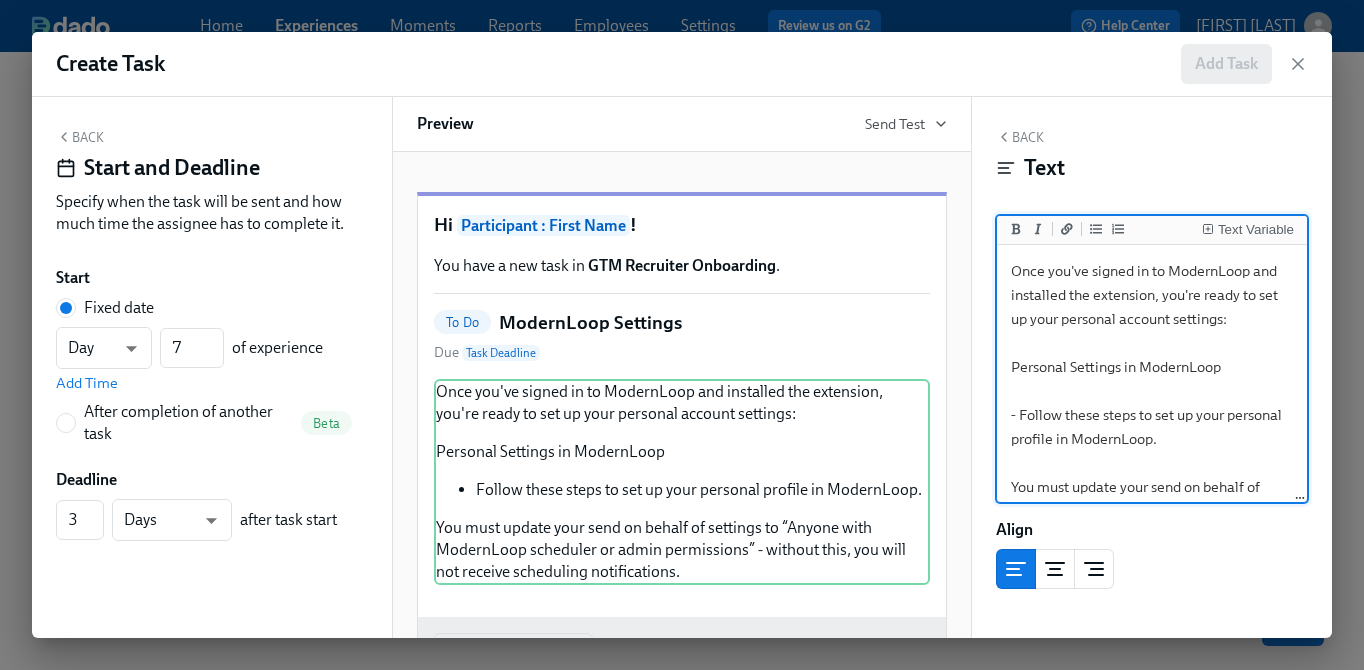 drag, startPoint x: 1229, startPoint y: 365, endPoint x: 992, endPoint y: 361, distance: 237.03375 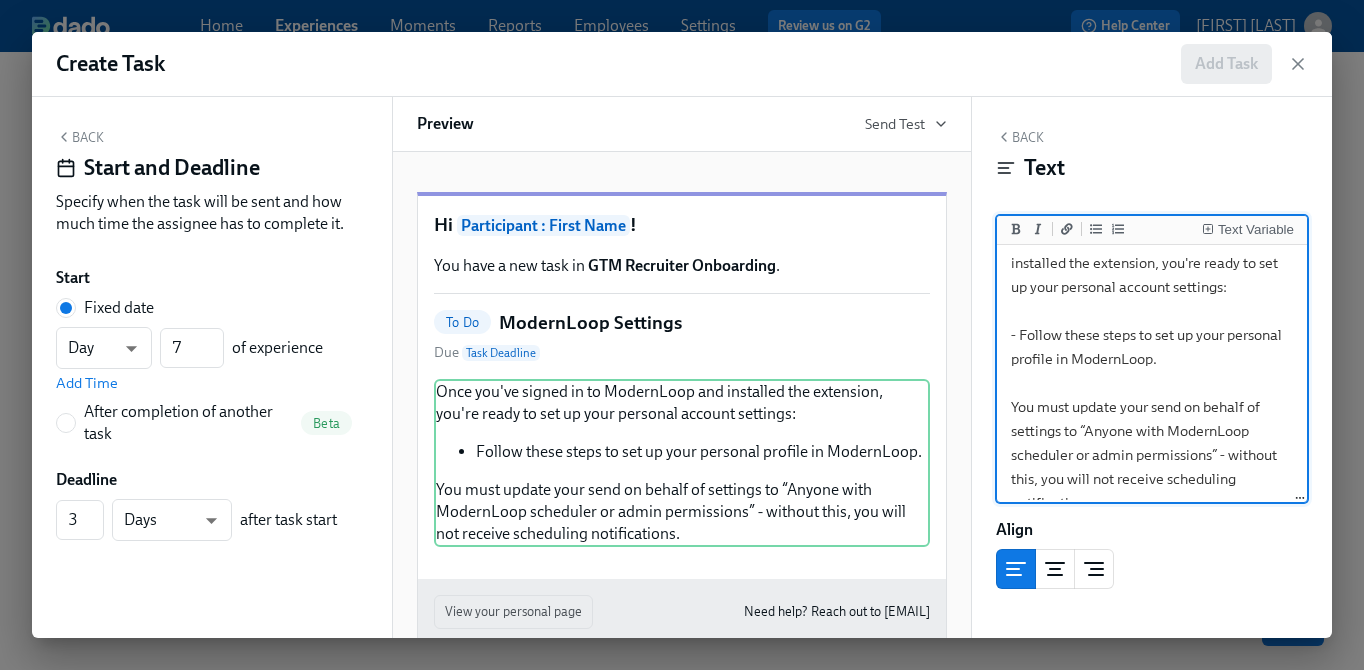 scroll, scrollTop: 57, scrollLeft: 0, axis: vertical 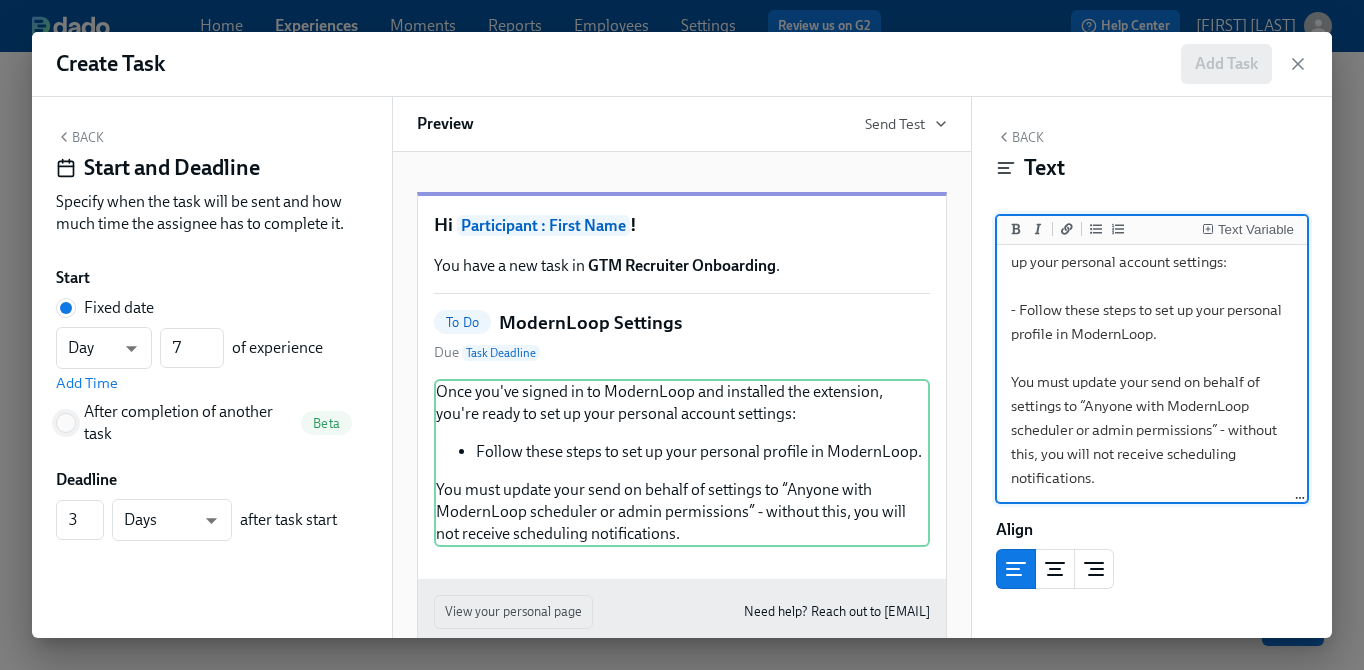 type on "Once you've signed in to ModernLoop and installed the extension, you're ready to set up your personal account settings:
- Follow these steps to set up your personal profile in ModernLoop.
You must update your send on behalf of settings to “Anyone with ModernLoop scheduler or admin permissions” - without this, you will not receive scheduling notifications." 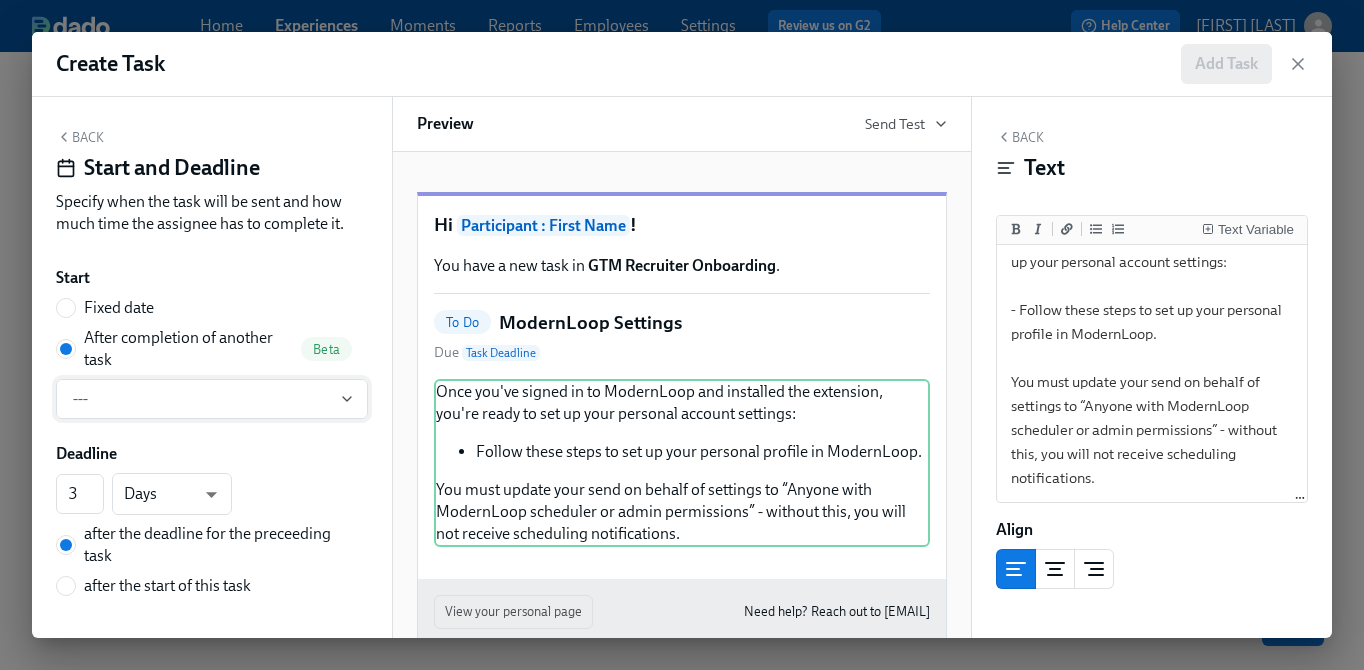 click on "---" at bounding box center (212, 399) 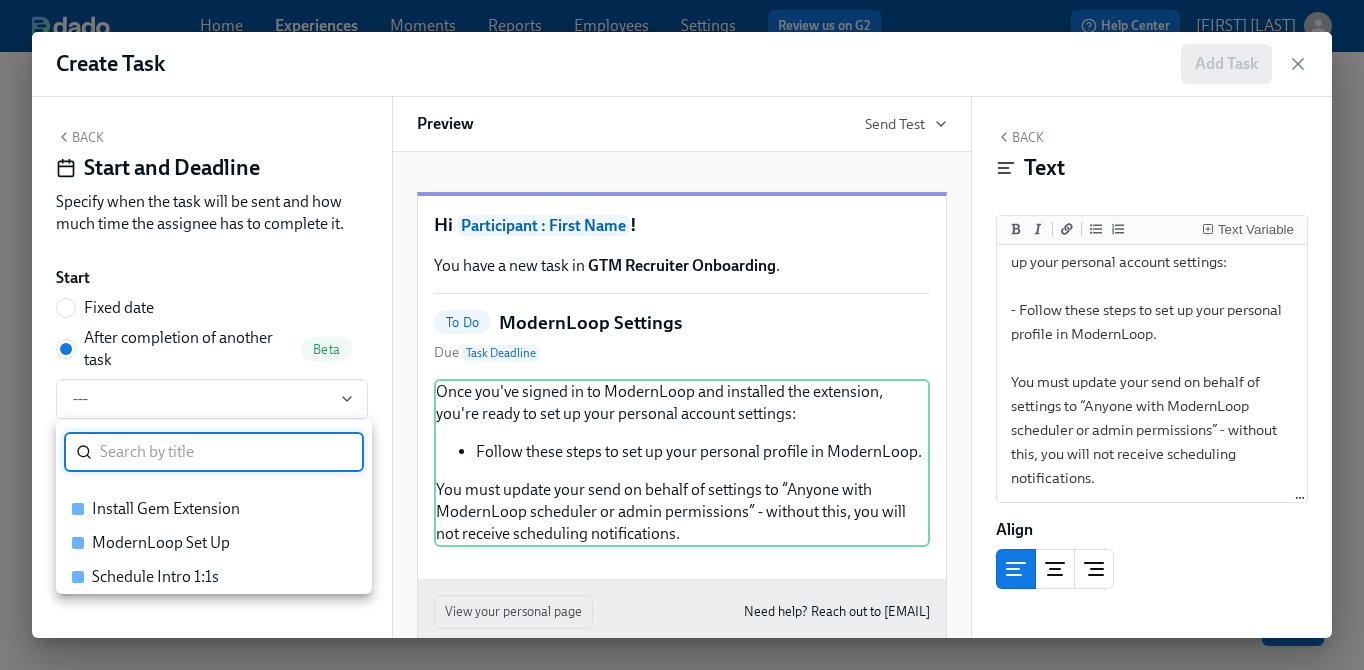 scroll, scrollTop: 650, scrollLeft: 0, axis: vertical 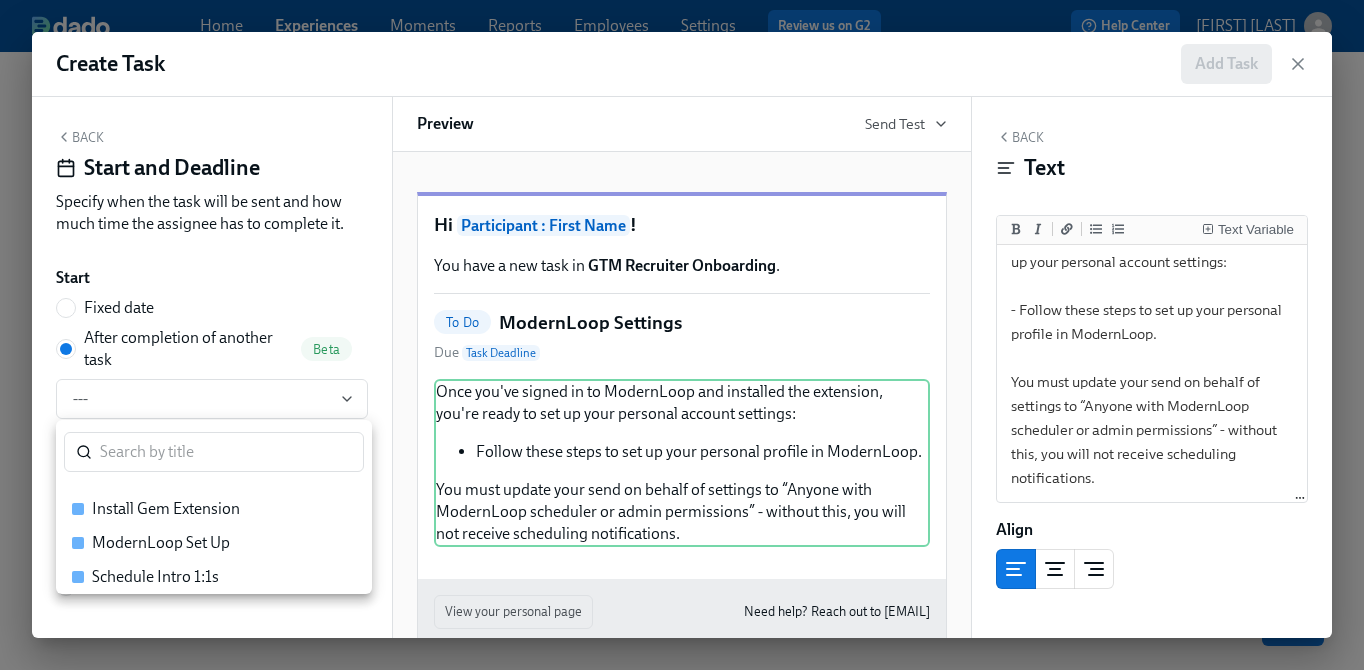 click on "ModernLoop Set Up" at bounding box center (161, 543) 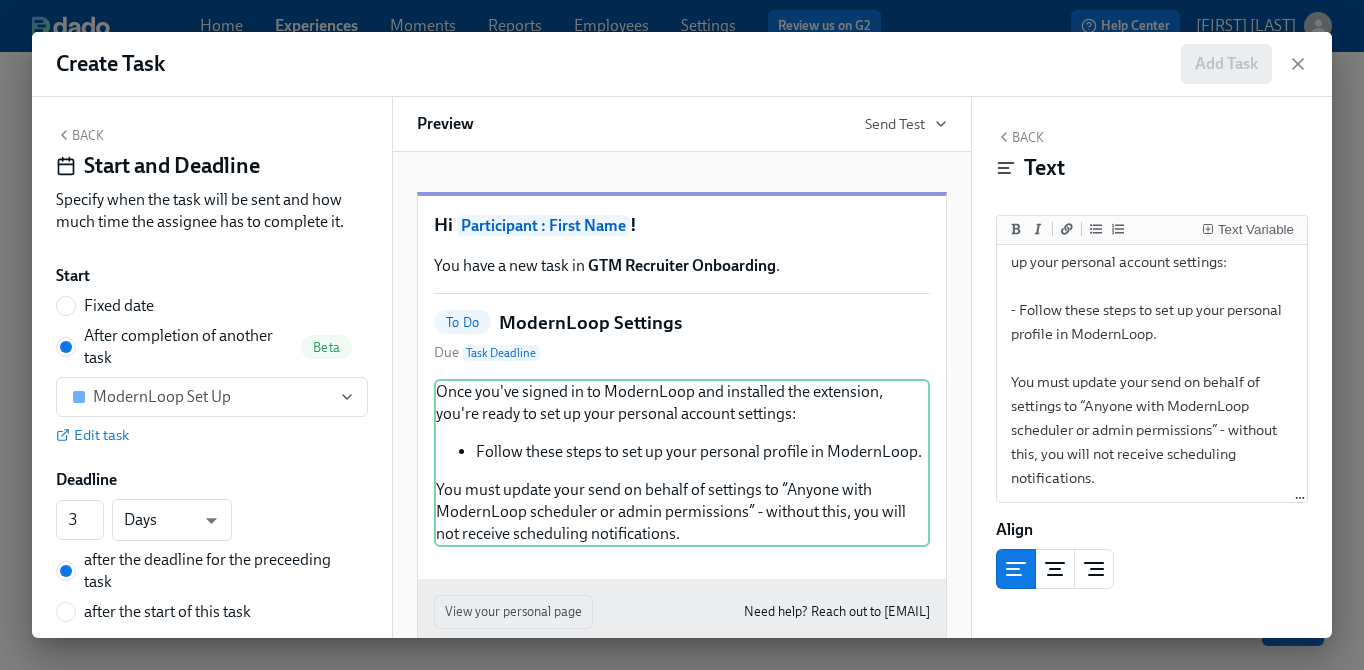 scroll, scrollTop: 0, scrollLeft: 0, axis: both 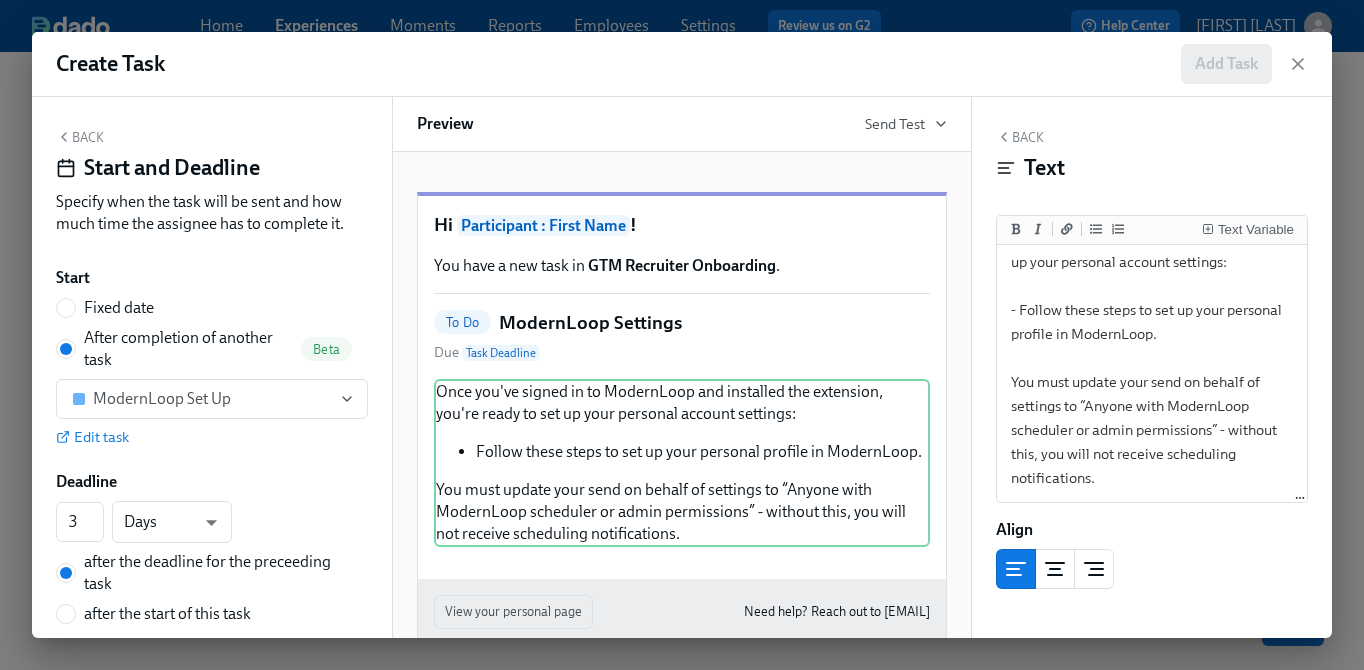 click on "Back" at bounding box center (80, 137) 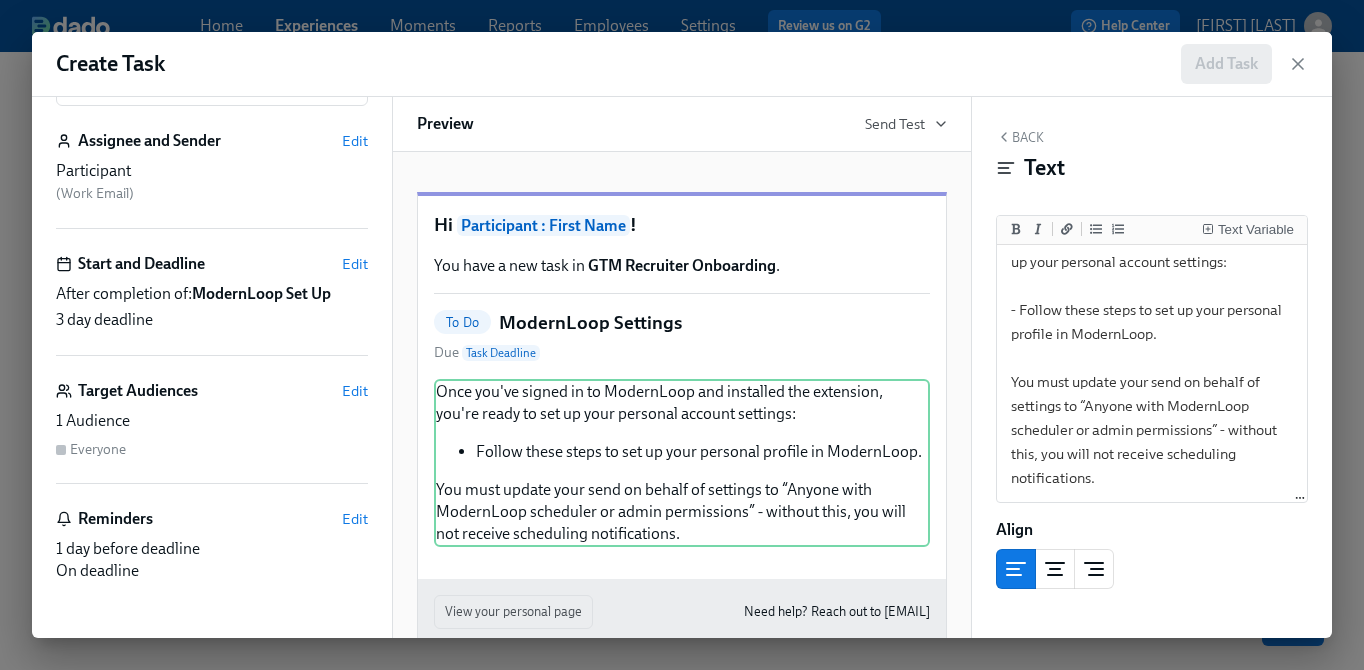 scroll, scrollTop: 0, scrollLeft: 0, axis: both 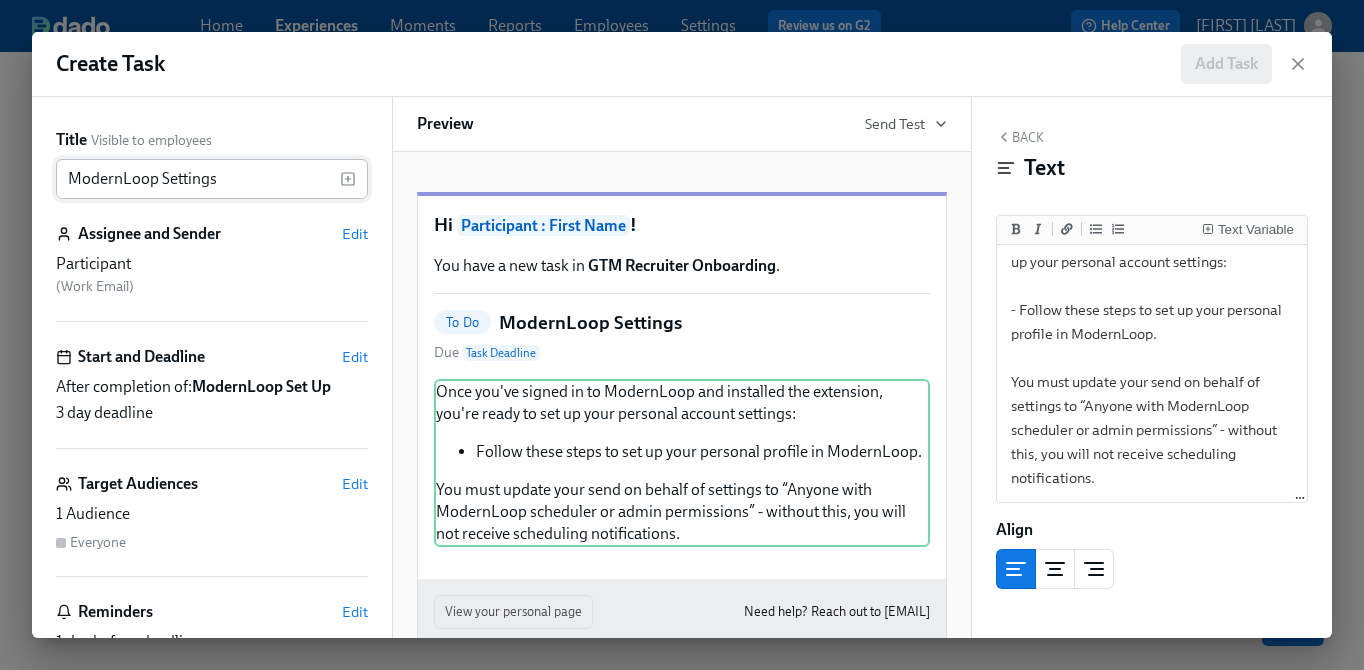 click on "ModernLoop Settings" at bounding box center (198, 179) 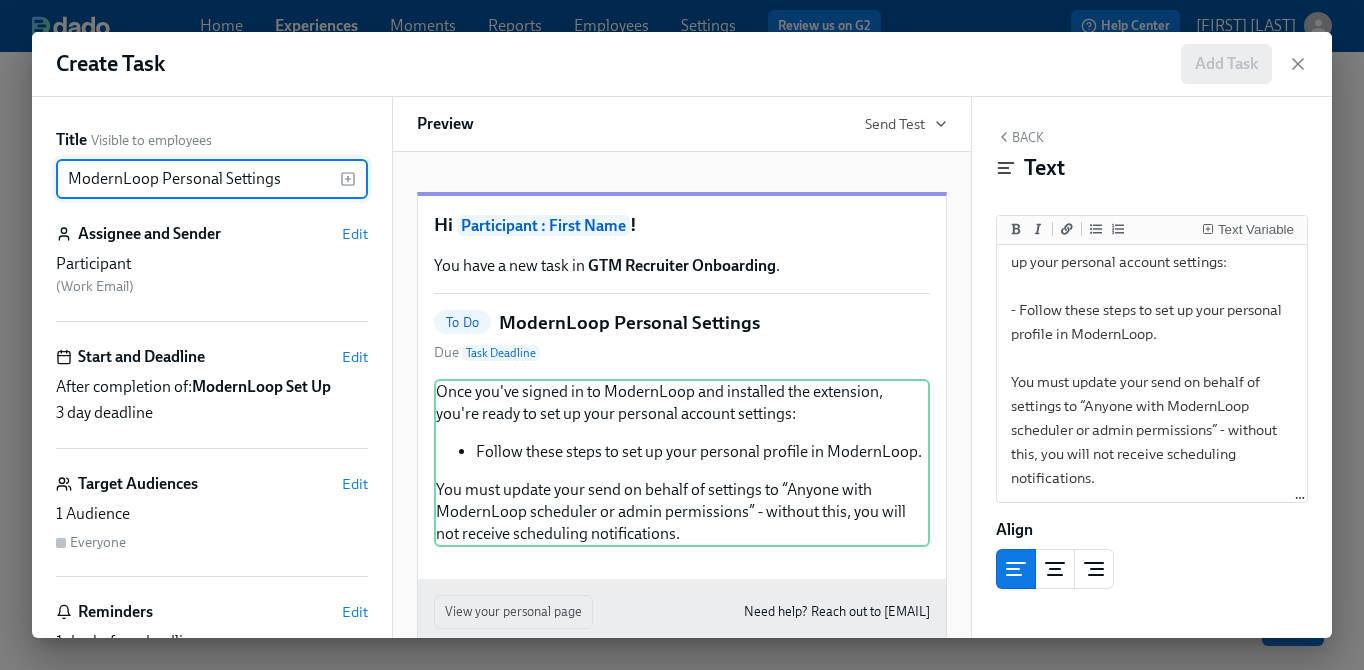 type on "ModernLoop Personal Settings" 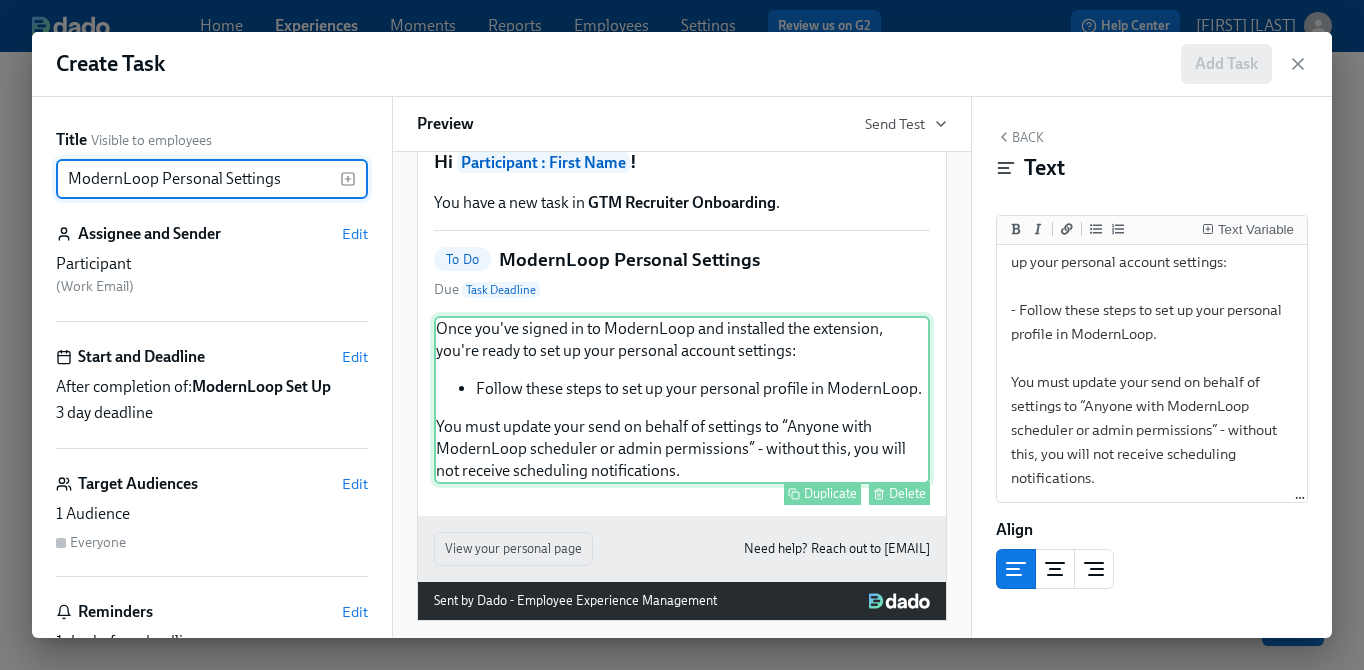 scroll, scrollTop: 73, scrollLeft: 0, axis: vertical 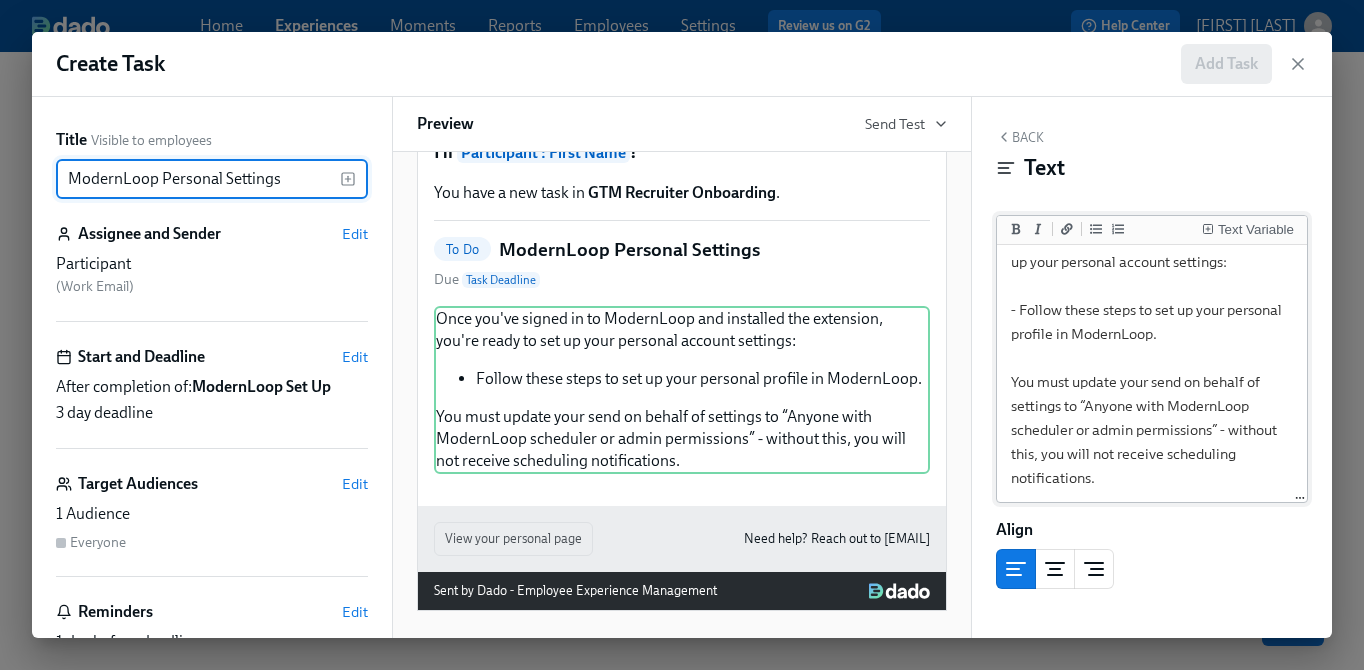 click on "Once you've signed in to ModernLoop and installed the extension, you're ready to set up your personal account settings:
- Follow these steps to set up your personal profile in ModernLoop.
You must update your send on behalf of settings to “Anyone with ModernLoop scheduler or admin permissions” - without this, you will not receive scheduling notifications." at bounding box center (1152, 346) 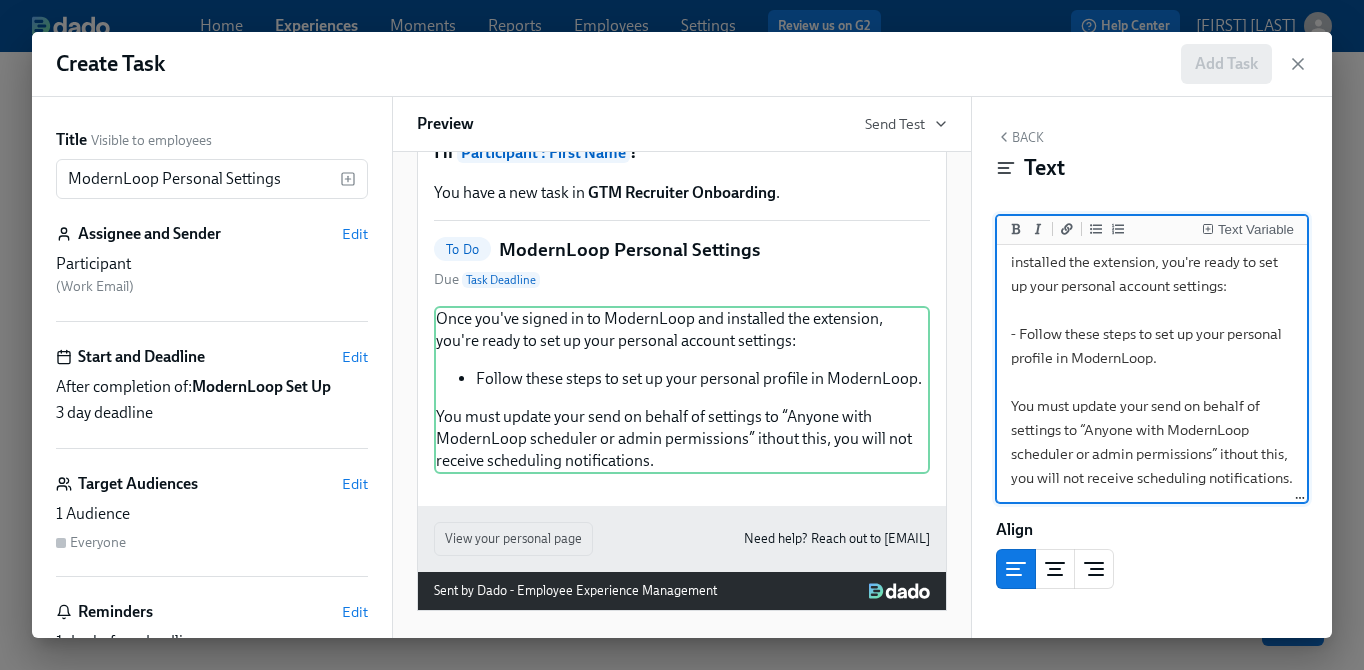 scroll, scrollTop: 57, scrollLeft: 0, axis: vertical 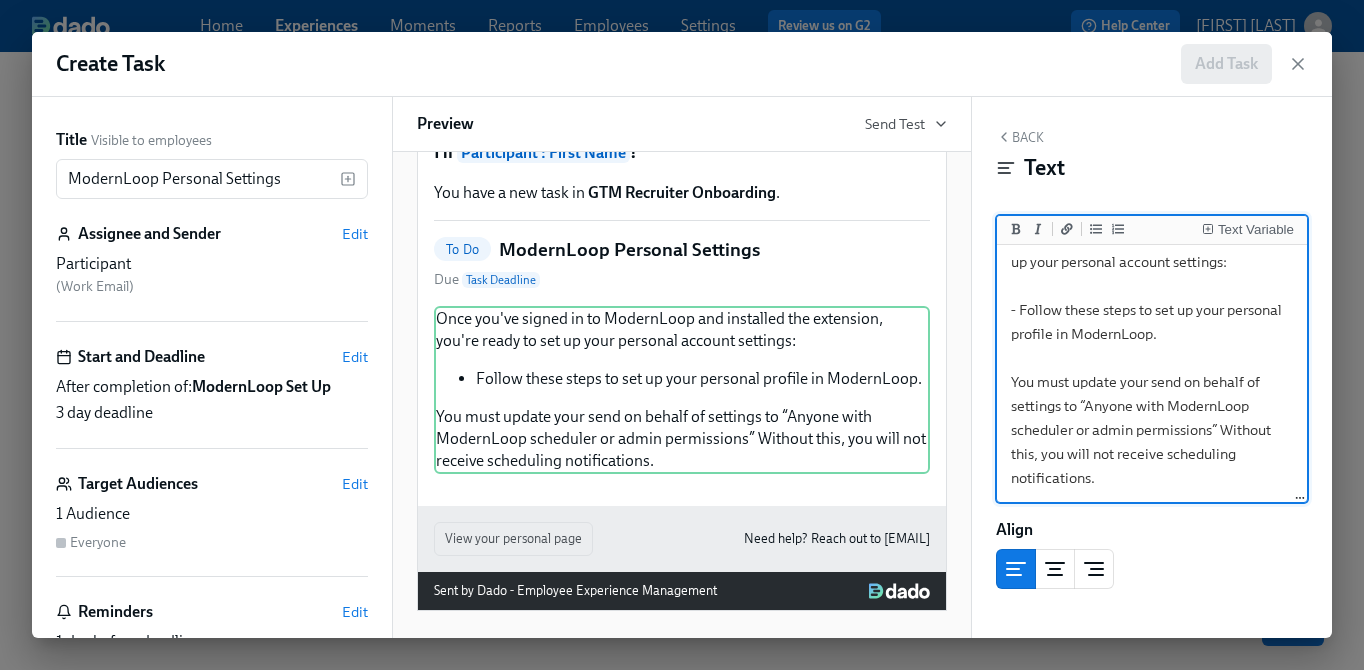 click on "Once you've signed in to ModernLoop and installed the extension, you're ready to set up your personal account settings:
- Follow these steps to set up your personal profile in ModernLoop.
You must update your send on behalf of settings to “Anyone with ModernLoop scheduler or admin permissions” Without this, you will not receive scheduling notifications." at bounding box center [1152, 346] 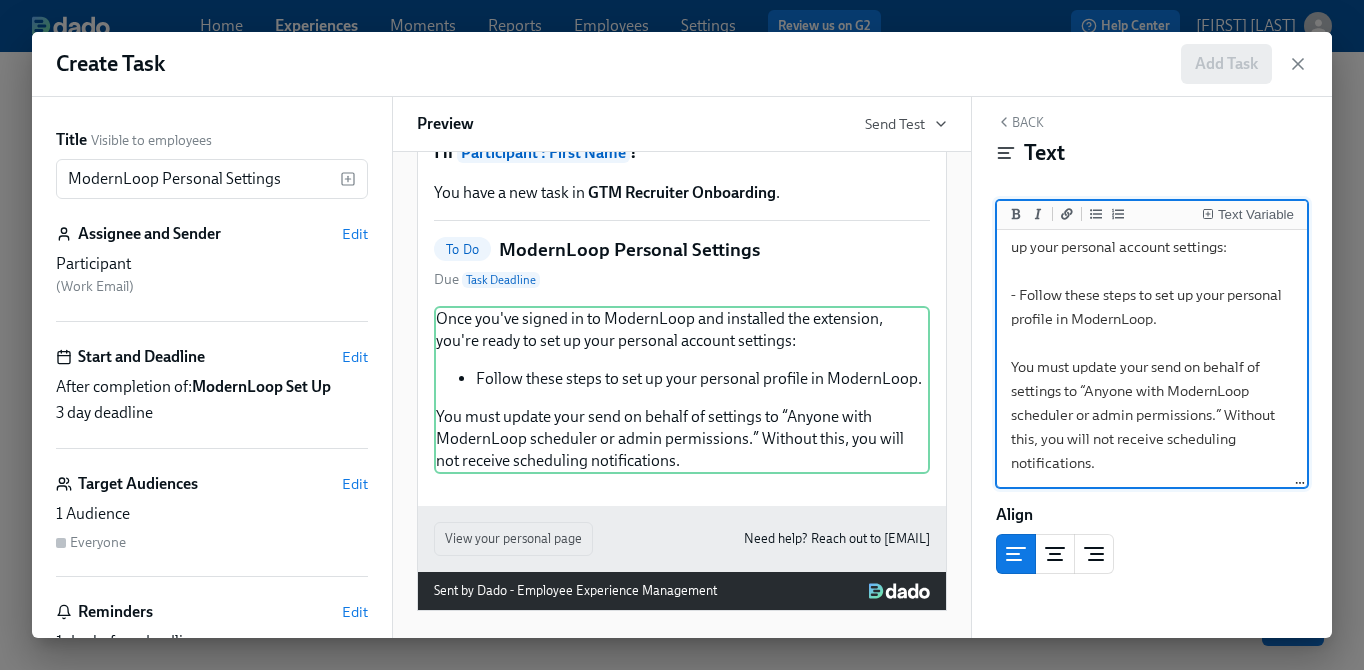 scroll, scrollTop: 21, scrollLeft: 0, axis: vertical 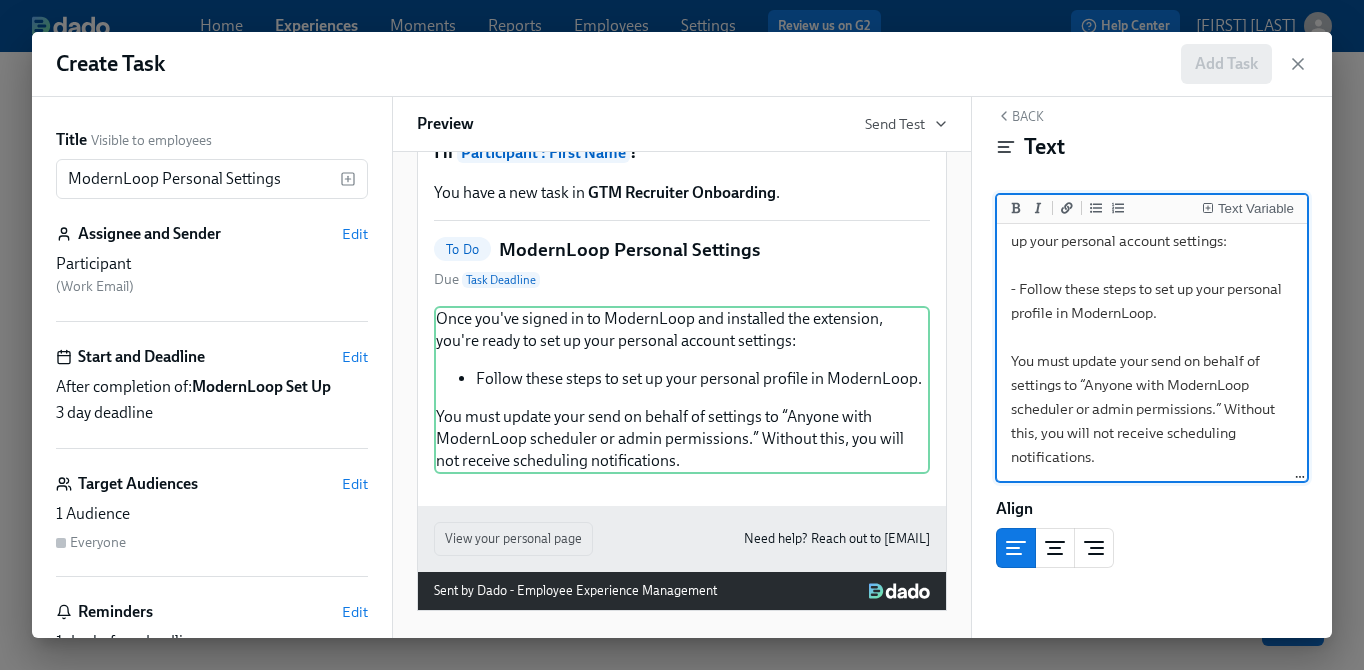 drag, startPoint x: 1222, startPoint y: 402, endPoint x: 1081, endPoint y: 393, distance: 141.28694 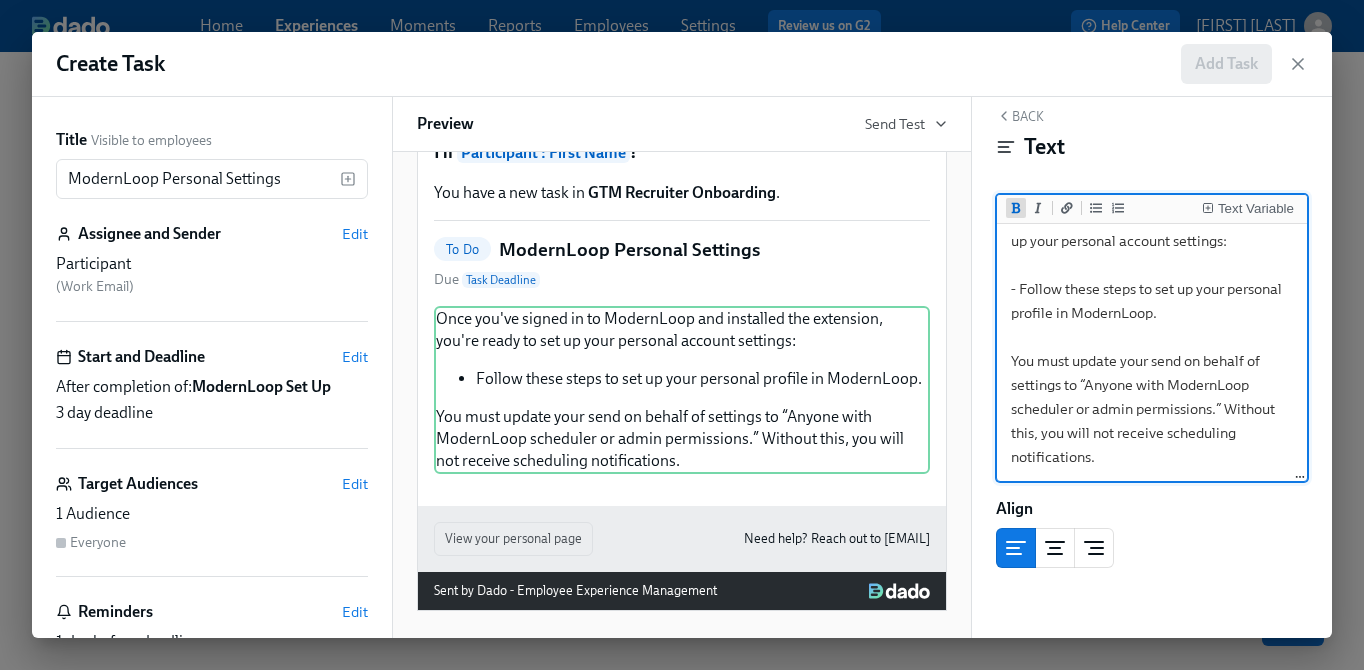 click at bounding box center [1016, 208] 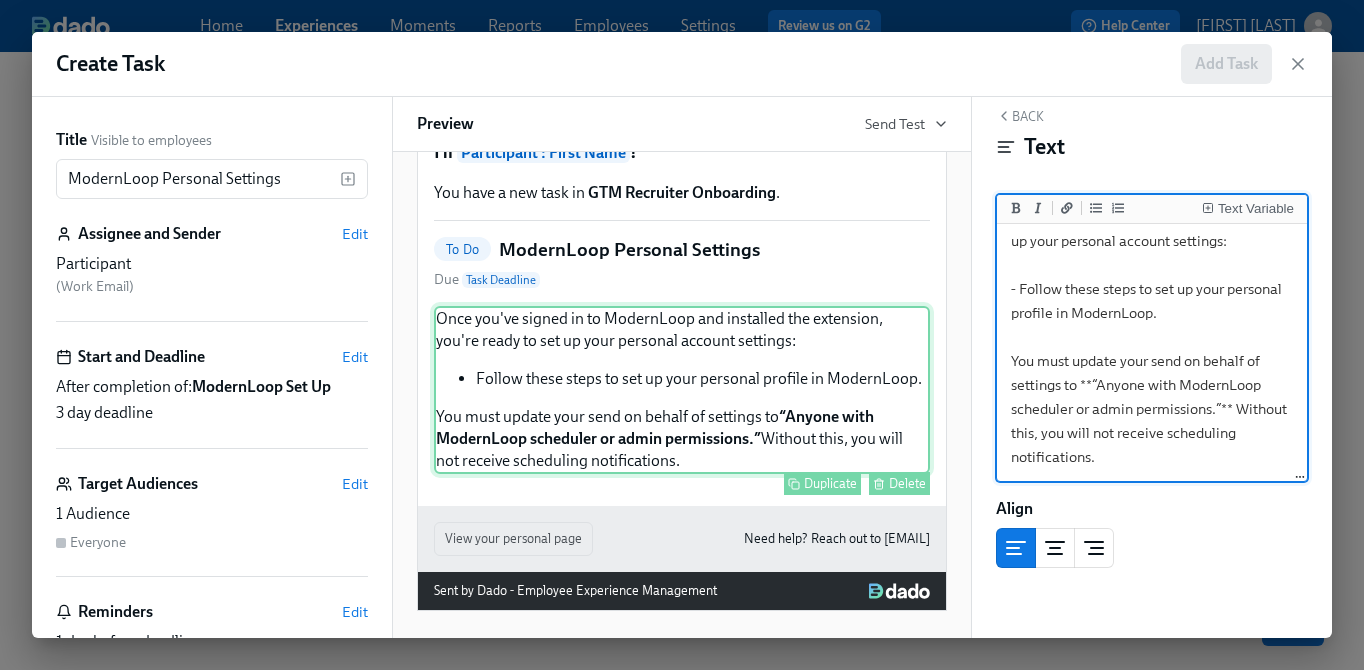 scroll, scrollTop: 104, scrollLeft: 0, axis: vertical 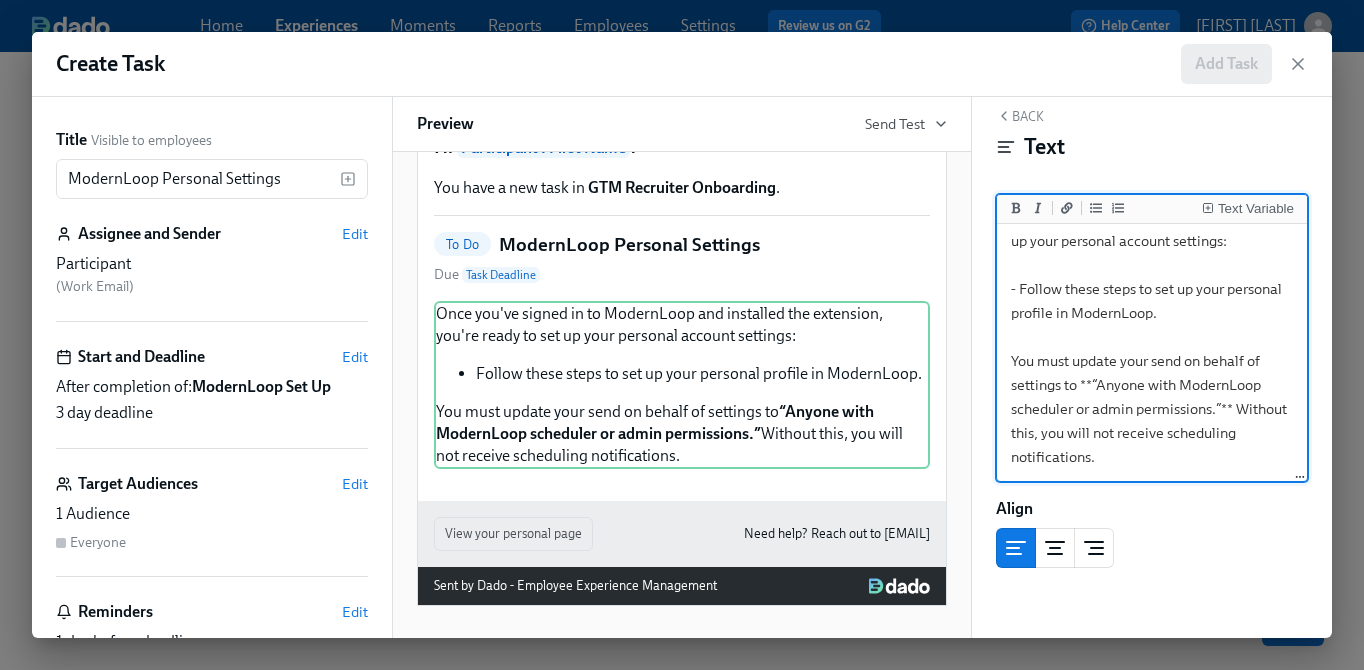 click on "Once you've signed in to ModernLoop and installed the extension, you're ready to set up your personal account settings:
- Follow these steps to set up your personal profile in ModernLoop.
You must update your send on behalf of settings to **“Anyone with ModernLoop scheduler or admin permissions.”** Without this, you will not receive scheduling notifications." at bounding box center (1152, 325) 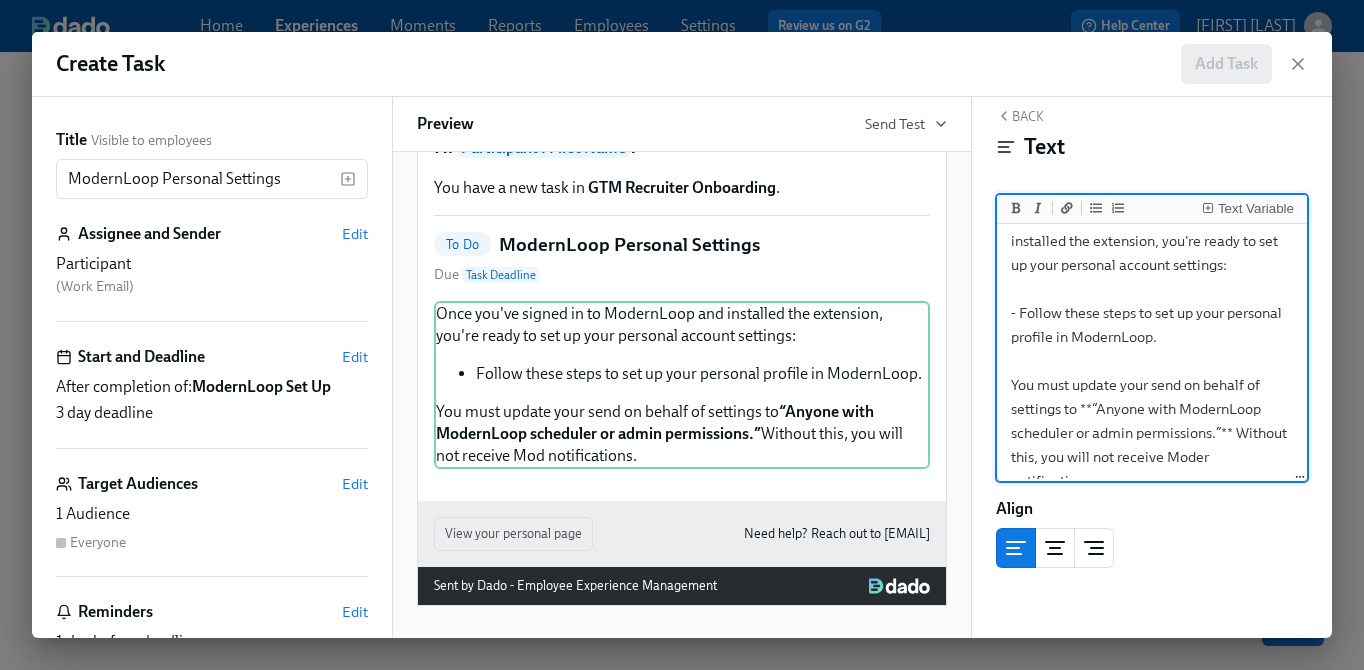 scroll, scrollTop: 57, scrollLeft: 0, axis: vertical 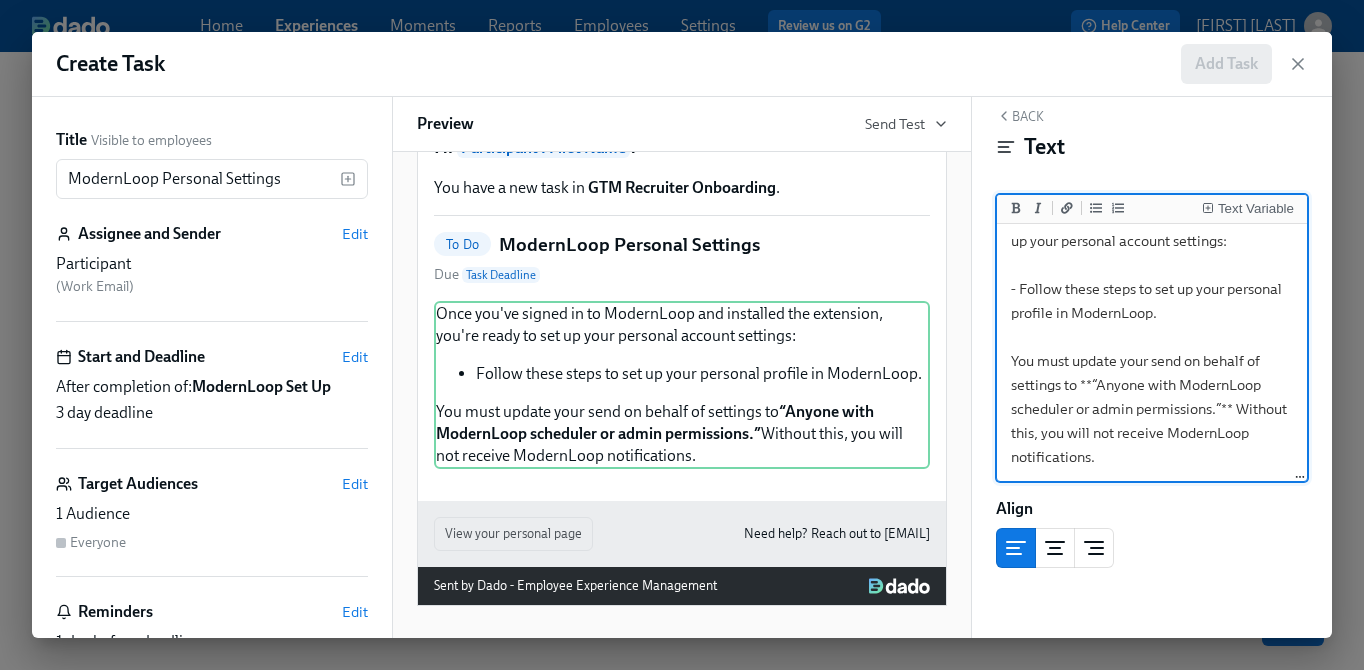 click on "Once you've signed in to ModernLoop and installed the extension, you're ready to set up your personal account settings:
- Follow these steps to set up your personal profile in ModernLoop.
You must update your send on behalf of settings to **“Anyone with ModernLoop scheduler or admin permissions.”** Without this, you will not receive ModernLoop notifications." at bounding box center [1152, 325] 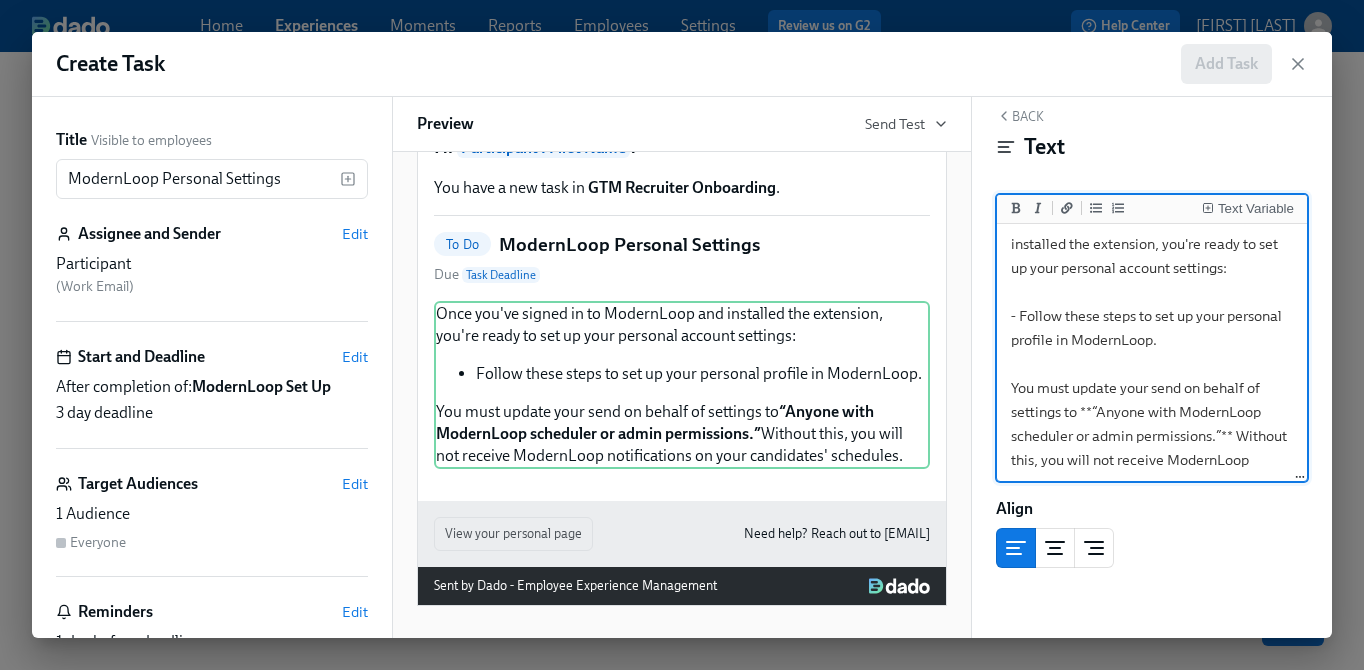scroll, scrollTop: 33, scrollLeft: 0, axis: vertical 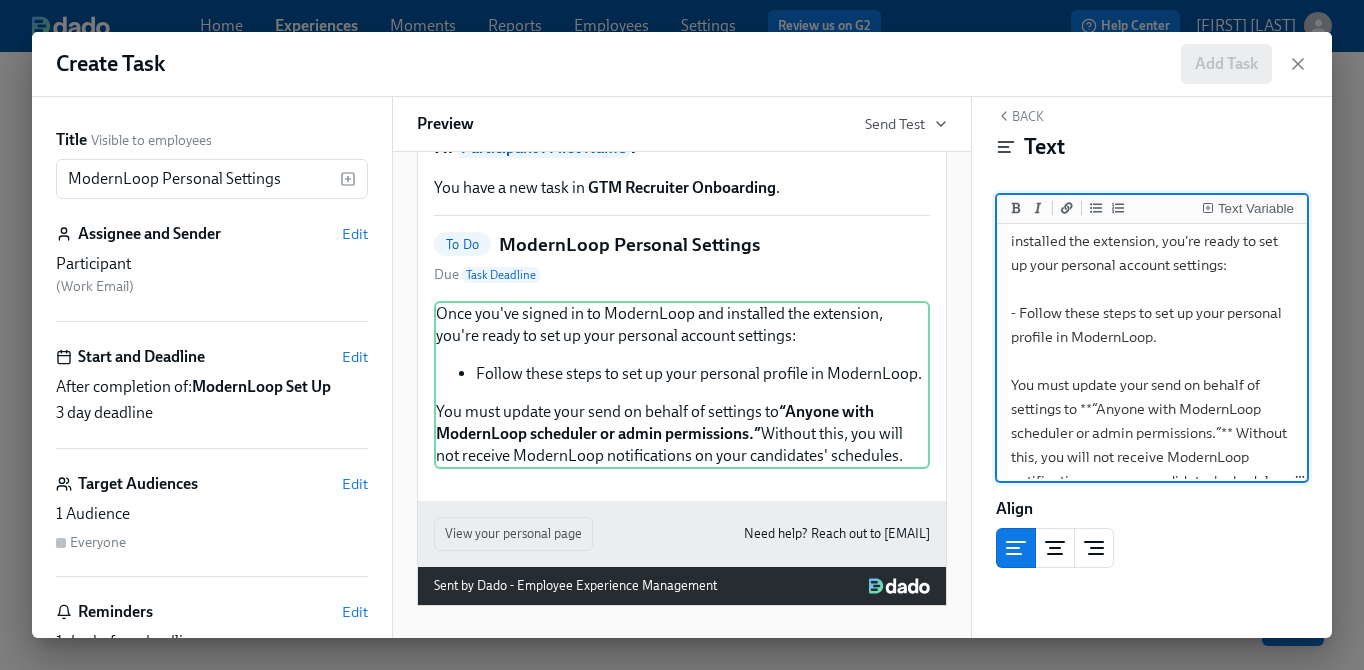 drag, startPoint x: 1133, startPoint y: 311, endPoint x: 1064, endPoint y: 315, distance: 69.115845 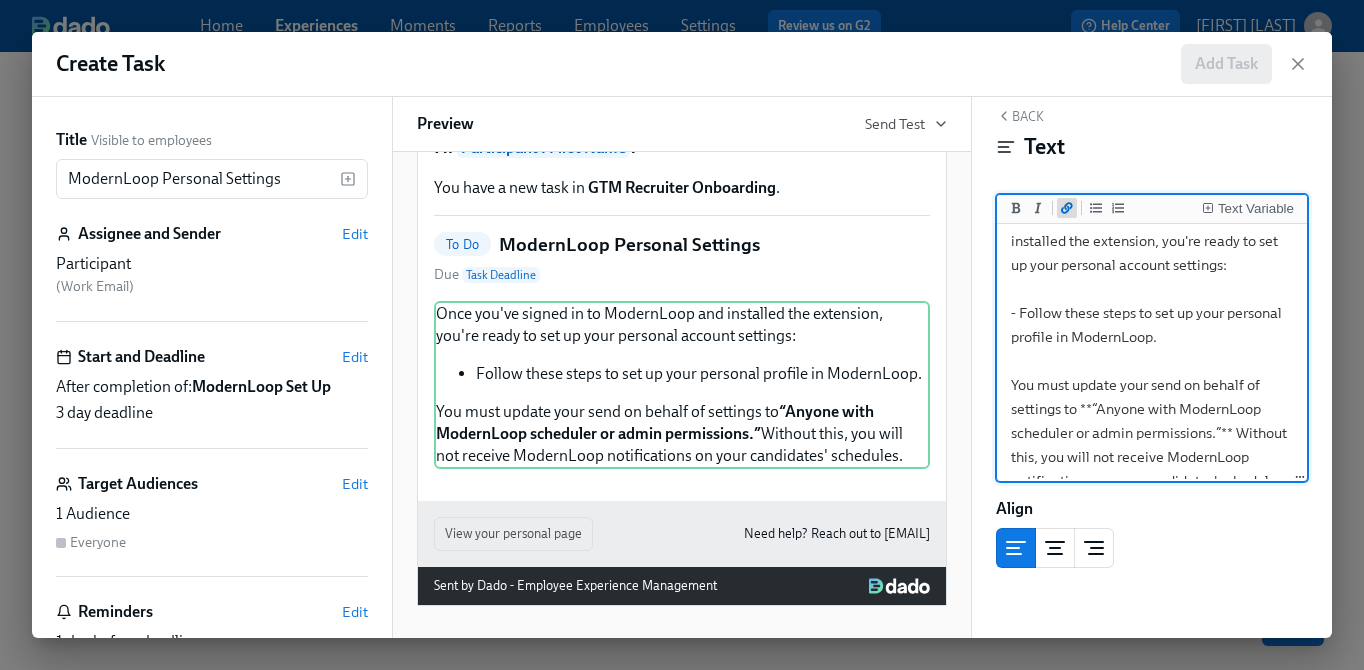 click at bounding box center [1067, 208] 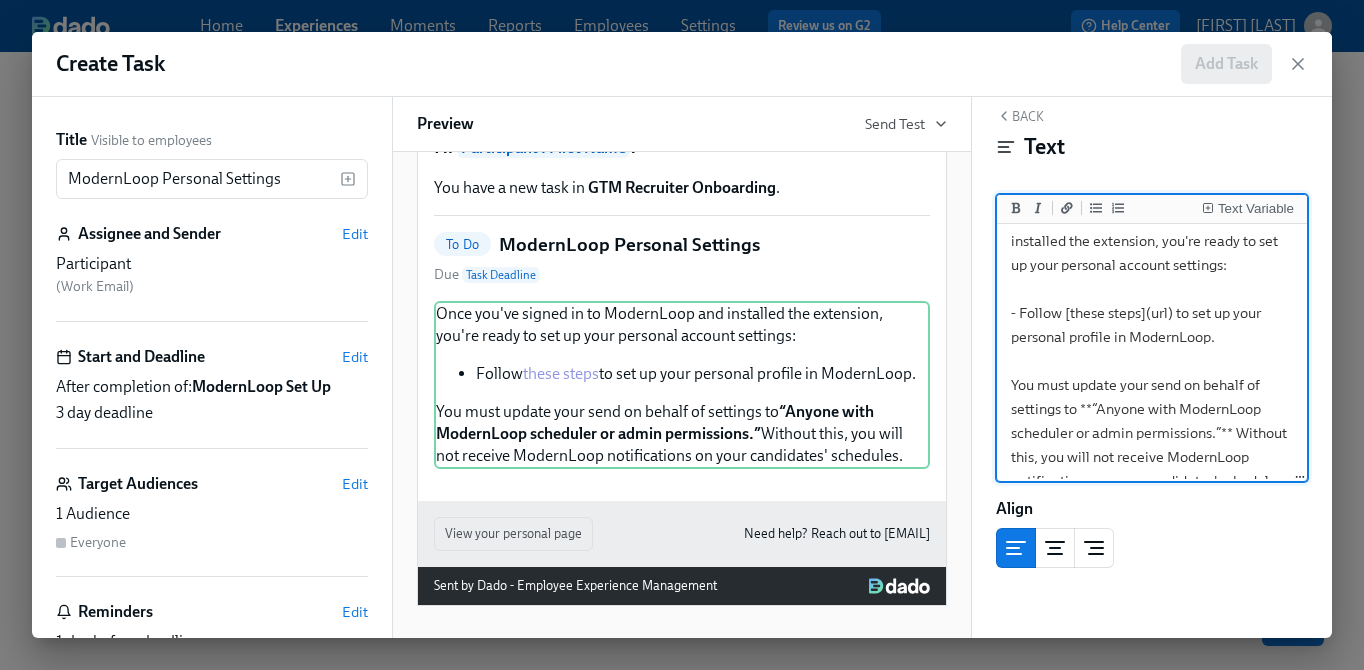 drag, startPoint x: 1168, startPoint y: 309, endPoint x: 1152, endPoint y: 308, distance: 16.03122 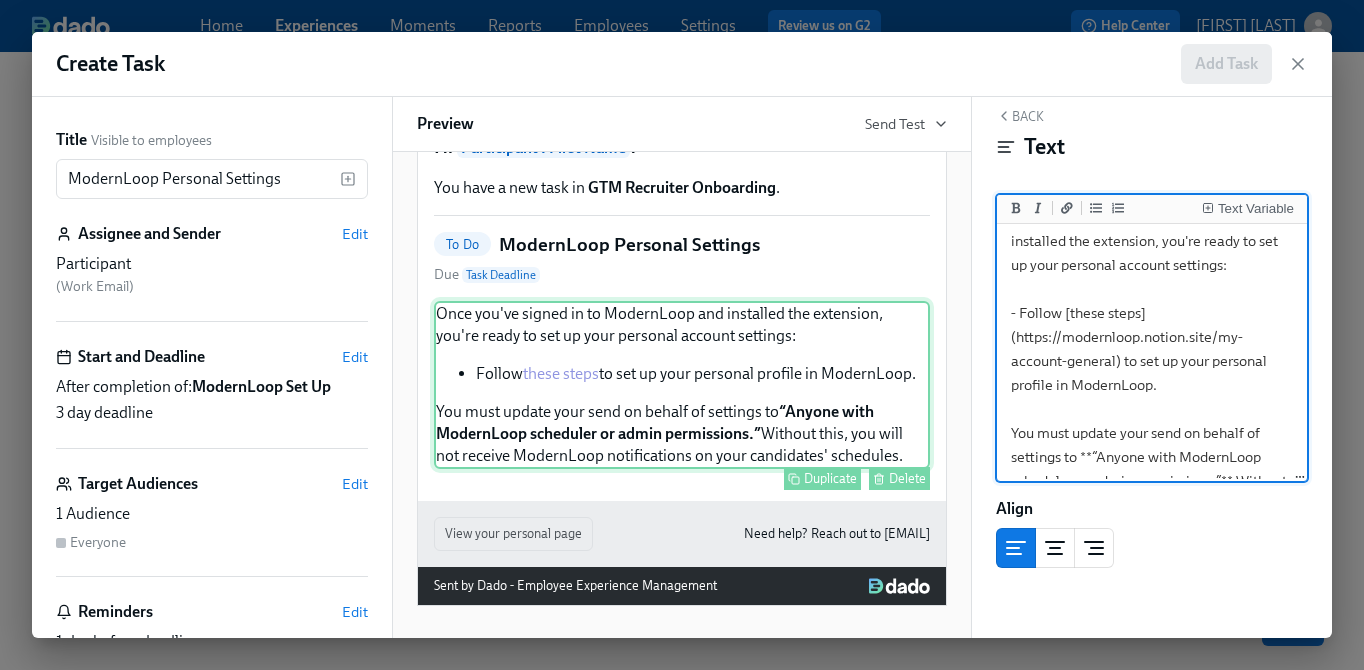 scroll, scrollTop: 692, scrollLeft: 0, axis: vertical 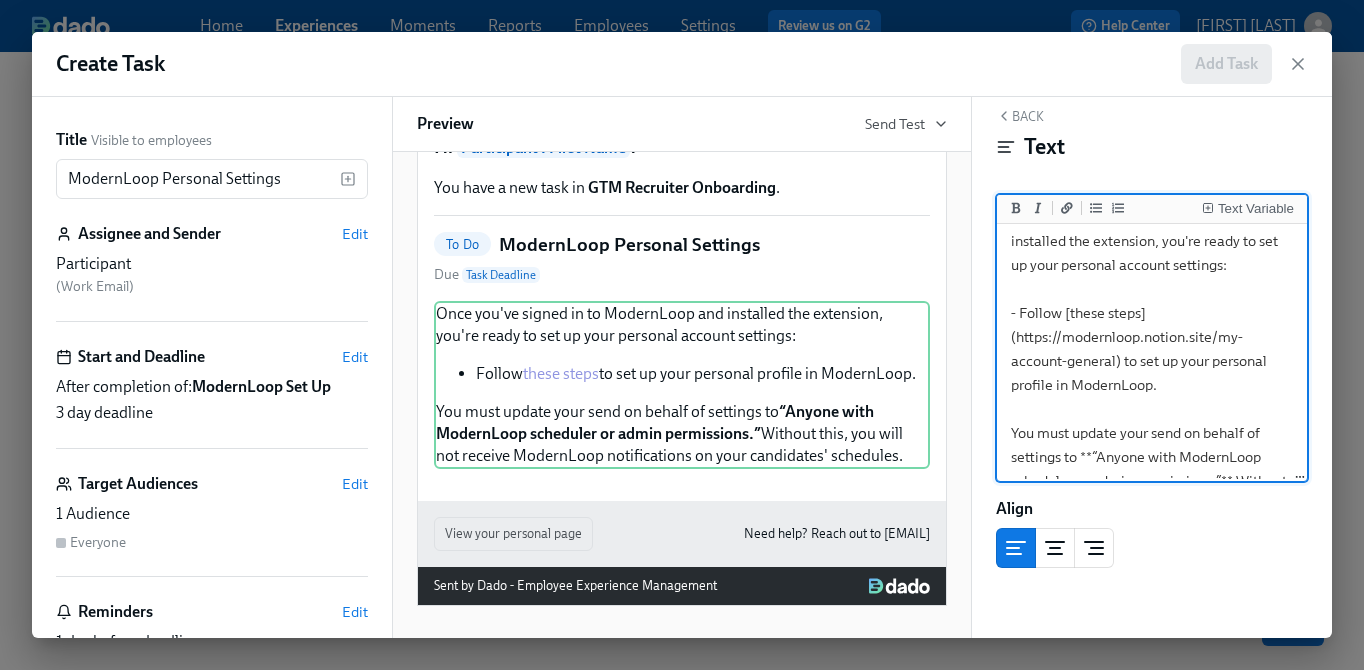 type on "Once you've signed in to ModernLoop and installed the extension, you're ready to set up your personal account settings:
- Follow [these steps](https://modernloop.notion.site/my-account-general) to set up your personal profile in ModernLoop.
You must update your send on behalf of settings to **“Anyone with ModernLoop scheduler or admin permissions.”** Without this, you will not receive ModernLoop notifications on your candidates' schedules." 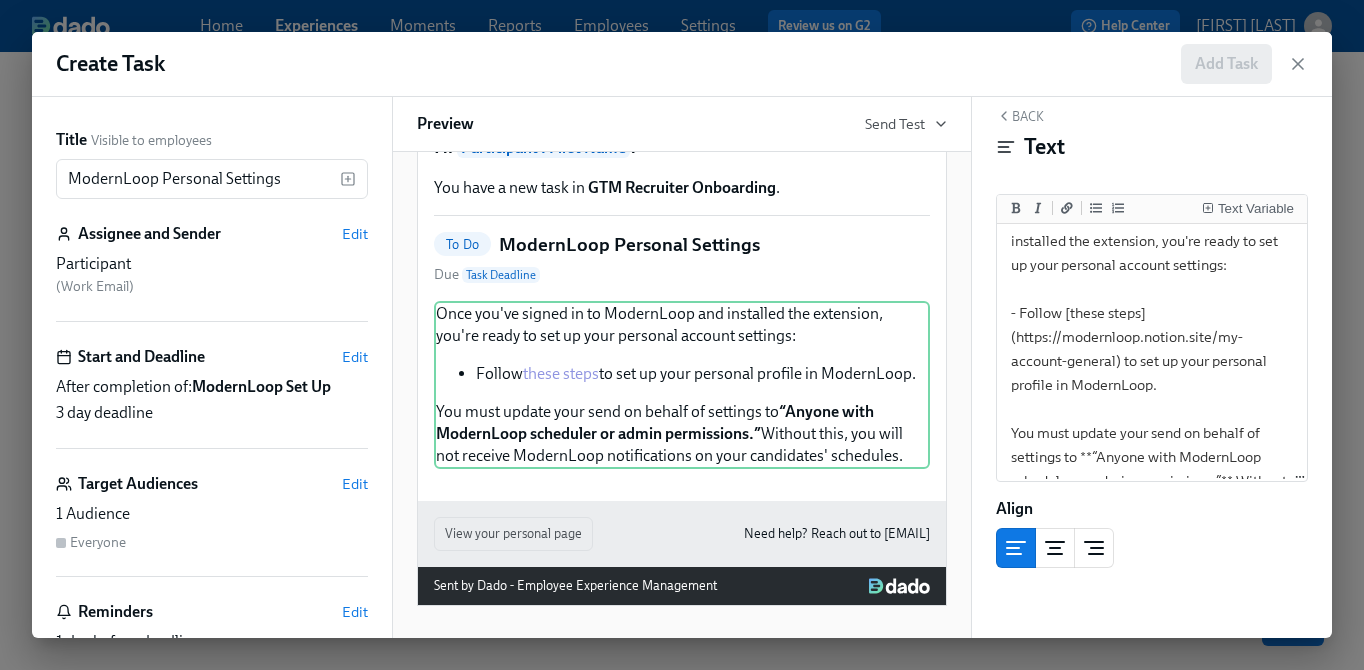 click on "Back" at bounding box center [1020, 116] 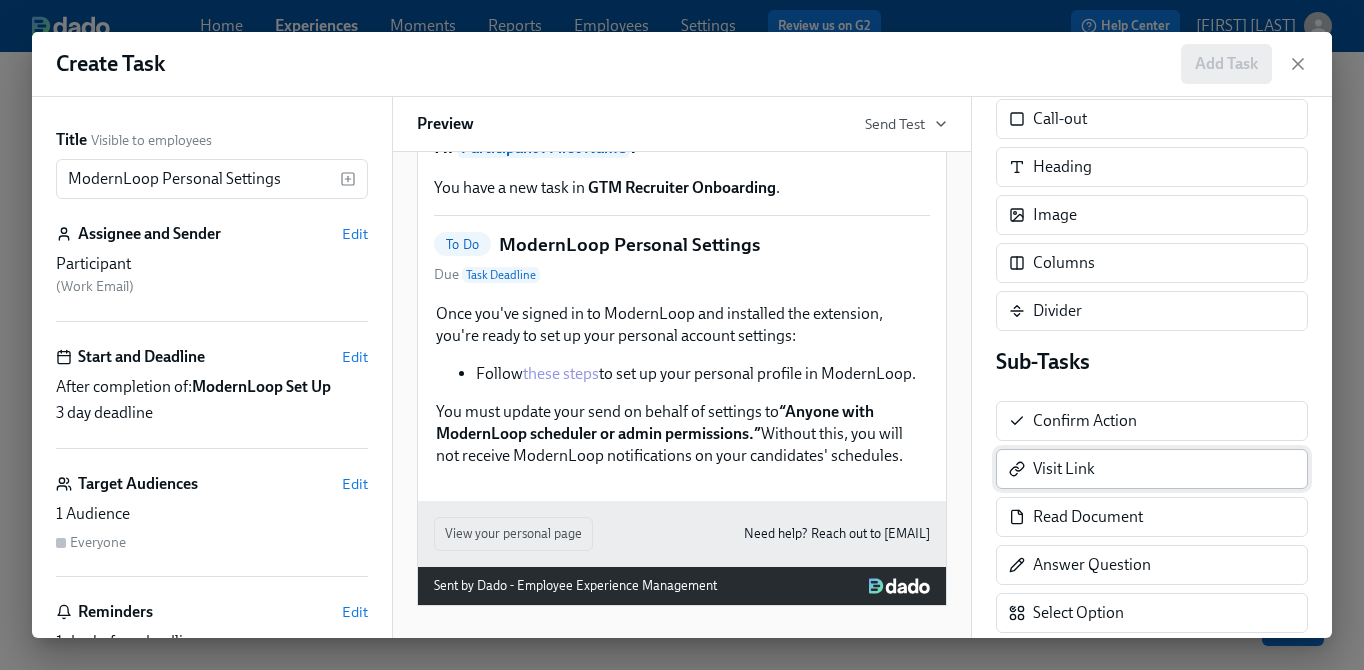 scroll, scrollTop: 135, scrollLeft: 0, axis: vertical 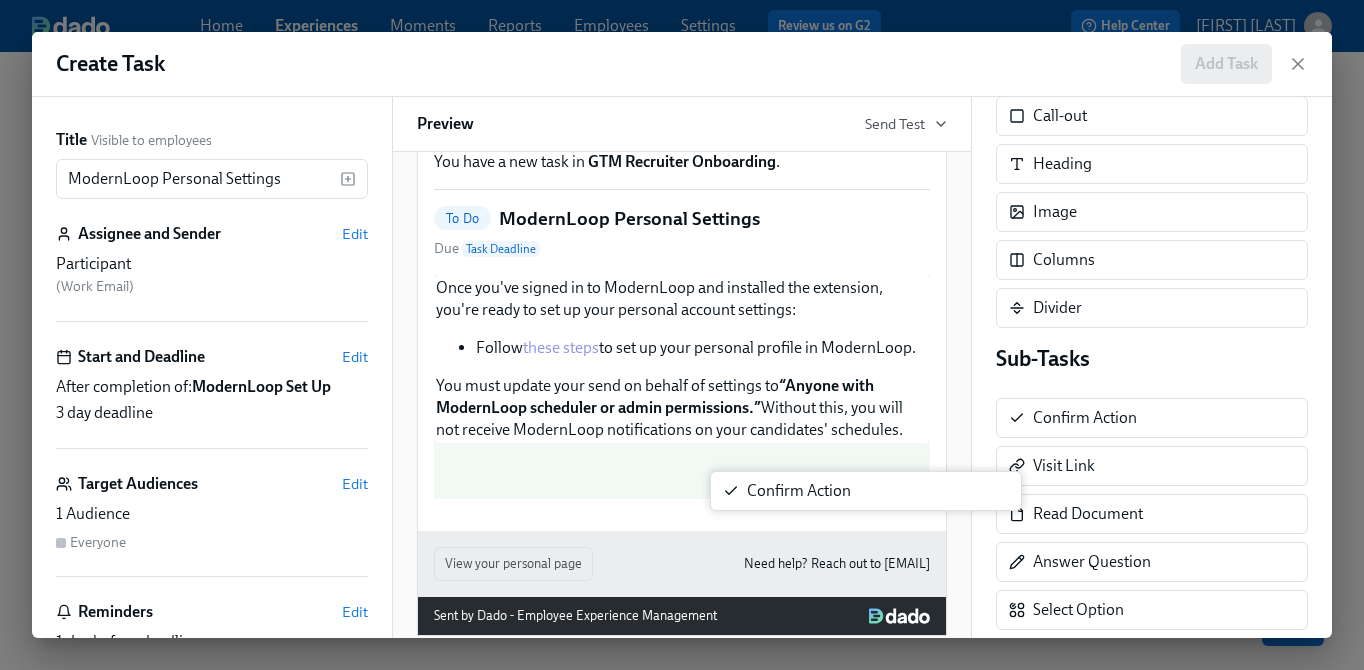 drag, startPoint x: 1077, startPoint y: 417, endPoint x: 777, endPoint y: 492, distance: 309.2329 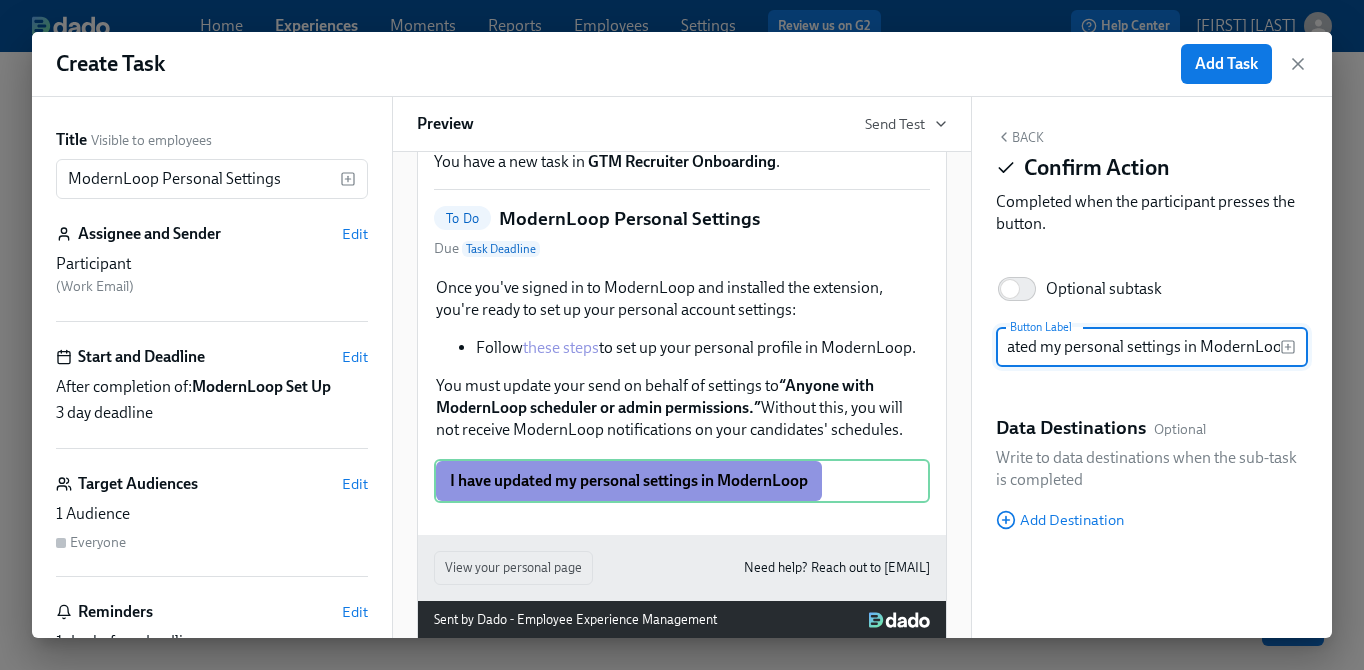 scroll, scrollTop: 0, scrollLeft: 80, axis: horizontal 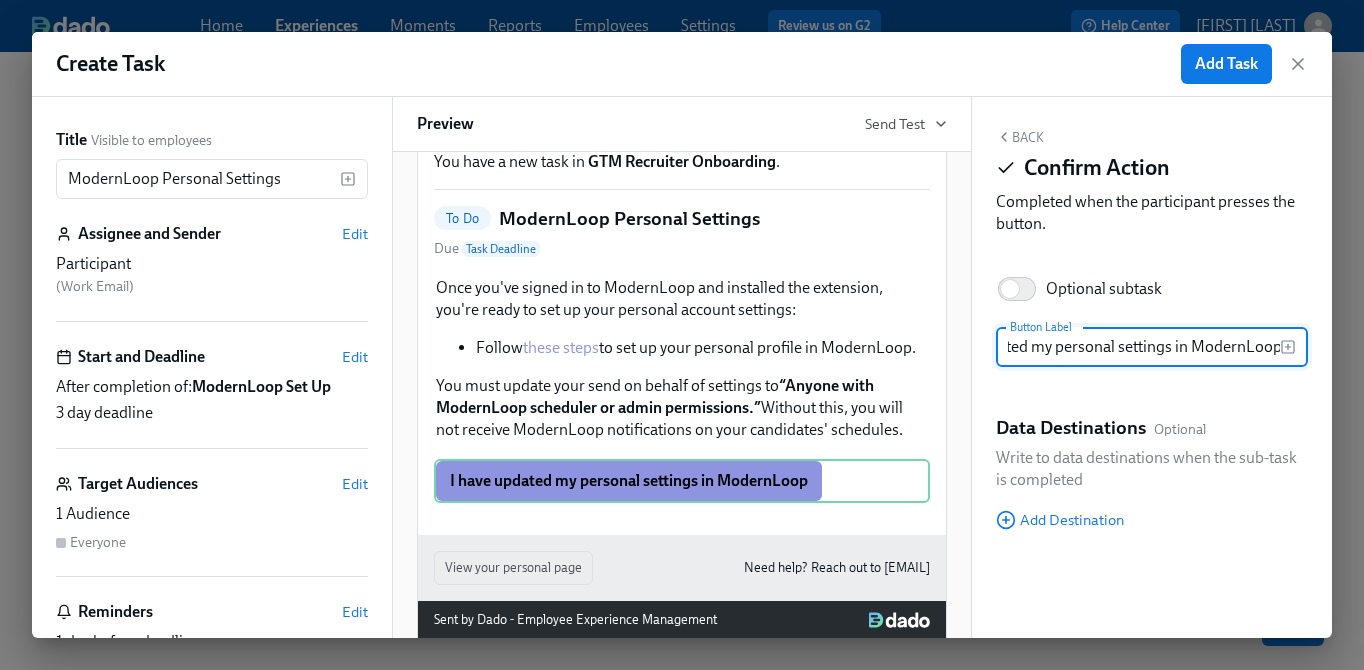 type on "I have updated my personal settings in ModernLoop" 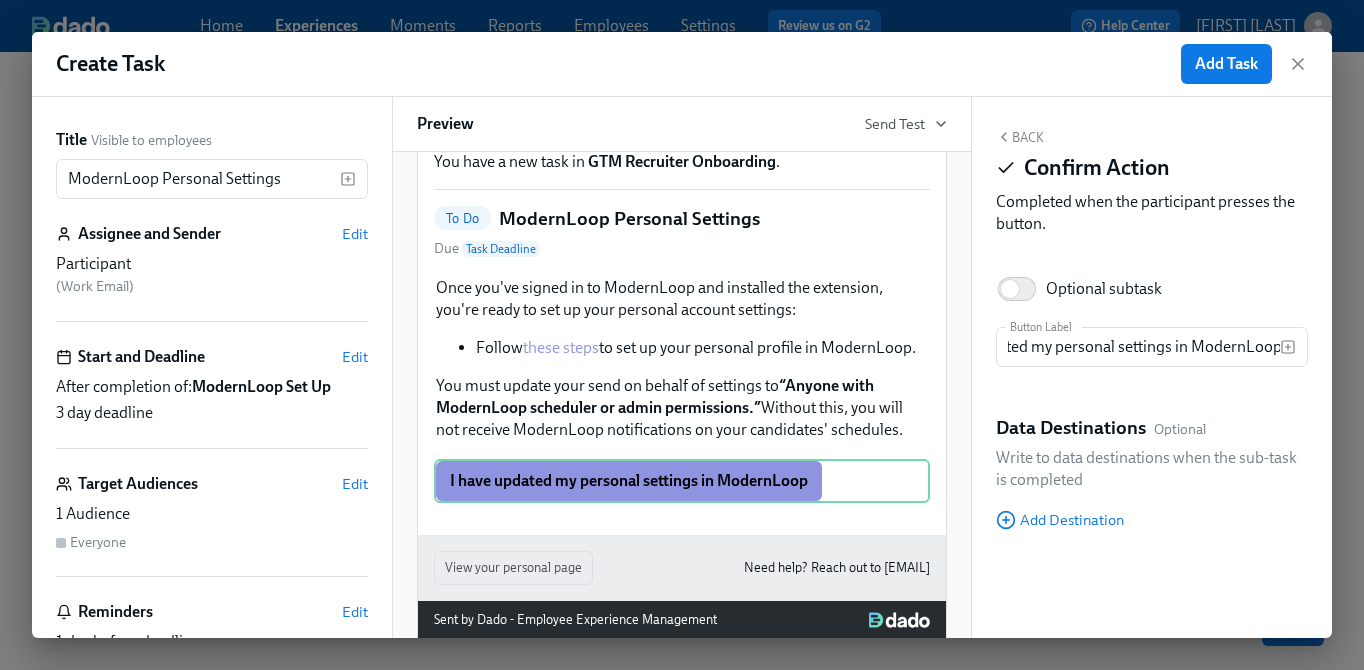 click on "Completed when the participant presses the button." at bounding box center [1152, 213] 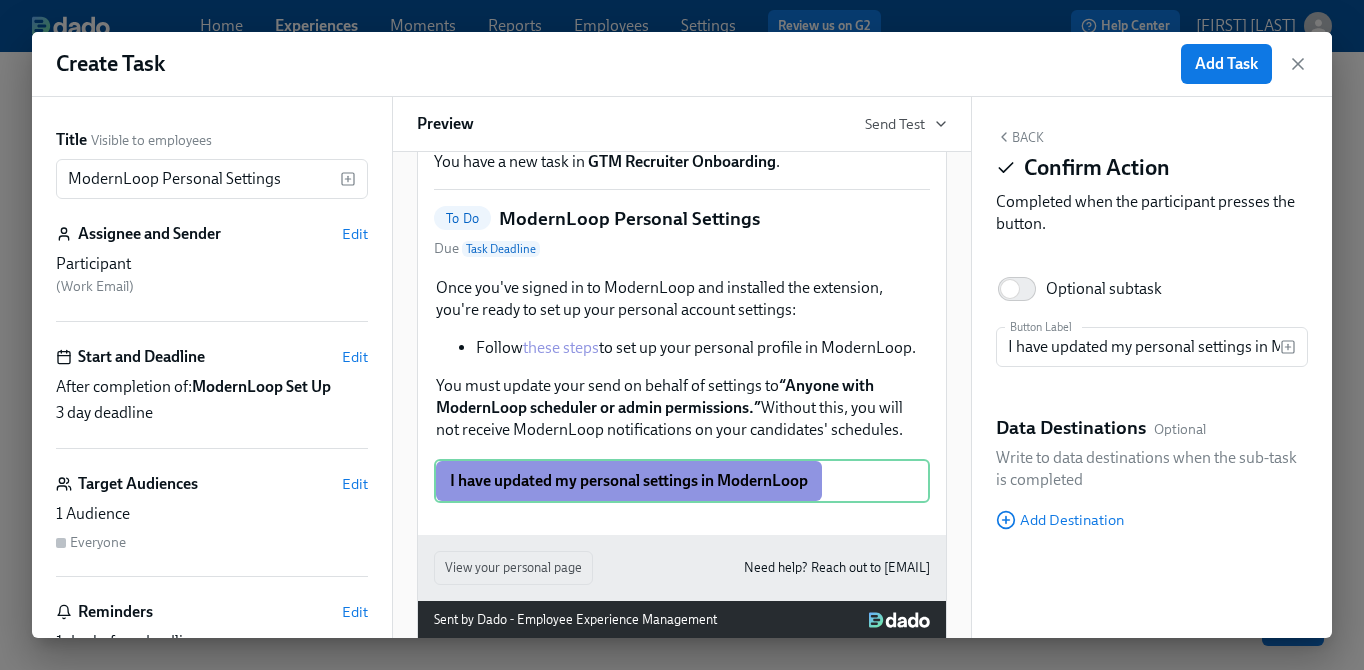 click on "Back" at bounding box center (1020, 137) 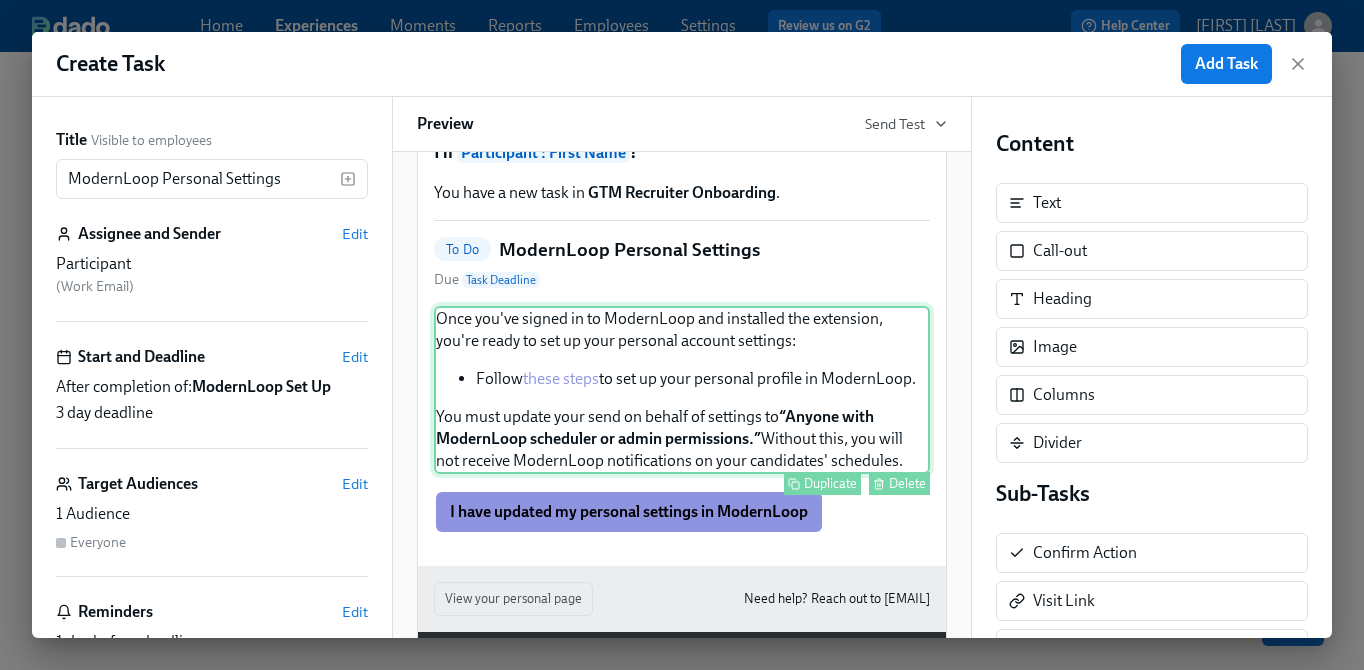 scroll, scrollTop: 67, scrollLeft: 0, axis: vertical 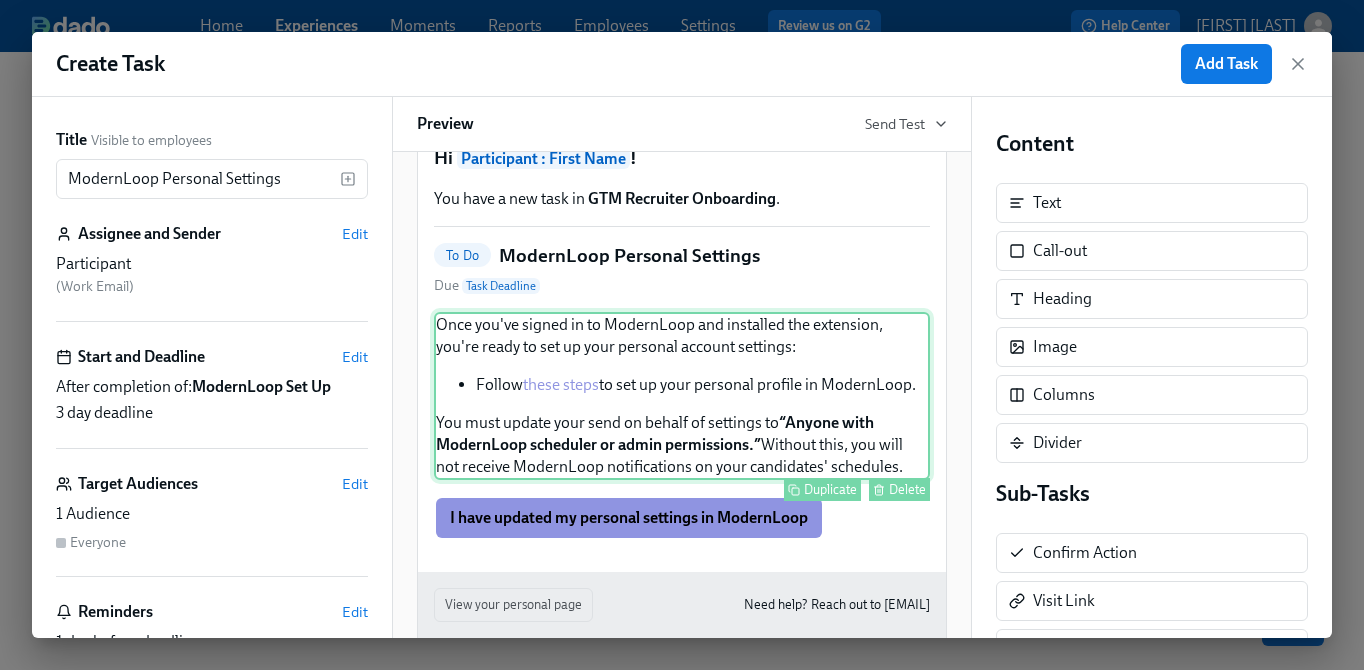 click on "Once you've signed in to ModernLoop and installed the extension, you're ready to set up your personal account settings:
Follow  these steps  to set up your personal profile in ModernLoop.
You must update your send on behalf of settings to  “Anyone with ModernLoop scheduler or admin permissions.”  Without this, you will not receive ModernLoop notifications on your candidates' schedules.   Duplicate   Delete" at bounding box center [682, 396] 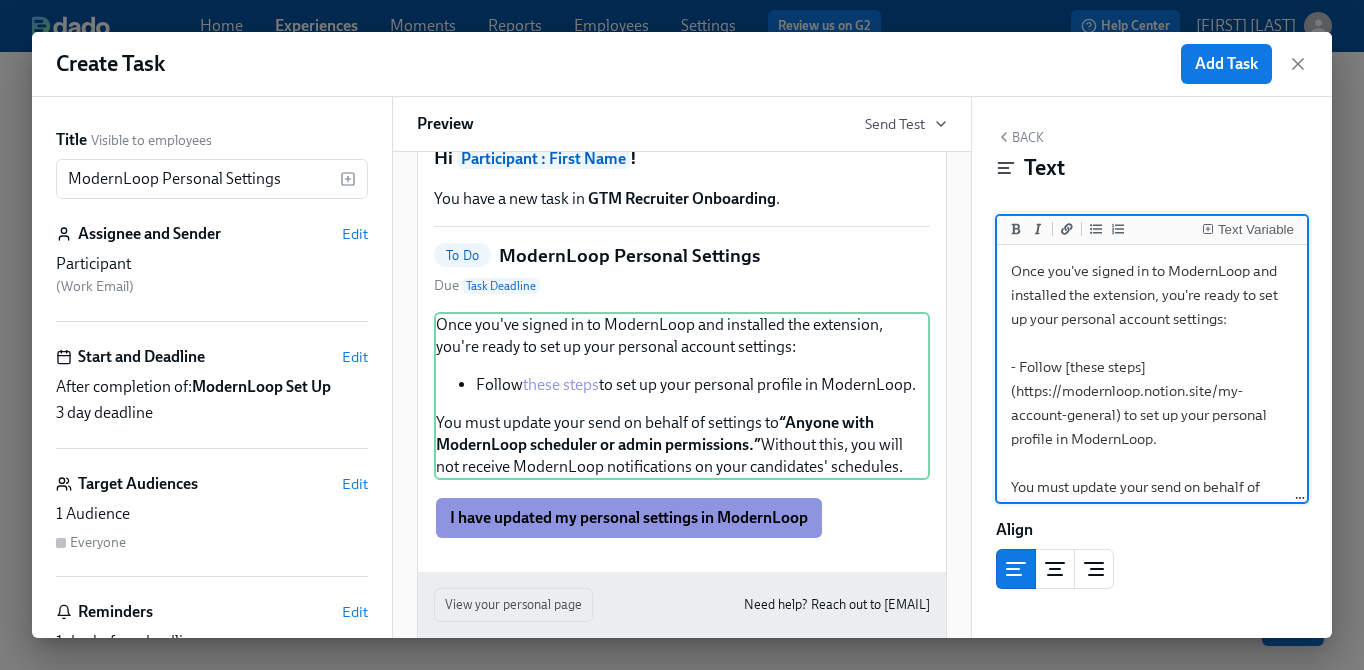 click on "Once you've signed in to ModernLoop and installed the extension, you're ready to set up your personal account settings:
- Follow [these steps](https://modernloop.notion.site/my-account-general) to set up your personal profile in ModernLoop.
You must update your send on behalf of settings to **“Anyone with ModernLoop scheduler or admin permissions.”** Without this, you will not receive ModernLoop notifications on your candidates' schedules." at bounding box center (1152, 427) 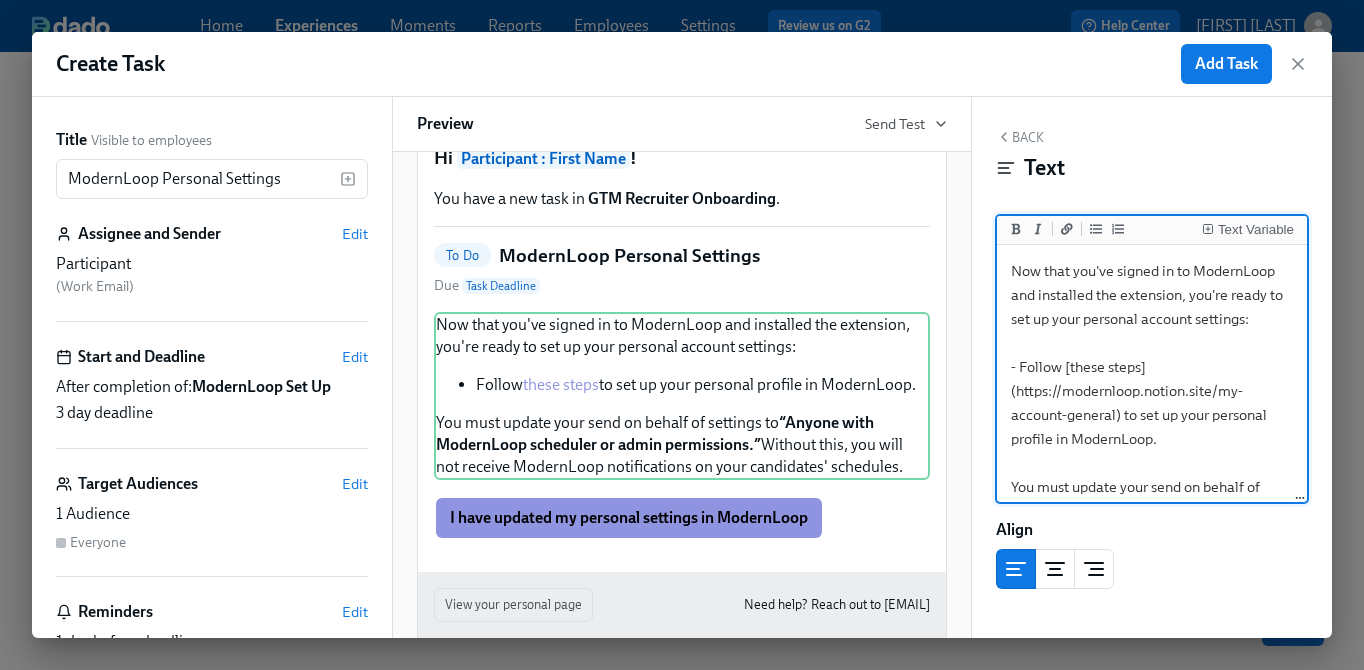 click on "Now that you've signed in to ModernLoop and installed the extension, you're ready to set up your personal account settings:
- Follow [these steps](https://modernloop.notion.site/my-account-general) to set up your personal profile in ModernLoop.
You must update your send on behalf of settings to **“Anyone with ModernLoop scheduler or admin permissions.”** Without this, you will not receive ModernLoop notifications on your candidates' schedules." at bounding box center (1152, 427) 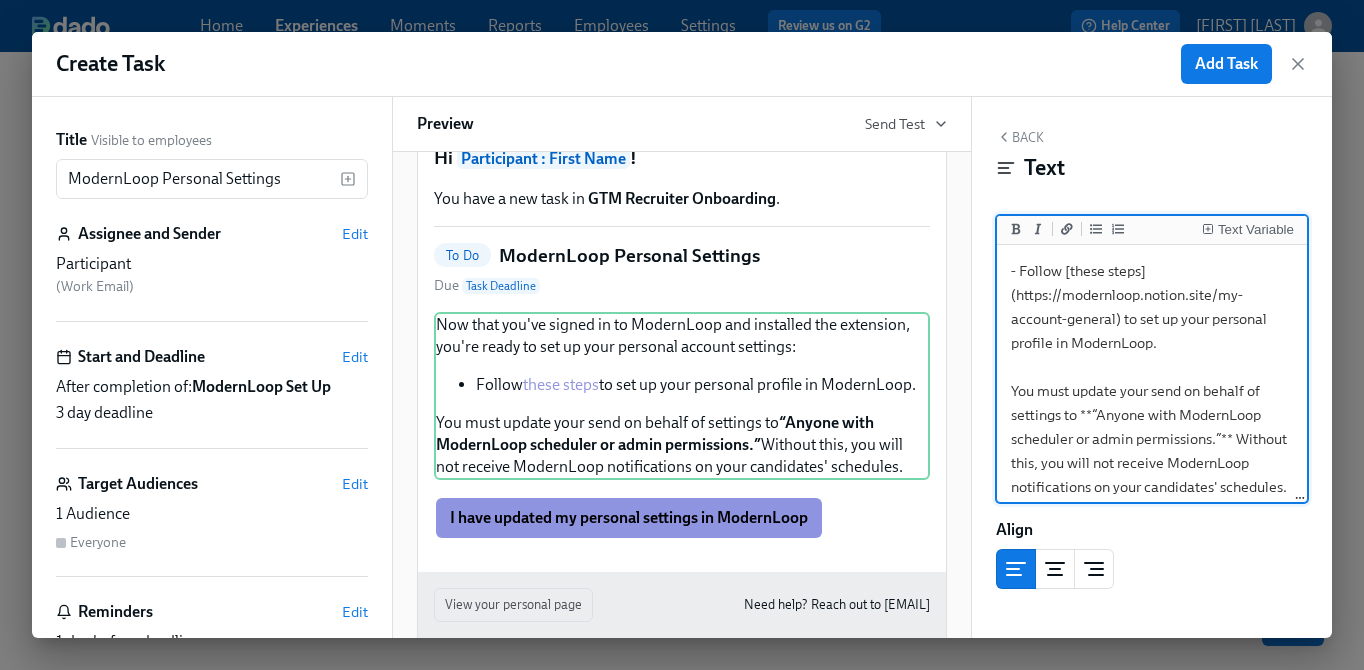 scroll, scrollTop: 105, scrollLeft: 0, axis: vertical 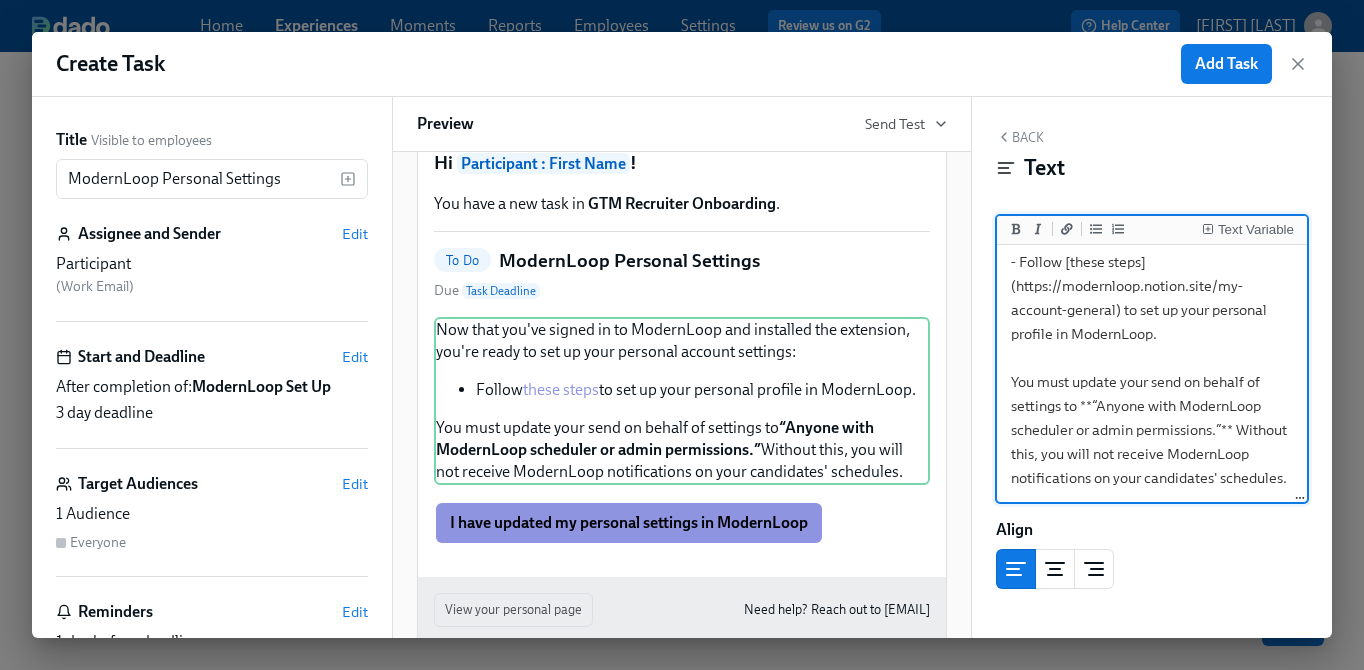 click on "Now that you've signed in to ModernLoop and installed the extension, you're ready to set up your personal account settings:
- Follow [these steps](https://modernloop.notion.site/my-account-general) to set up your personal profile in ModernLoop.
You must update your send on behalf of settings to **“Anyone with ModernLoop scheduler or admin permissions.”** Without this, you will not receive ModernLoop notifications on your candidates' schedules." at bounding box center (1152, 322) 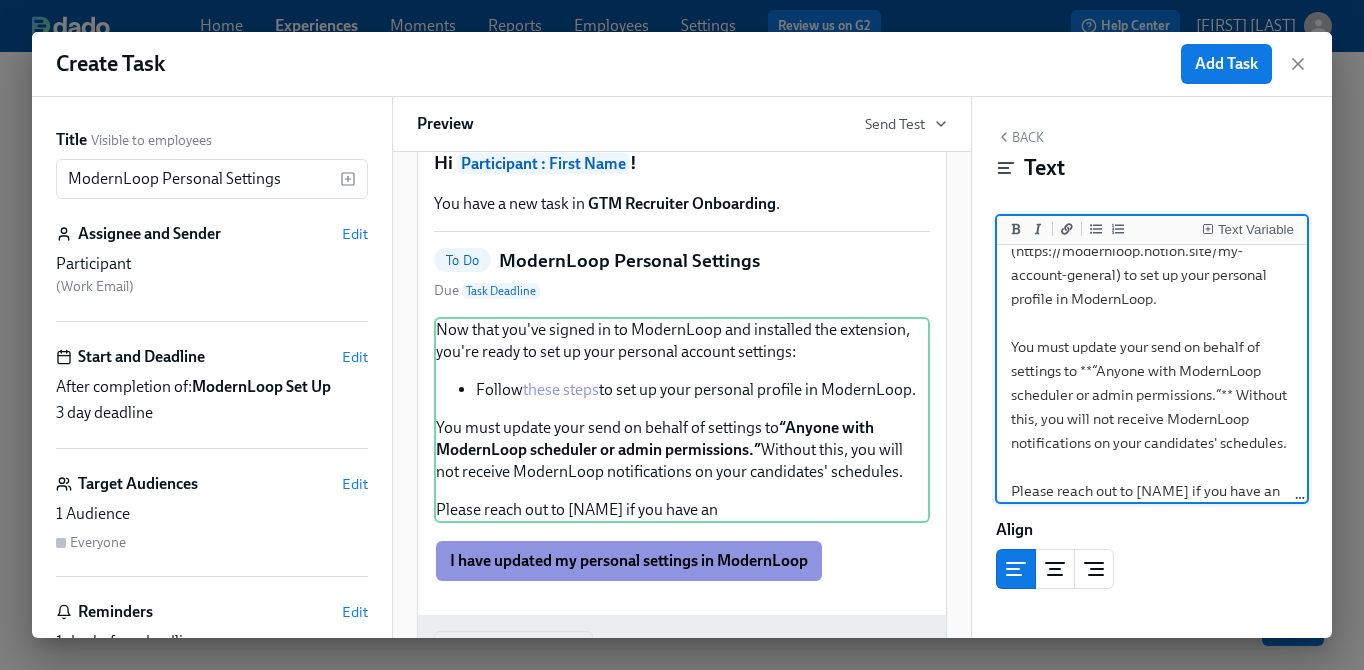 scroll, scrollTop: 164, scrollLeft: 0, axis: vertical 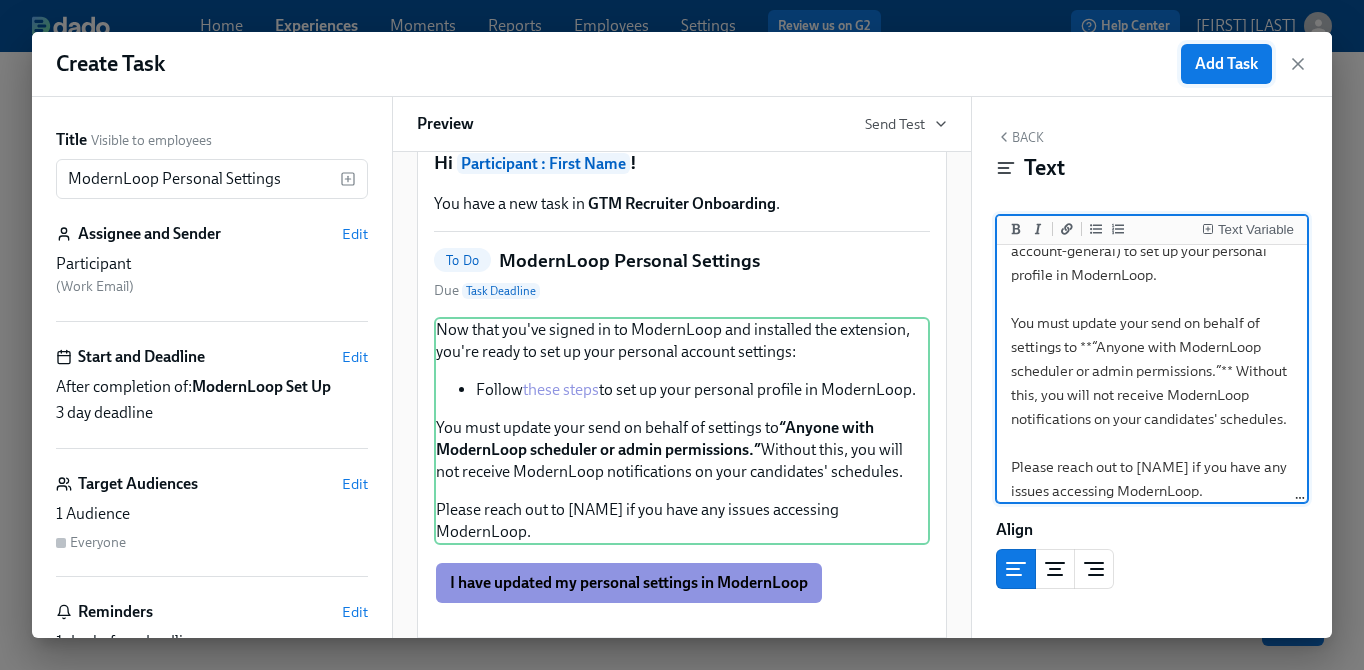 type on "Now that you've signed in to ModernLoop and installed the extension, you're ready to set up your personal account settings:
- Follow [these steps](https://modernloop.notion.site/my-account-general) to set up your personal profile in ModernLoop.
You must update your send on behalf of settings to **“Anyone with ModernLoop scheduler or admin permissions.”** Without this, you will not receive ModernLoop notifications on your candidates' schedules.
Please reach out to [NAME] if you have any issues accessing ModernLoop." 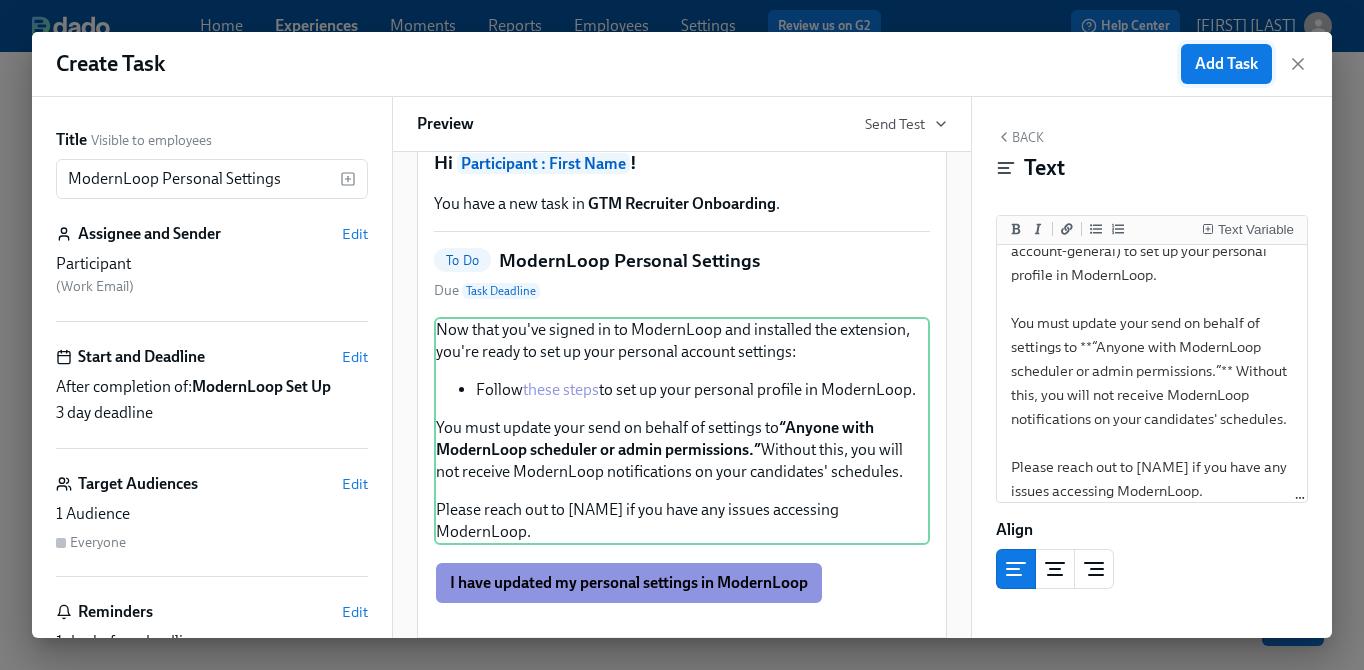 click on "Add Task" at bounding box center [1226, 64] 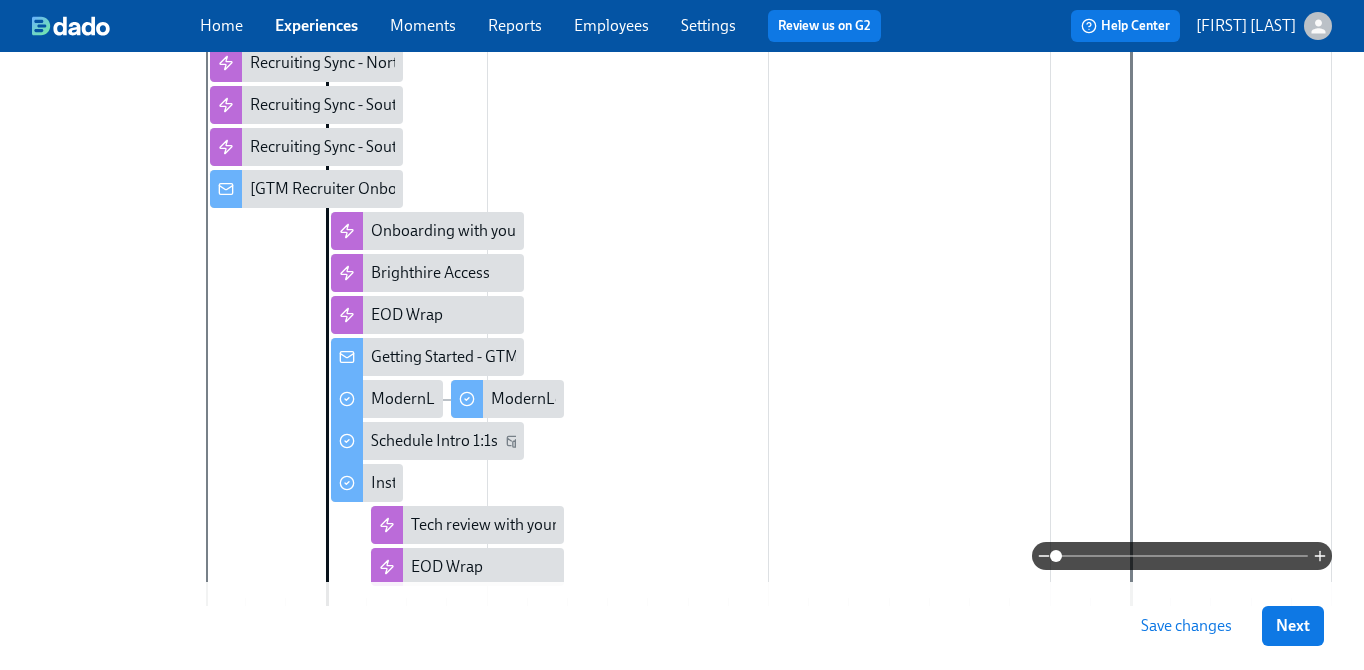 scroll, scrollTop: 580, scrollLeft: 0, axis: vertical 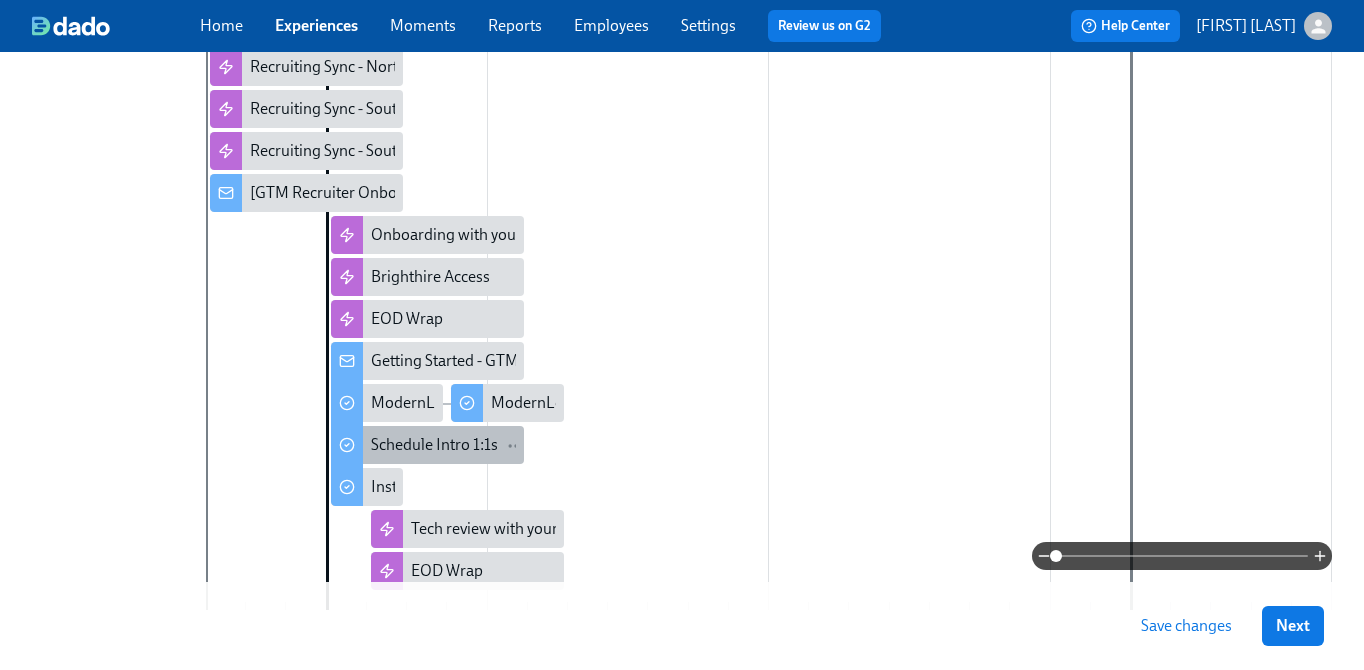 click on "Schedule Intro 1:1s" at bounding box center (434, 445) 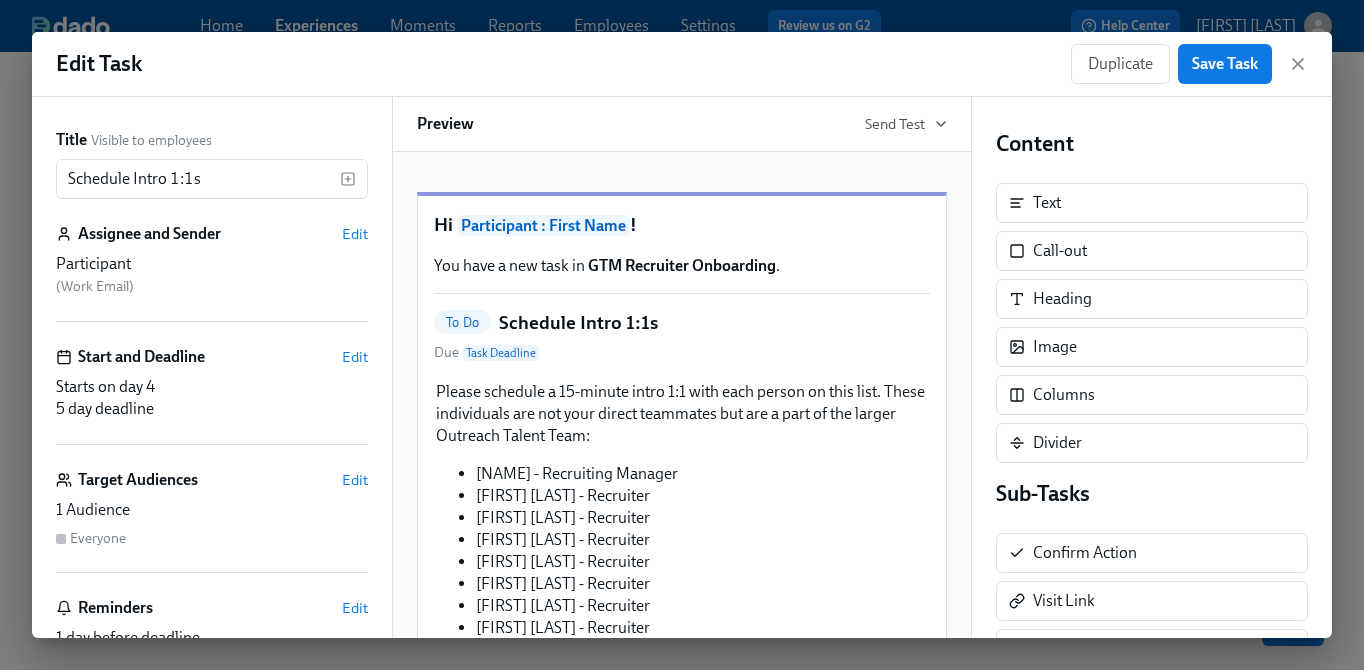 click on "Starts on day 4 5 day deadline" at bounding box center (212, 398) 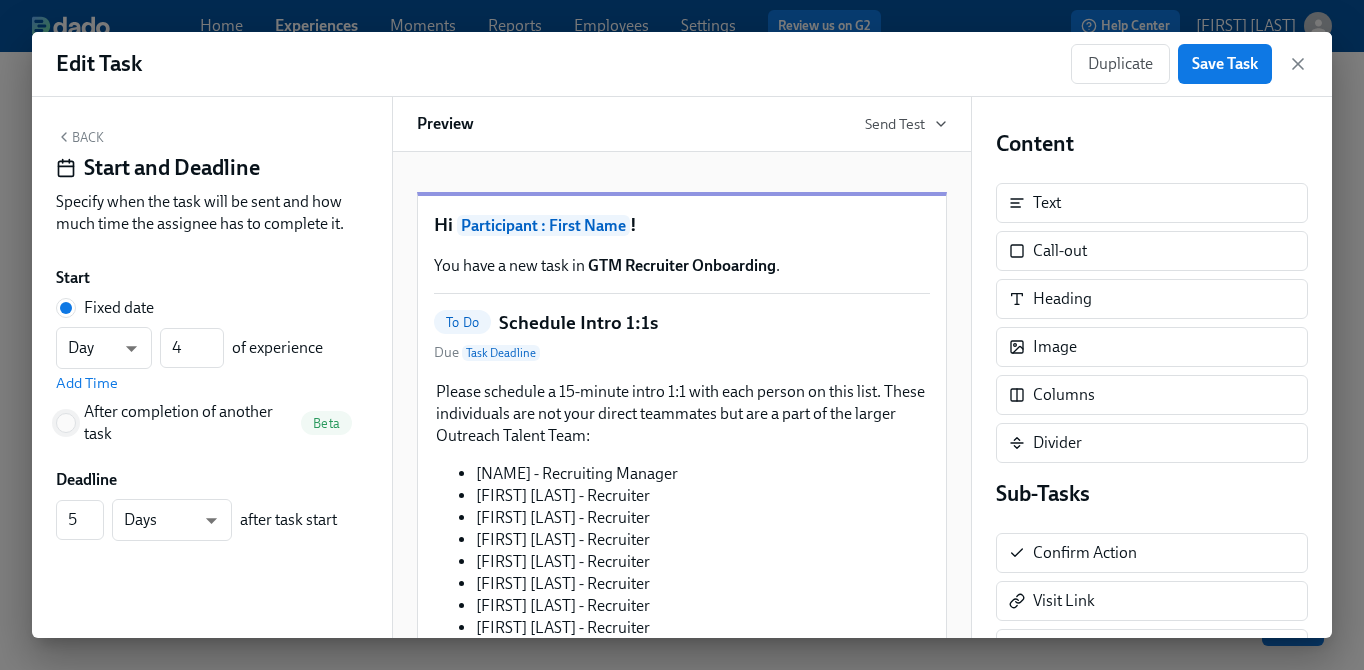 click on "After completion of another task Beta" at bounding box center (66, 423) 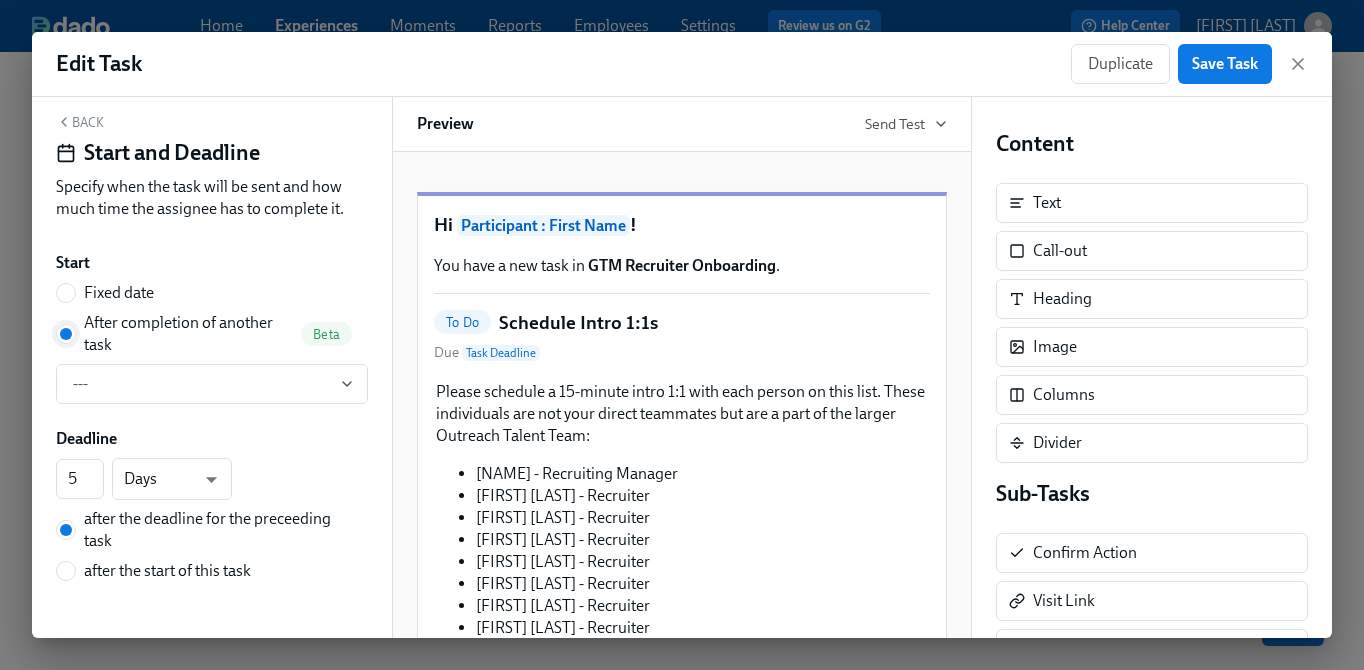 scroll, scrollTop: 14, scrollLeft: 0, axis: vertical 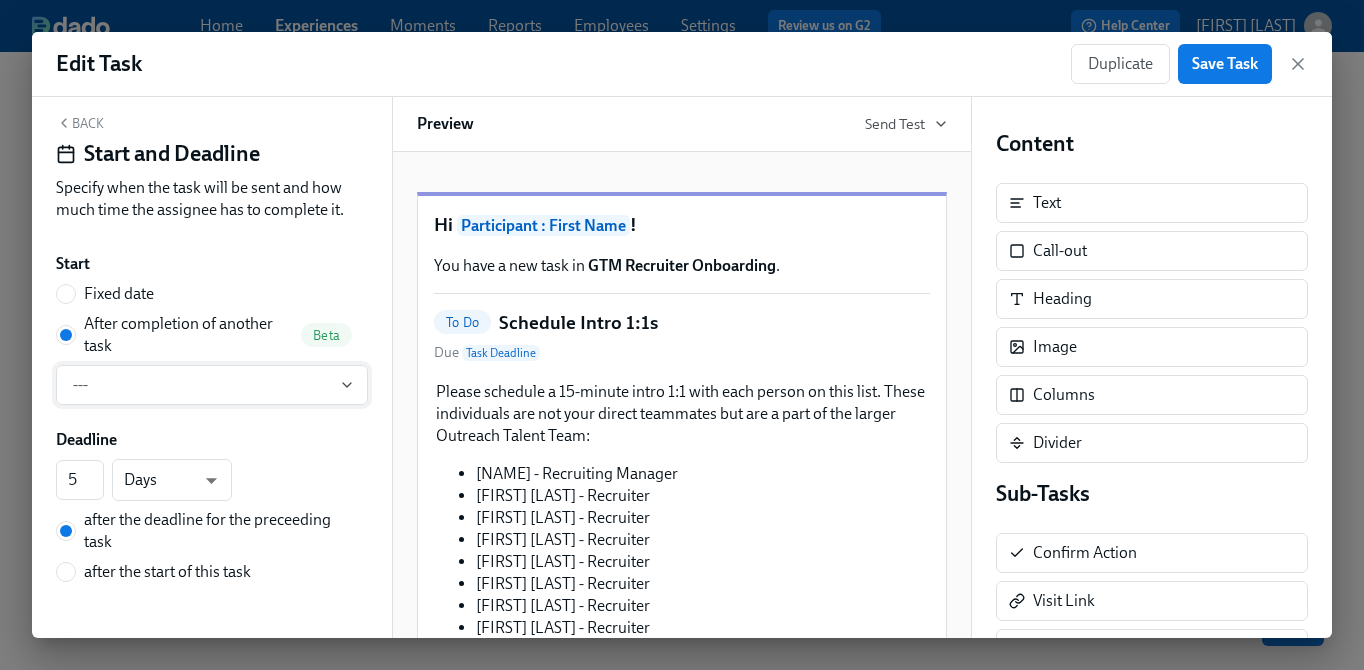 click on "---" at bounding box center [212, 385] 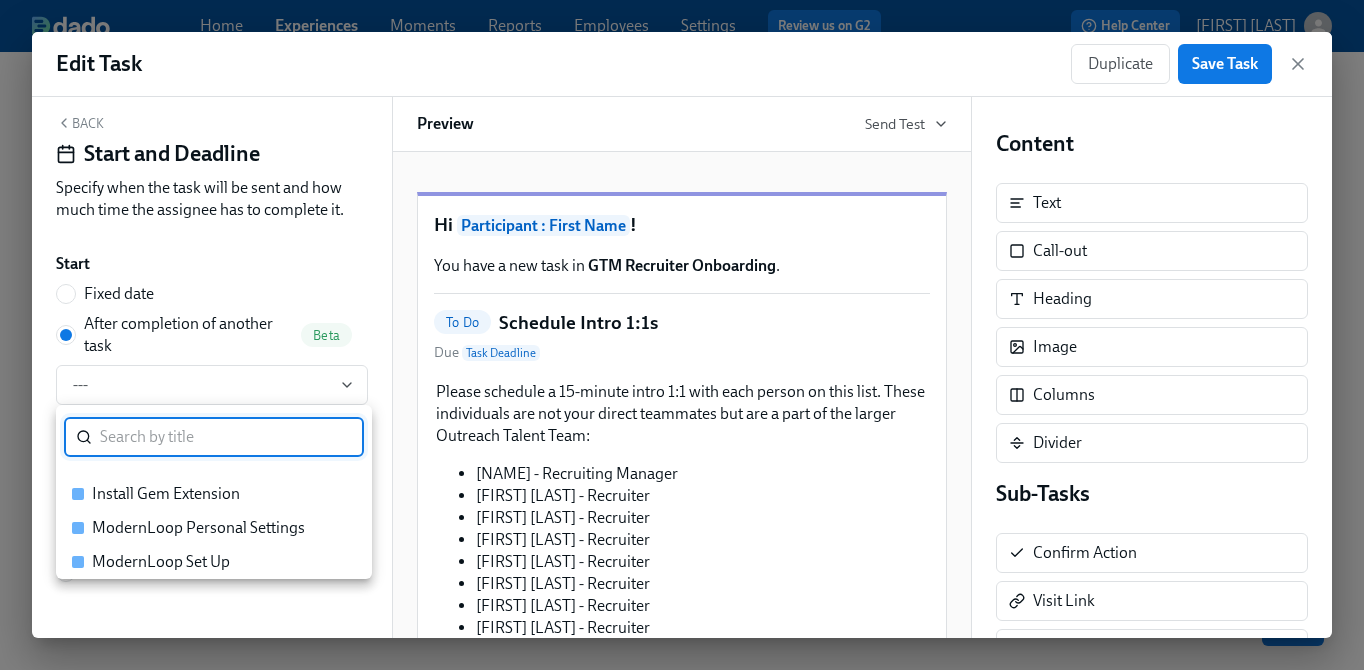click at bounding box center [682, 335] 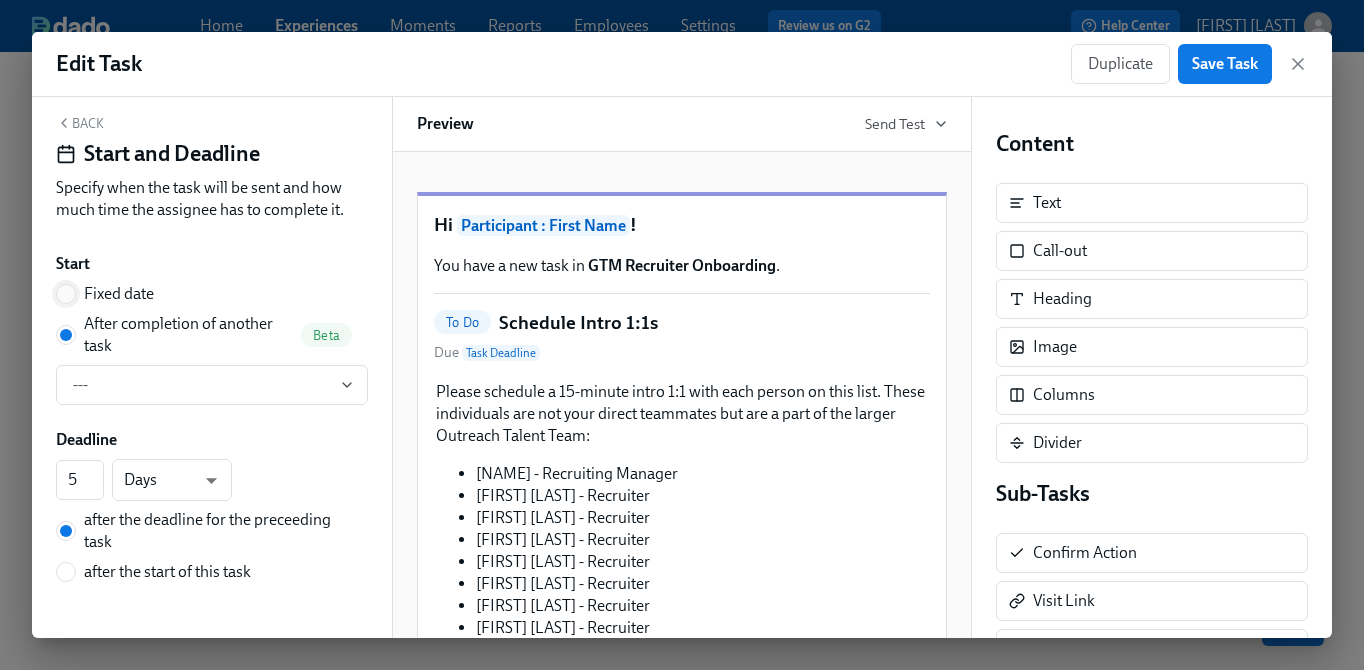 click at bounding box center [66, 294] 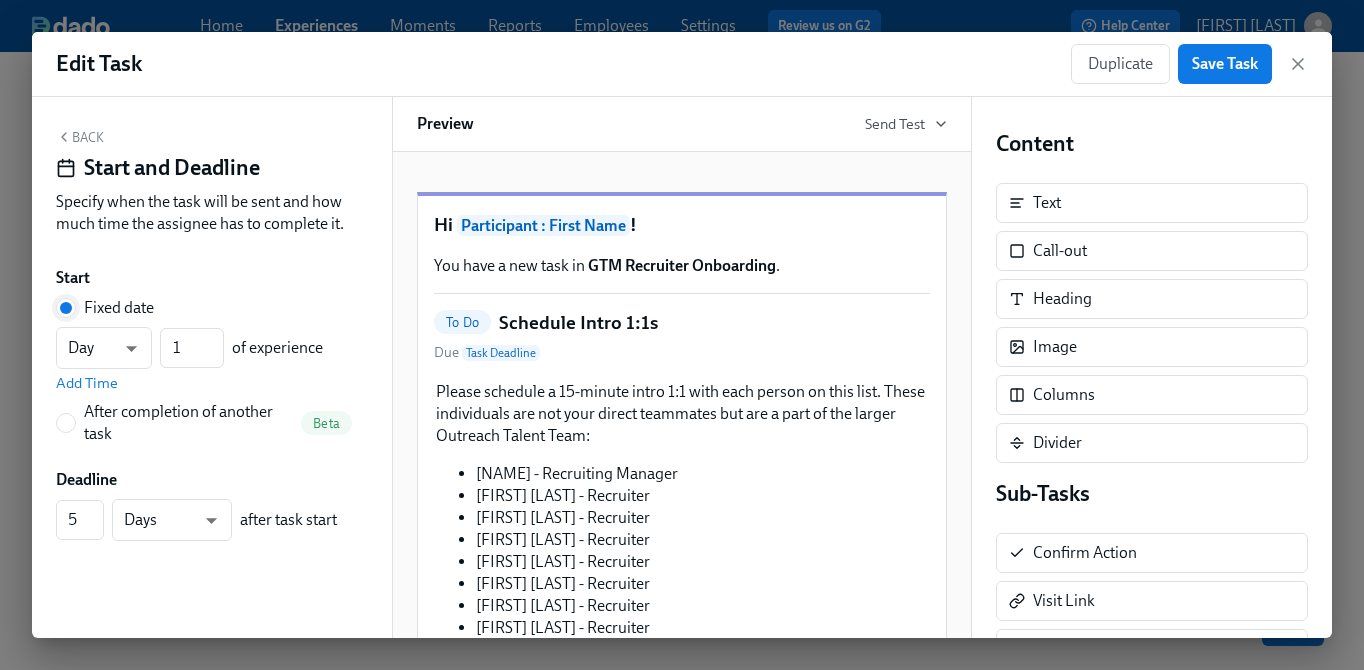 scroll, scrollTop: 0, scrollLeft: 0, axis: both 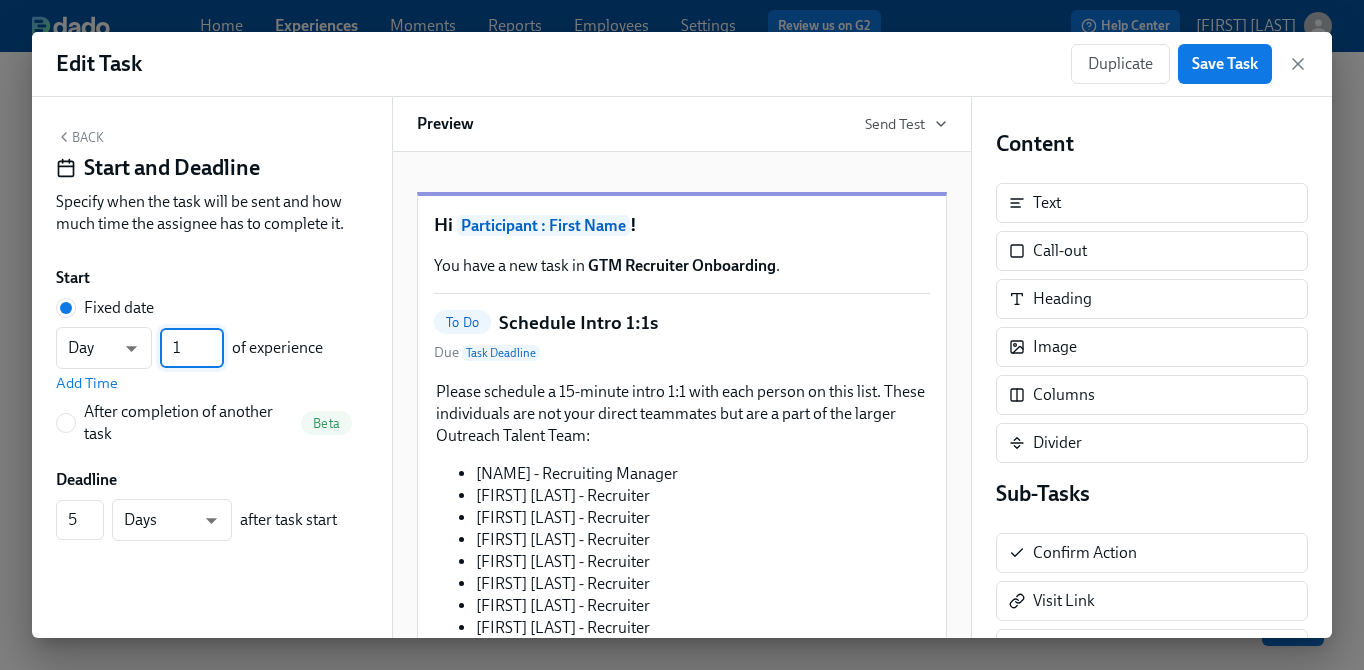 click on "1" at bounding box center (192, 348) 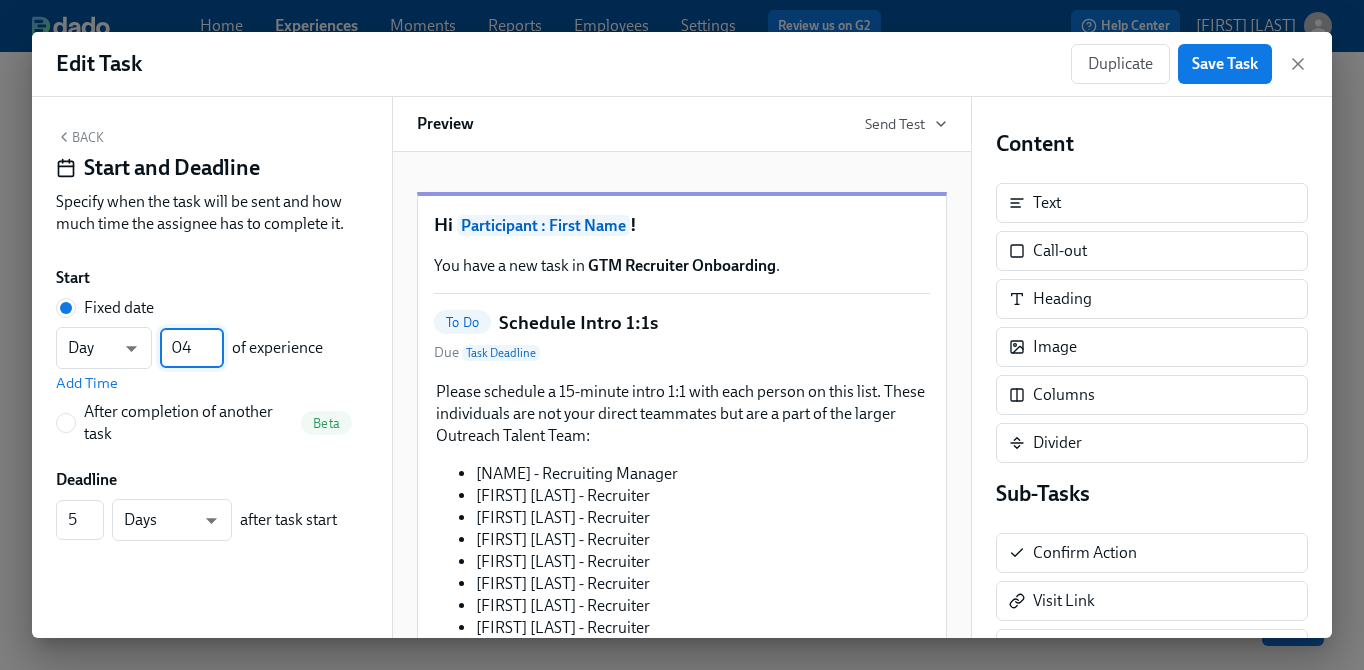 type on "04" 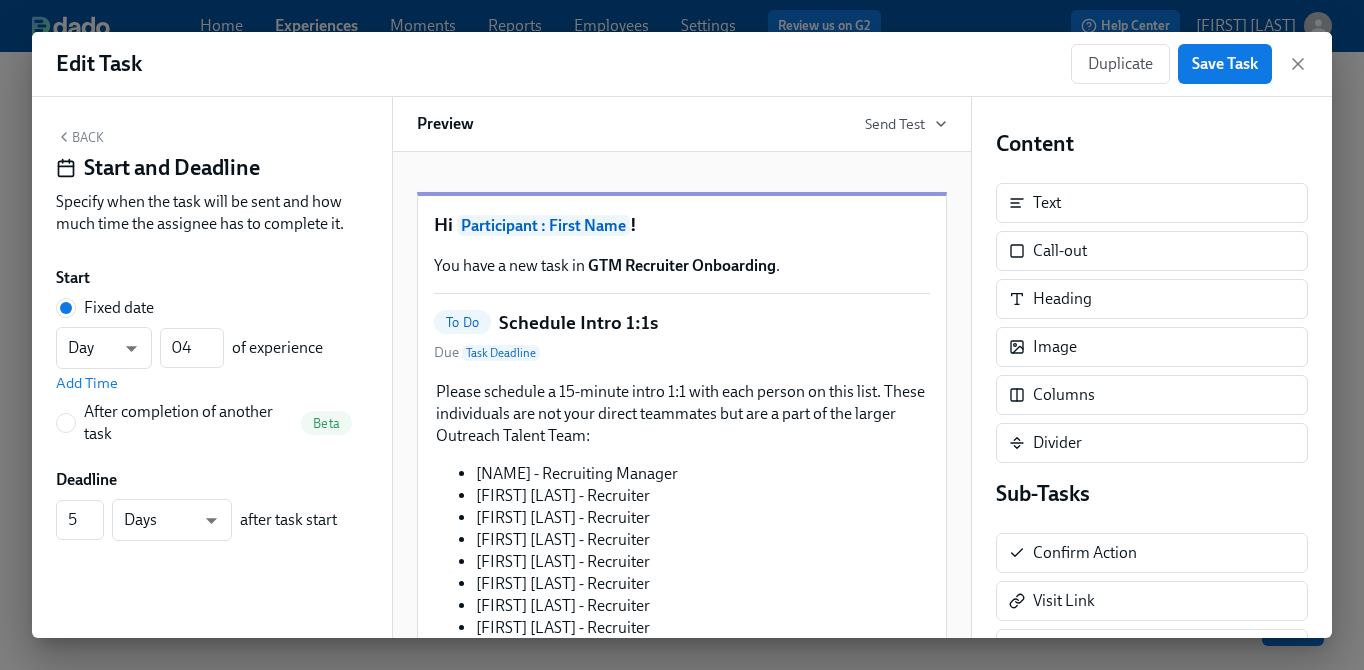 click 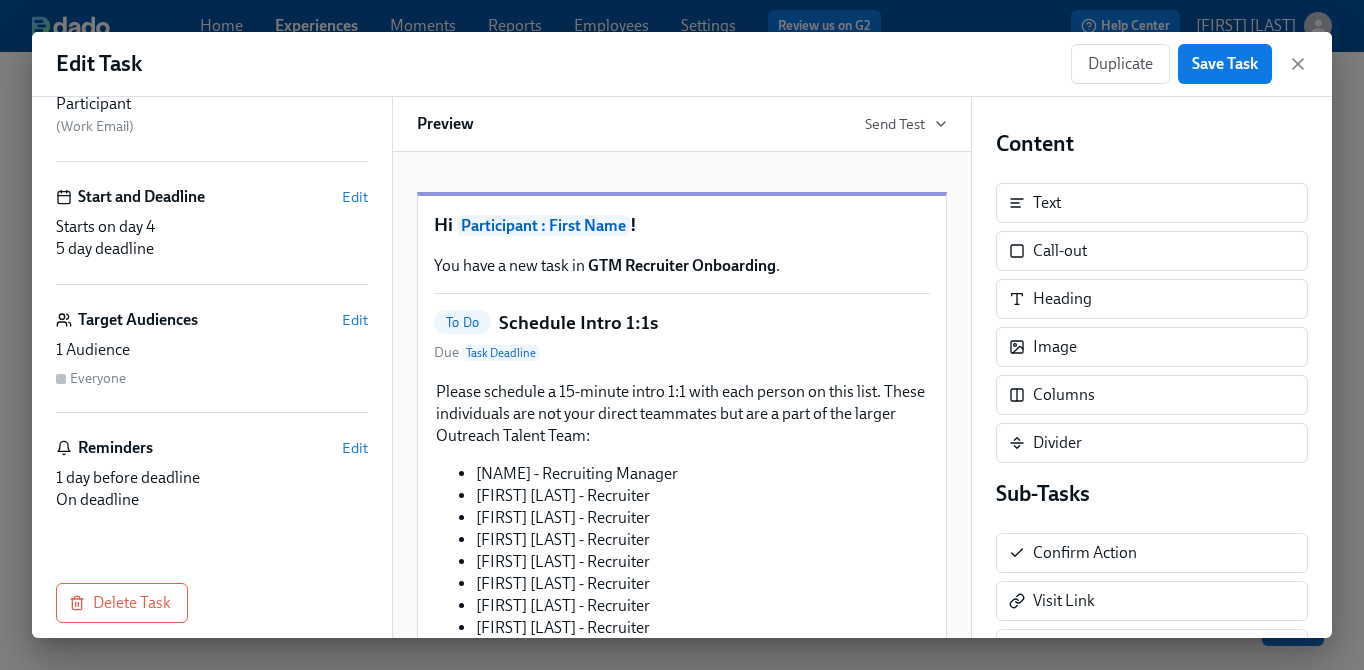scroll, scrollTop: 0, scrollLeft: 0, axis: both 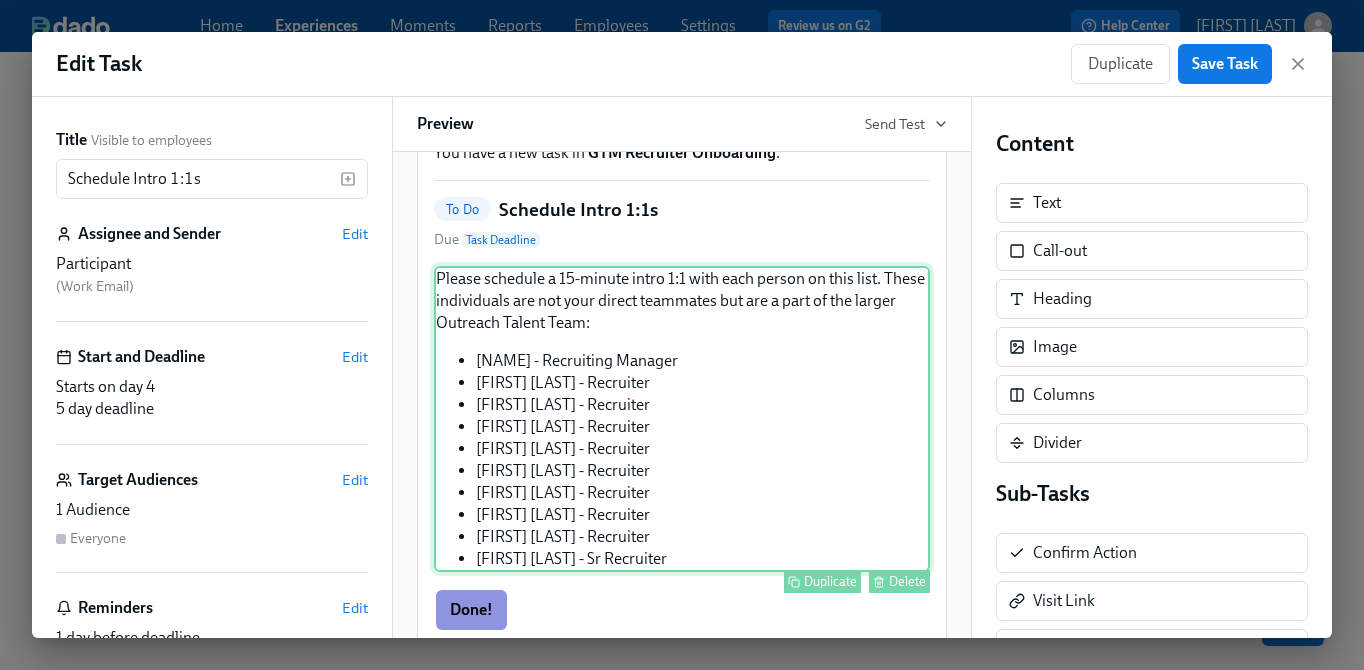 click on "Please schedule a 15-minute intro 1:1 with each person on this list. These individuals are not your direct teammates but are a part of the larger Outreach Talent Team:
[NAME] - Recruiting Manager
[NAME] - Recruiter
[NAME] - Recruiter
[NAME] - Recruiter
[NAME] - Recruiter
[NAME] - Recruiter
[NAME] - Recruiter
[NAME] - Recruiter
[NAME] - Recruiter
[NAME] - Sr Recruiter
Duplicate   Delete" at bounding box center (682, 419) 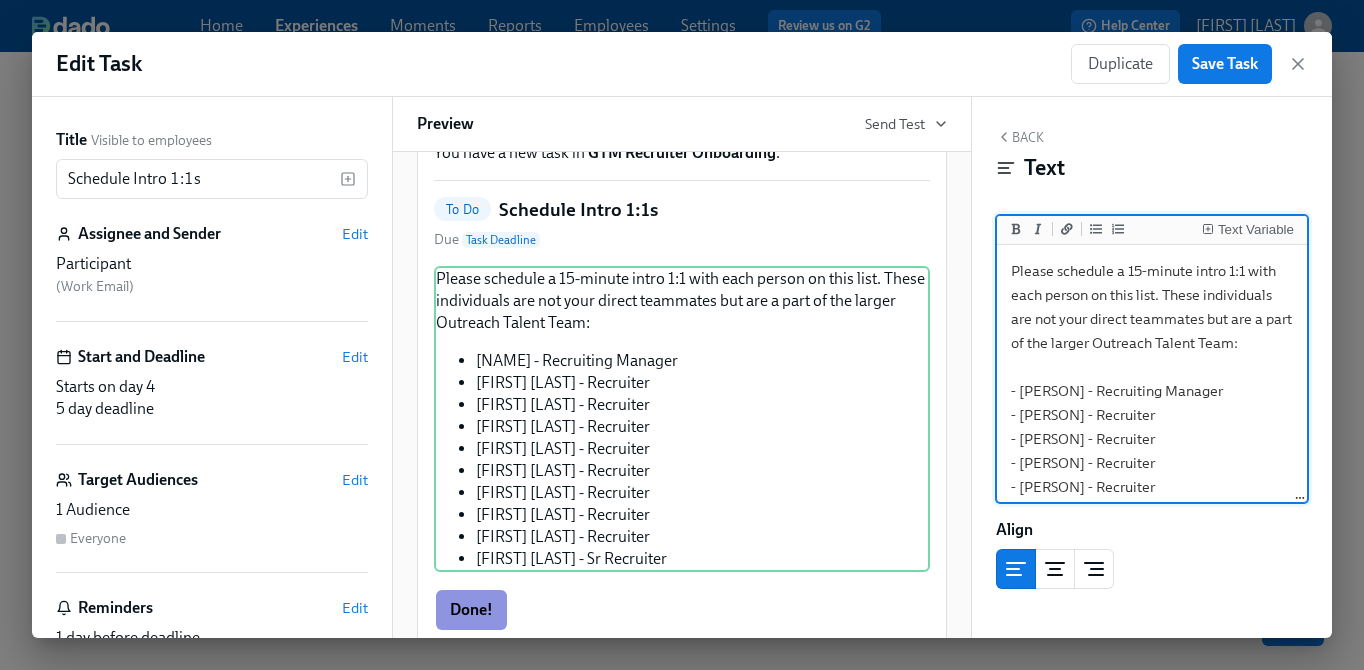 click on "Please schedule a 15-minute intro 1:1 with each person on this list. These individuals are not your direct teammates but are a part of the larger Outreach Talent Team:
- [PERSON] - Recruiting Manager
- [PERSON] - Recruiter
- [PERSON] - Recruiter
- [PERSON] - Recruiter
- [PERSON] - Recruiter
- [PERSON] - Recruiter
- [PERSON] - Recruiter
- [PERSON] - Recruiter
- [PERSON] - Recruiter
- [PERSON] - Sr Recruiter" at bounding box center [1152, 439] 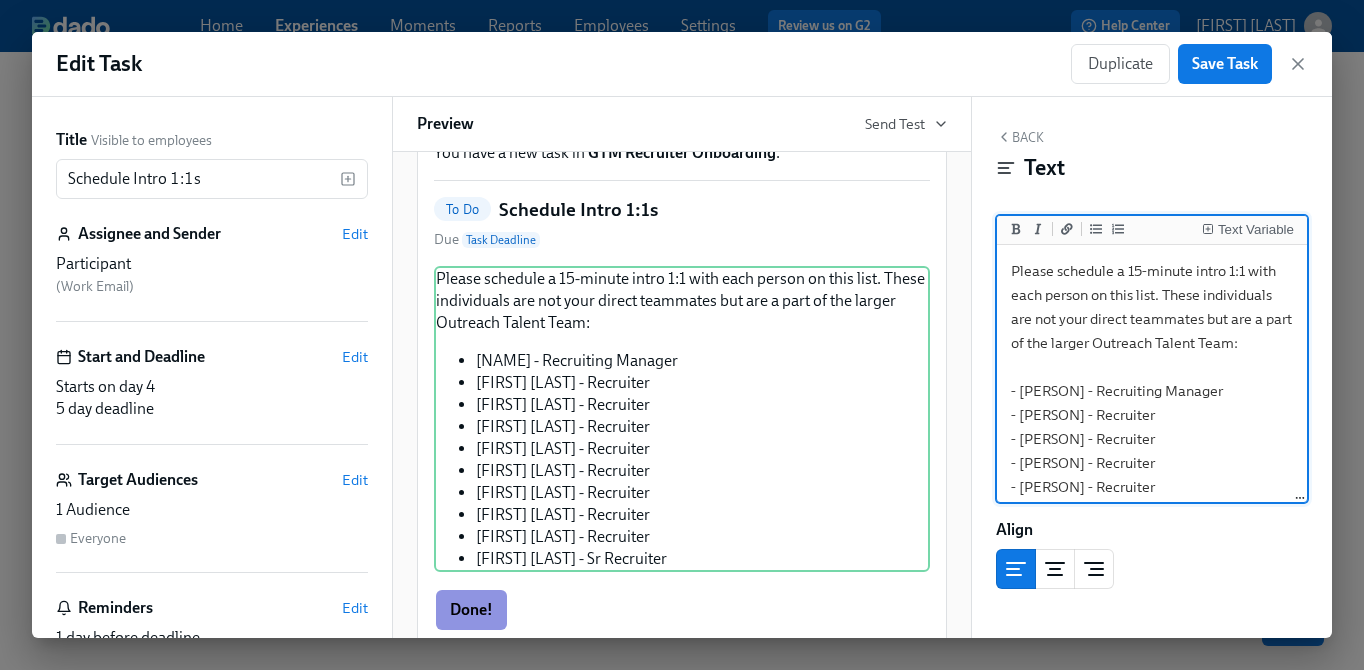 scroll, scrollTop: 129, scrollLeft: 0, axis: vertical 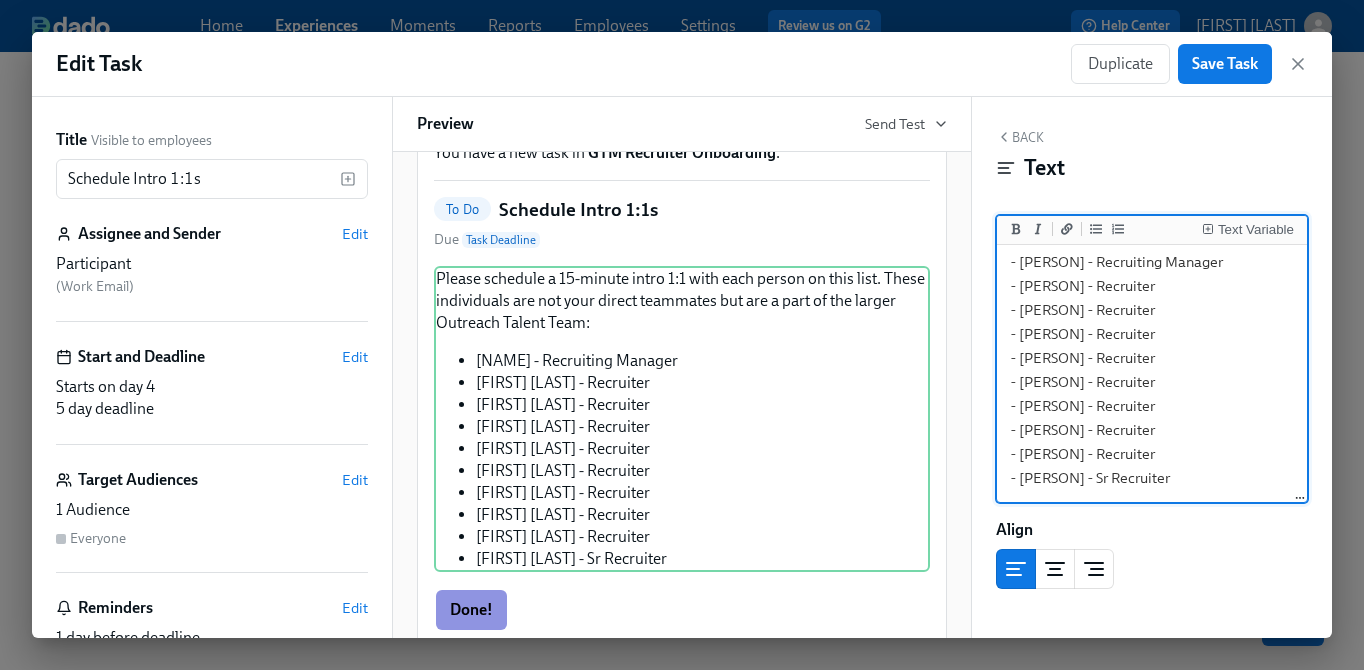 drag, startPoint x: 1164, startPoint y: 292, endPoint x: 1268, endPoint y: 620, distance: 344.09302 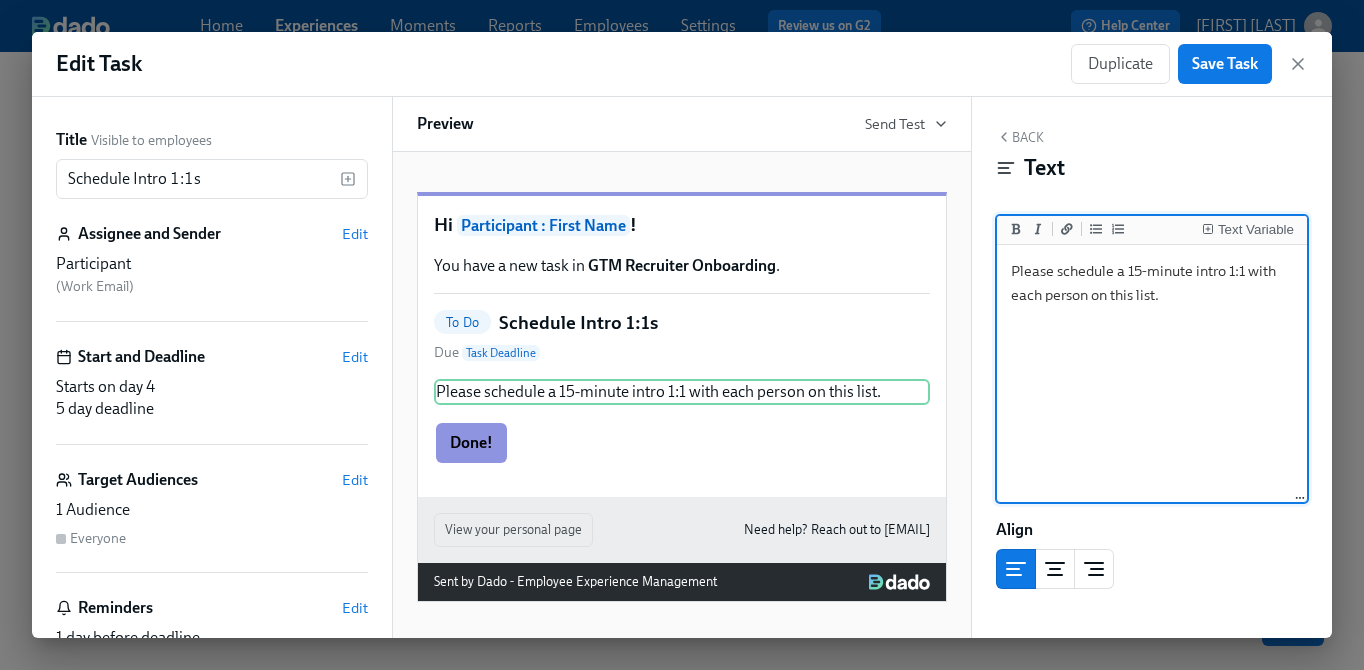 scroll, scrollTop: 22, scrollLeft: 0, axis: vertical 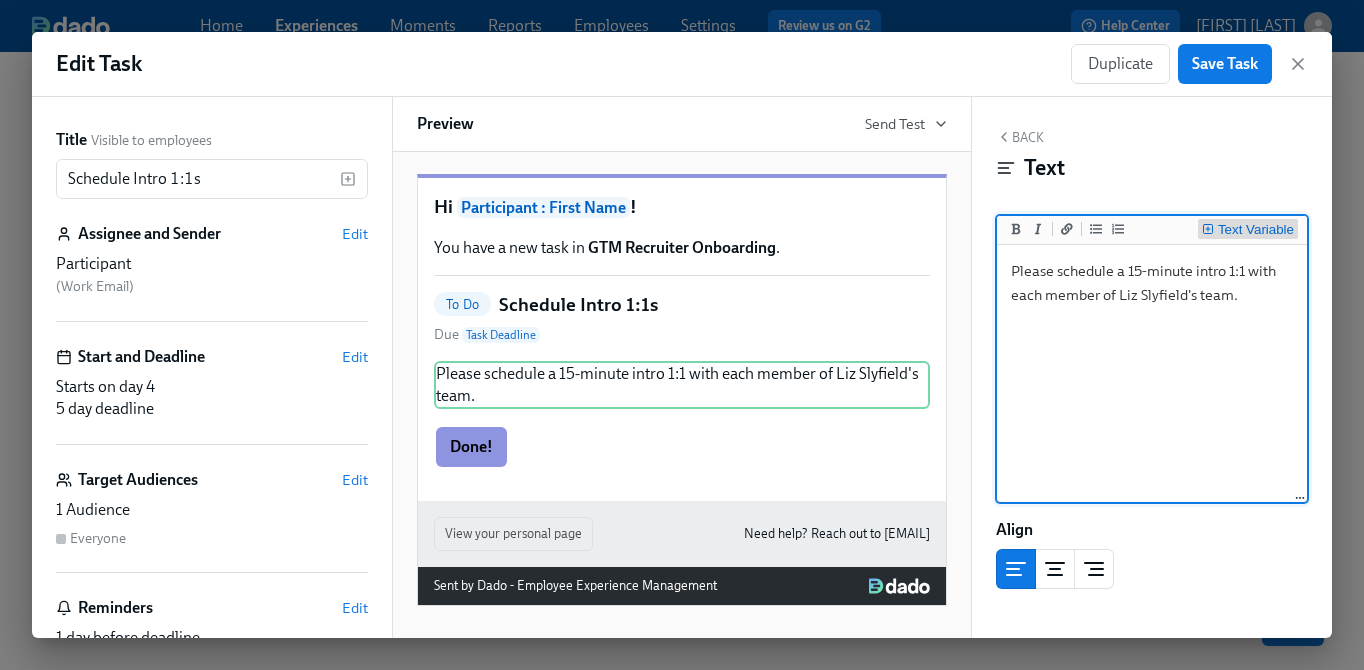 click 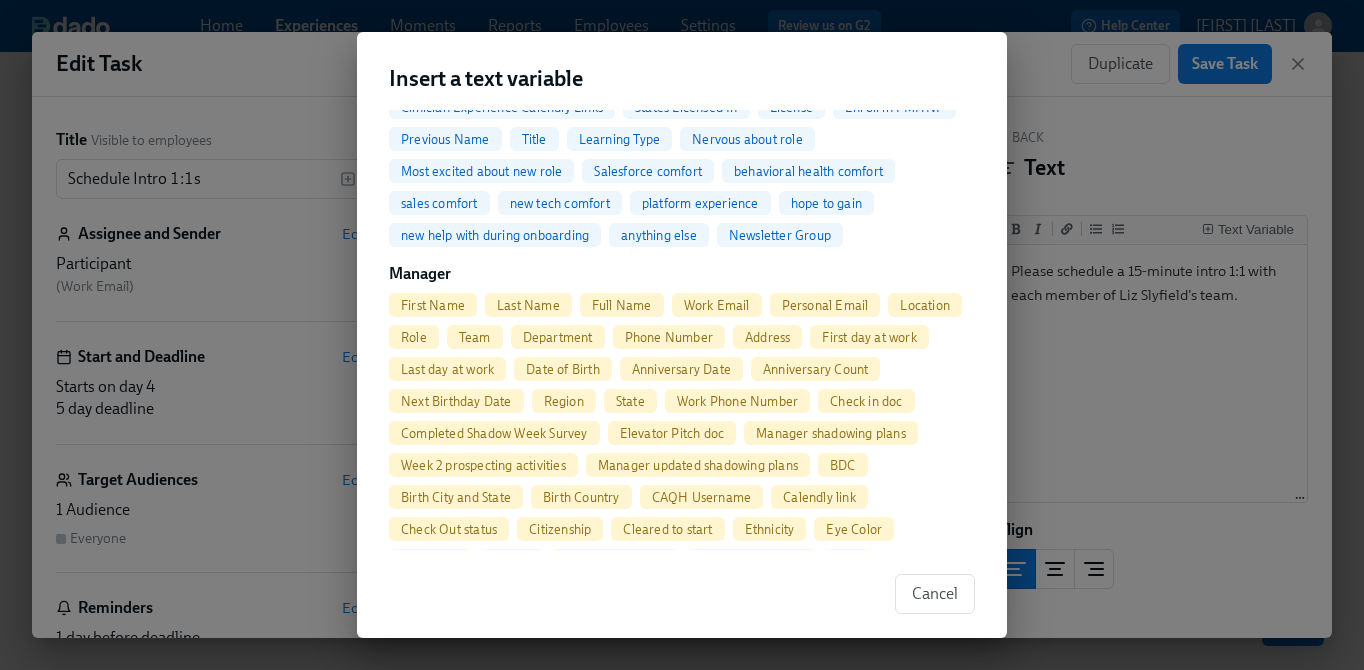 scroll, scrollTop: 899, scrollLeft: 0, axis: vertical 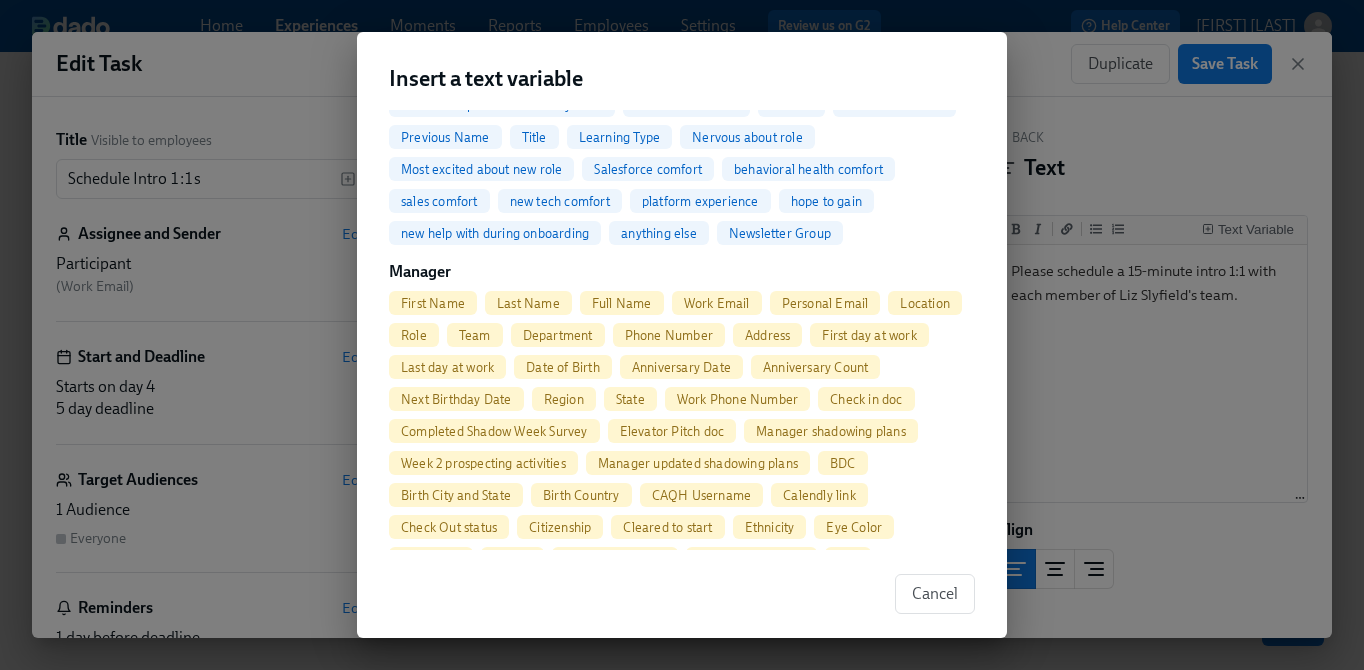 click on "Full Name" at bounding box center [622, 303] 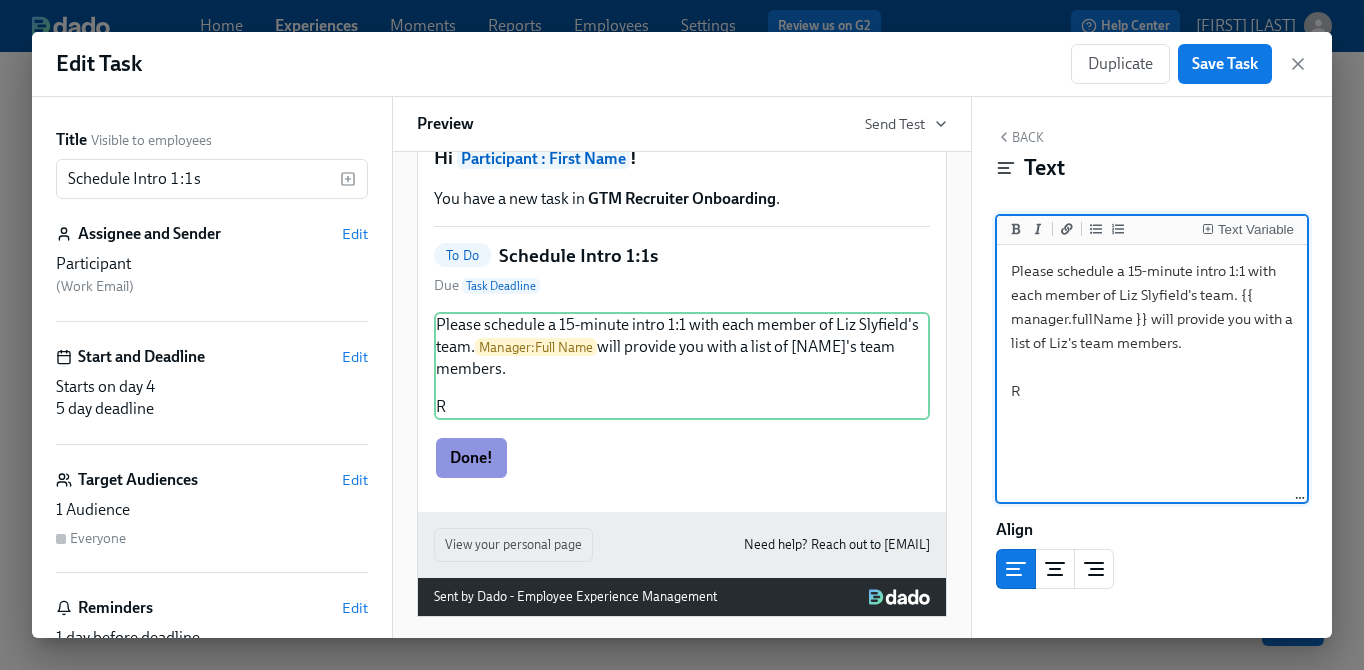 scroll, scrollTop: 105, scrollLeft: 0, axis: vertical 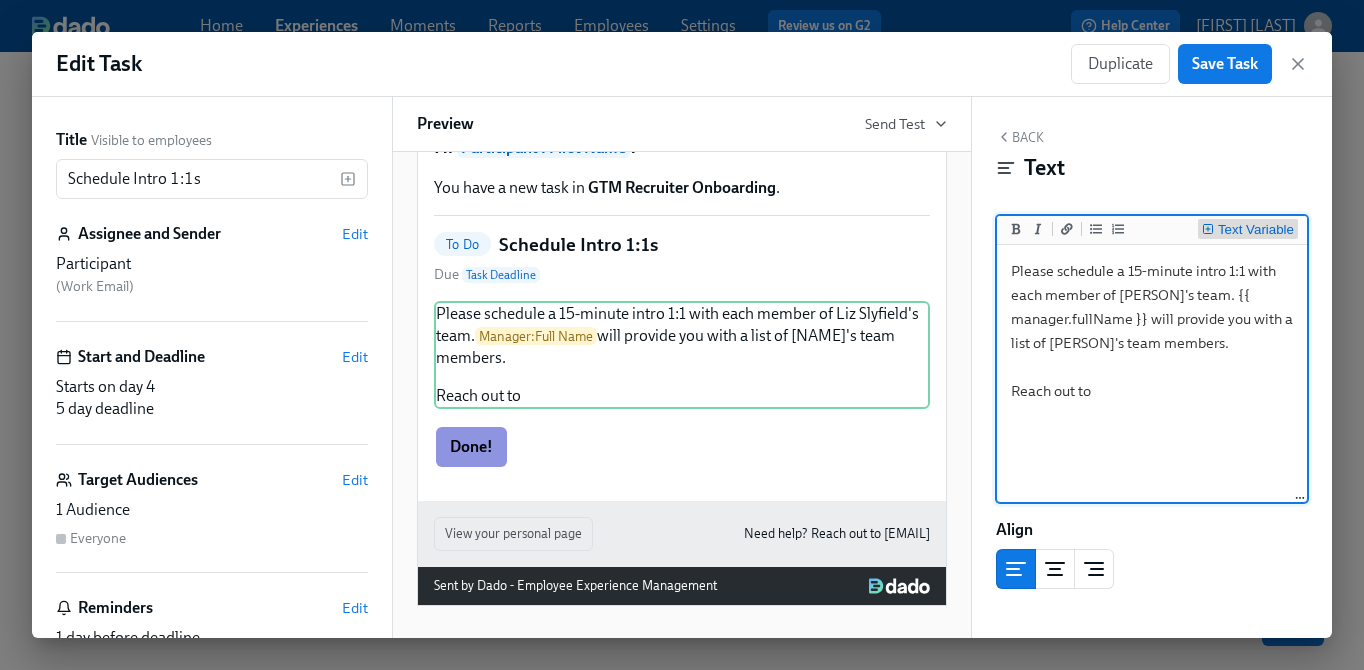 click 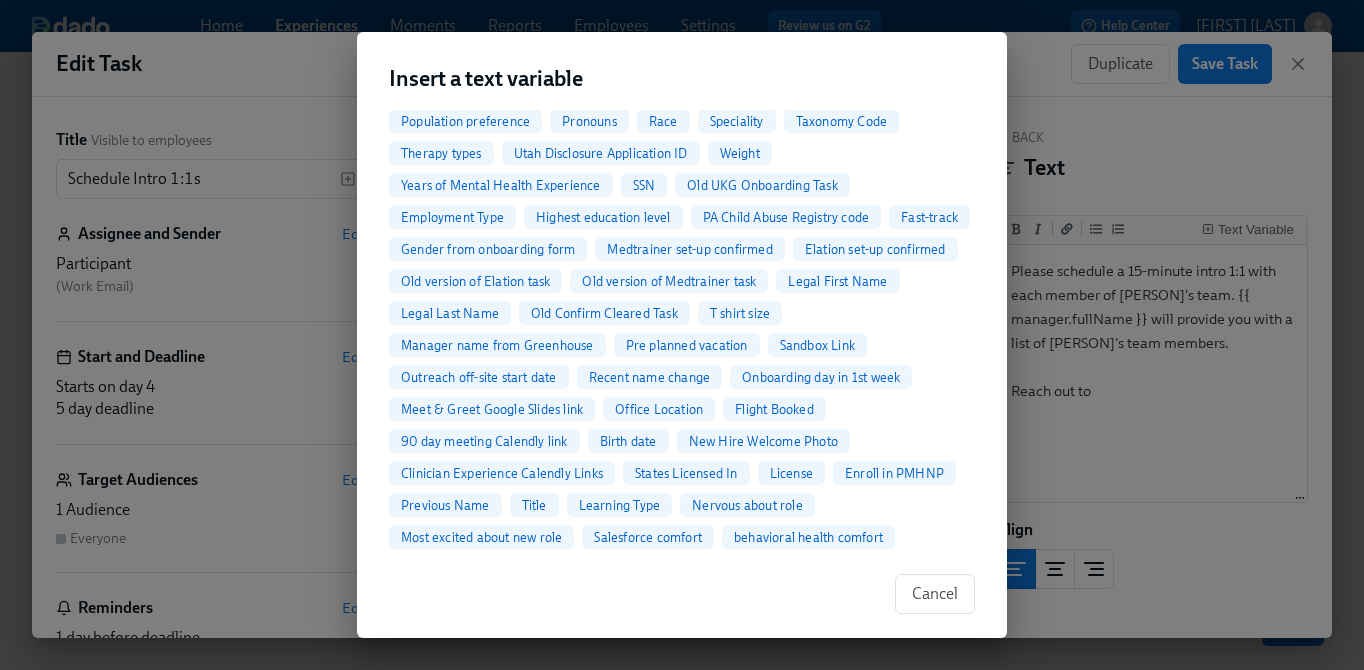 scroll, scrollTop: 530, scrollLeft: 0, axis: vertical 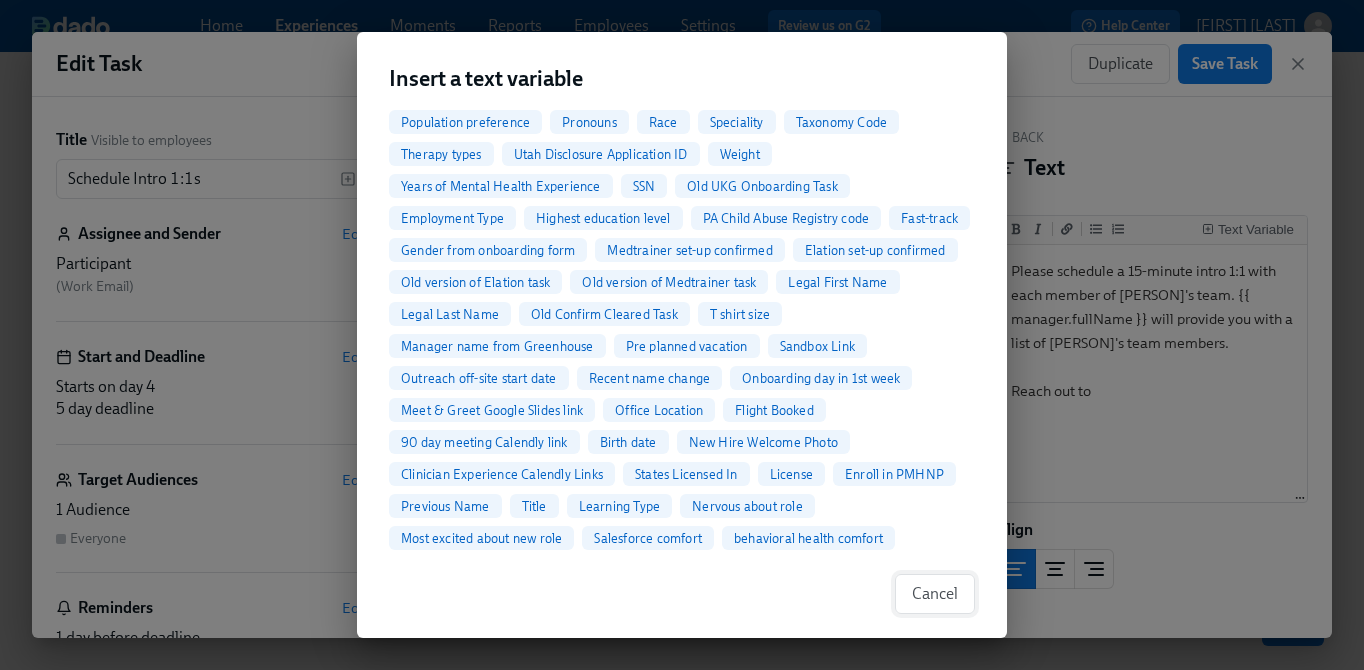 click on "Cancel" at bounding box center [935, 594] 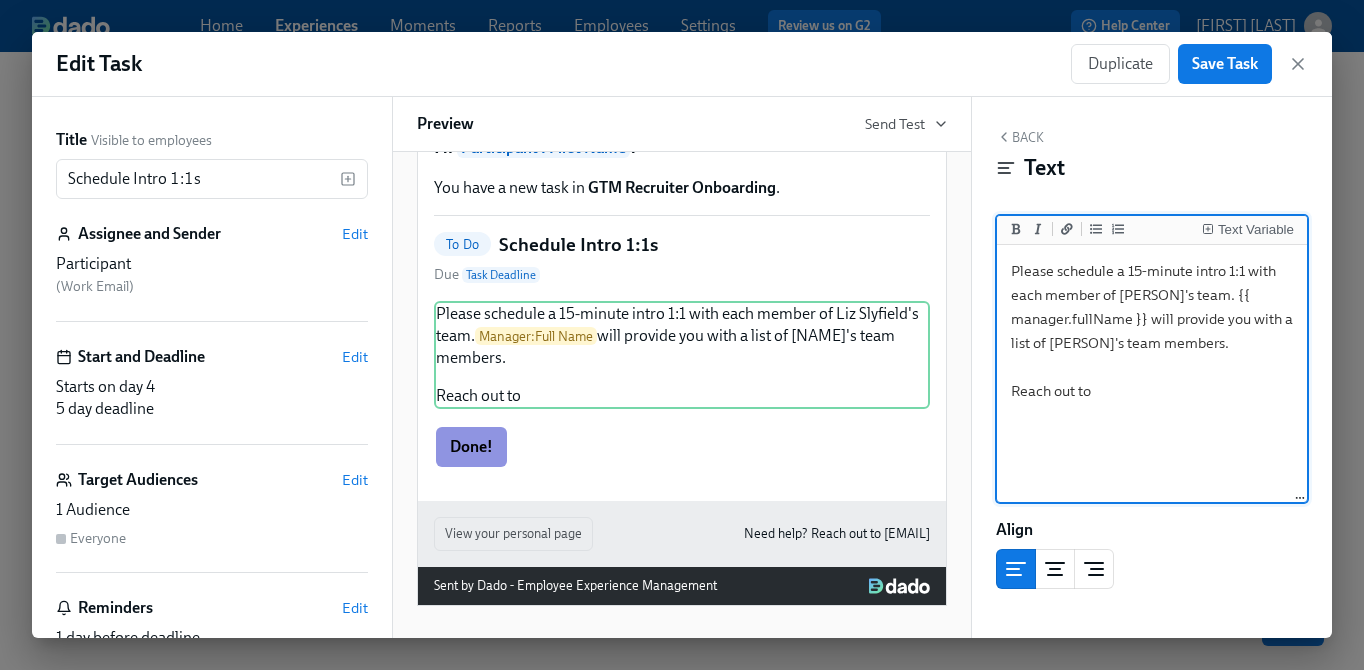 drag, startPoint x: 1102, startPoint y: 381, endPoint x: 982, endPoint y: 388, distance: 120.203995 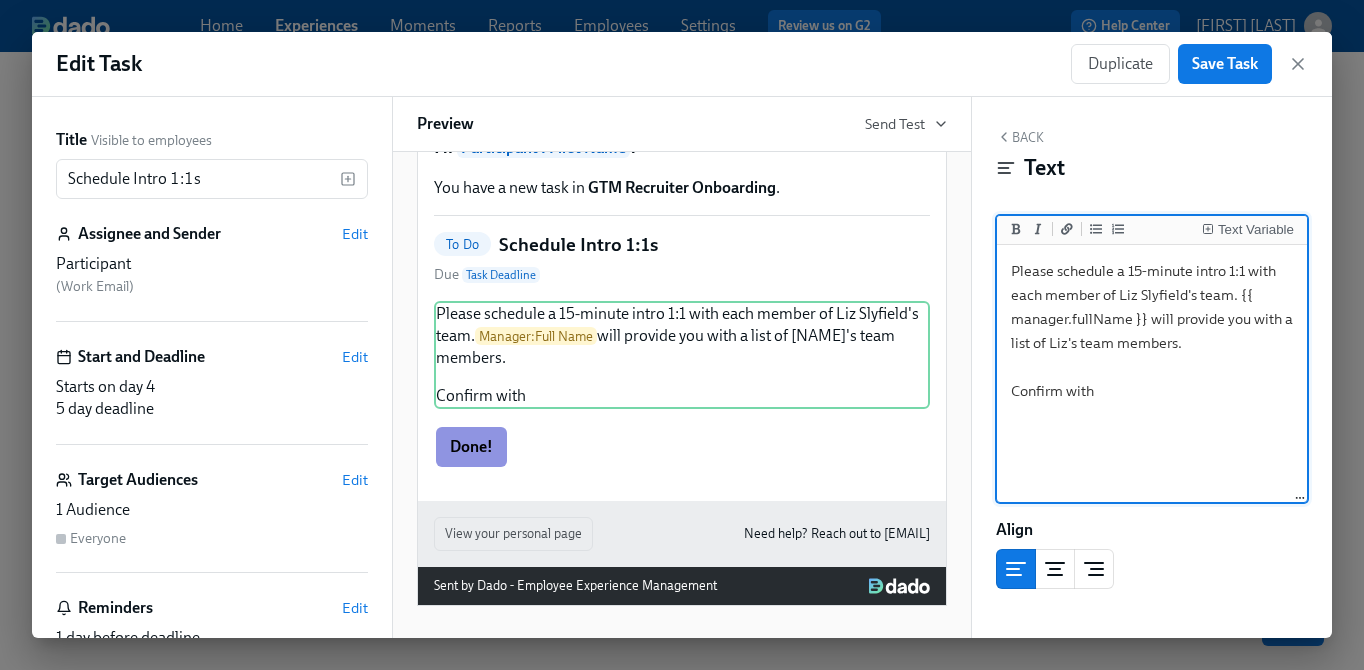 drag, startPoint x: 1106, startPoint y: 390, endPoint x: 1067, endPoint y: 389, distance: 39.012817 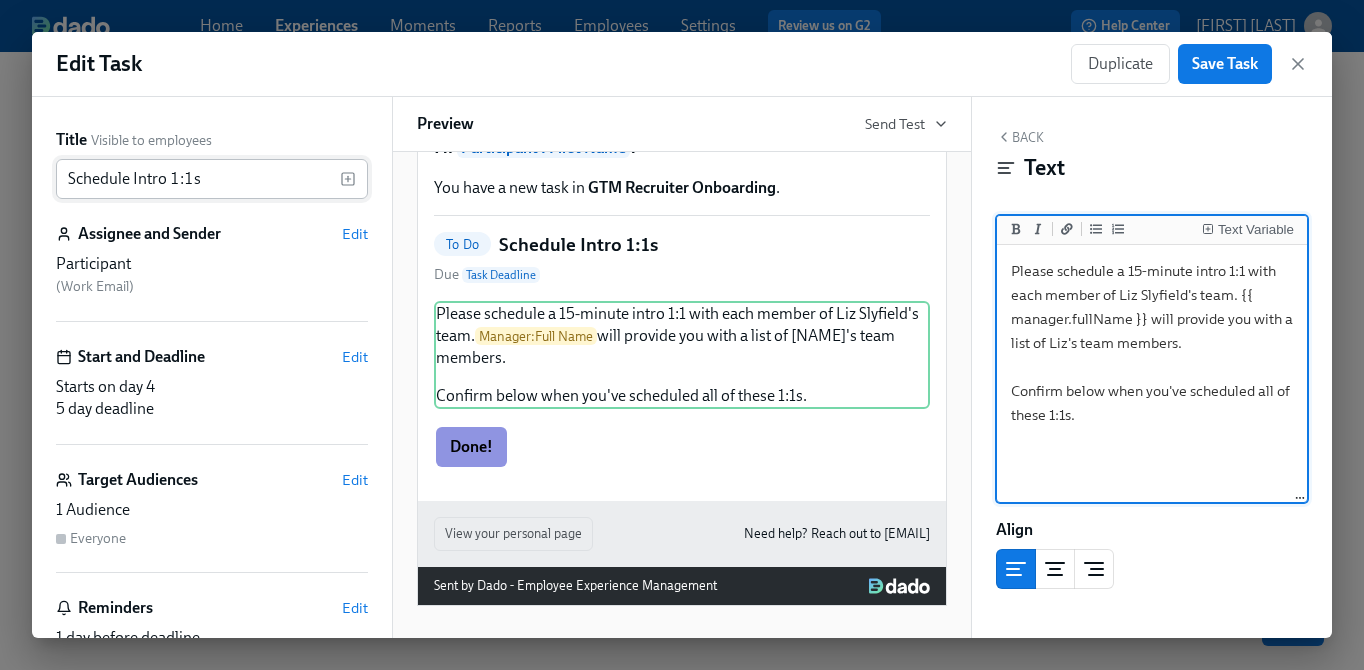 type on "Please schedule a 15-minute intro 1:1 with each member of Liz Slyfield's team. {{ manager.fullName }} will provide you with a list of Liz's team members.
Confirm below when you've scheduled all of these 1:1s." 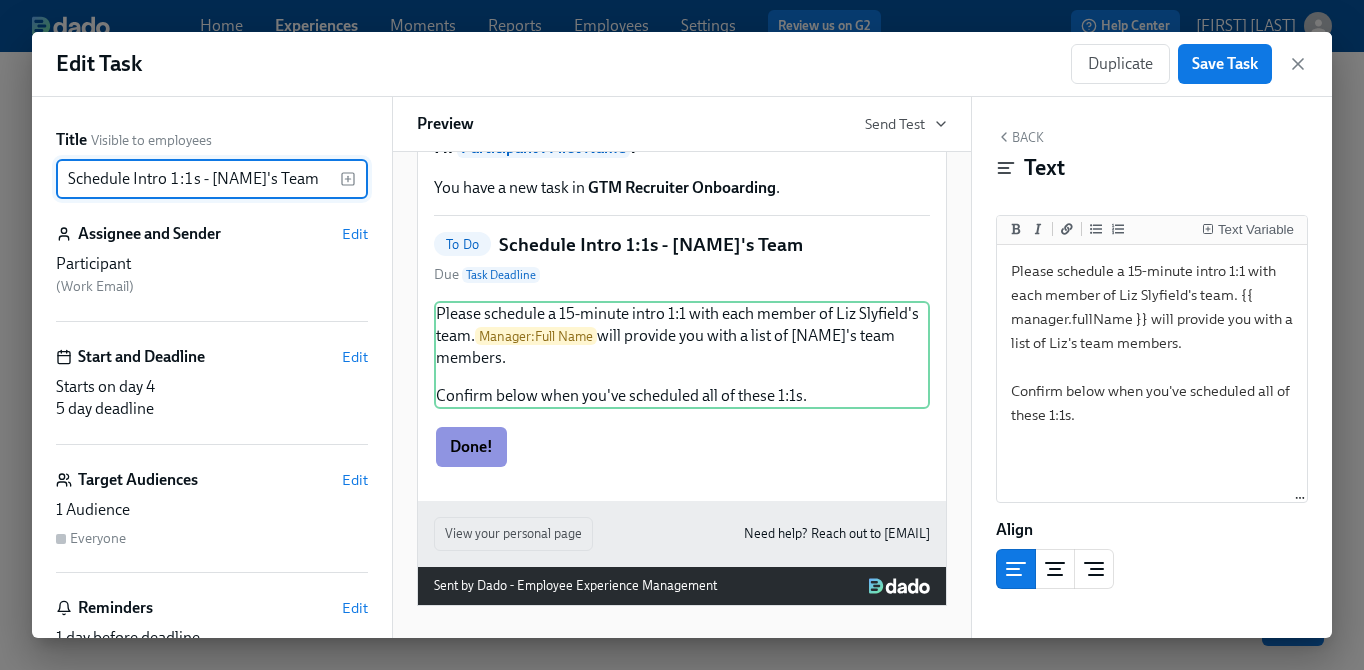 type on "Schedule Intro 1:1s - [NAME]'s Team" 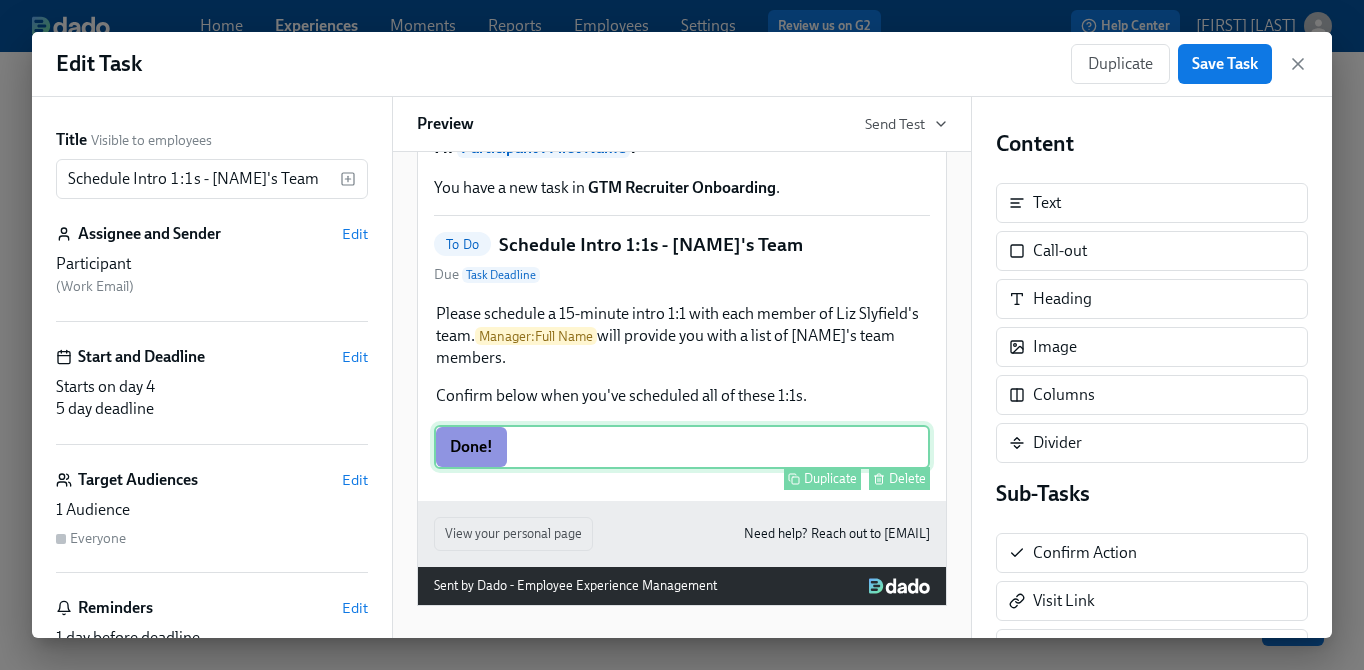 click on "Done!   Duplicate   Delete" at bounding box center (682, 447) 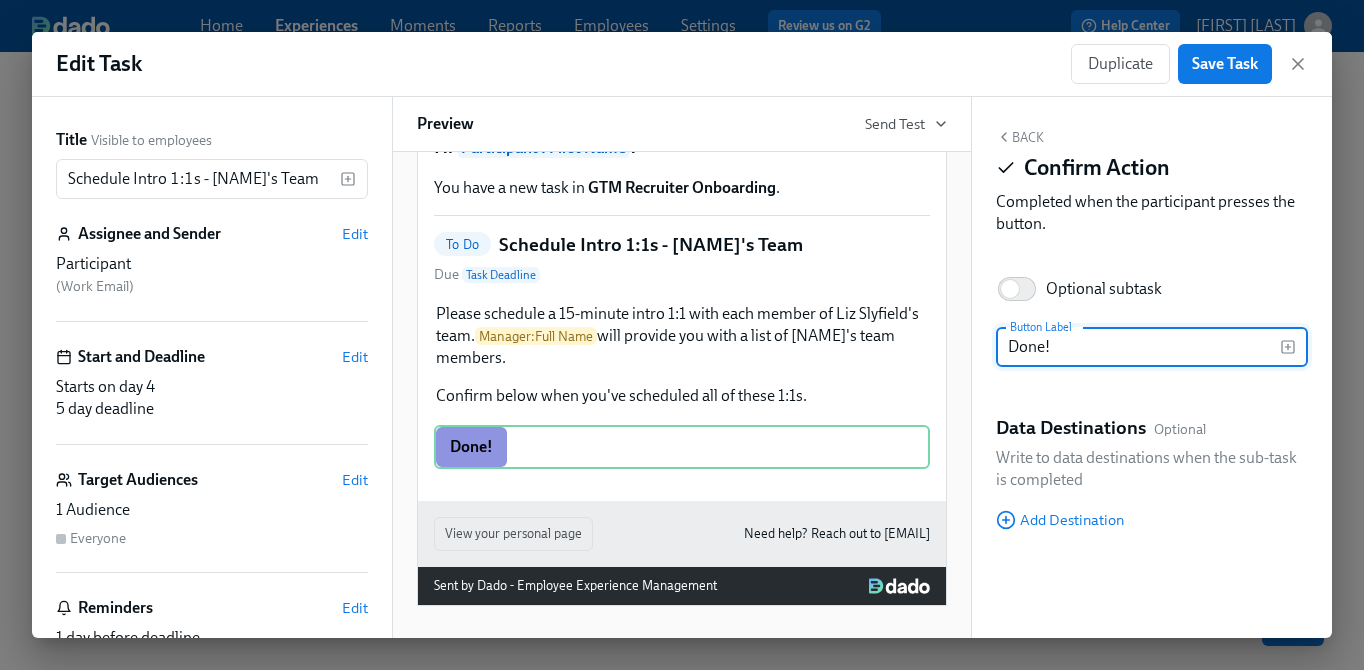drag, startPoint x: 1090, startPoint y: 347, endPoint x: 963, endPoint y: 348, distance: 127.00394 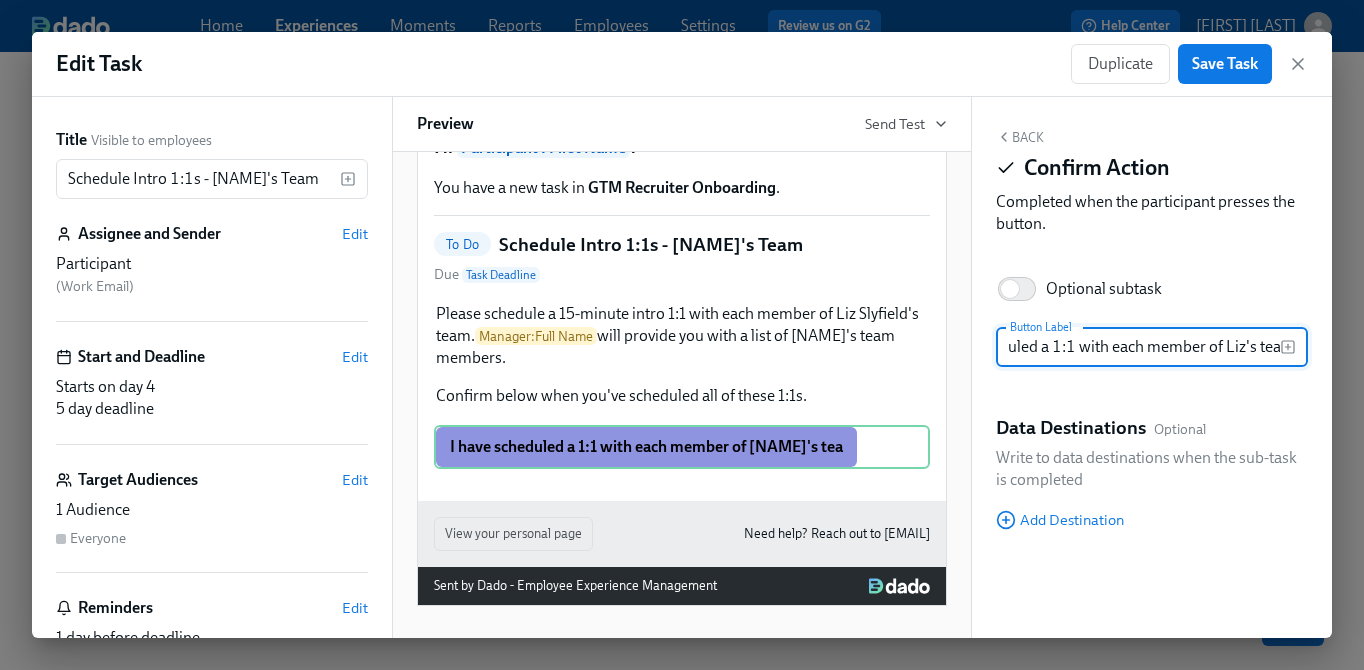 scroll, scrollTop: 0, scrollLeft: 97, axis: horizontal 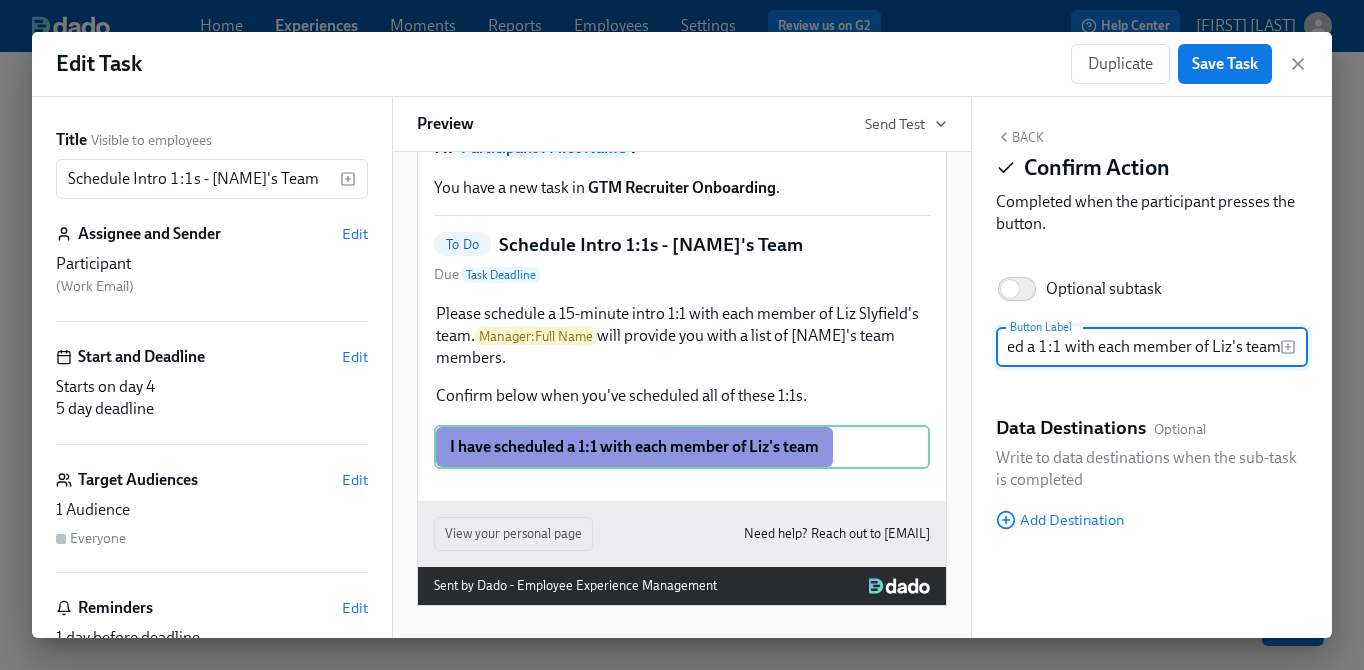 click on "I have scheduled a 1:1 with each member of Liz's team" at bounding box center (1138, 347) 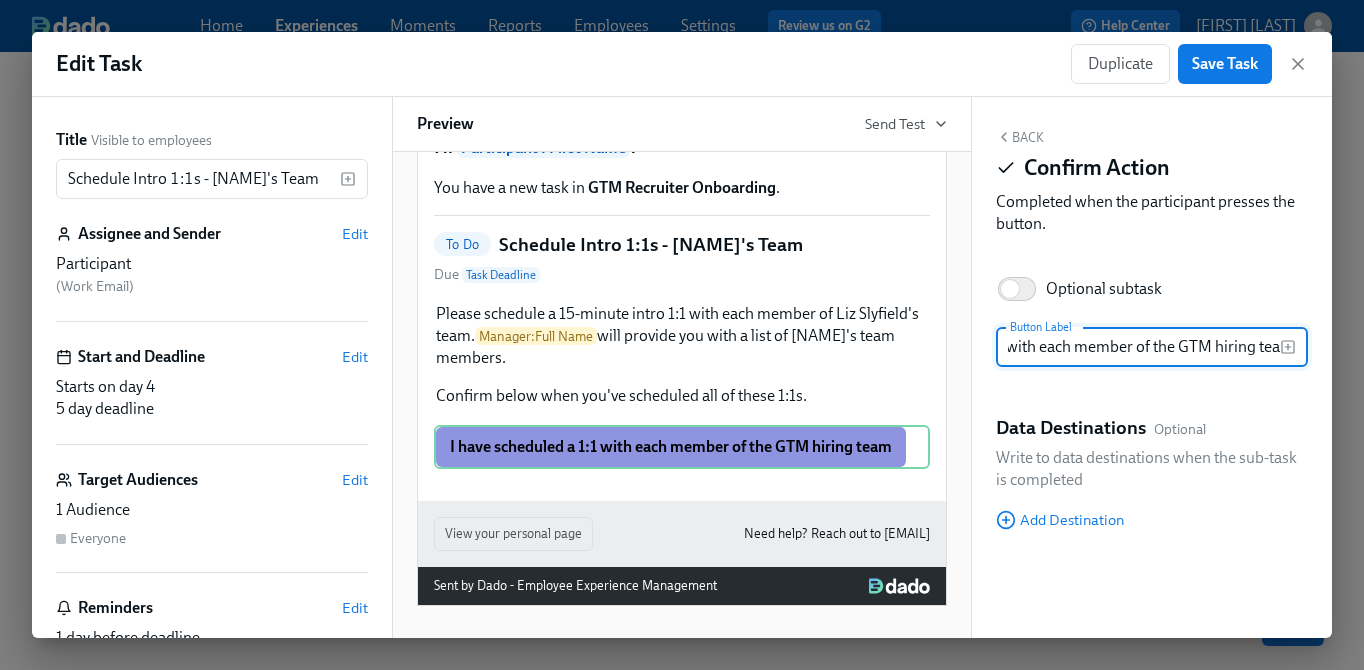 scroll, scrollTop: 0, scrollLeft: 169, axis: horizontal 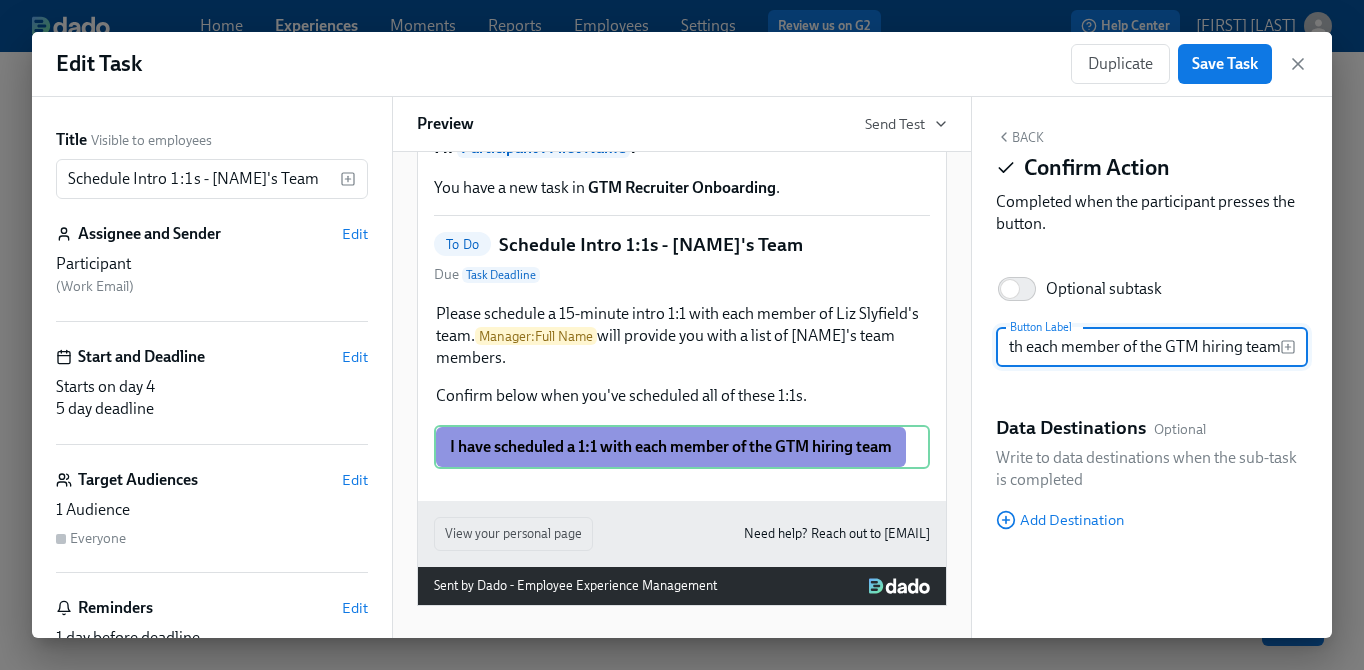 type on "I have scheduled a 1:1 with each member of the GTM hiring team" 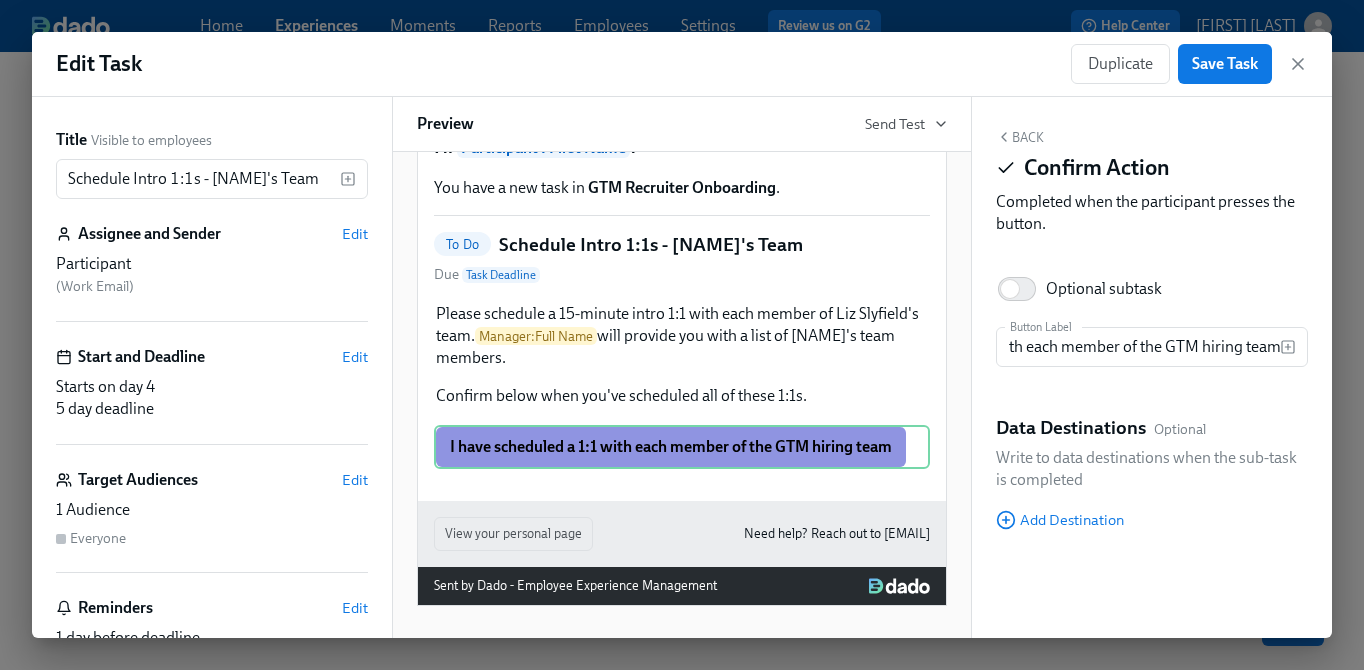 click on "Hi   Participant   :   First Name ! You have a new task in     GTM Recruiter Onboarding . To Do Schedule Intro 1:1s - Liz's Team Due   Task Deadline Please schedule a 15-minute intro 1:1 with each member of Liz Slyfield's team.  Manager :  Full Name  will provide you with a list of Liz's team members.
Confirm below when you've scheduled all of these 1:1s.   Duplicate   Delete I have scheduled a 1:1 with each member of the GTM hiring team   Duplicate   Delete" at bounding box center (682, 309) 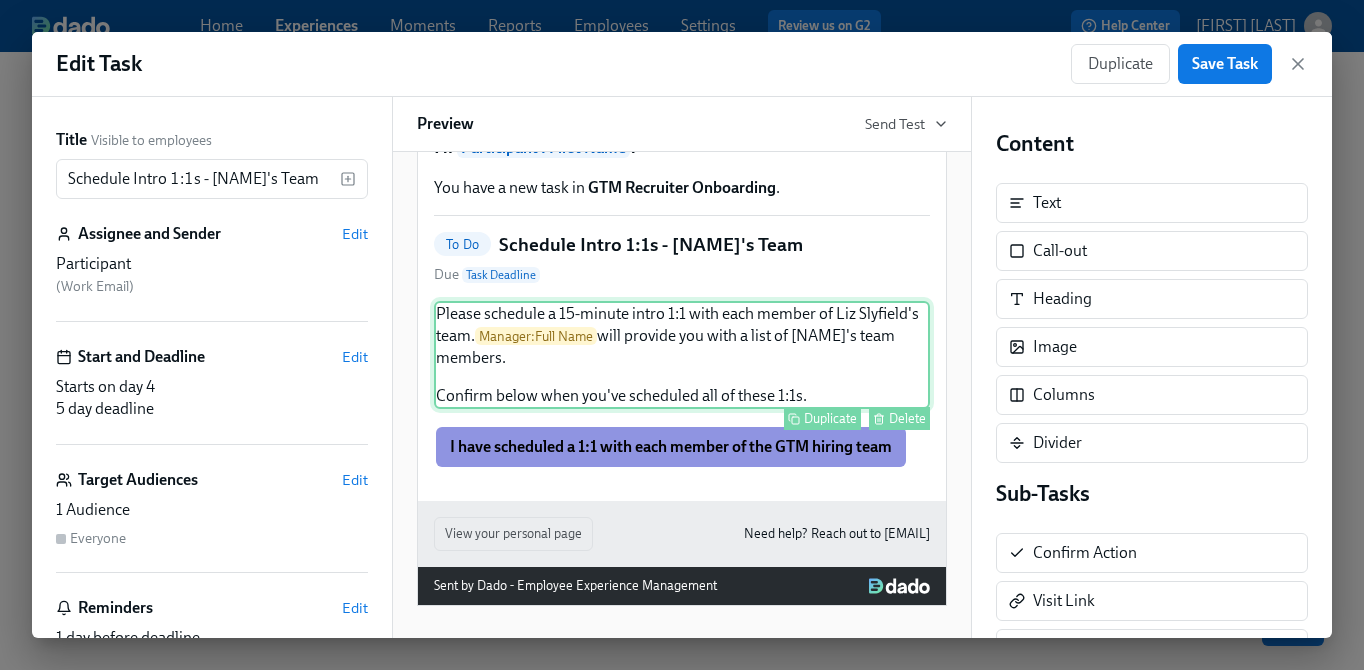 click on "Please schedule a 15-minute intro 1:1 with each member of [NAME]'s team. Manager : Full Name will provide you with a list of [NAME]'s team members.
Confirm below when you've scheduled all of these 1:1s.   Duplicate   Delete" at bounding box center (682, 355) 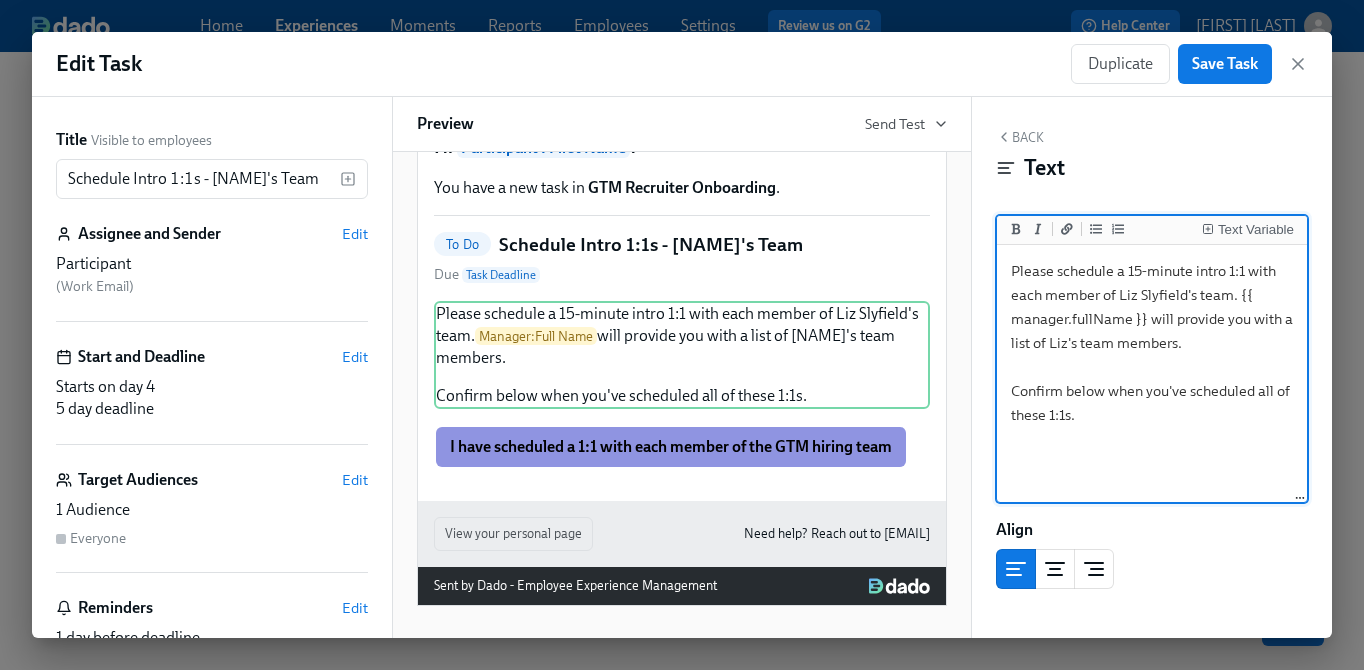 drag, startPoint x: 1189, startPoint y: 296, endPoint x: 1116, endPoint y: 298, distance: 73.02739 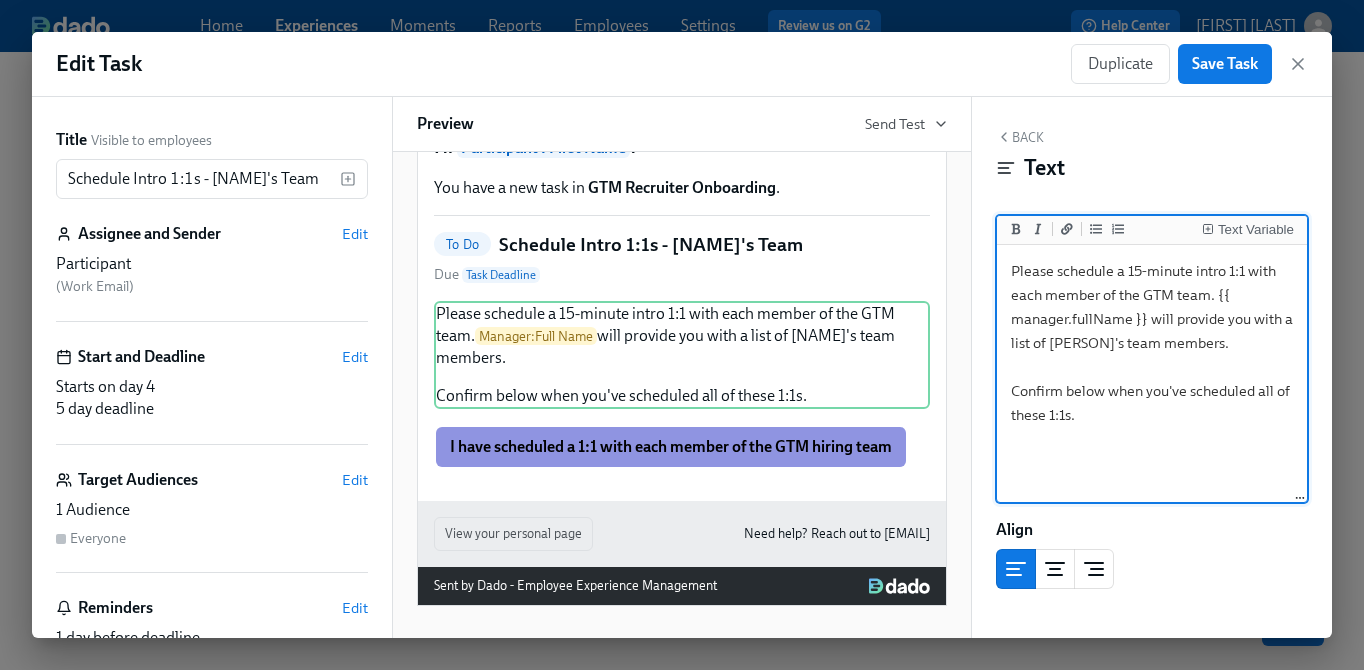 scroll, scrollTop: 105, scrollLeft: 0, axis: vertical 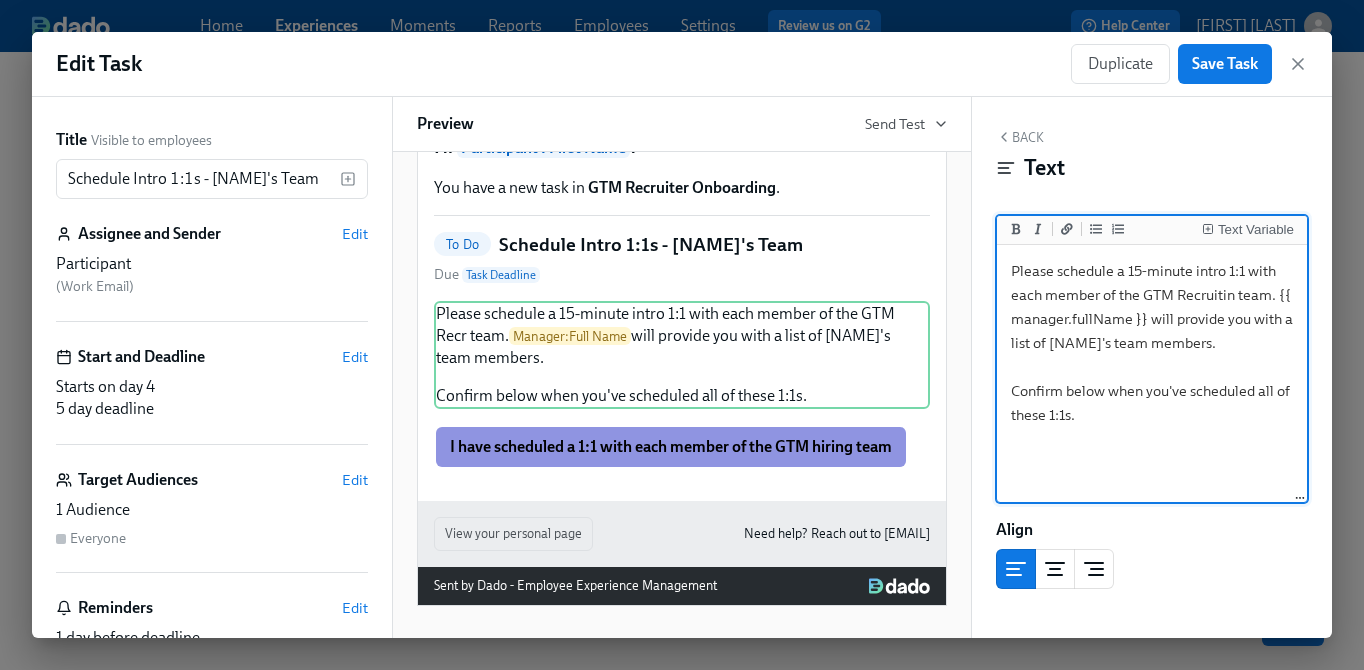 type on "Please schedule a 15-minute intro 1:1 with each member of the GTM Recruiting team. {{ manager.fullName }} will provide you with a list of [PERSON]'s team members.
Confirm below when you've scheduled all of these 1:1s." 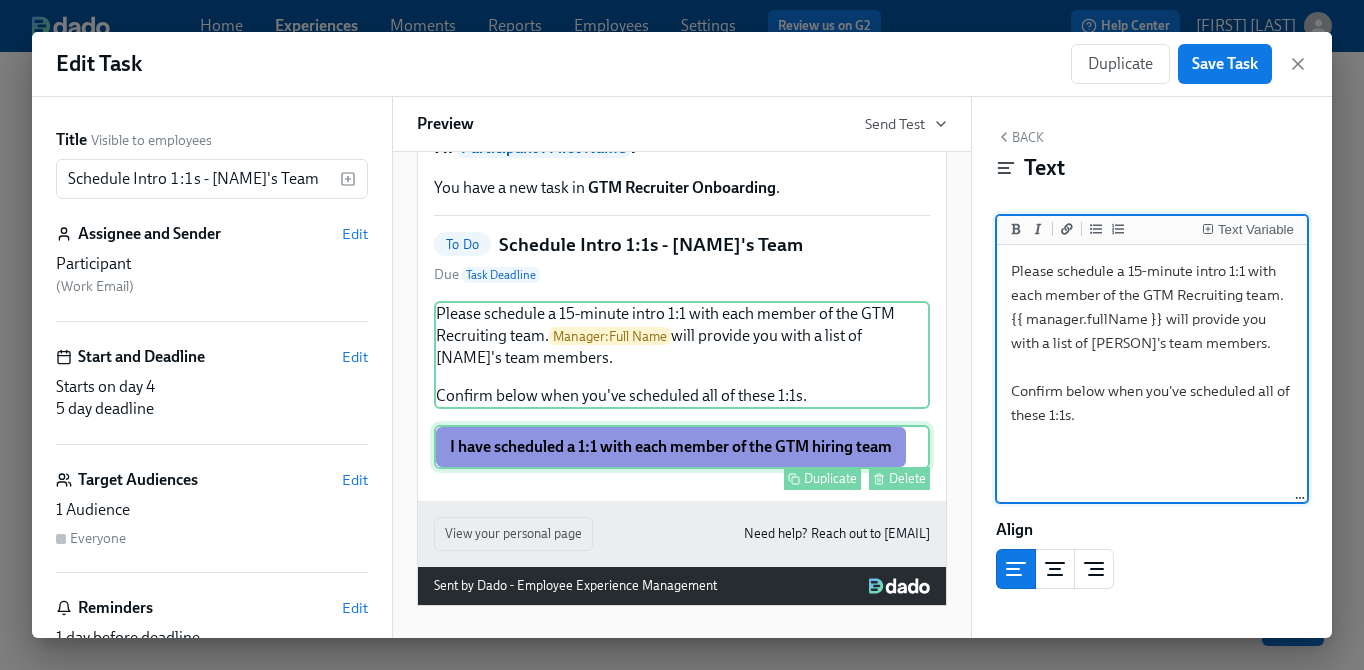 click on "I have scheduled a 1:1 with each member of the GTM hiring team   Duplicate   Delete" at bounding box center (682, 447) 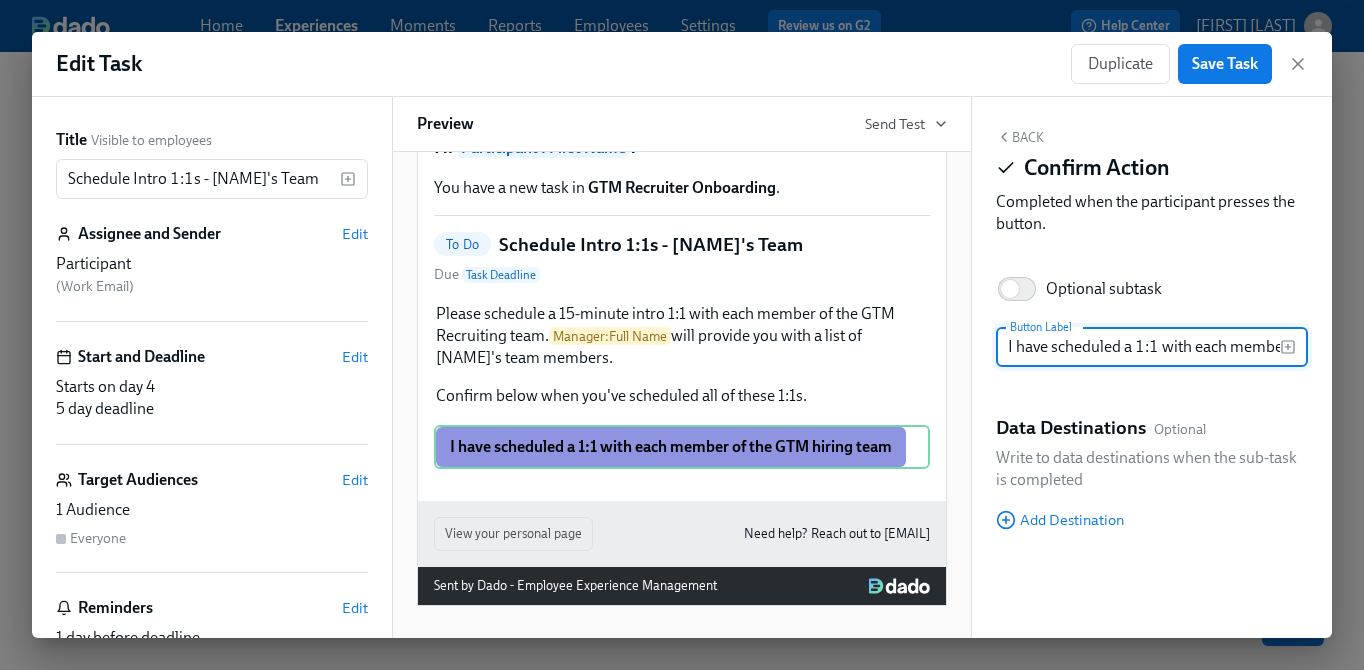 scroll, scrollTop: 0, scrollLeft: 170, axis: horizontal 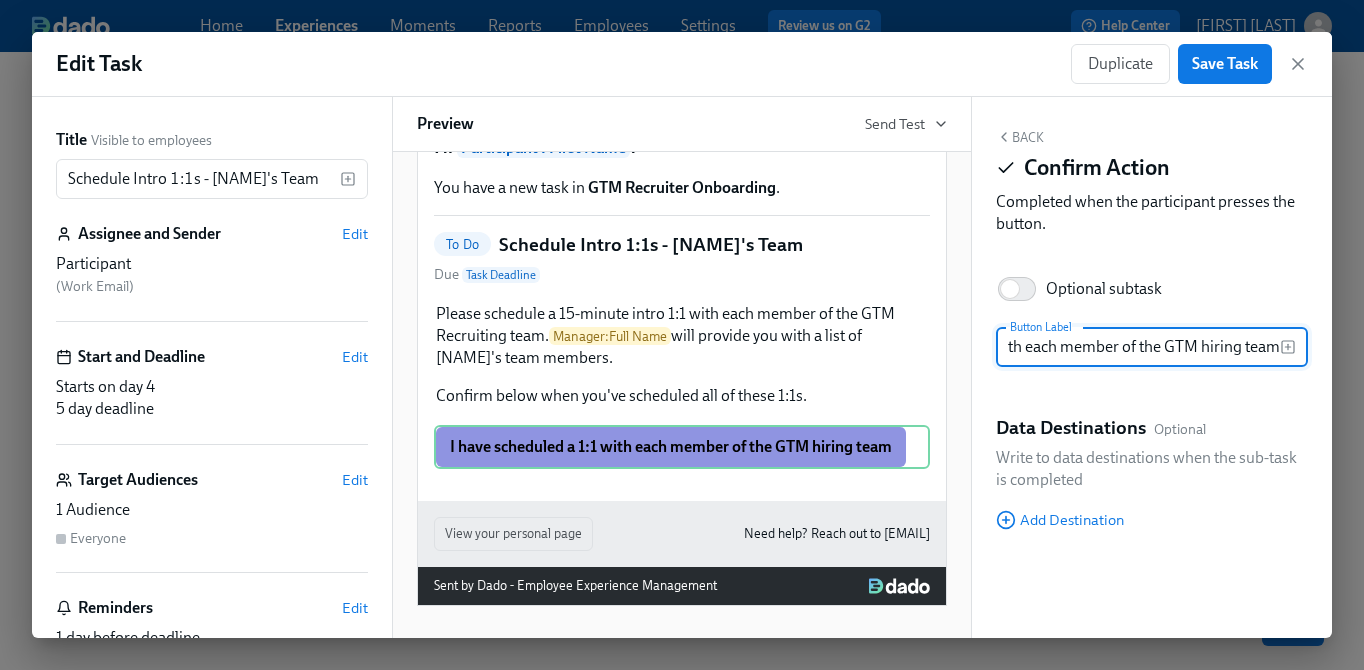 drag, startPoint x: 1239, startPoint y: 348, endPoint x: 1203, endPoint y: 351, distance: 36.124783 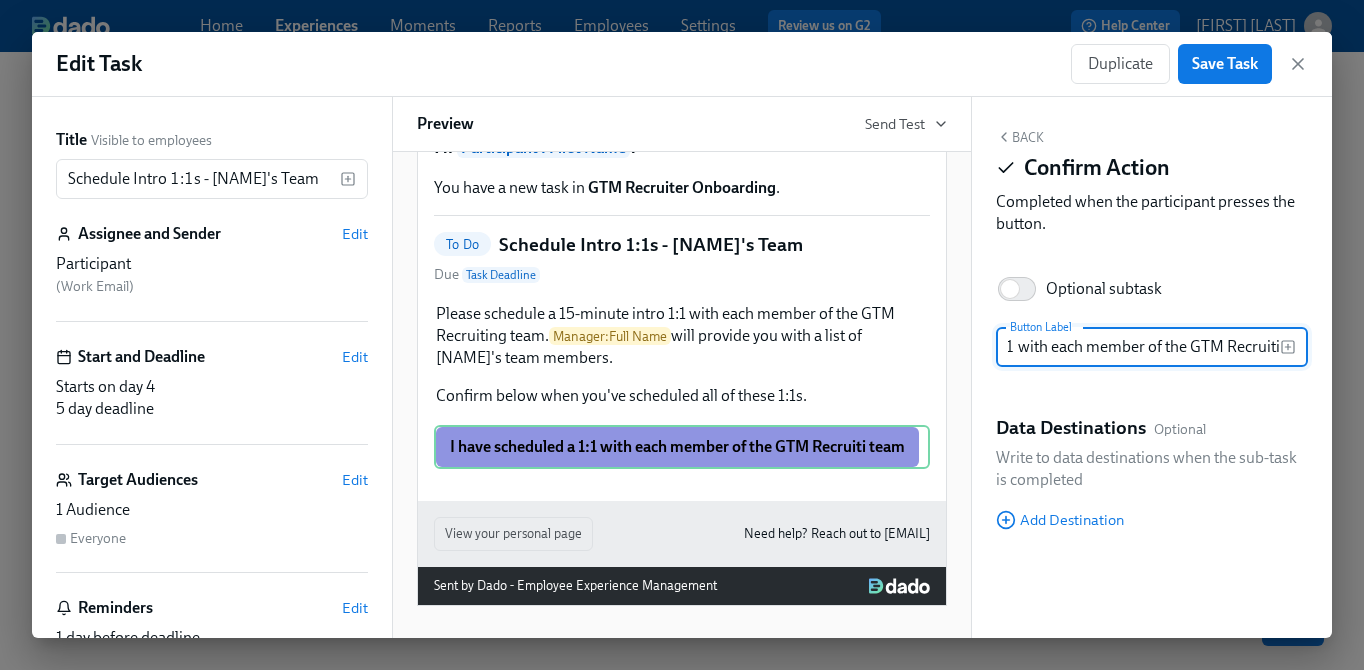 scroll, scrollTop: 0, scrollLeft: 162, axis: horizontal 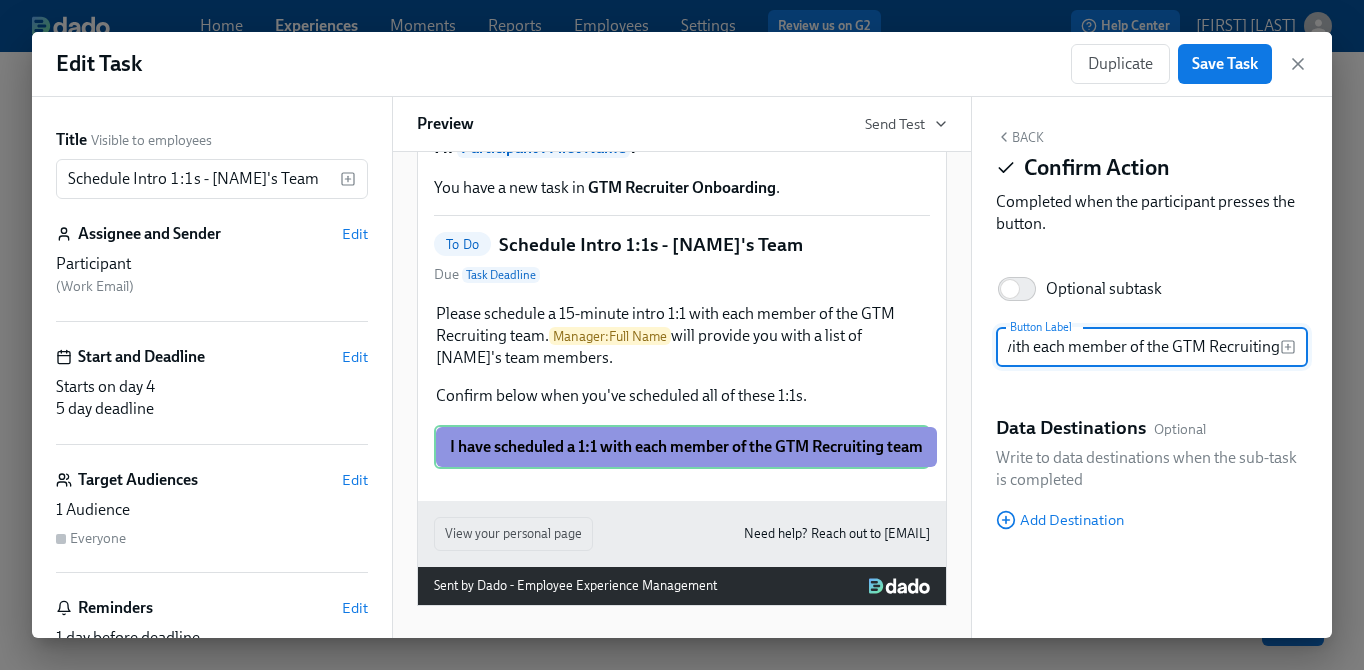 type on "I have scheduled a 1:1 with each member of the GTM Recruiting team" 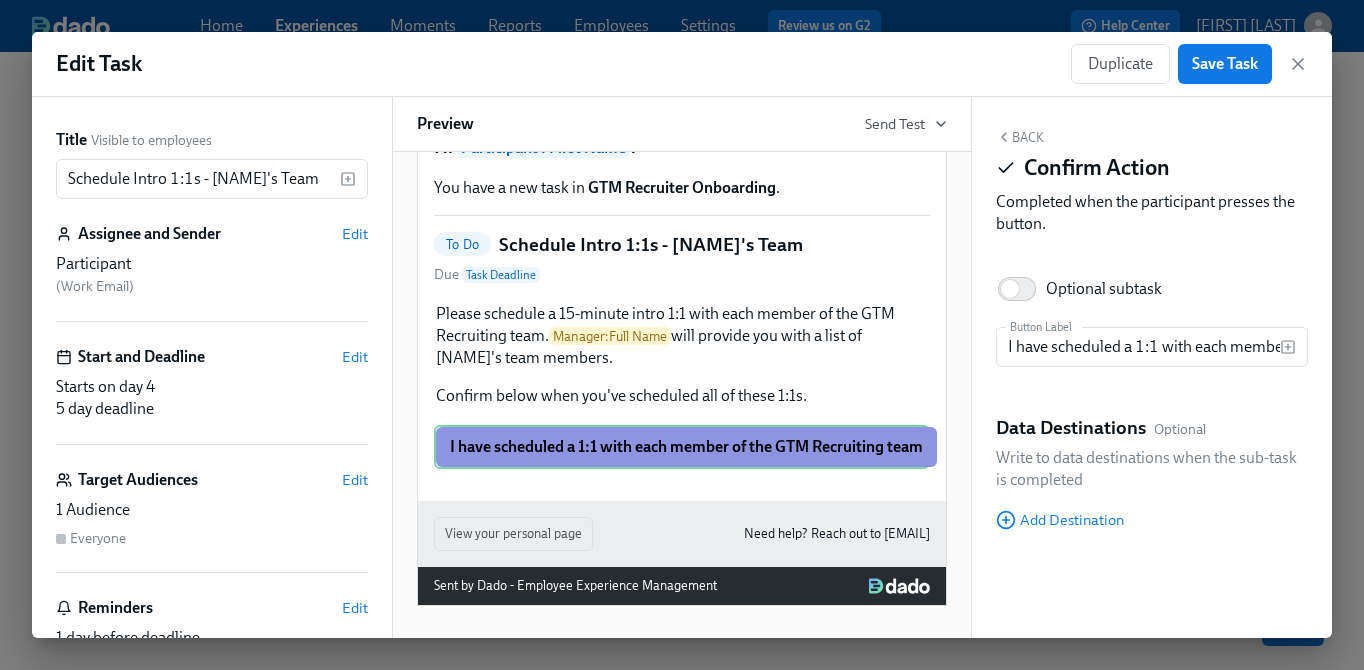 click on "Back" at bounding box center [1020, 137] 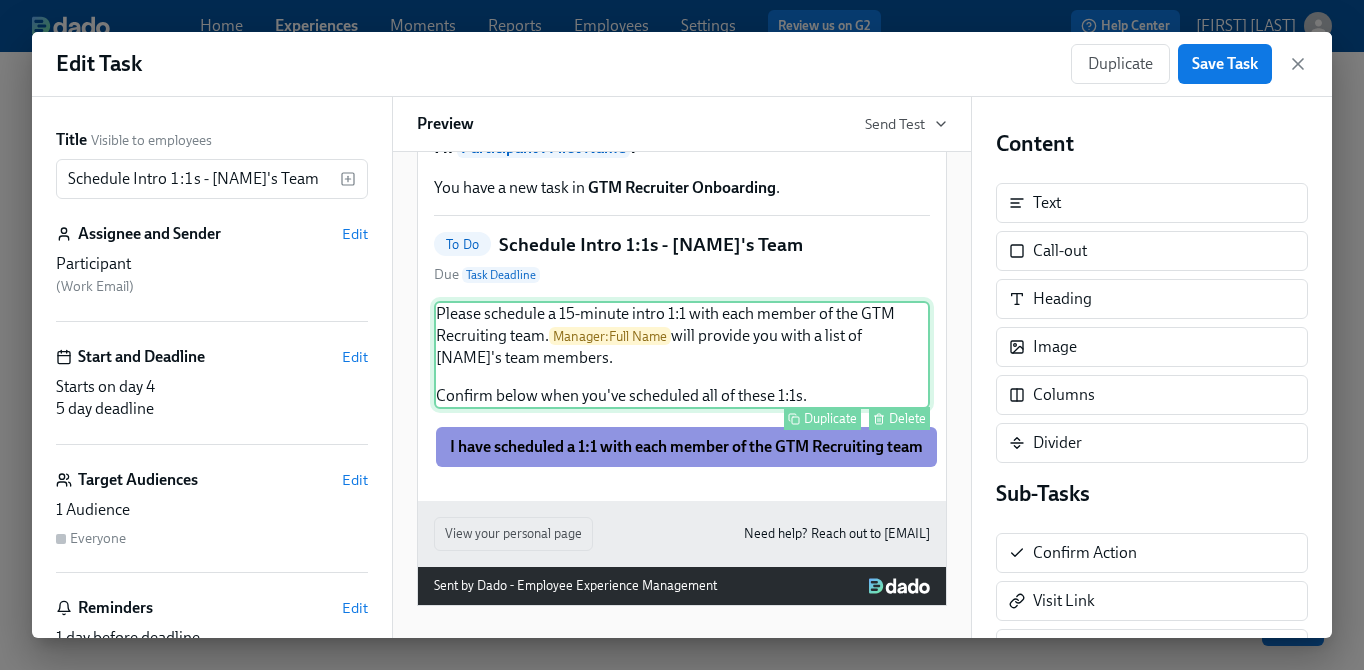 click on "Please schedule a 15-minute intro 1:1 with each member of the GTM Recruiting team.  Manager :  [FULL NAME]  will provide you with a list of [NAME]'s team members.
Confirm below when you've scheduled all of these 1:1s.   Duplicate   Delete" at bounding box center [682, 355] 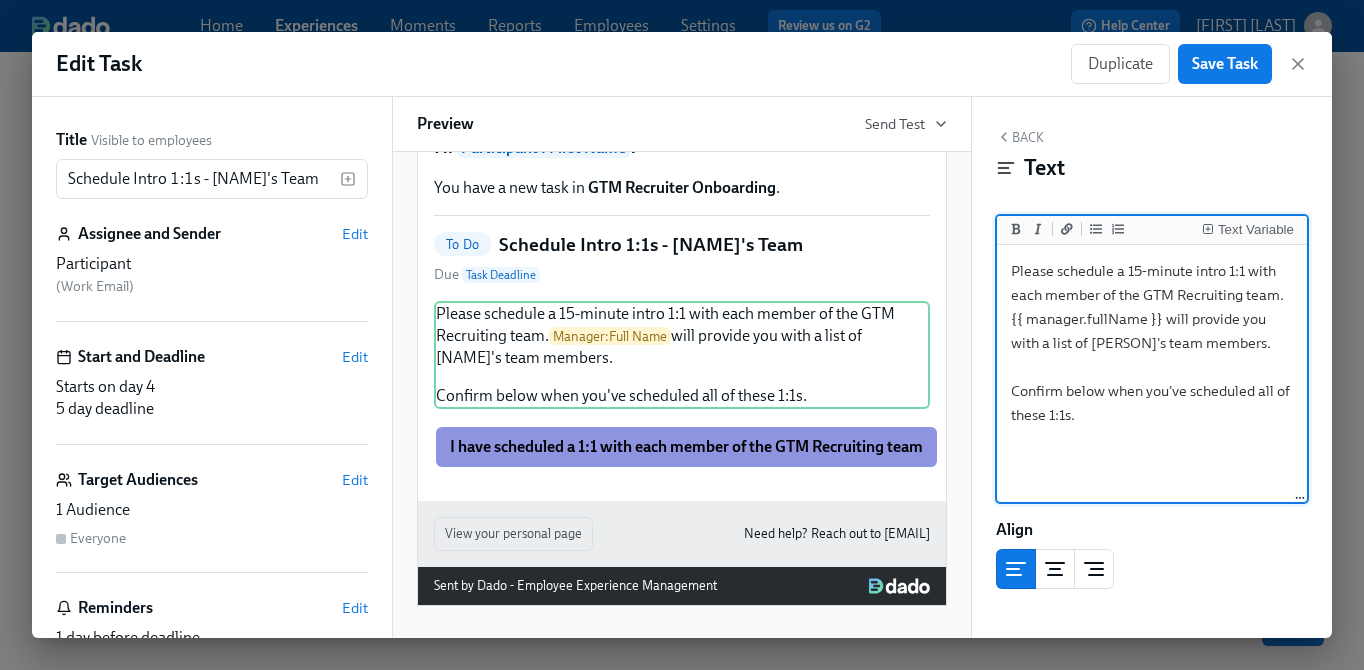 click on "Please schedule a 15-minute intro 1:1 with each member of the GTM Recruiting team. {{ manager.fullName }} will provide you with a list of [PERSON]'s team members.
Confirm below when you've scheduled all of these 1:1s." at bounding box center [1152, 374] 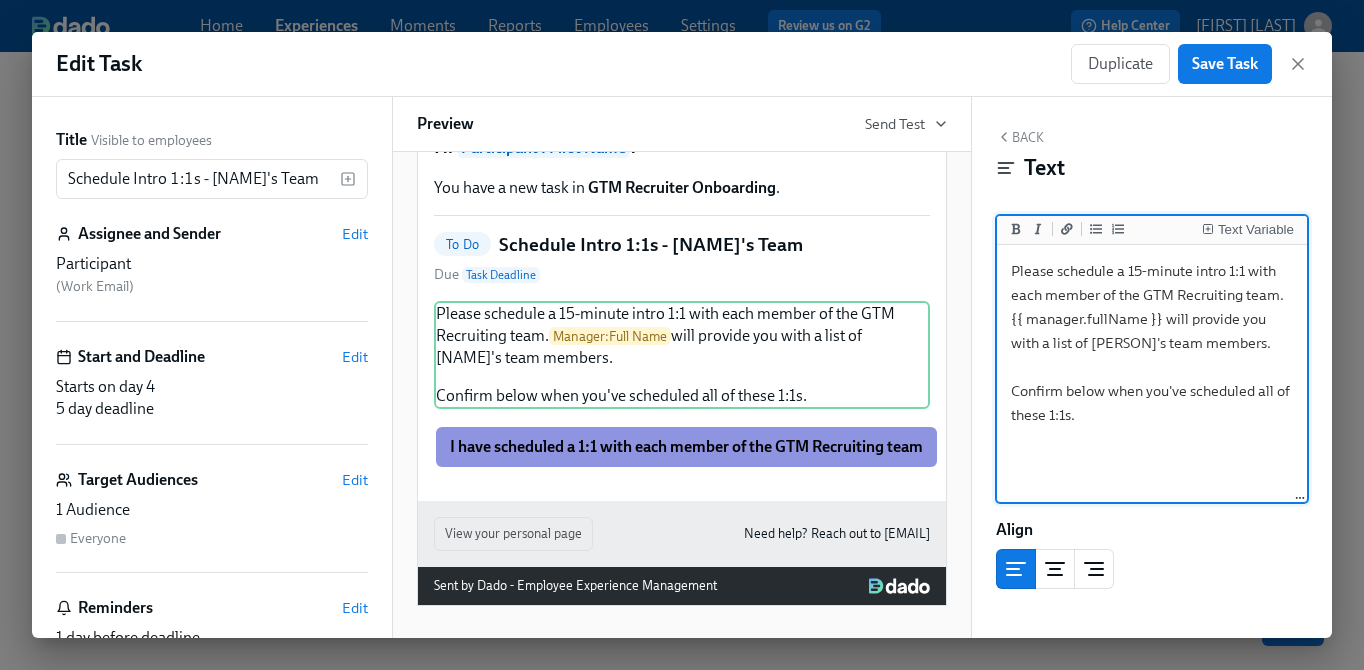 drag, startPoint x: 1085, startPoint y: 341, endPoint x: 1062, endPoint y: 341, distance: 23 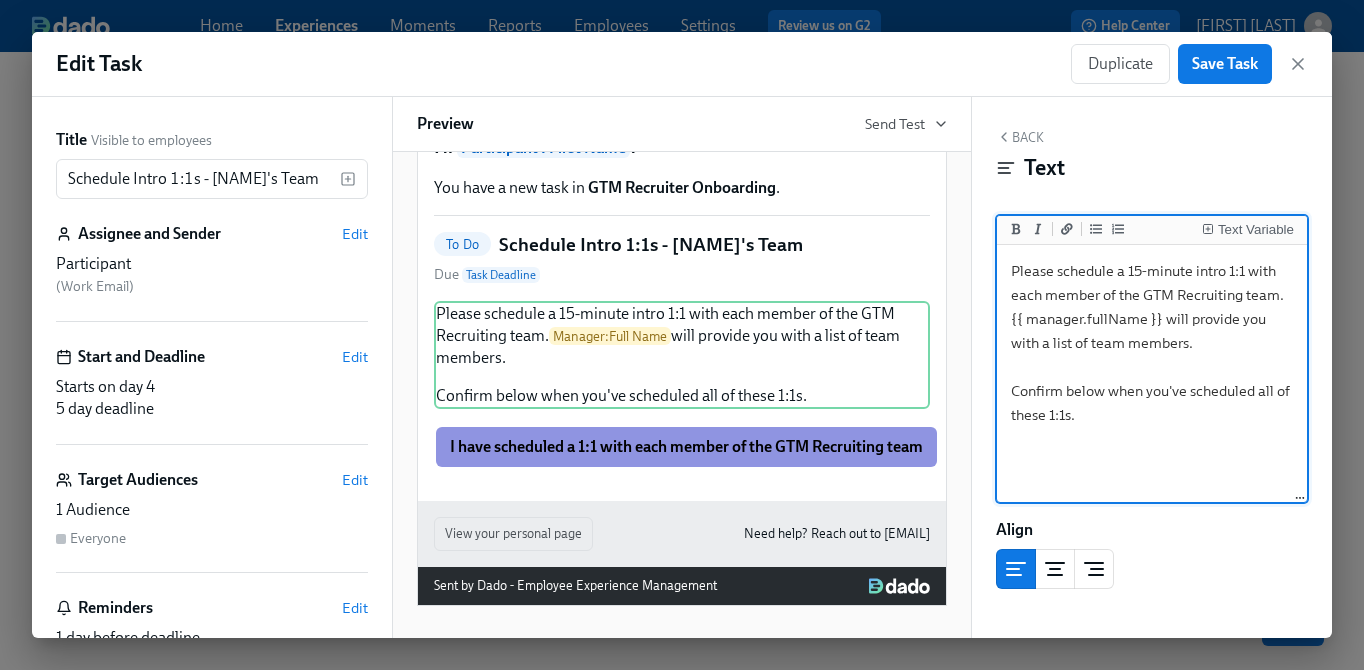click on "Please schedule a 15-minute intro 1:1 with each member of the GTM Recruiting team. {{ manager.fullName }} will provide you with a list of team members.
Confirm below when you've scheduled all of these 1:1s." at bounding box center (1152, 374) 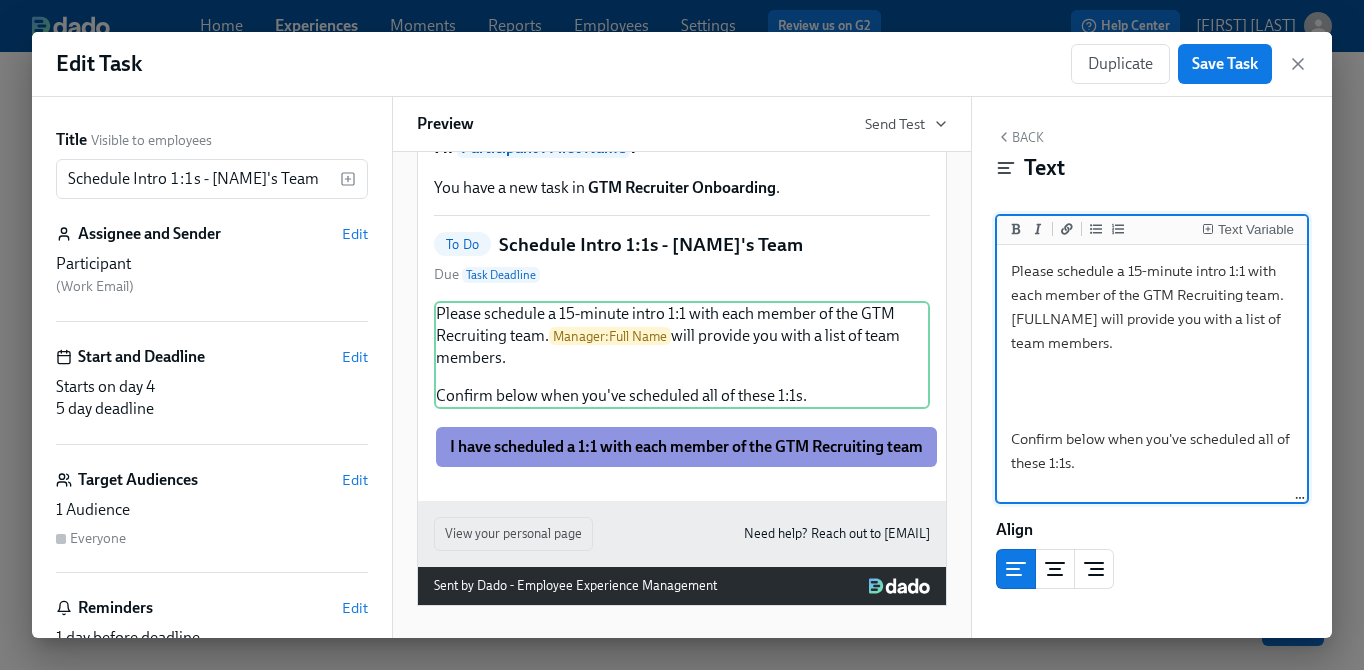 scroll, scrollTop: 113, scrollLeft: 0, axis: vertical 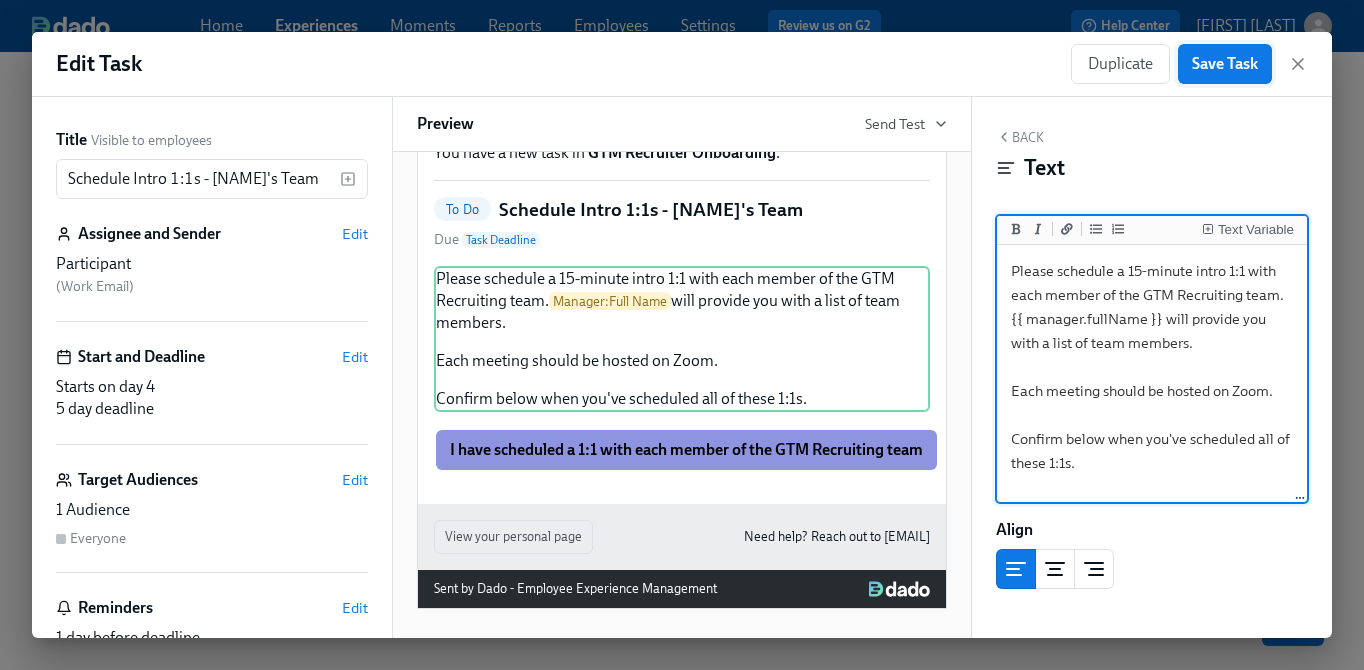 type on "Please schedule a 15-minute intro 1:1 with each member of the GTM Recruiting team. {{ manager.fullName }} will provide you with a list of team members.
Each meeting should be hosted on Zoom.
Confirm below when you've scheduled all of these 1:1s." 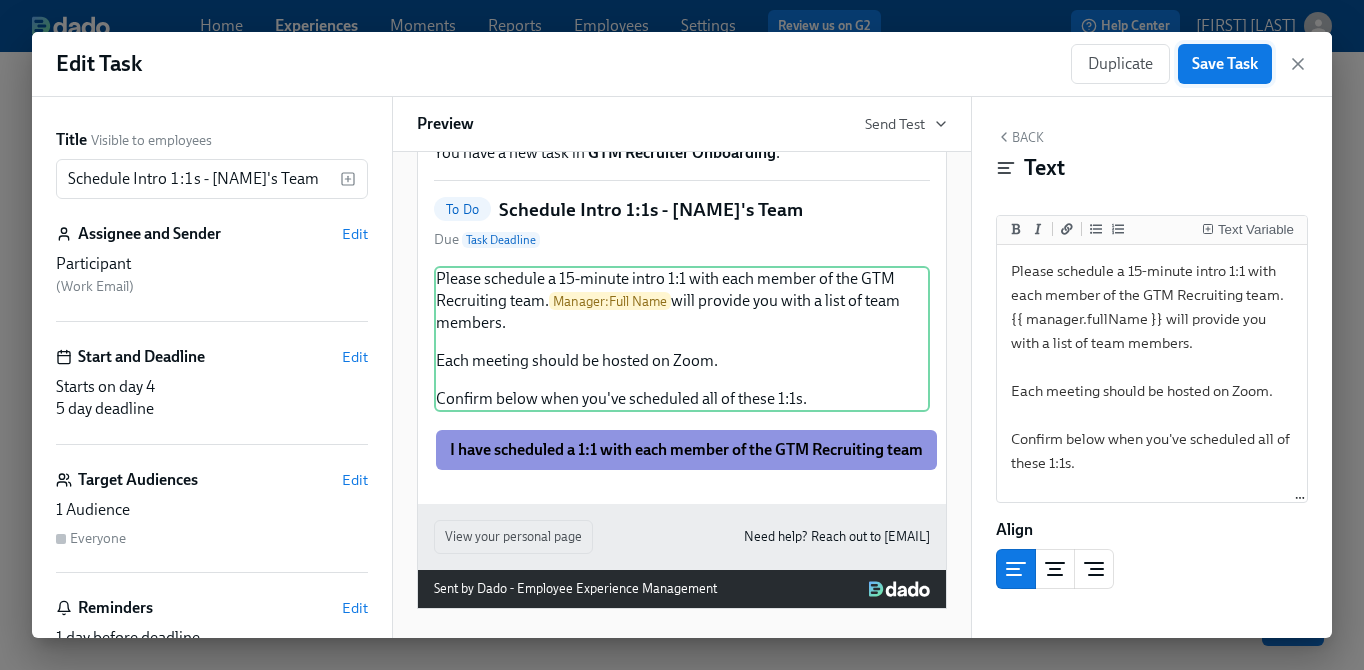 click on "Save Task" at bounding box center (1225, 64) 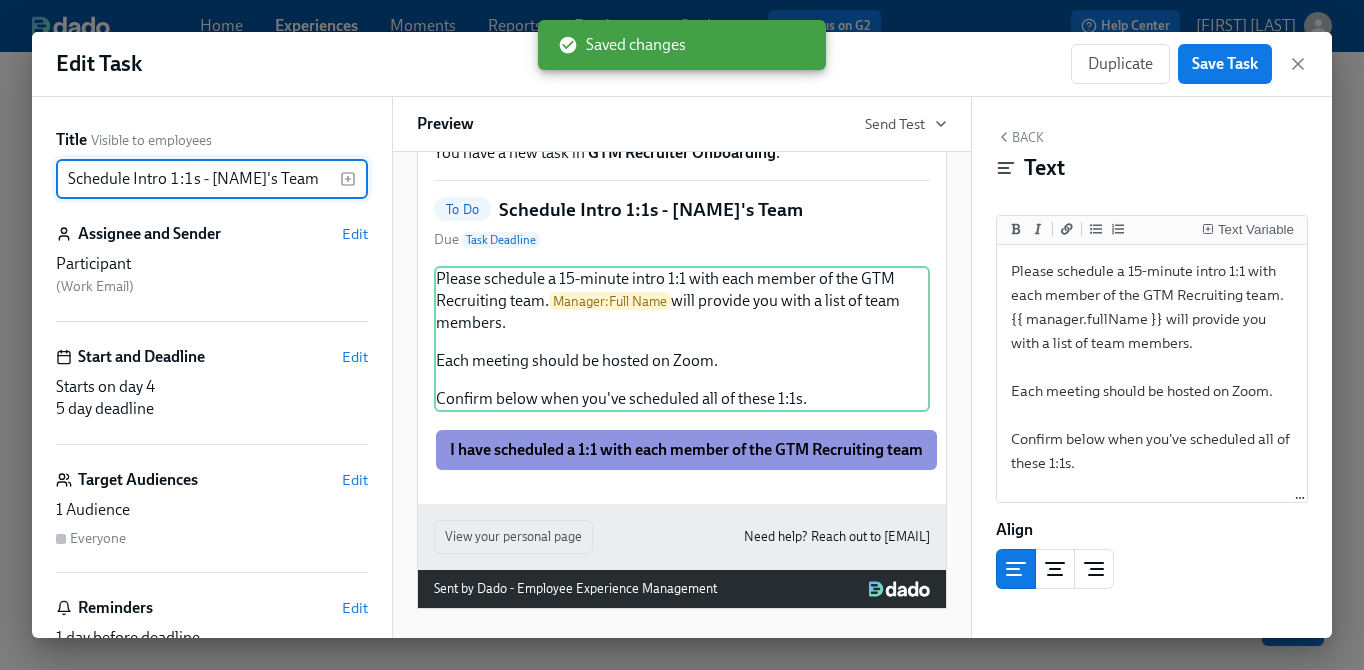 drag, startPoint x: 283, startPoint y: 179, endPoint x: 200, endPoint y: 181, distance: 83.02409 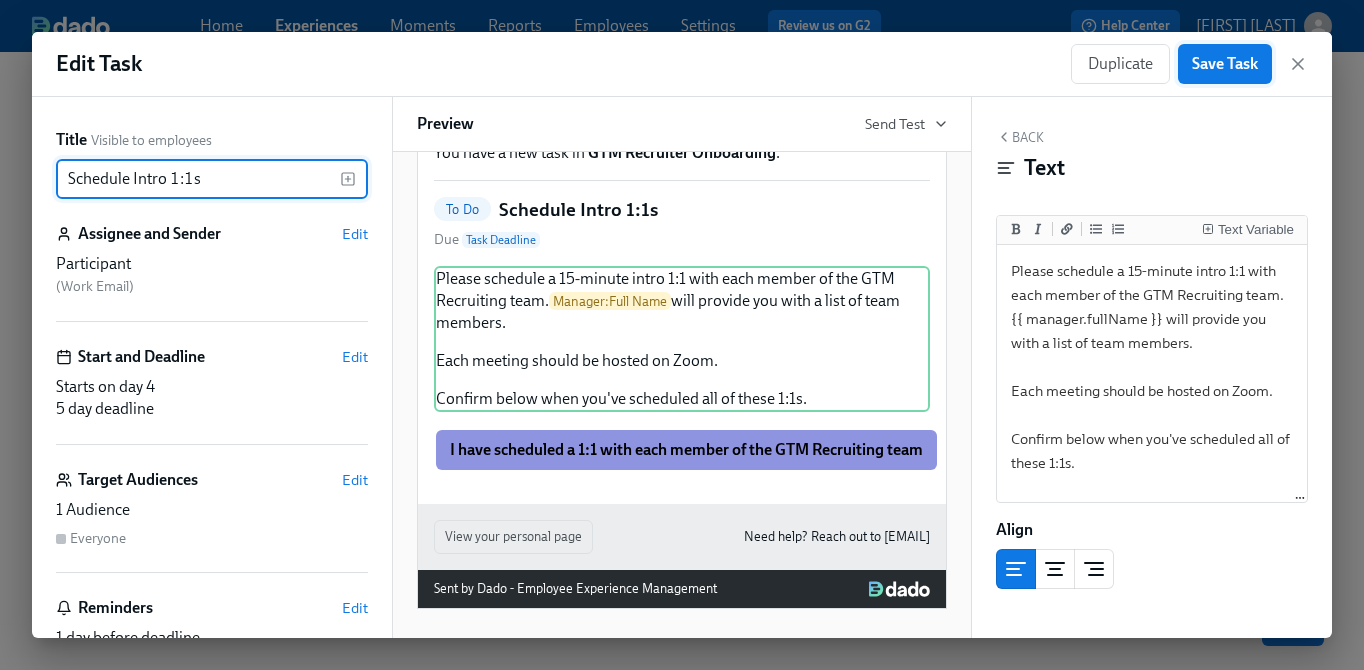 type on "Schedule Intro 1:1s" 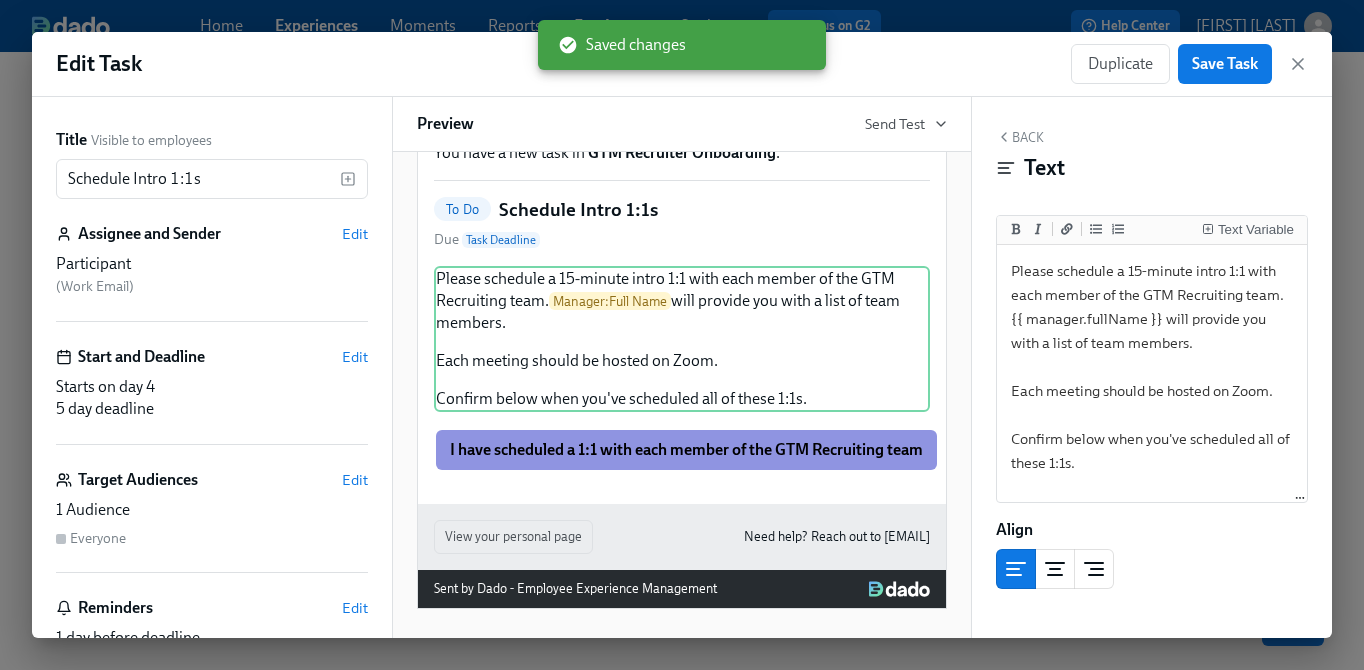click on "Edit Task Duplicate Save Task" at bounding box center [682, 64] 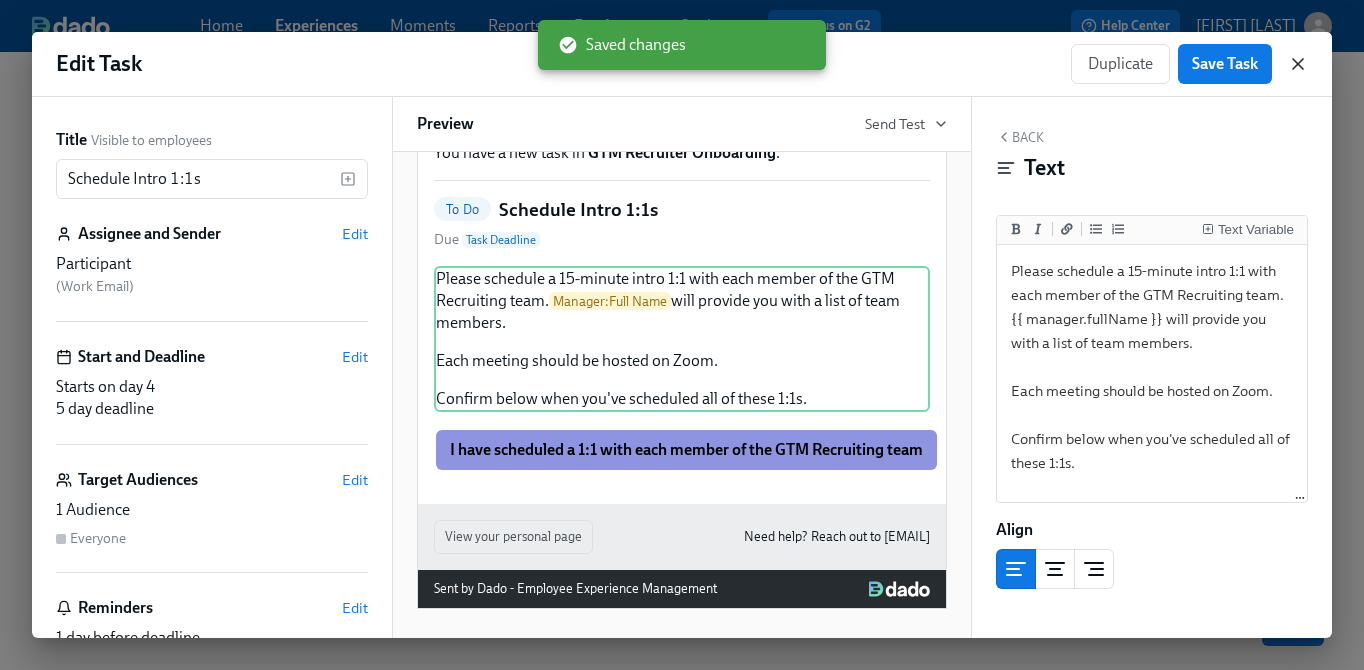 click 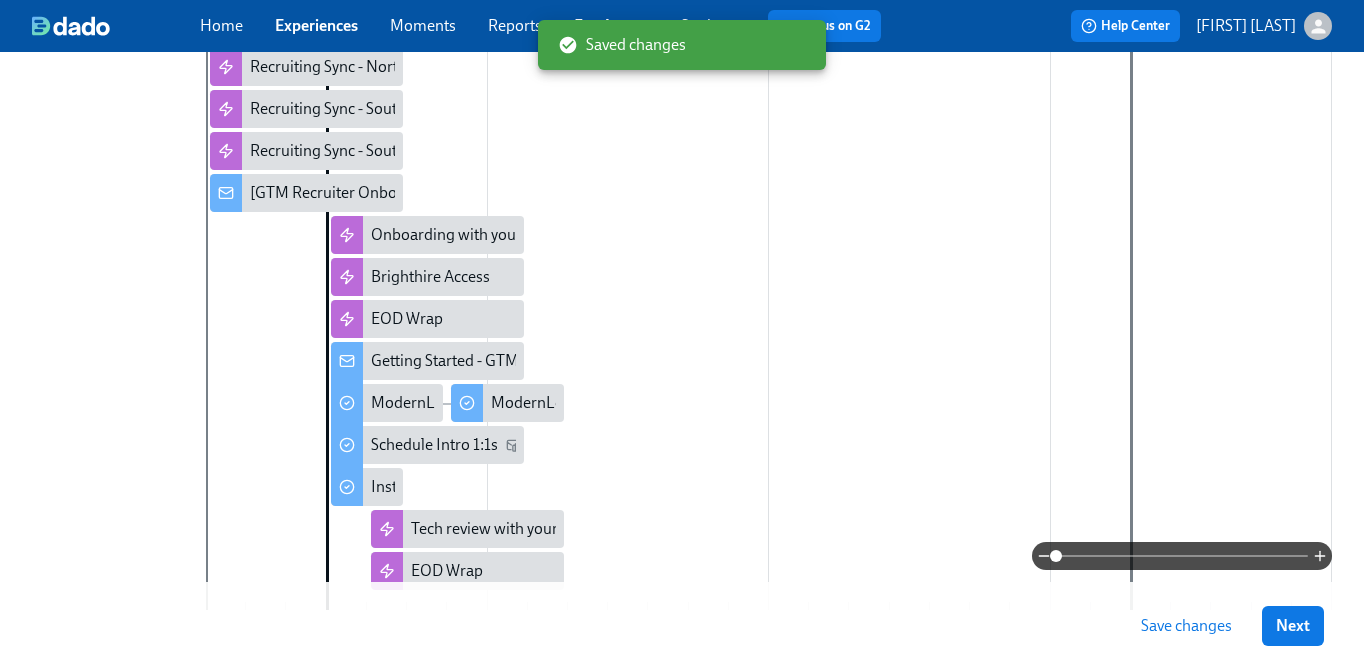 click on "Save changes" at bounding box center [1186, 626] 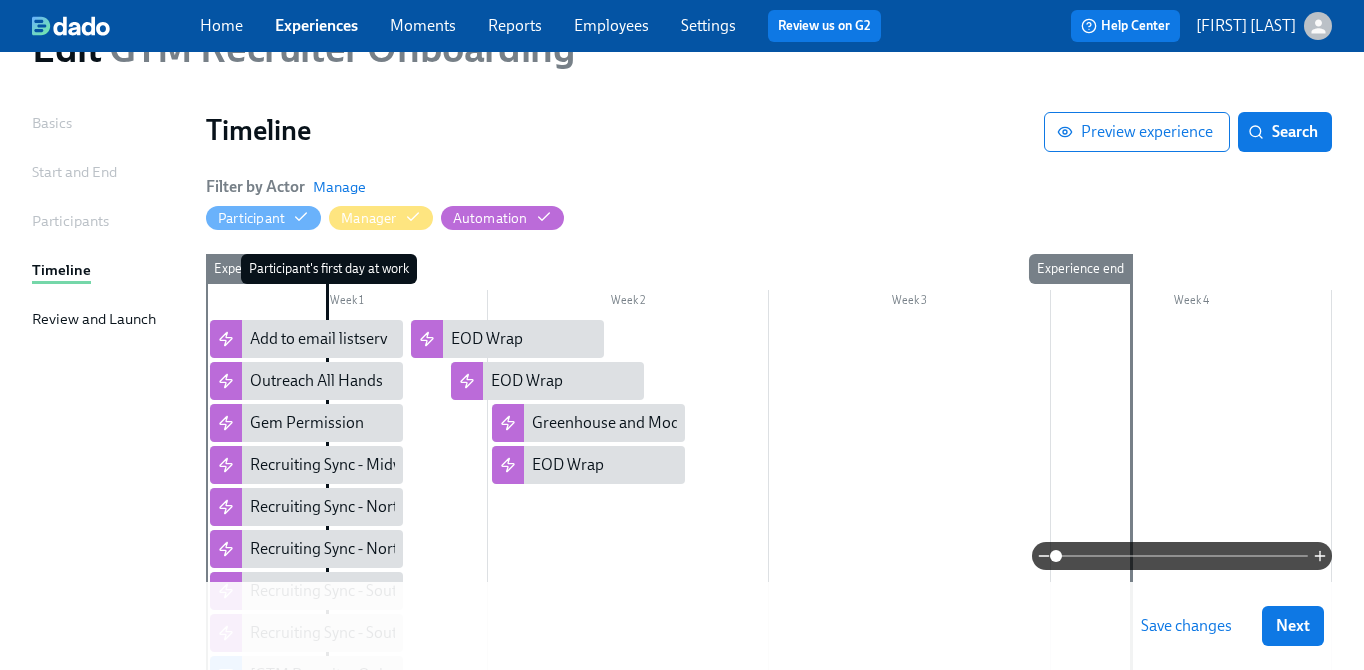 scroll, scrollTop: 96, scrollLeft: 0, axis: vertical 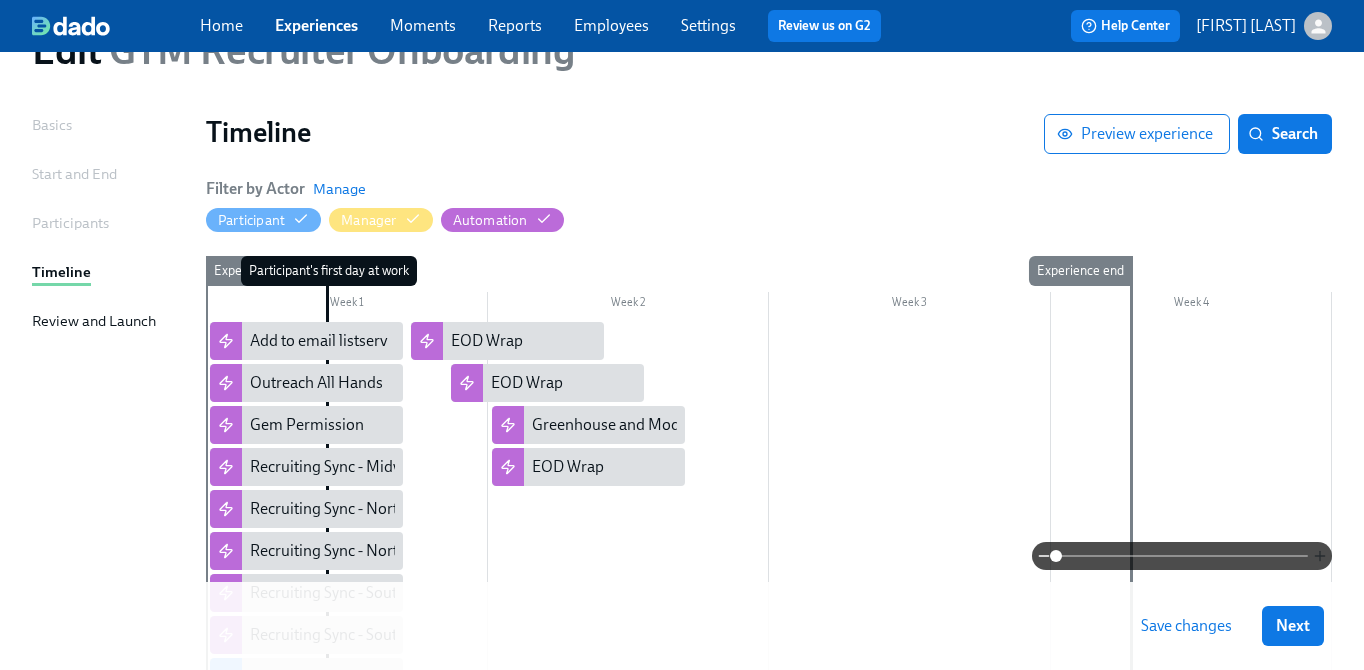 click 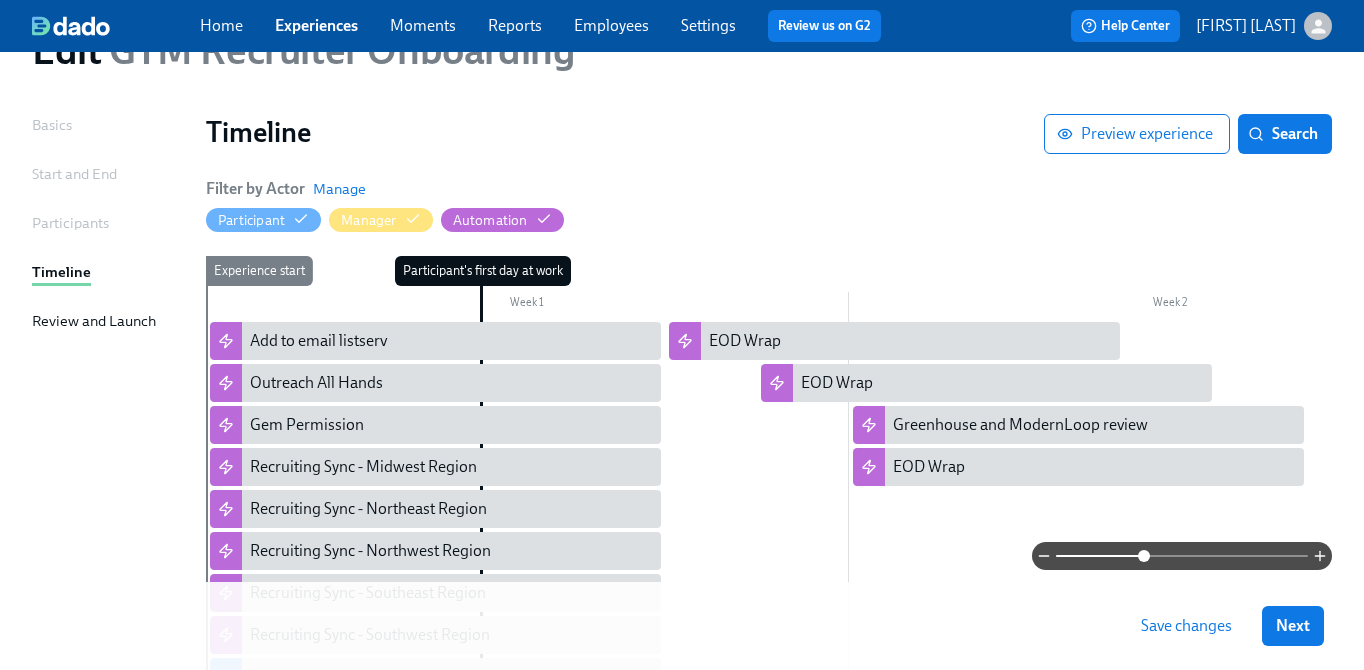 drag, startPoint x: 1066, startPoint y: 551, endPoint x: 1144, endPoint y: 546, distance: 78.160095 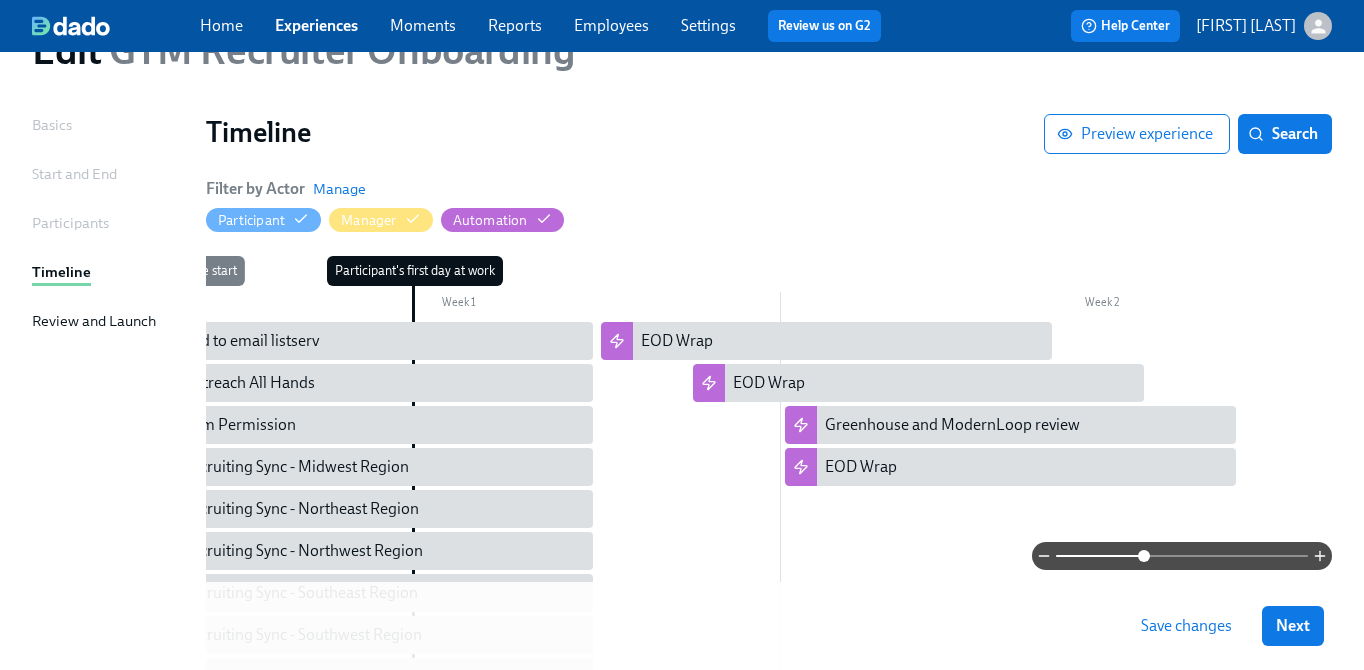 scroll, scrollTop: 0, scrollLeft: 0, axis: both 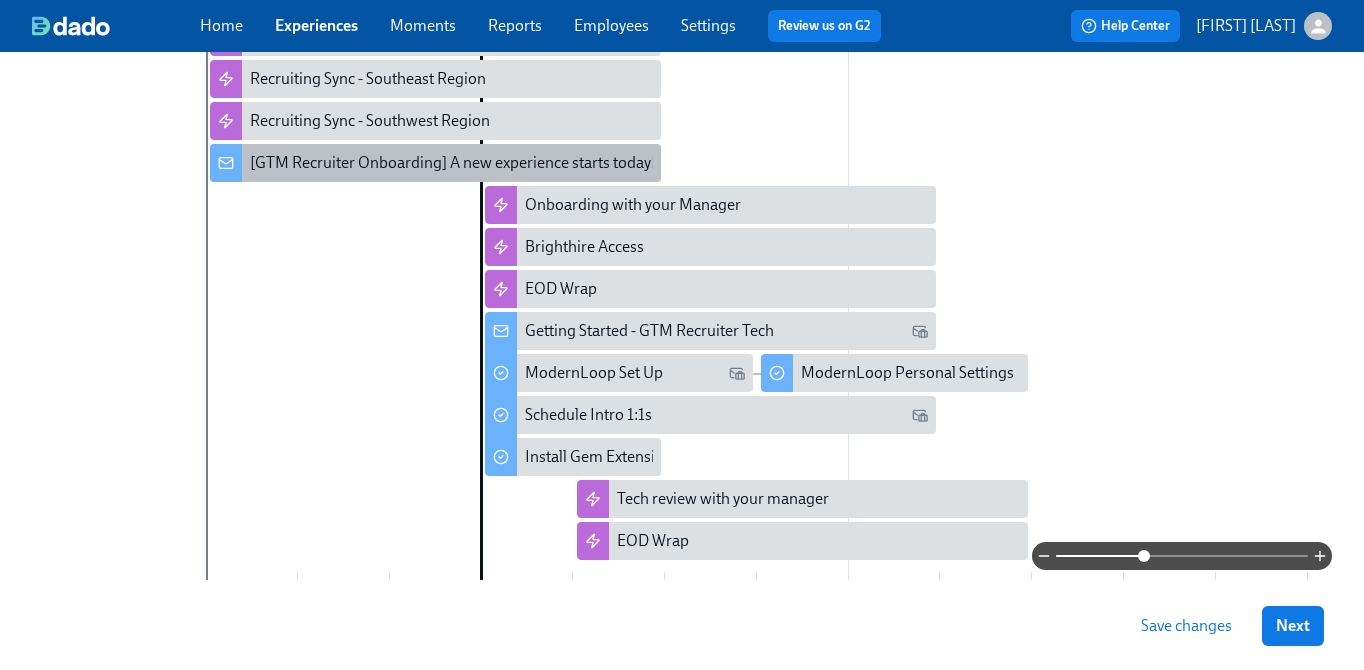 click on "[GTM Recruiter Onboarding] A new experience starts today!" at bounding box center (453, 163) 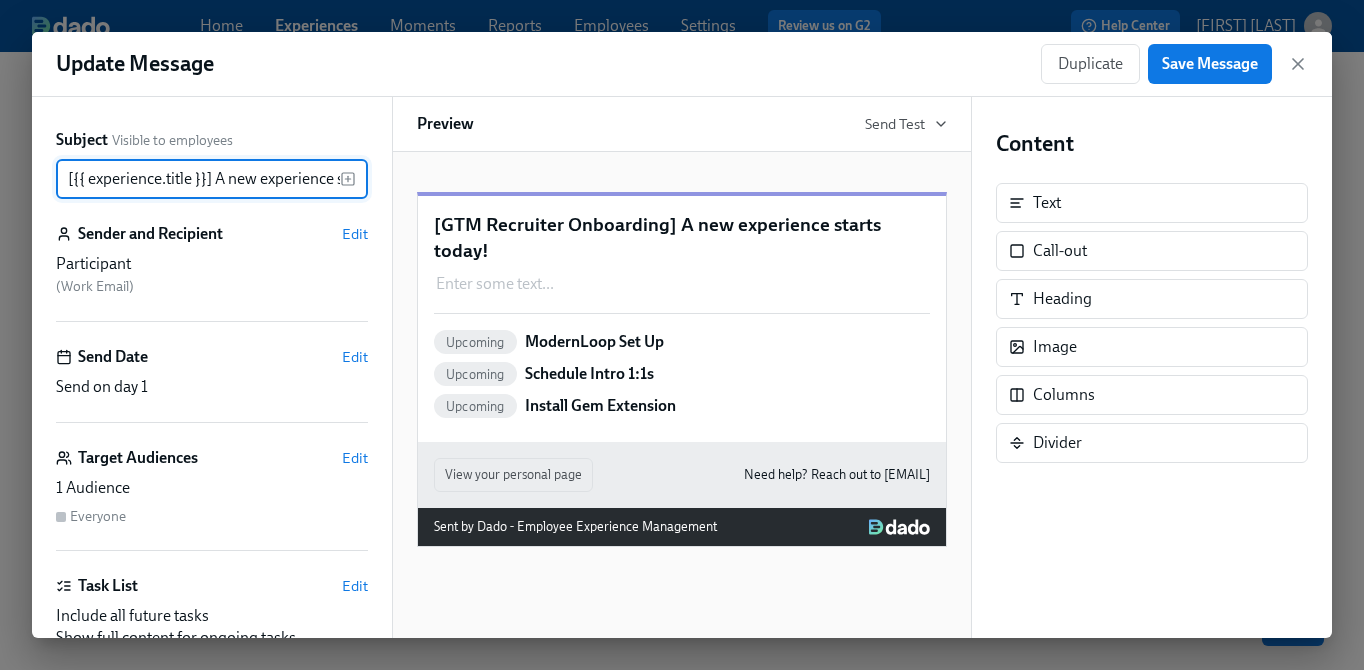 scroll, scrollTop: 0, scrollLeft: 84, axis: horizontal 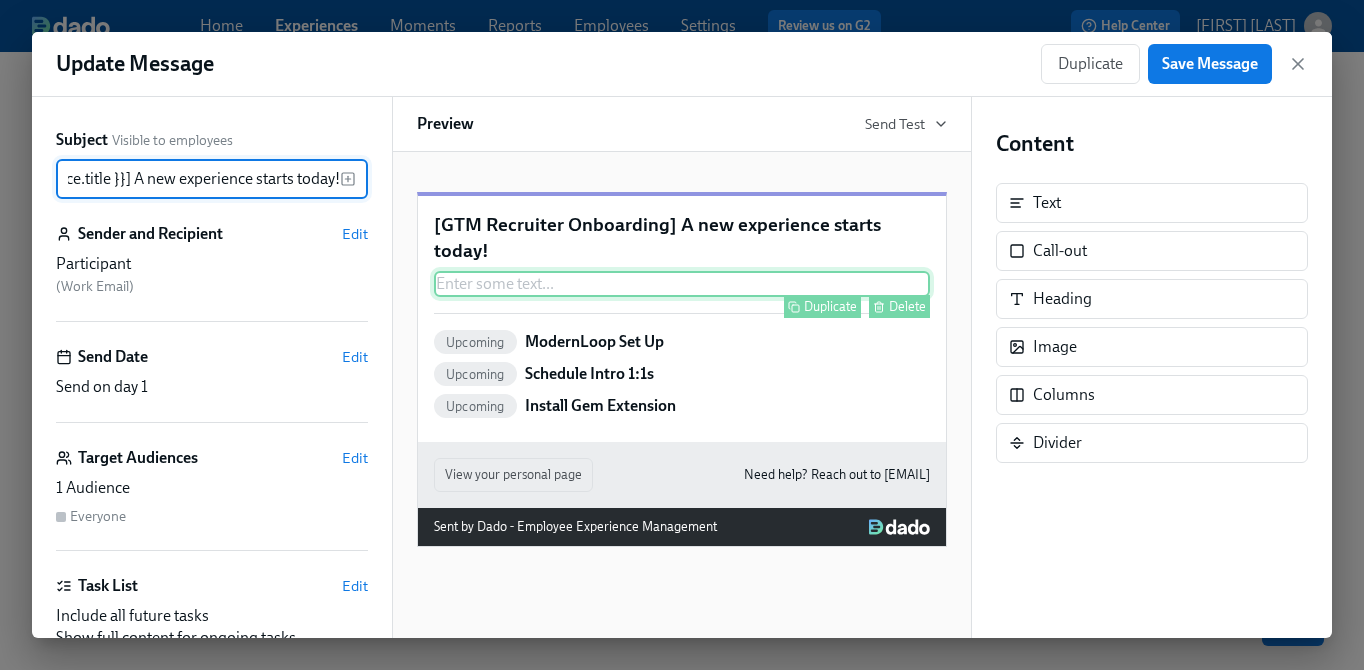 click on "Enter some text ...   Duplicate   Delete" at bounding box center [682, 284] 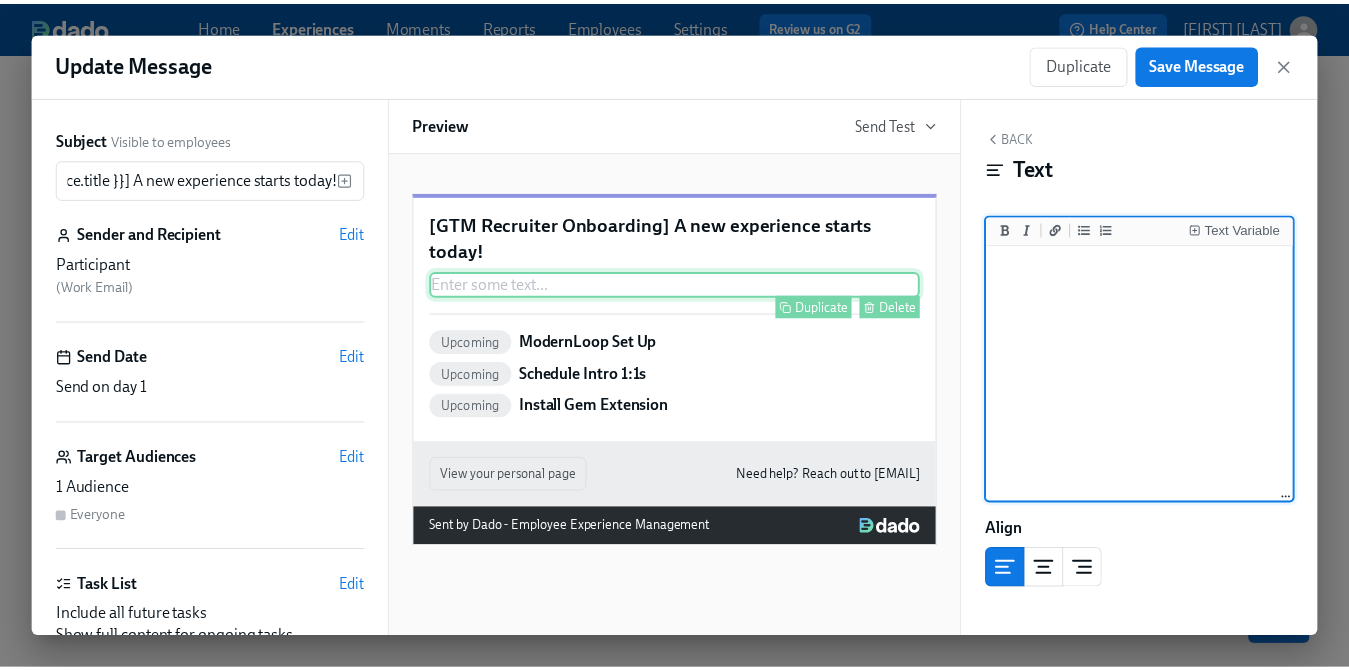 scroll, scrollTop: 0, scrollLeft: 0, axis: both 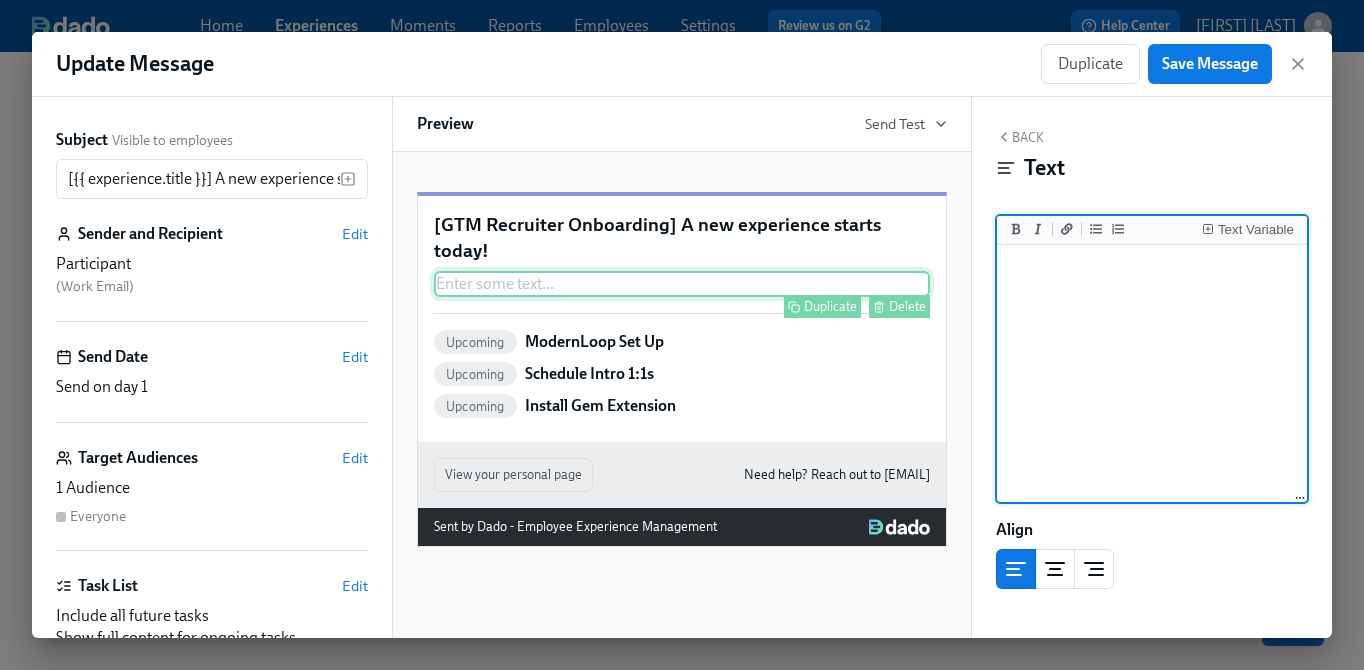 click on "Enter some text ...   Duplicate   Delete" at bounding box center [682, 284] 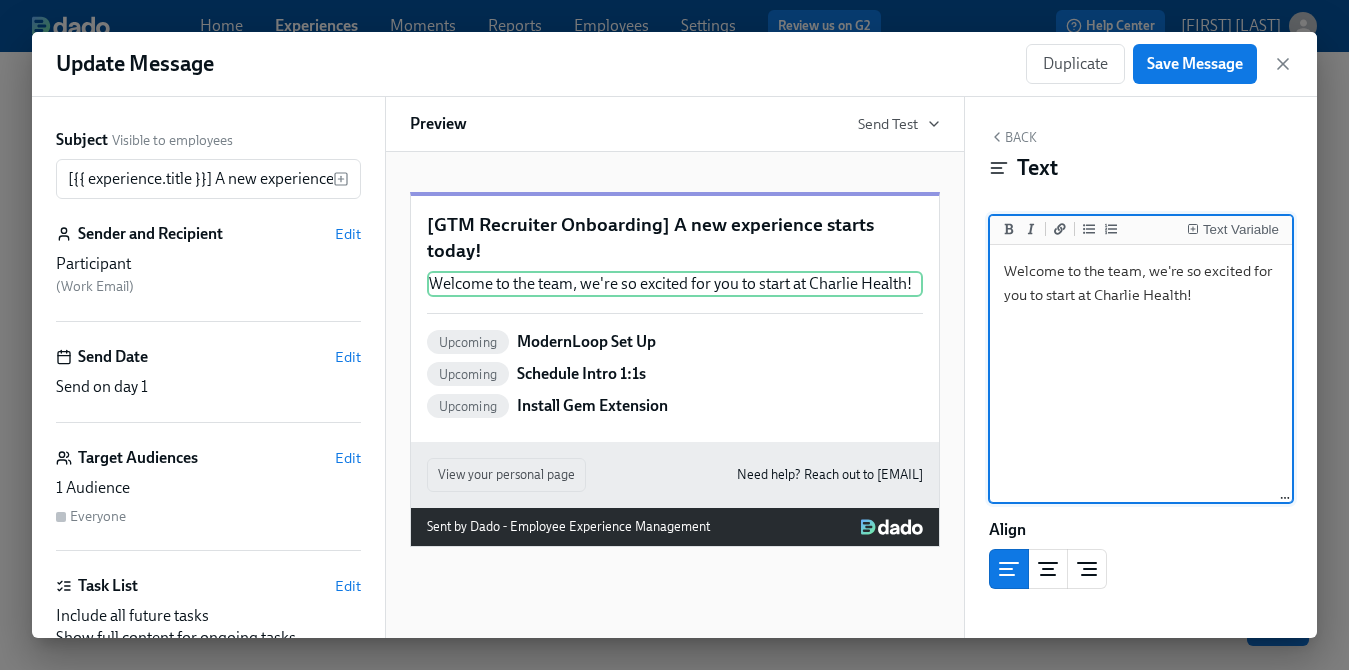 type on "Welcome to the team, we're so excited for you to start at Charlie Health!" 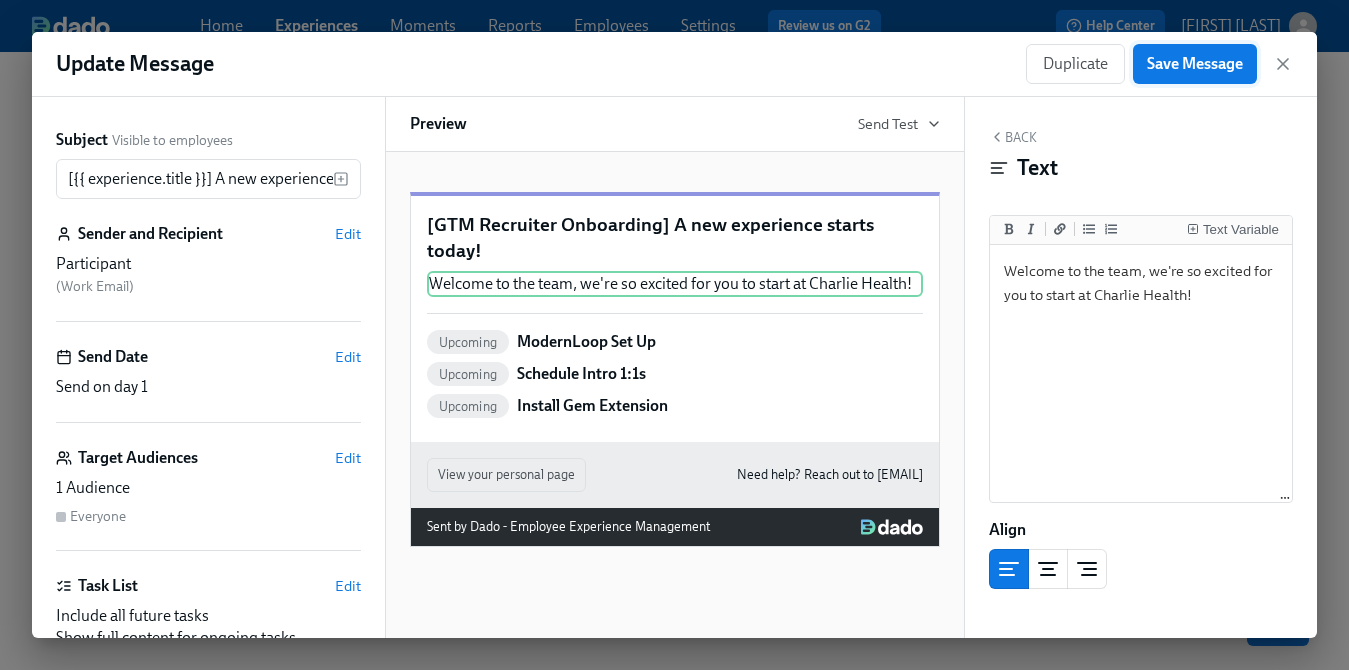 click on "Save Message" at bounding box center (1195, 64) 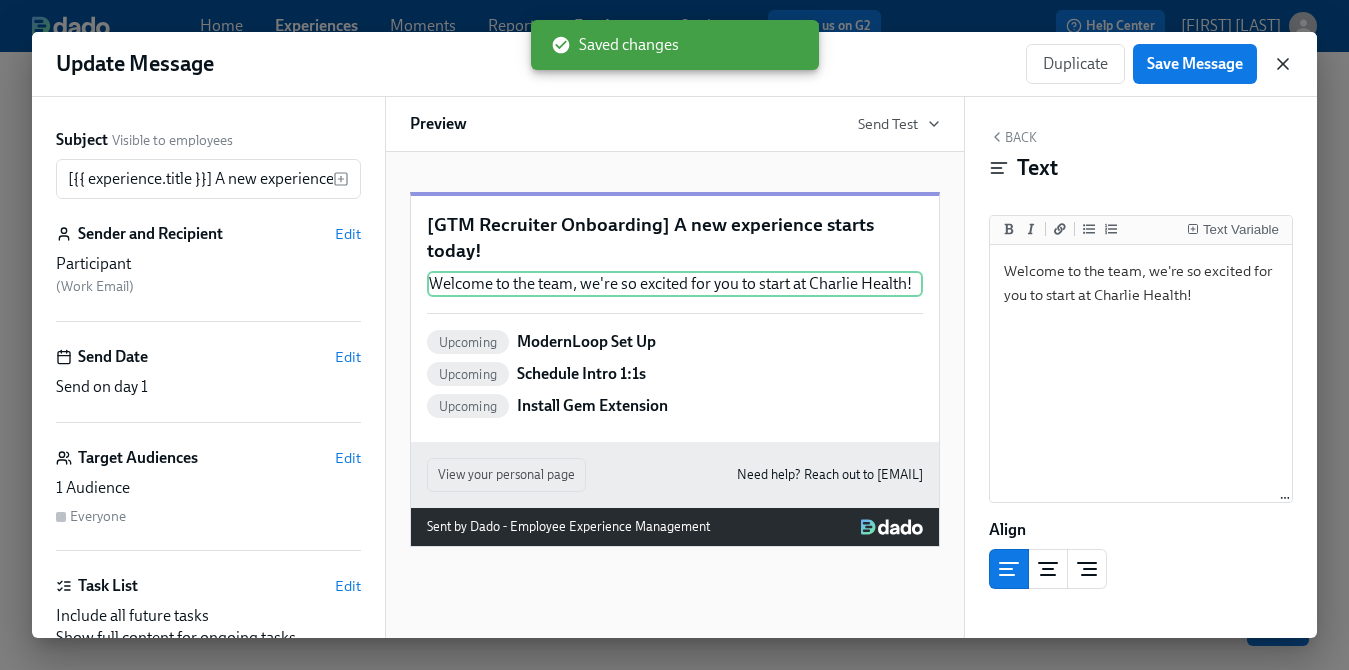 click 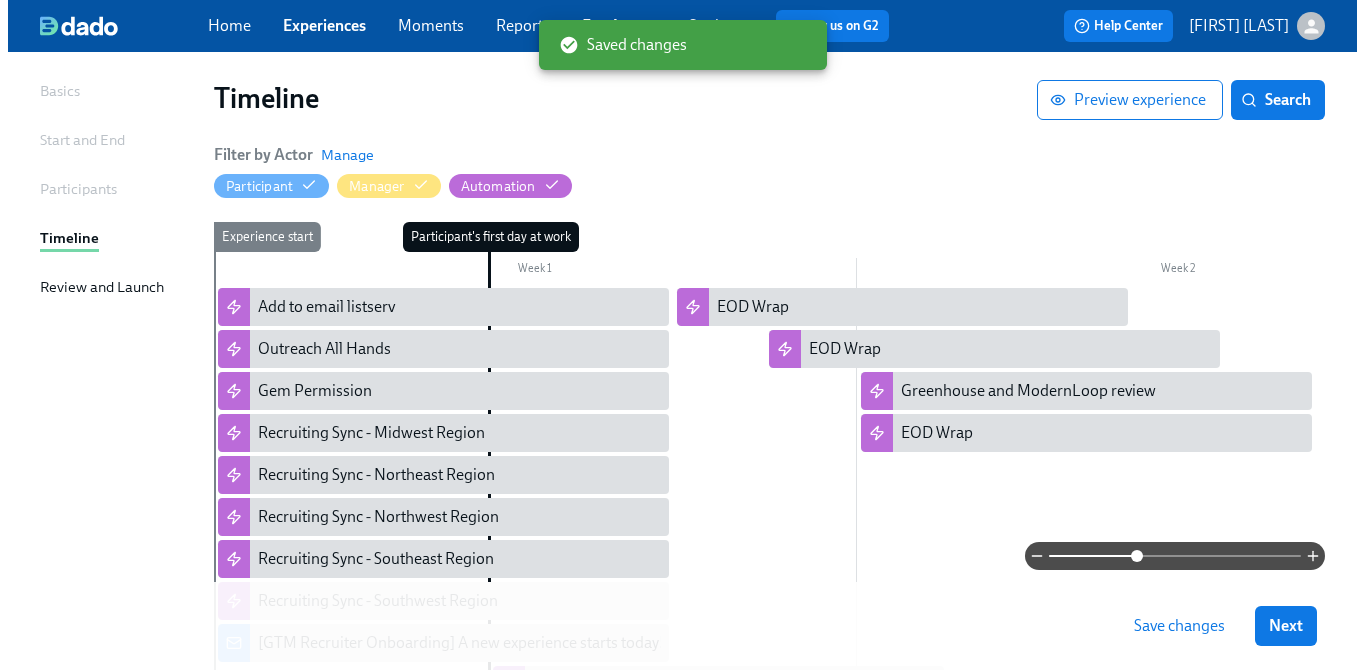 scroll, scrollTop: 301, scrollLeft: 0, axis: vertical 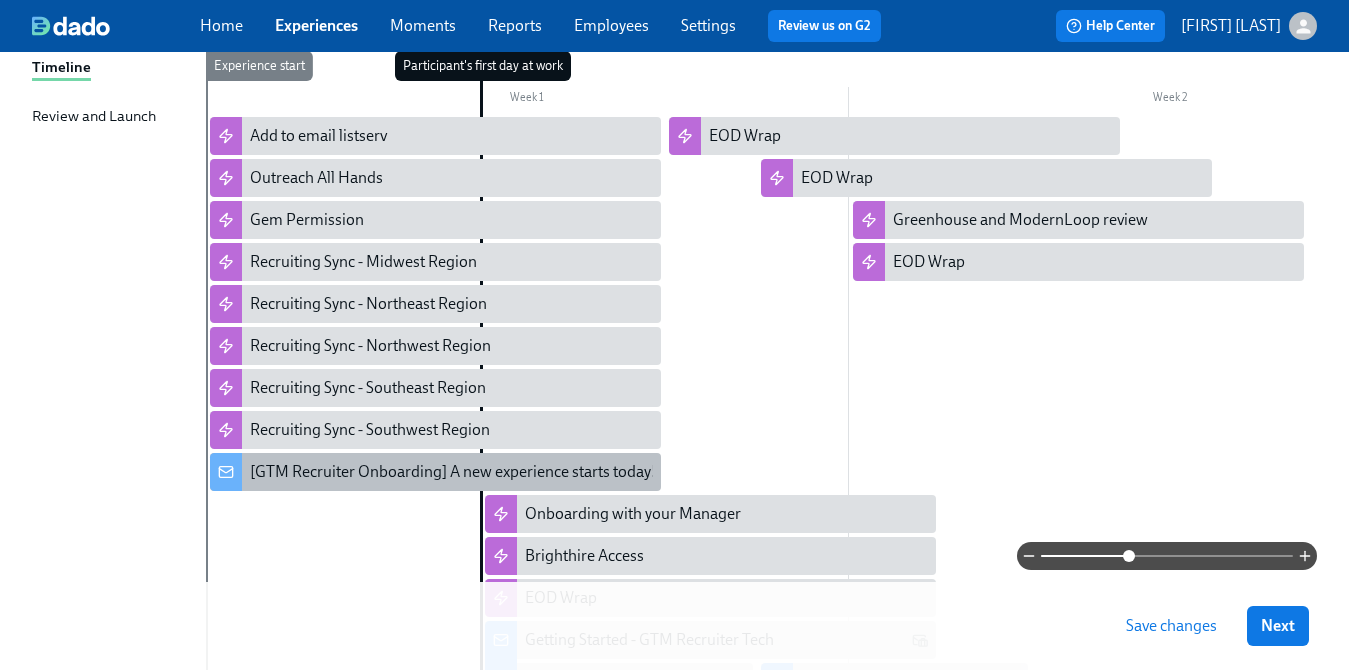 click on "[GTM Recruiter Onboarding] A new experience starts today!" at bounding box center [453, 472] 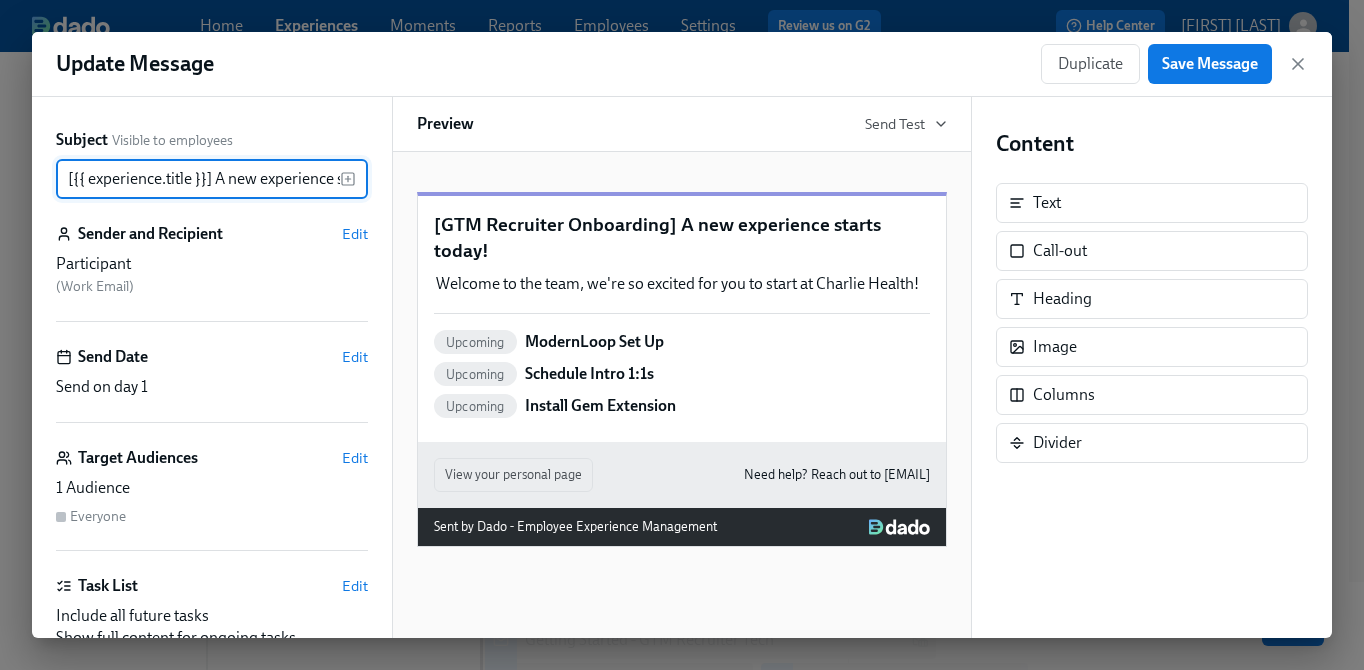 scroll, scrollTop: 0, scrollLeft: 99, axis: horizontal 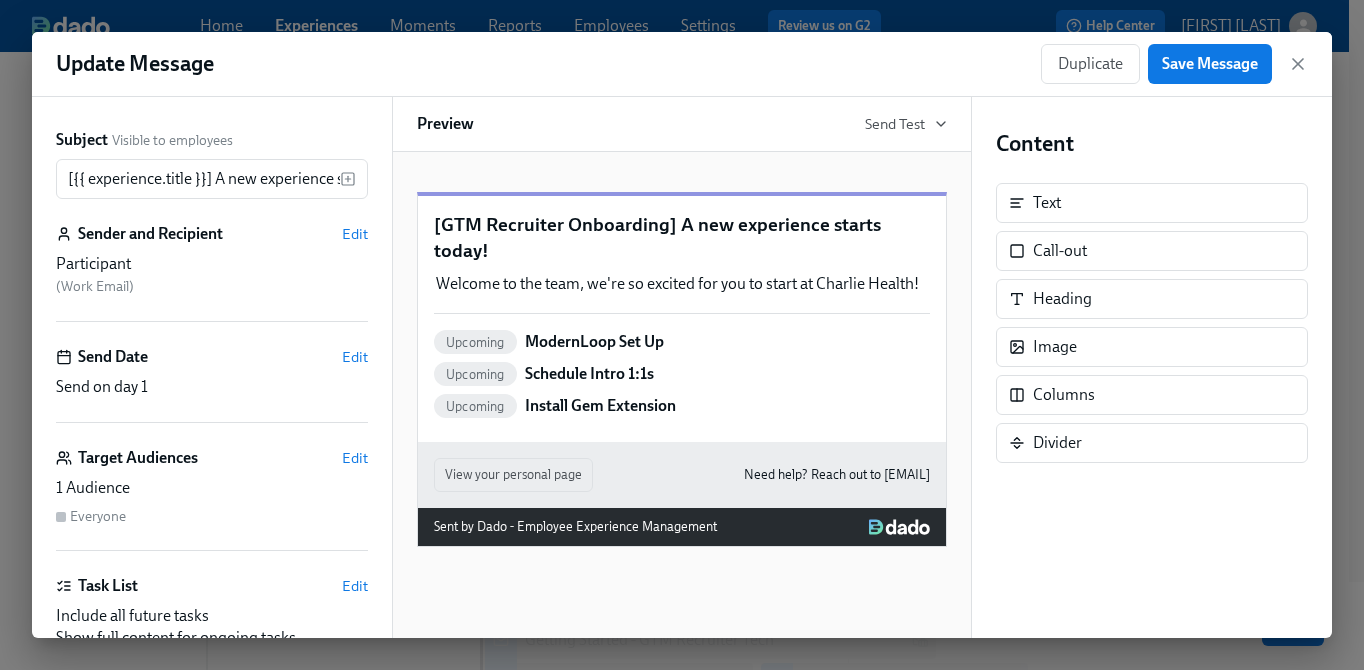 click on "[GTM Recruiter Onboarding] A new experience starts today! Welcome to the team, we're so excited for you to start at Charlie Health!   Duplicate   Delete Upcoming ModernLoop Set Up Upcoming Schedule Intro 1:1s Upcoming Install Gem Extension" at bounding box center (682, 319) 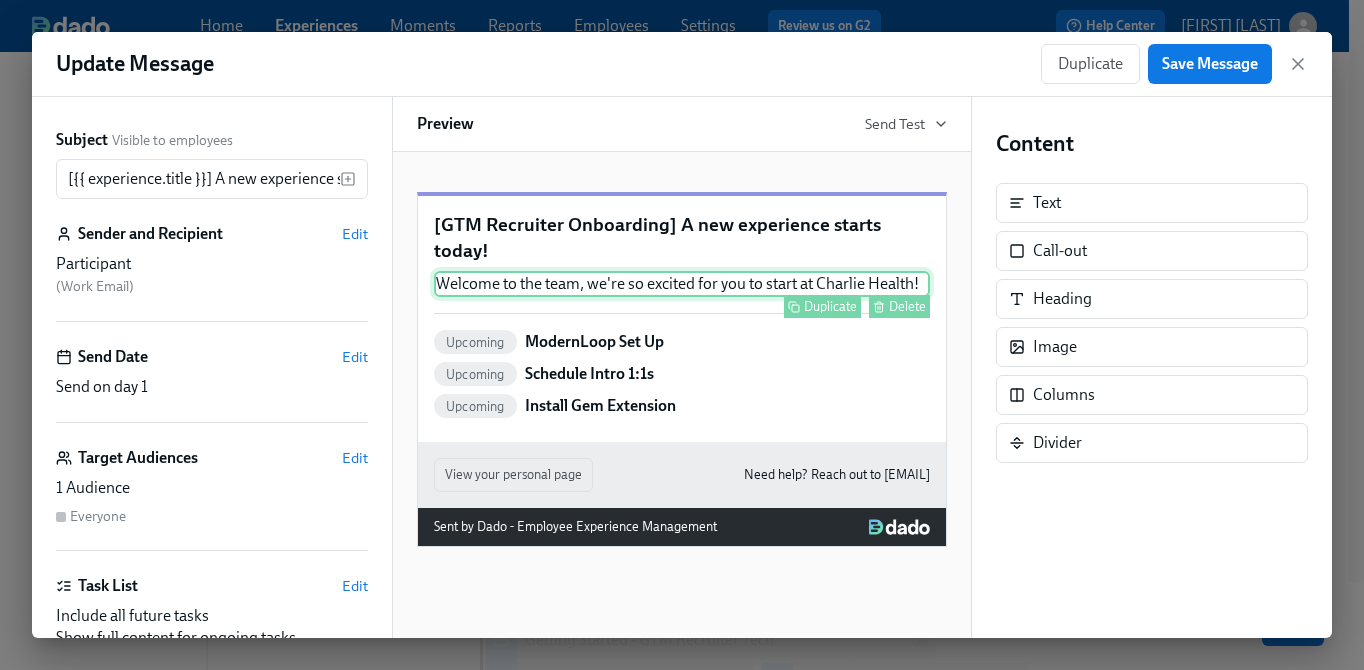 click on "Welcome to the team, we're so excited for you to start at Charlie Health!   Duplicate   Delete" at bounding box center (682, 284) 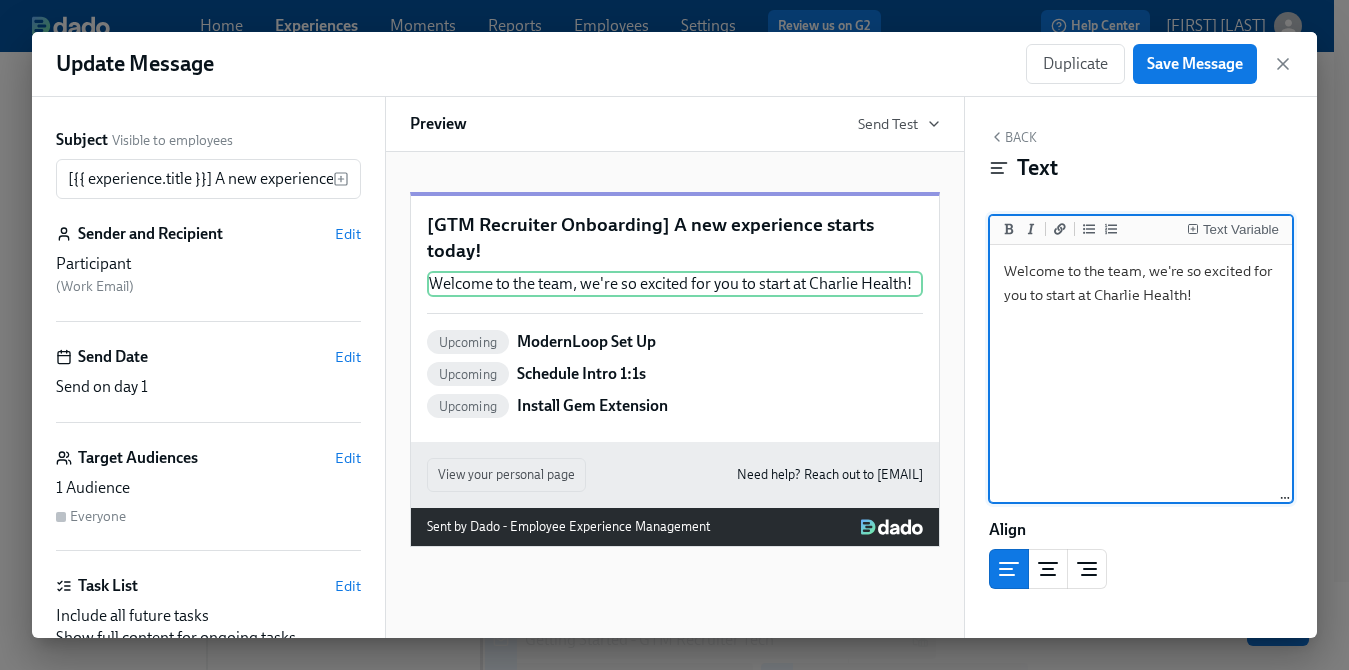 click on "Welcome to the team, we're so excited for you to start at Charlie Health!" at bounding box center [1141, 374] 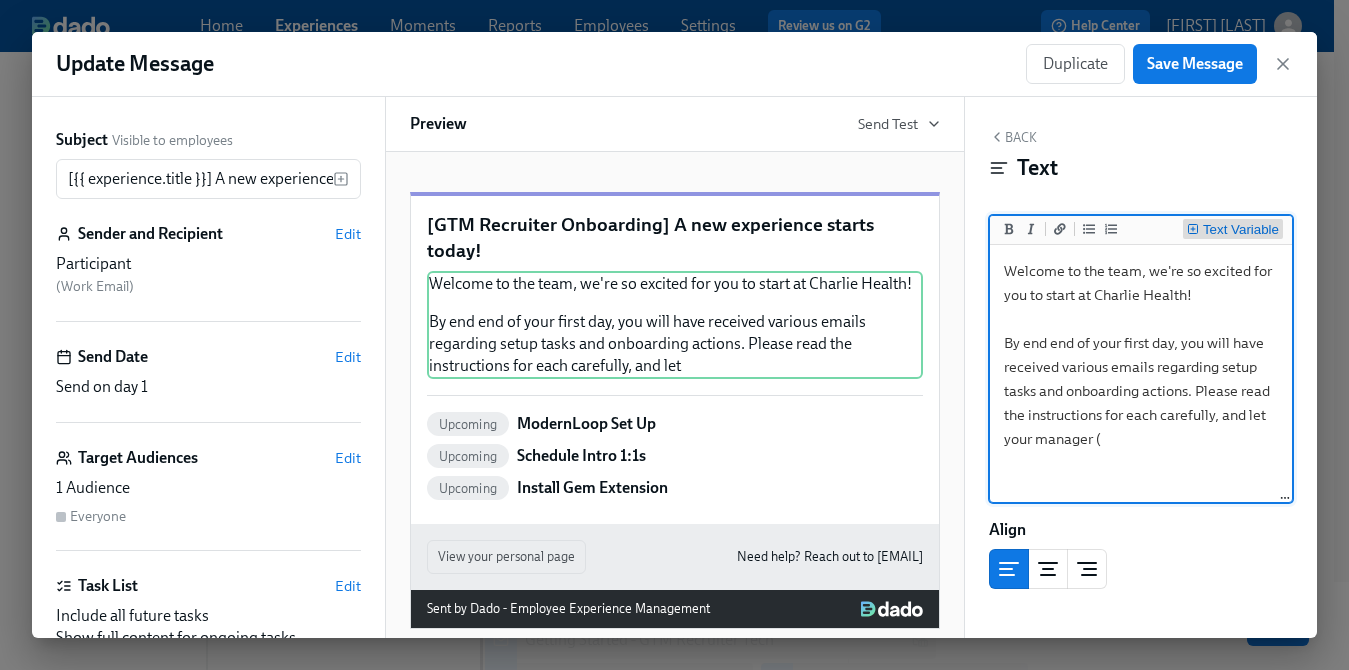 click 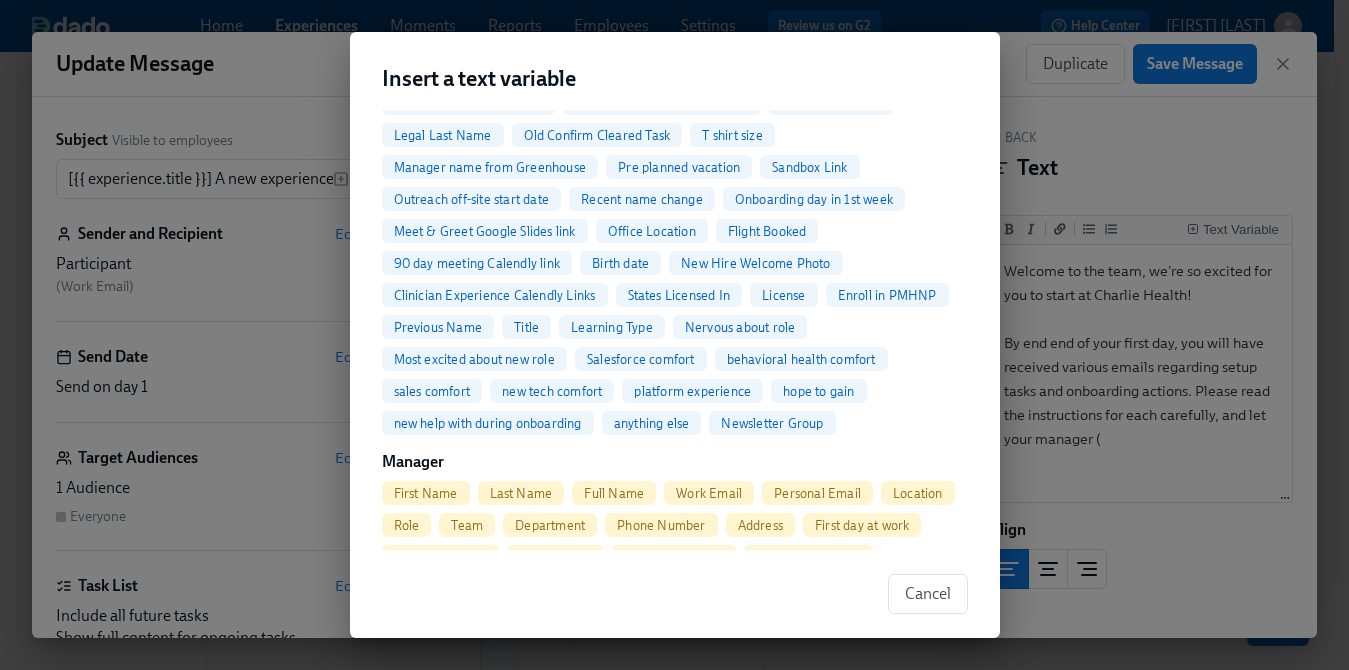 scroll, scrollTop: 716, scrollLeft: 0, axis: vertical 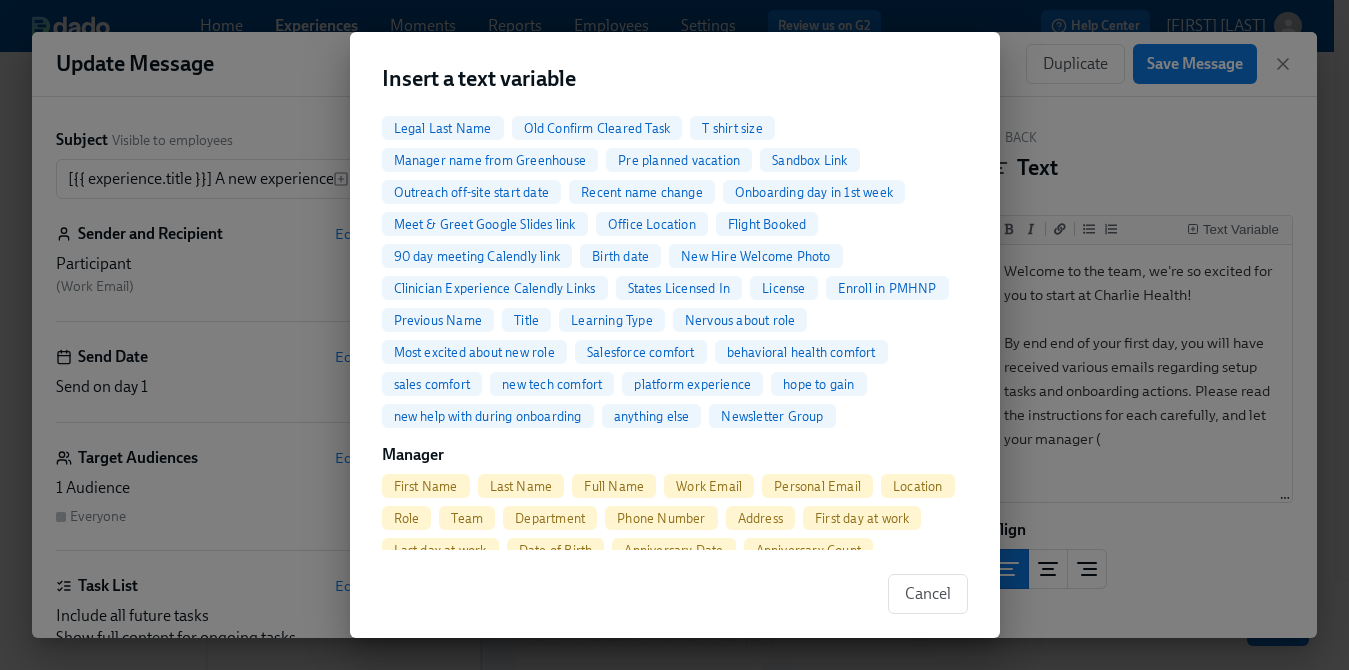 click on "Full Name" at bounding box center (614, 486) 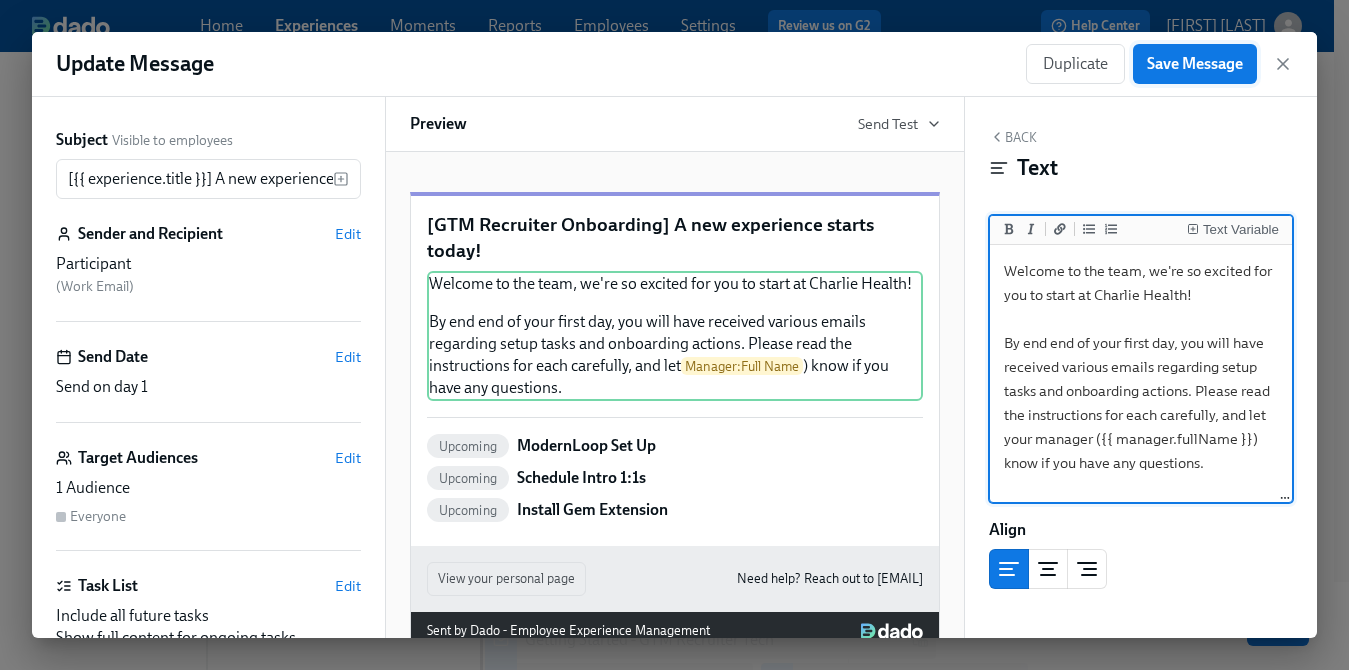 click on "Save Message" at bounding box center [1195, 64] 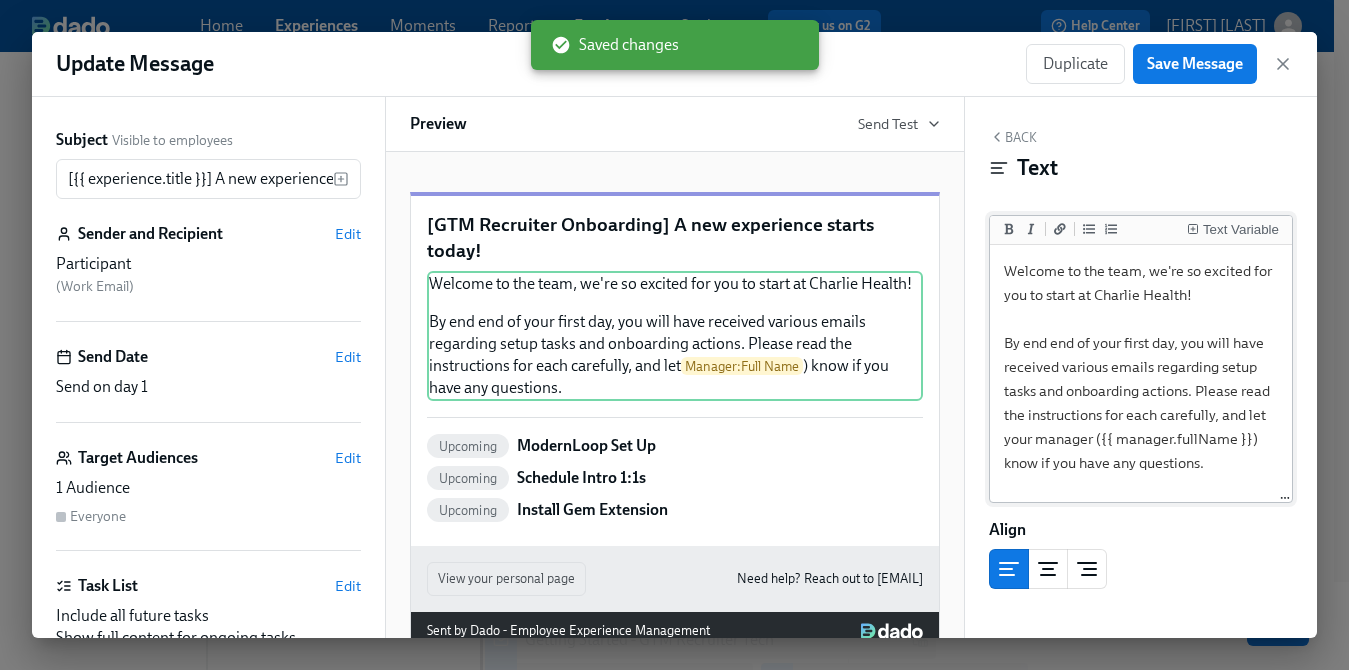 click on "Welcome to the team, we're so excited for you to start at Charlie Health!
By end end of your first day, you will have received various emails regarding setup tasks and onboarding actions. Please read the instructions for each carefully, and let your manager ({{ manager.fullName }}) know if you have any questions." at bounding box center (1141, 374) 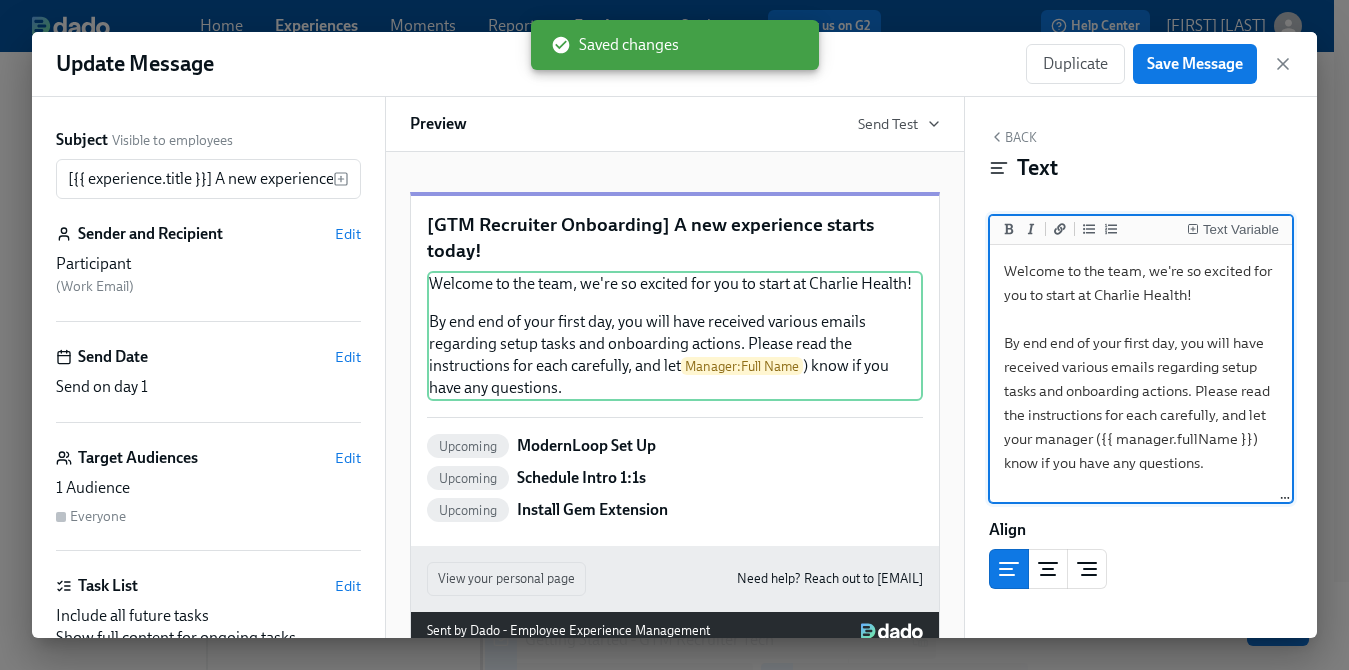 drag, startPoint x: 1201, startPoint y: 299, endPoint x: 1249, endPoint y: 275, distance: 53.66563 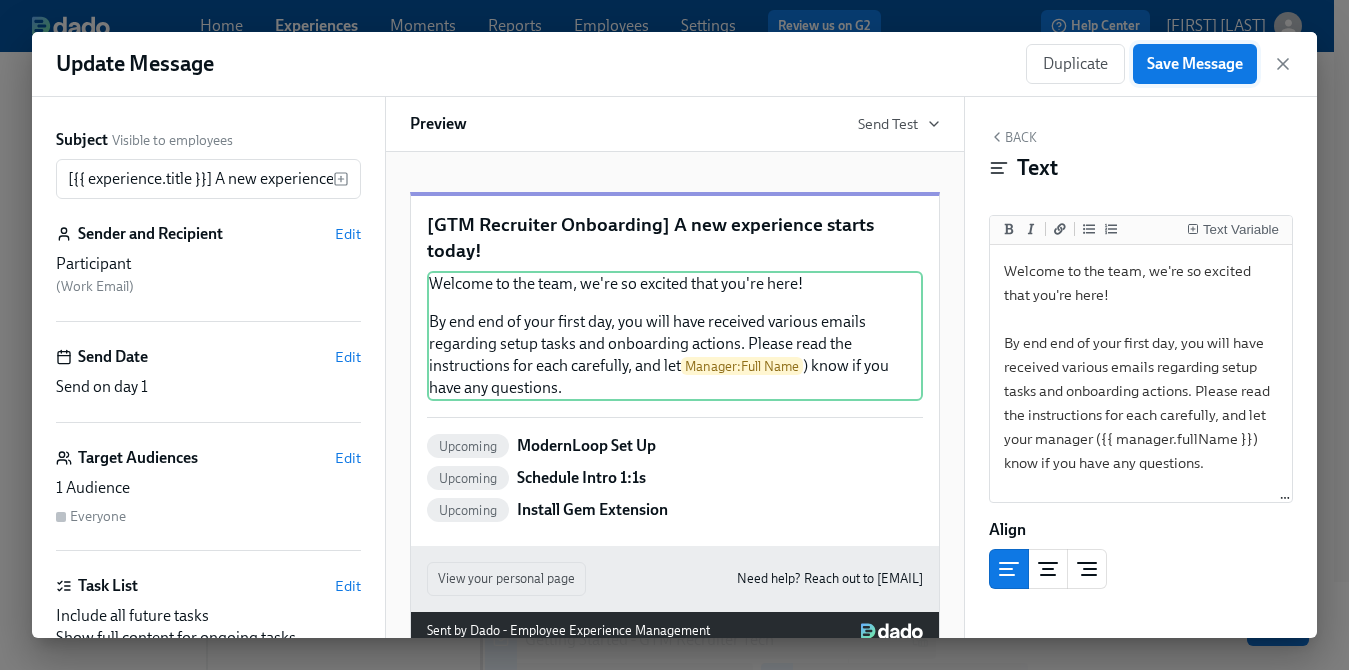 click on "Save Message" at bounding box center [1195, 64] 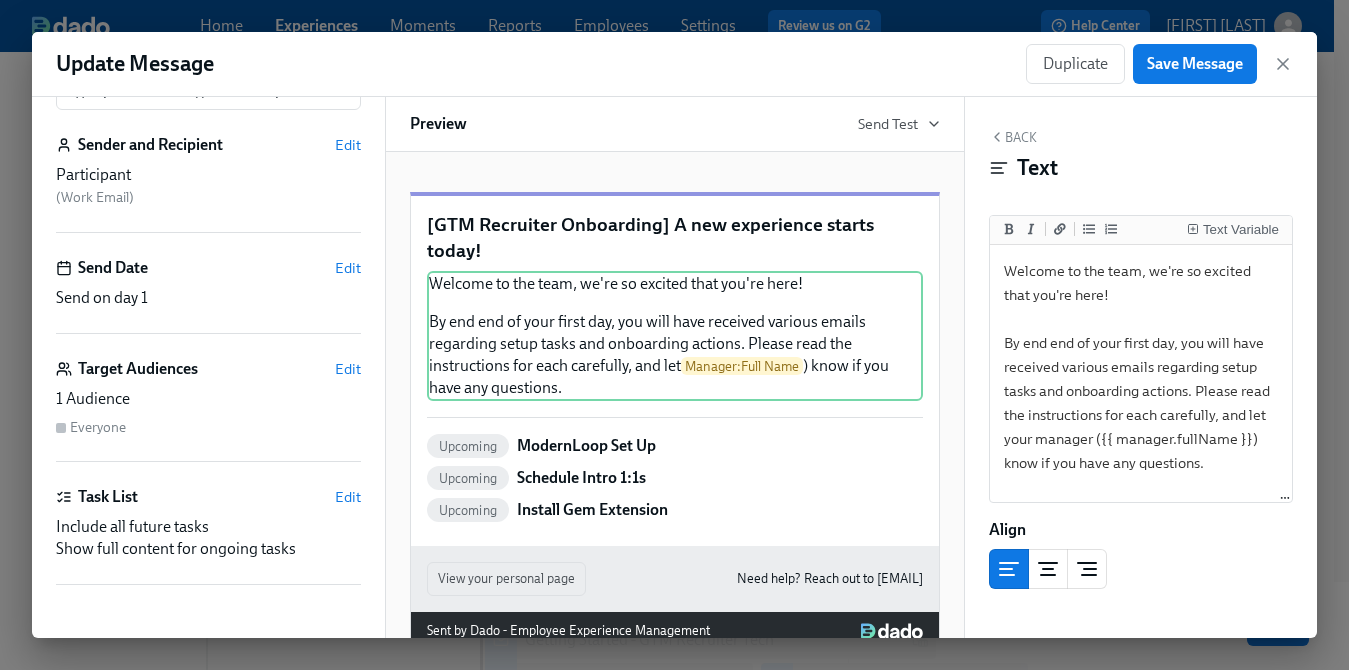 scroll, scrollTop: 0, scrollLeft: 0, axis: both 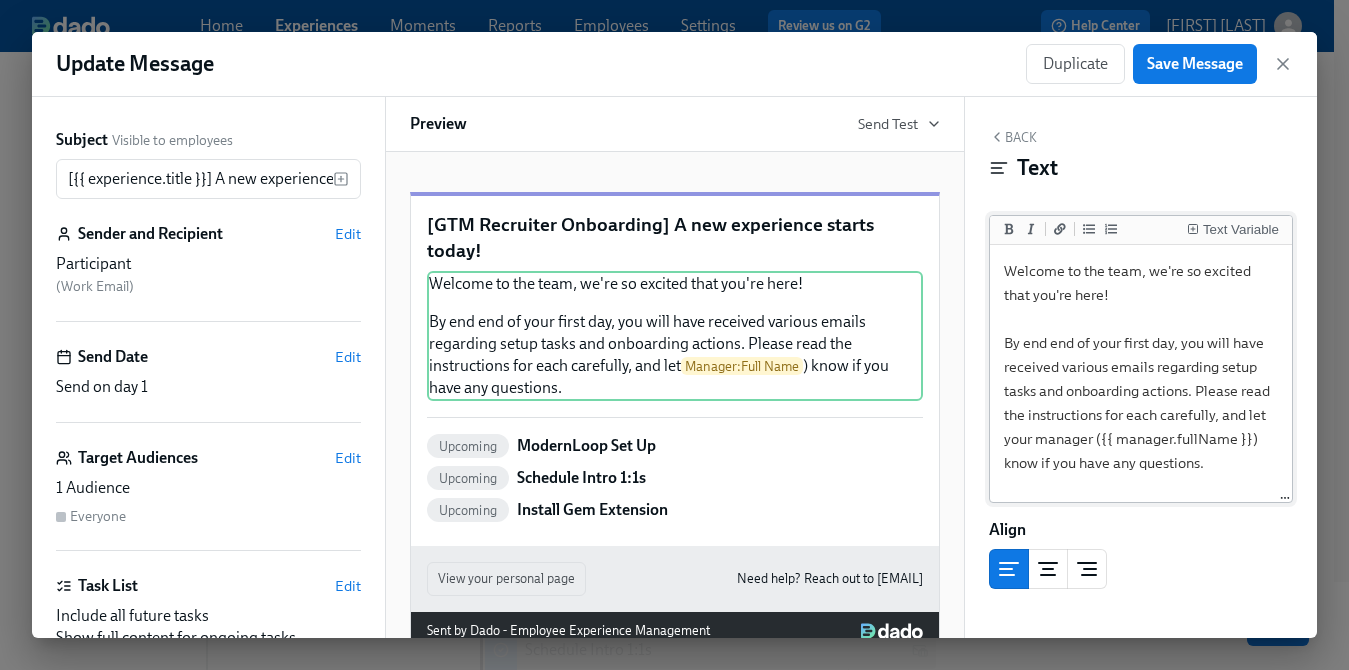 click on "Welcome to the team, we're so excited that you're here!
By end end of your first day, you will have received various emails regarding setup tasks and onboarding actions. Please read the instructions for each carefully, and let your manager ({{ manager.fullName }}) know if you have any questions." at bounding box center (1141, 374) 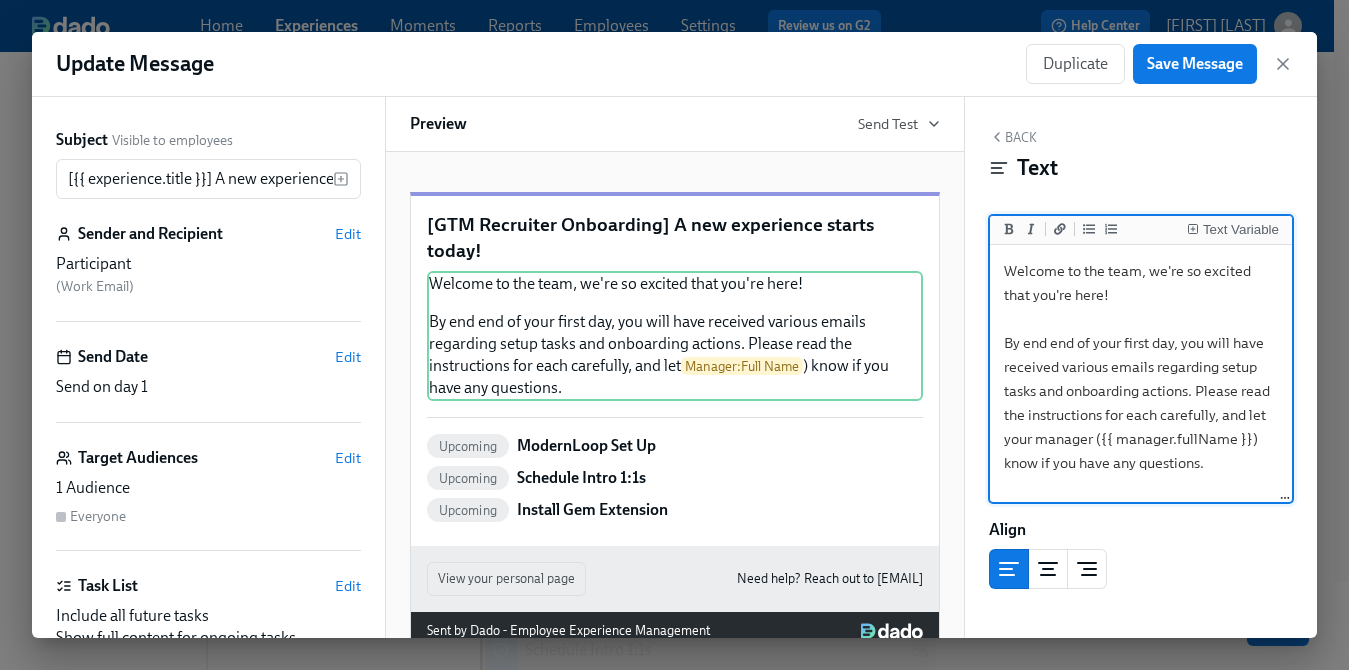 scroll, scrollTop: 11, scrollLeft: 0, axis: vertical 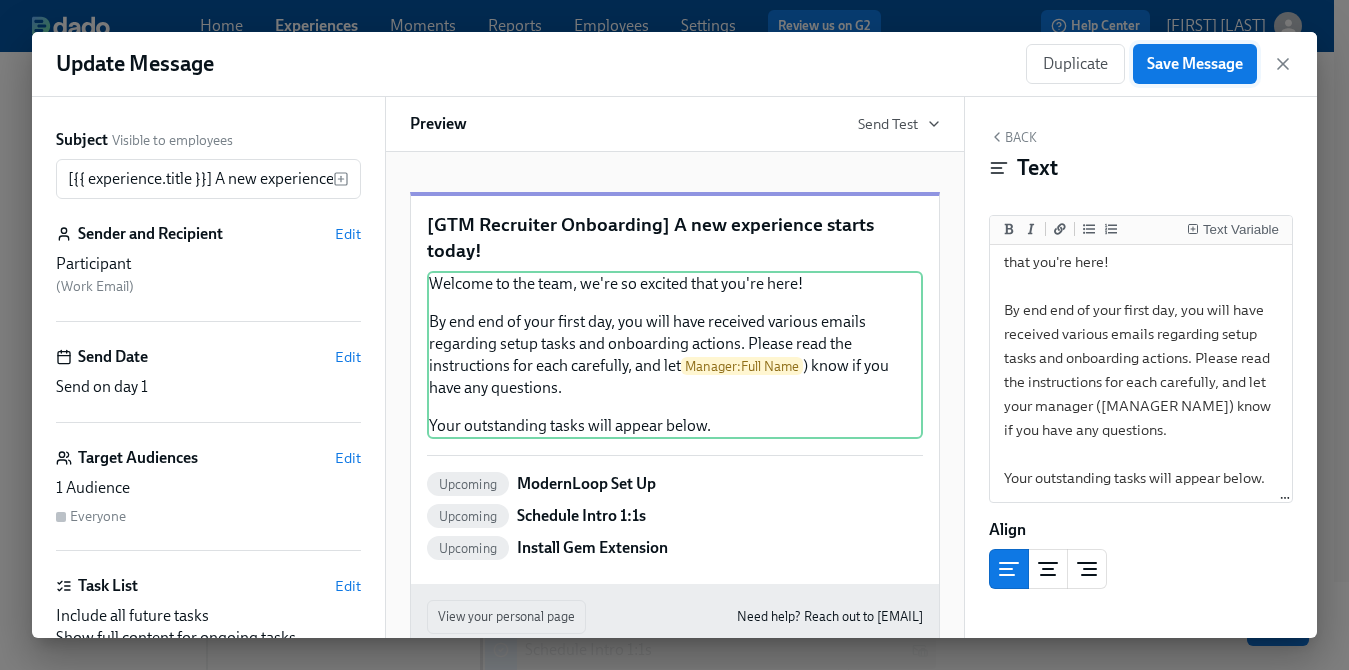 click on "Save Message" at bounding box center (1195, 64) 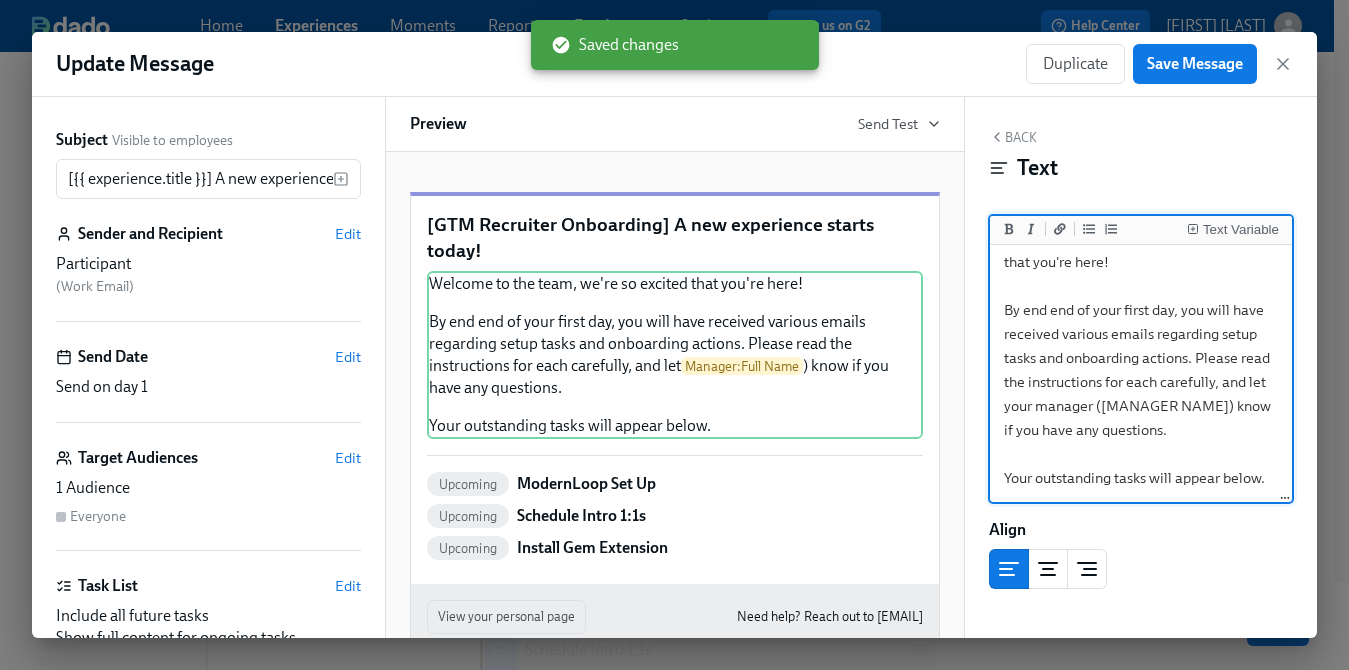 drag, startPoint x: 1111, startPoint y: 468, endPoint x: 1039, endPoint y: 470, distance: 72.02777 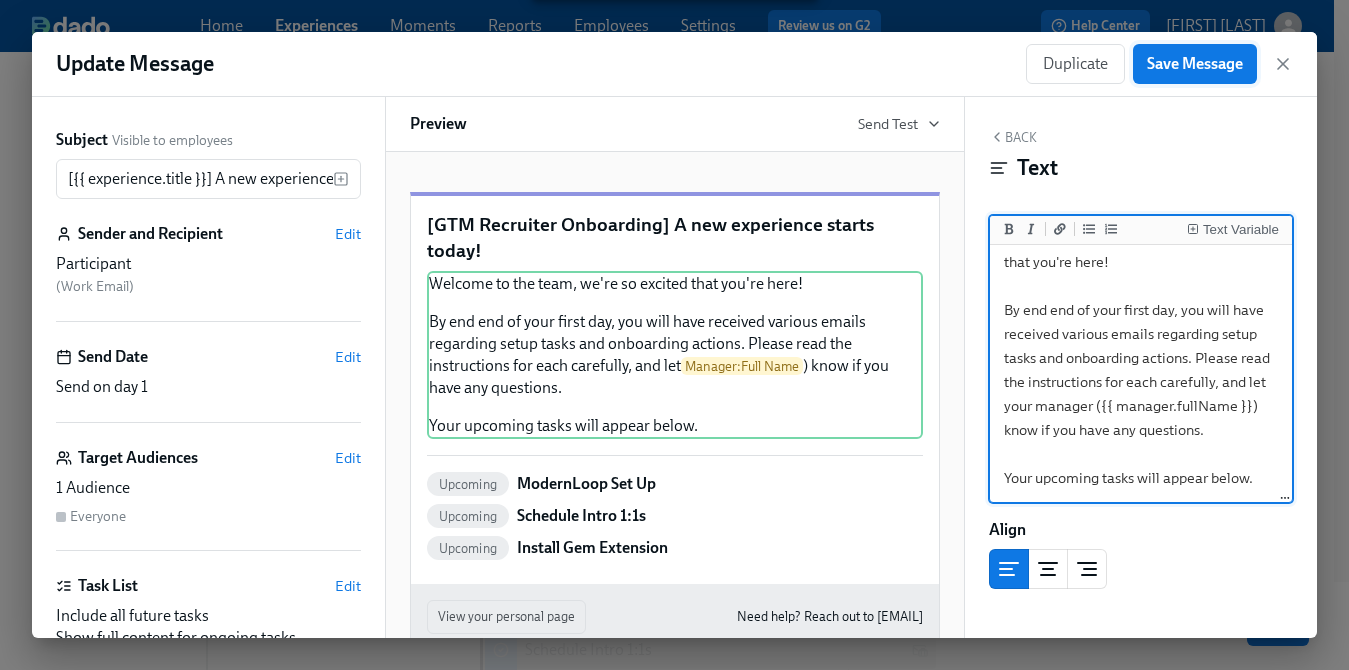 type on "Welcome to the team, we're so excited that you're here!
By end end of your first day, you will have received various emails regarding setup tasks and onboarding actions. Please read the instructions for each carefully, and let your manager ({{ manager.fullName }}) know if you have any questions.
Your upcoming tasks will appear below." 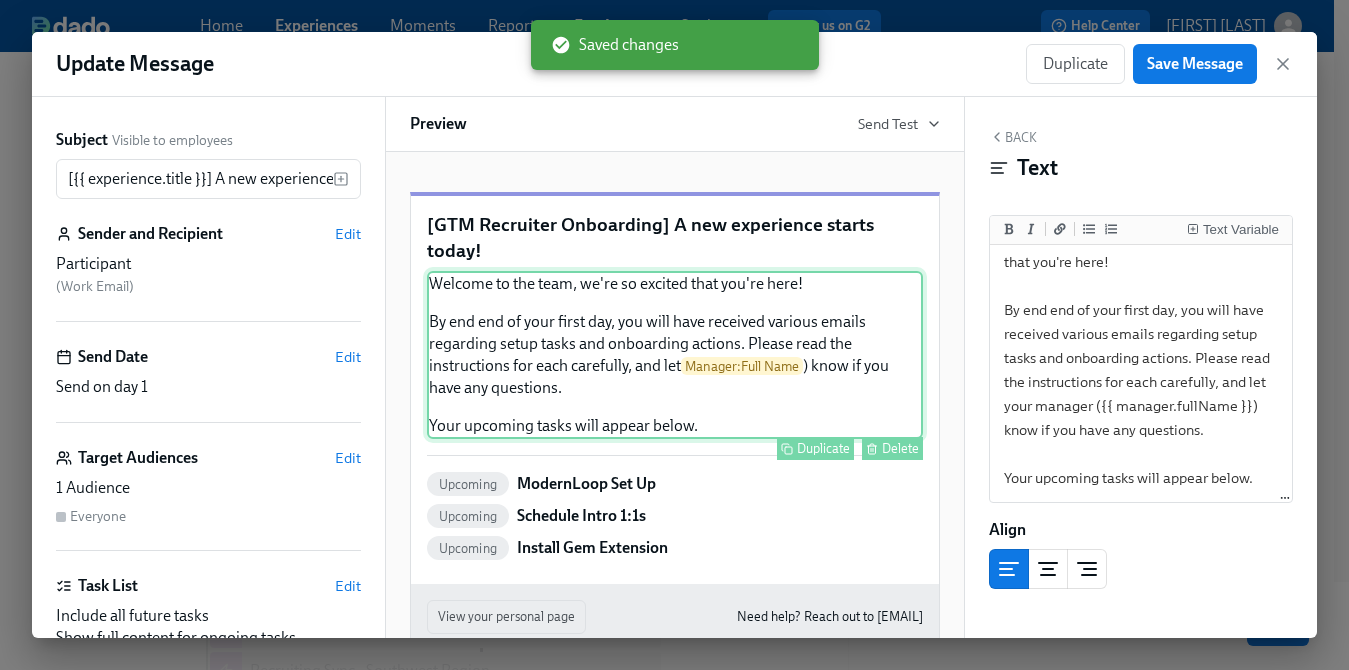 scroll, scrollTop: 56, scrollLeft: 0, axis: vertical 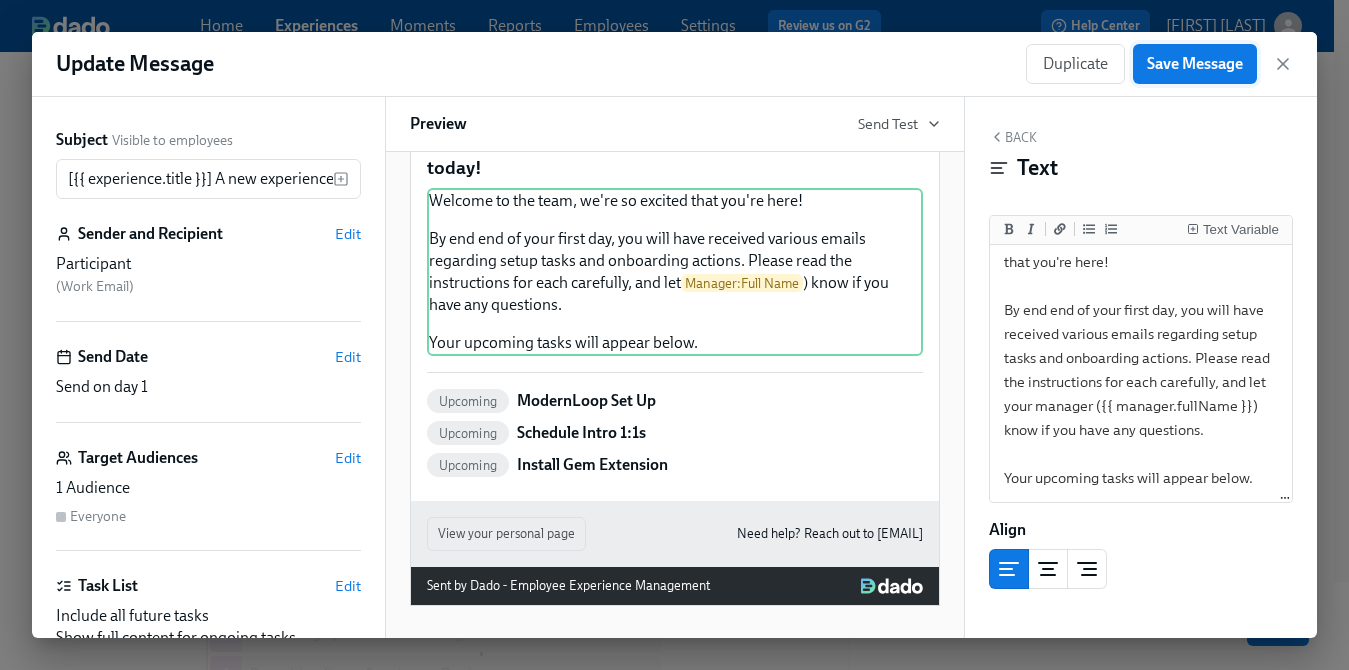 click on "Save Message" at bounding box center (1195, 64) 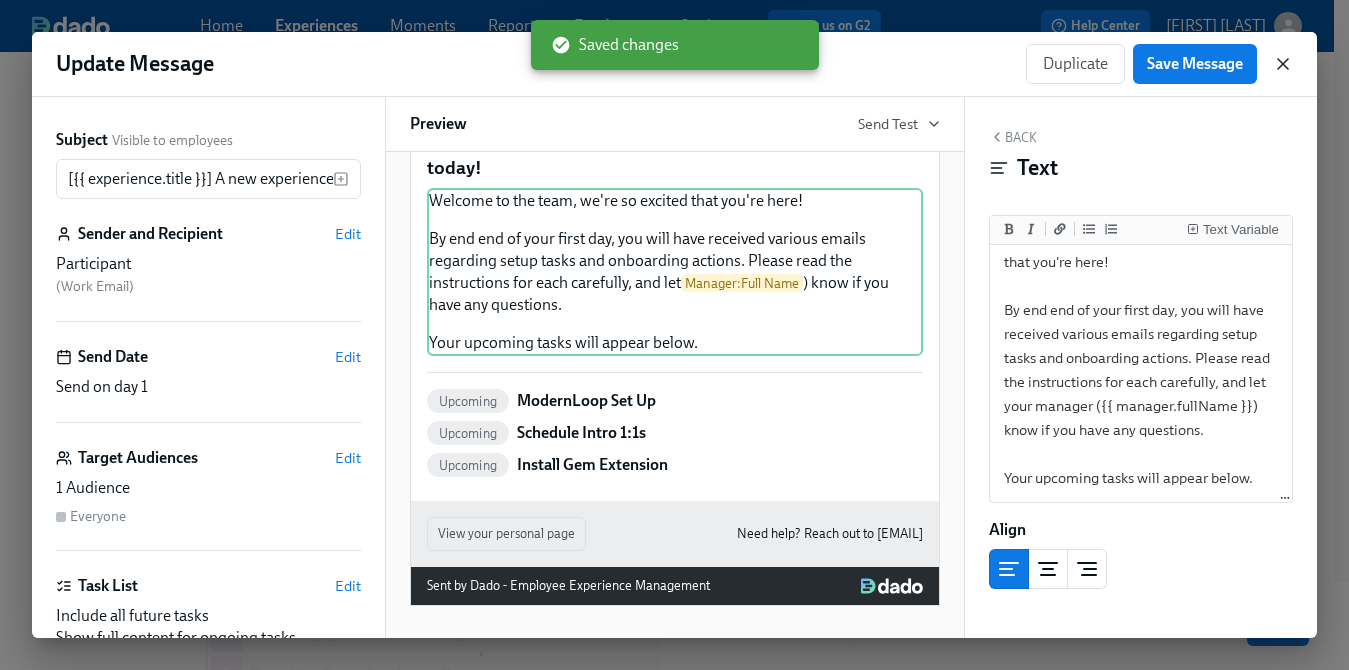 click 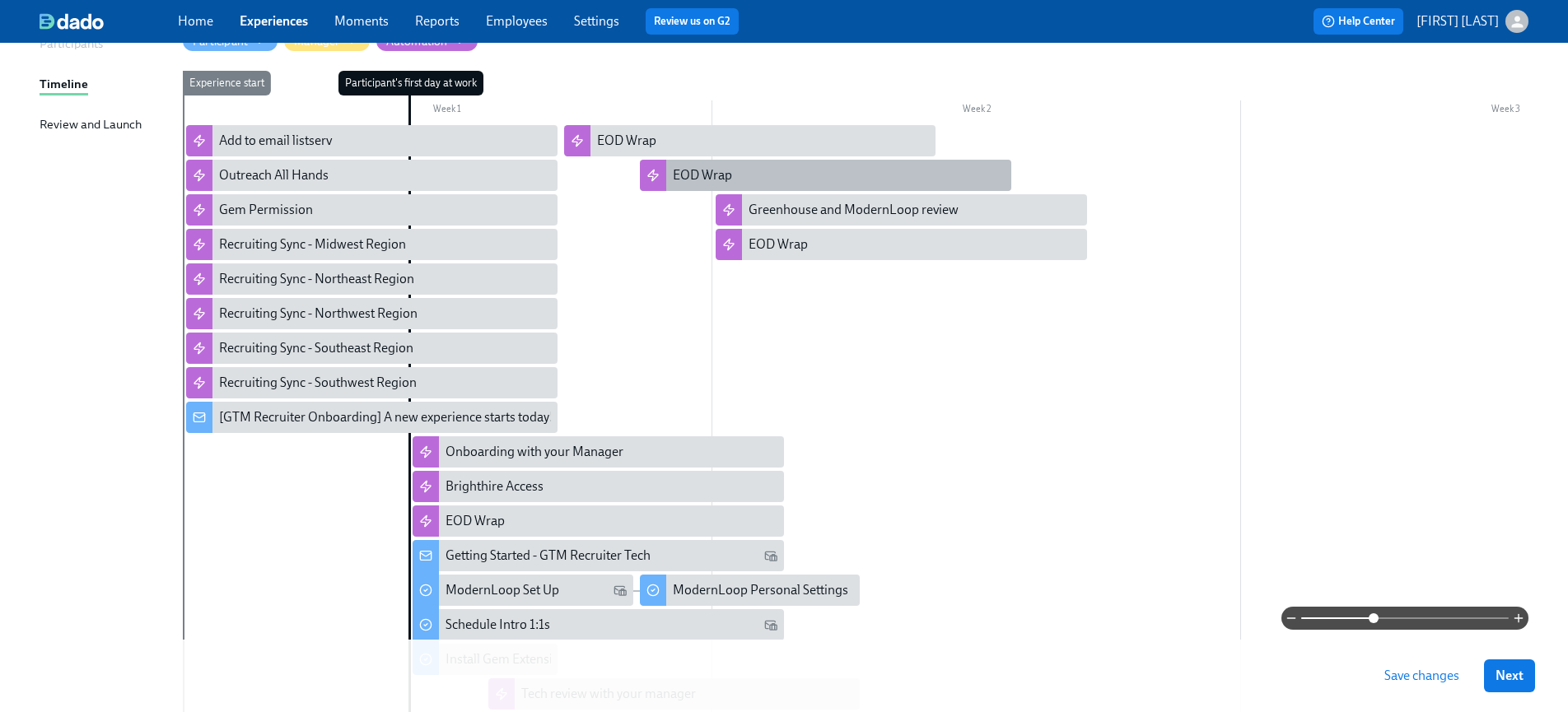 scroll, scrollTop: 222, scrollLeft: 0, axis: vertical 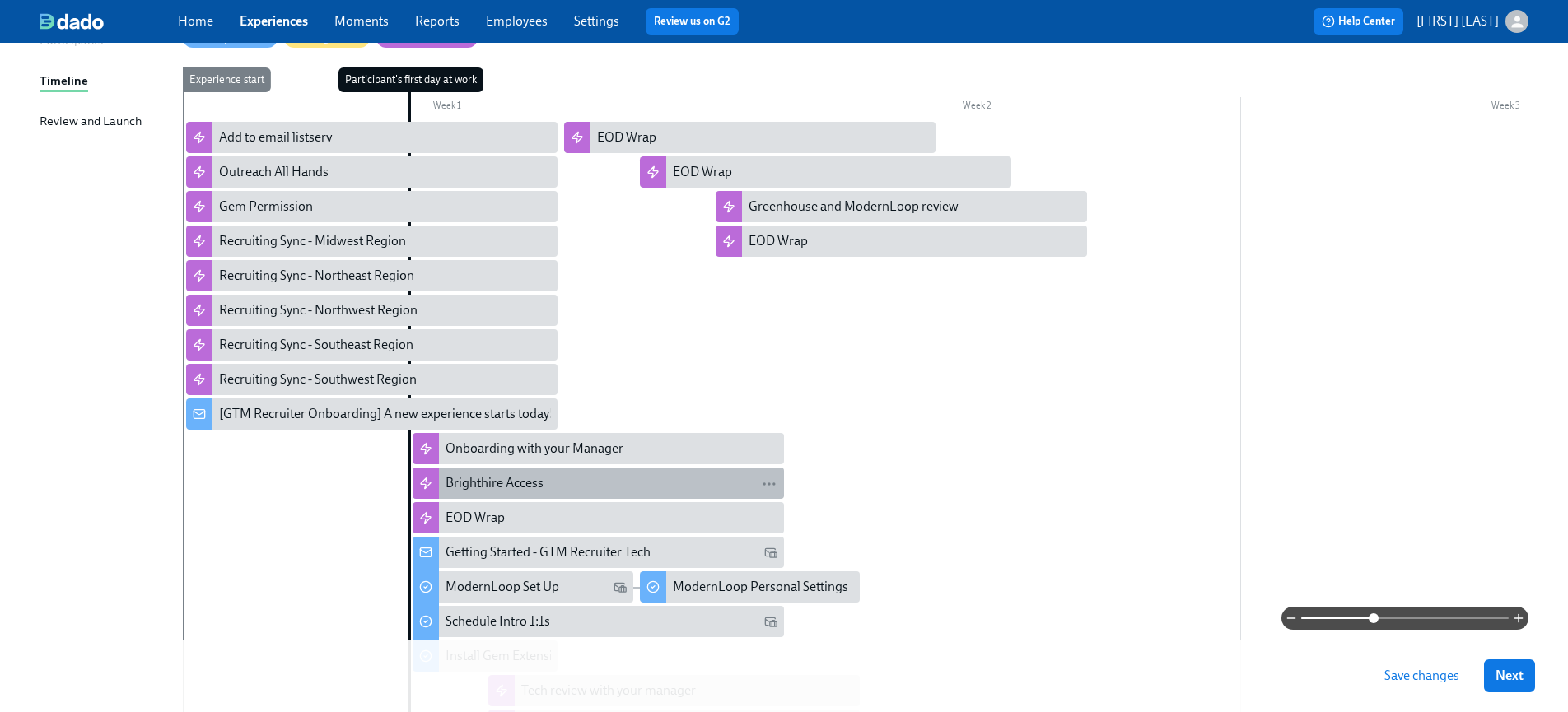 click on "Brighthire Access" at bounding box center [494, 483] 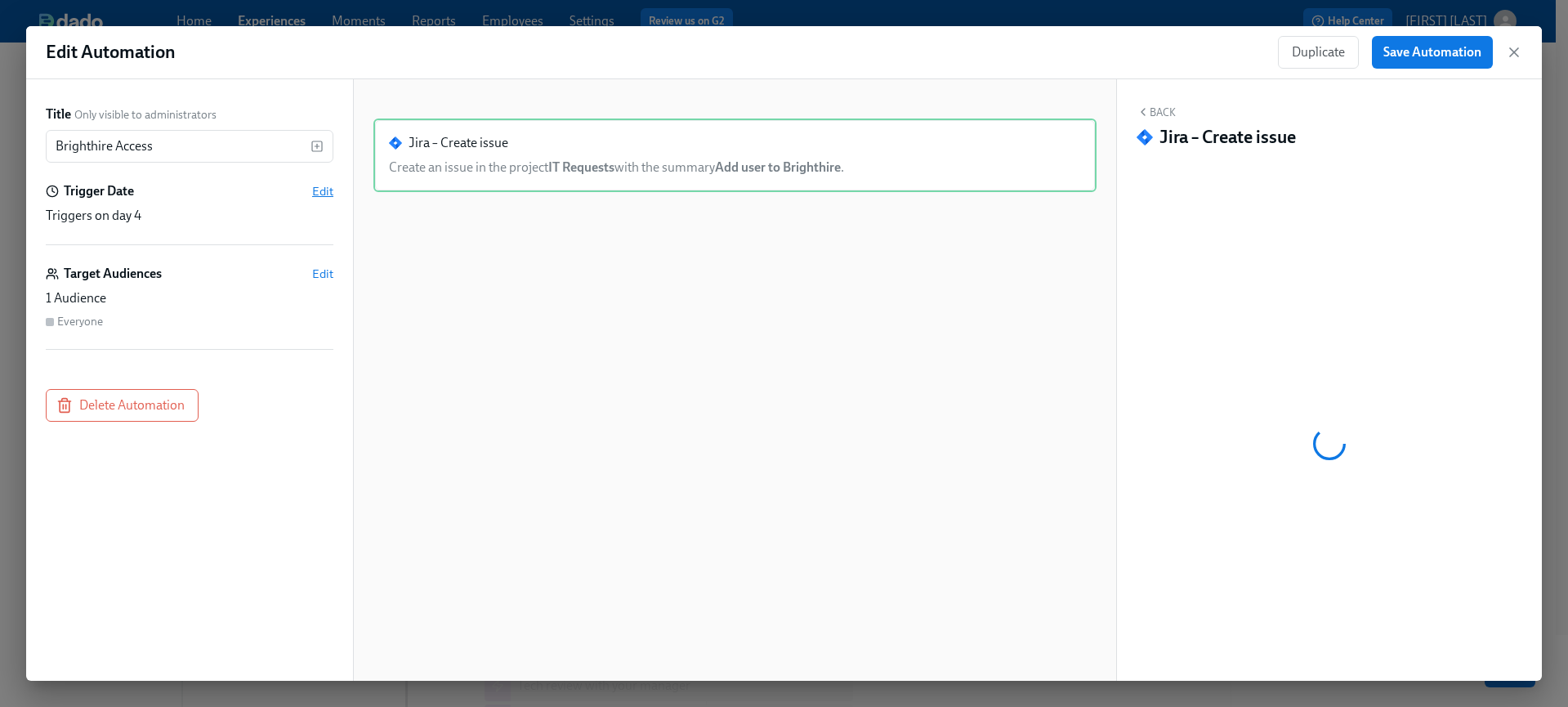 click on "Edit" at bounding box center [323, 191] 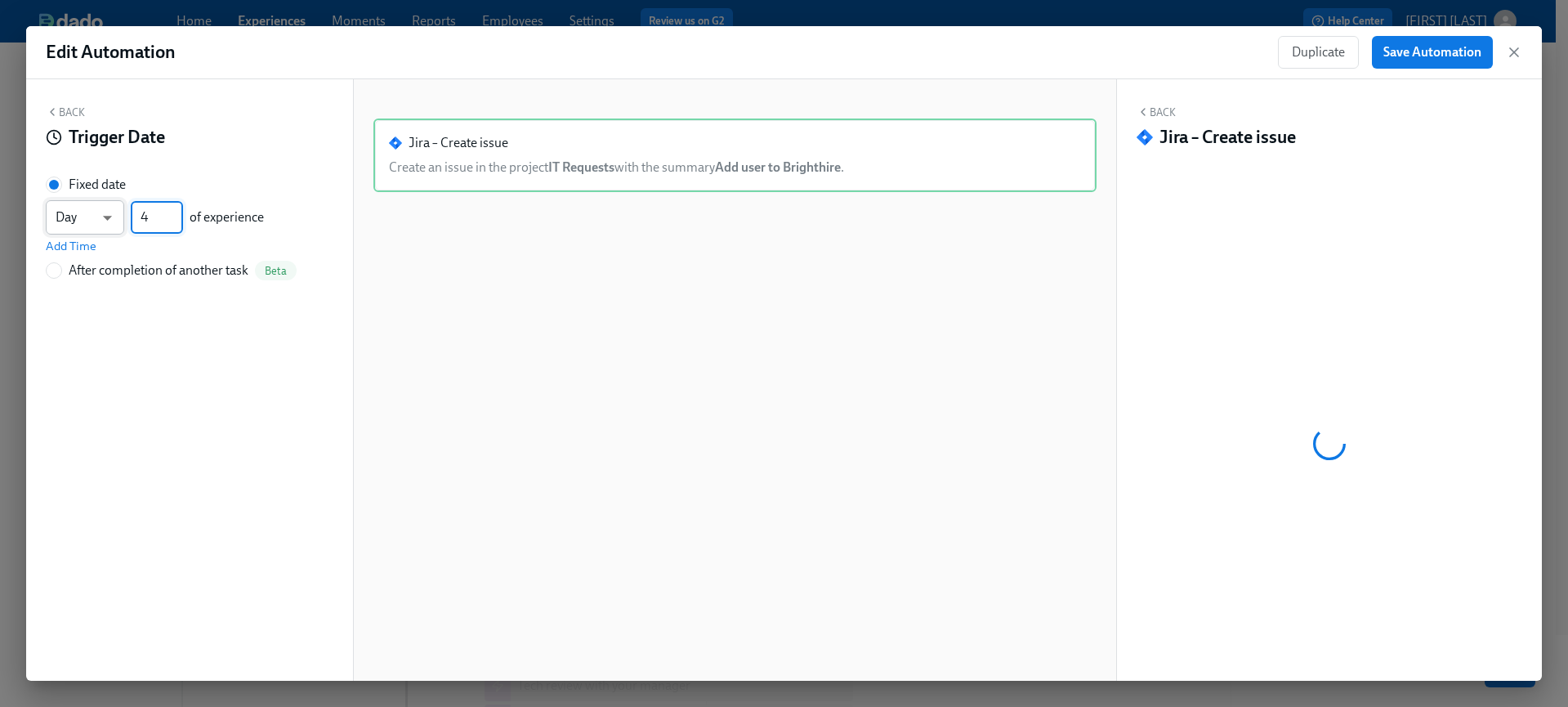 drag, startPoint x: 154, startPoint y: 215, endPoint x: 120, endPoint y: 215, distance: 34 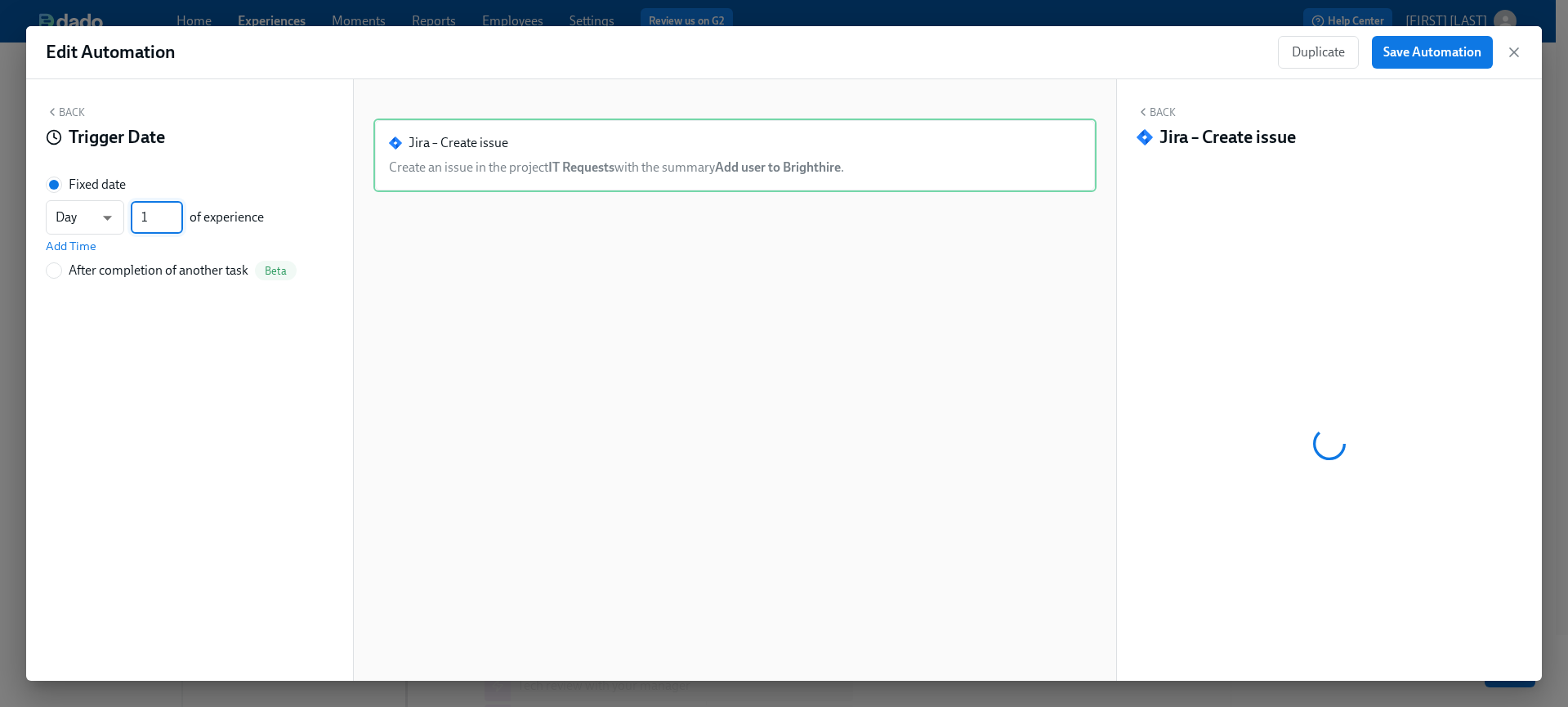 type on "1" 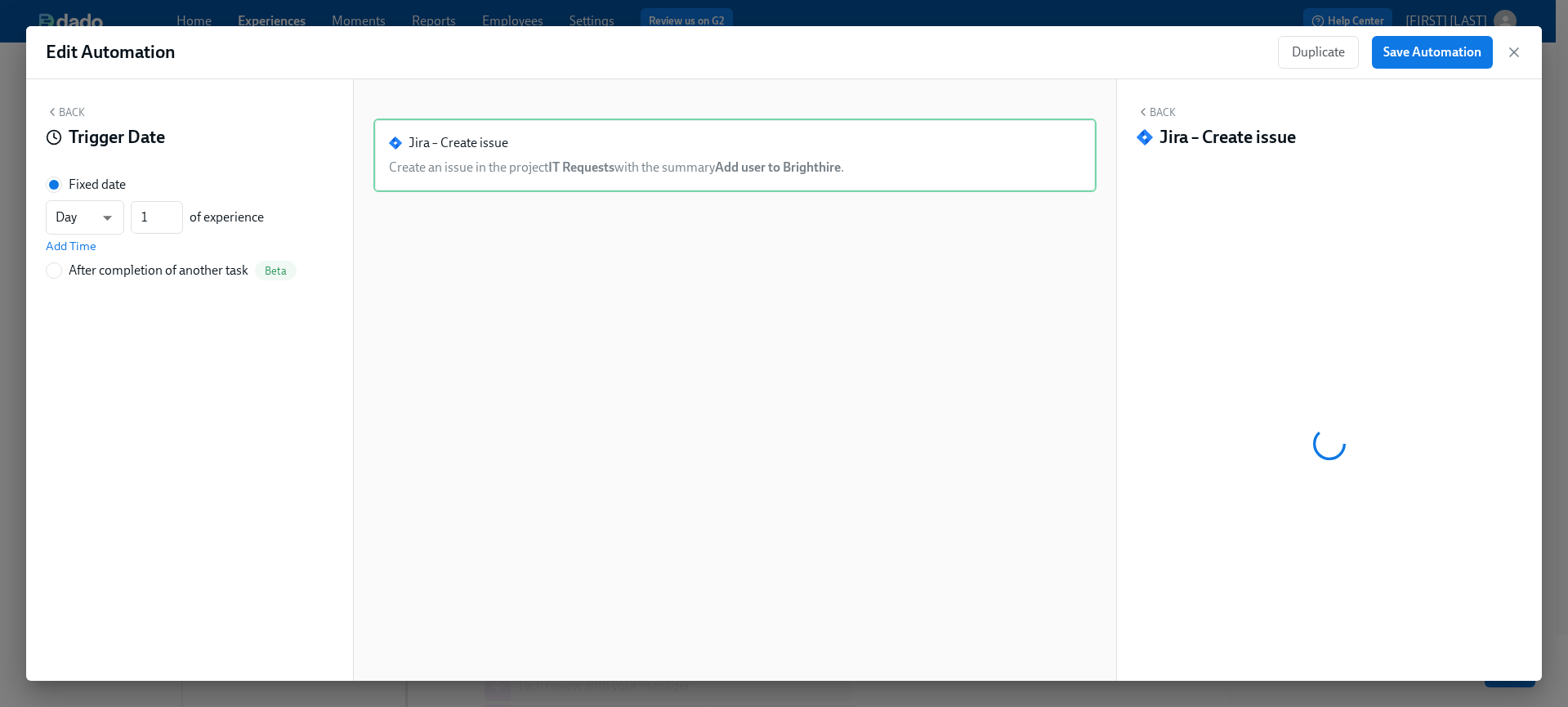 click on "Back Trigger Date Fixed date Day d ​ 1 ​ of experience Add Time After completion of another task Beta" at bounding box center [190, 380] 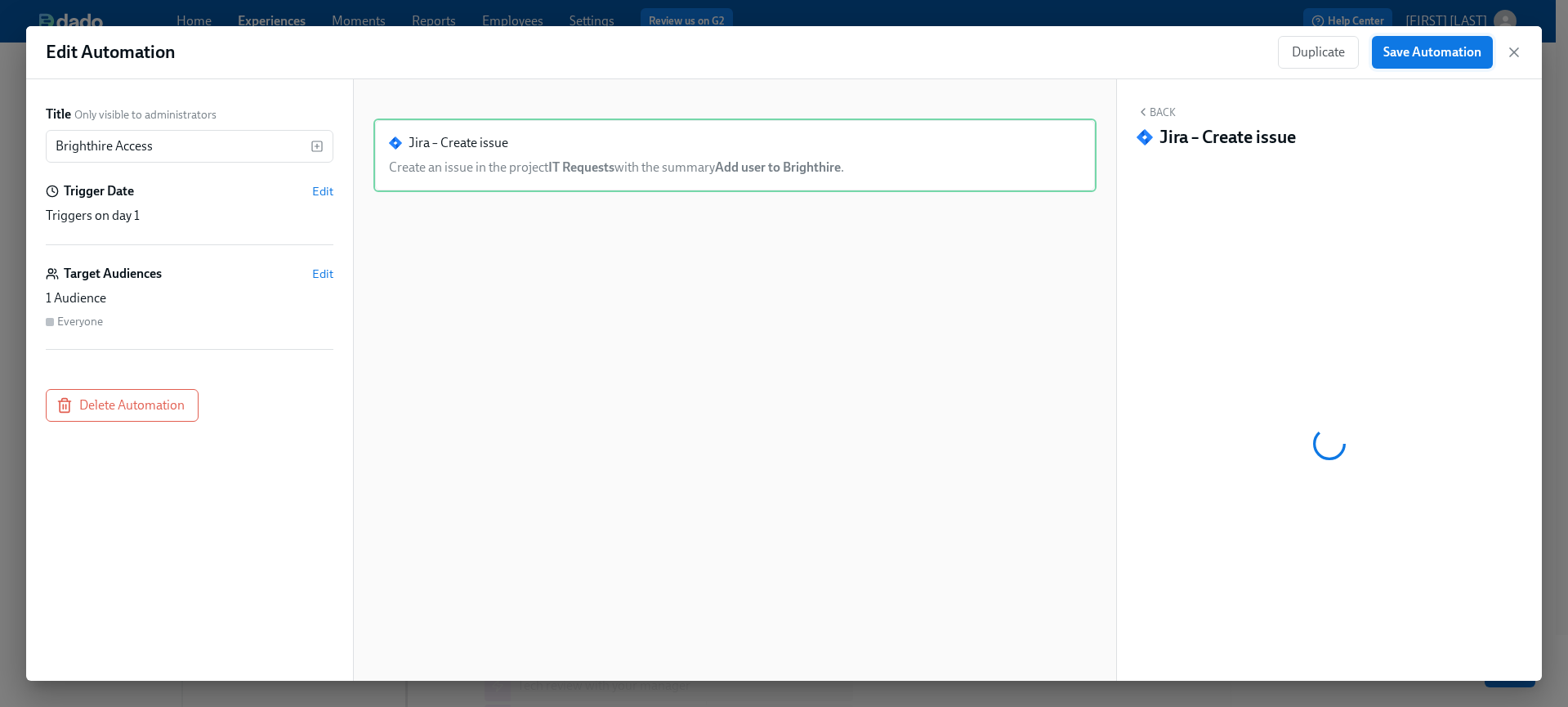 click on "Save Automation" at bounding box center [1432, 52] 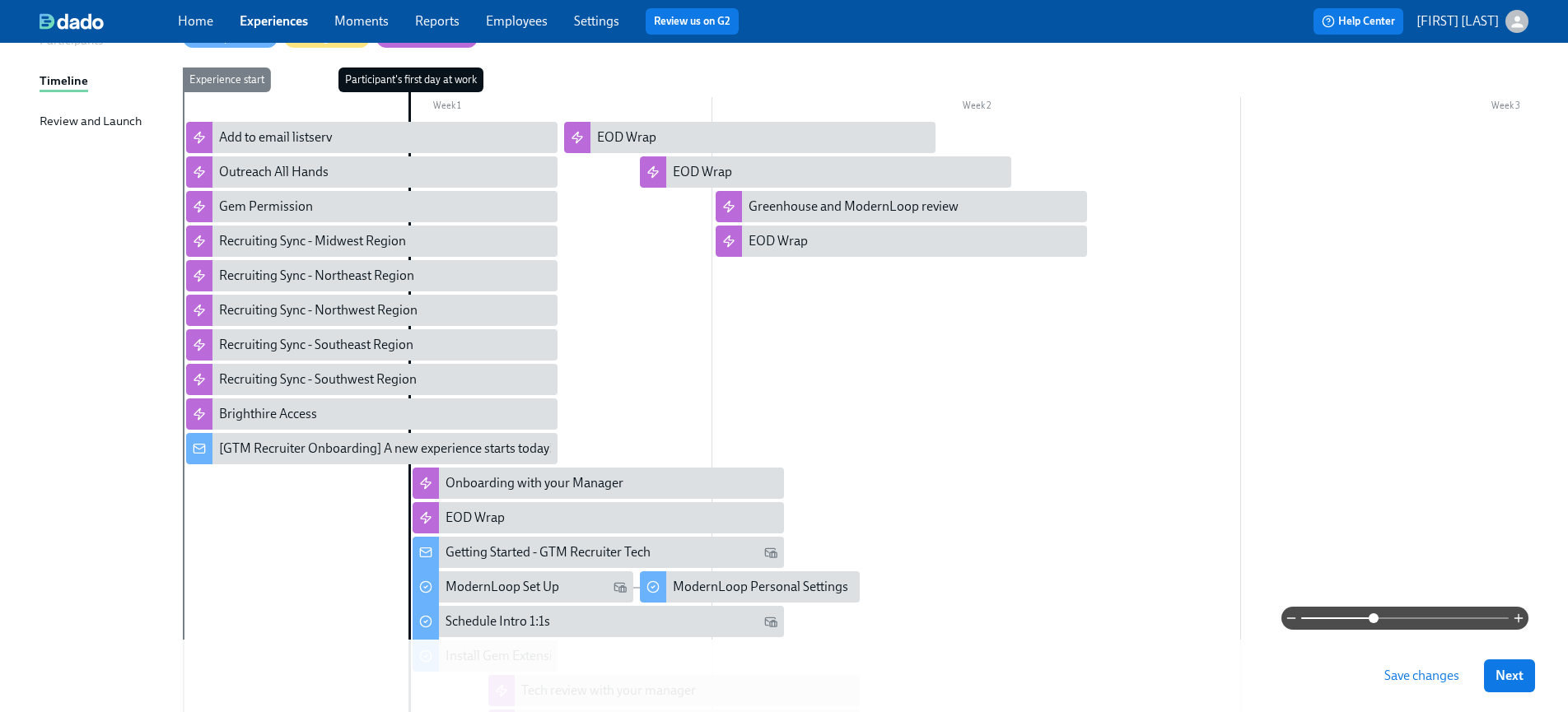click at bounding box center [1241, 440] 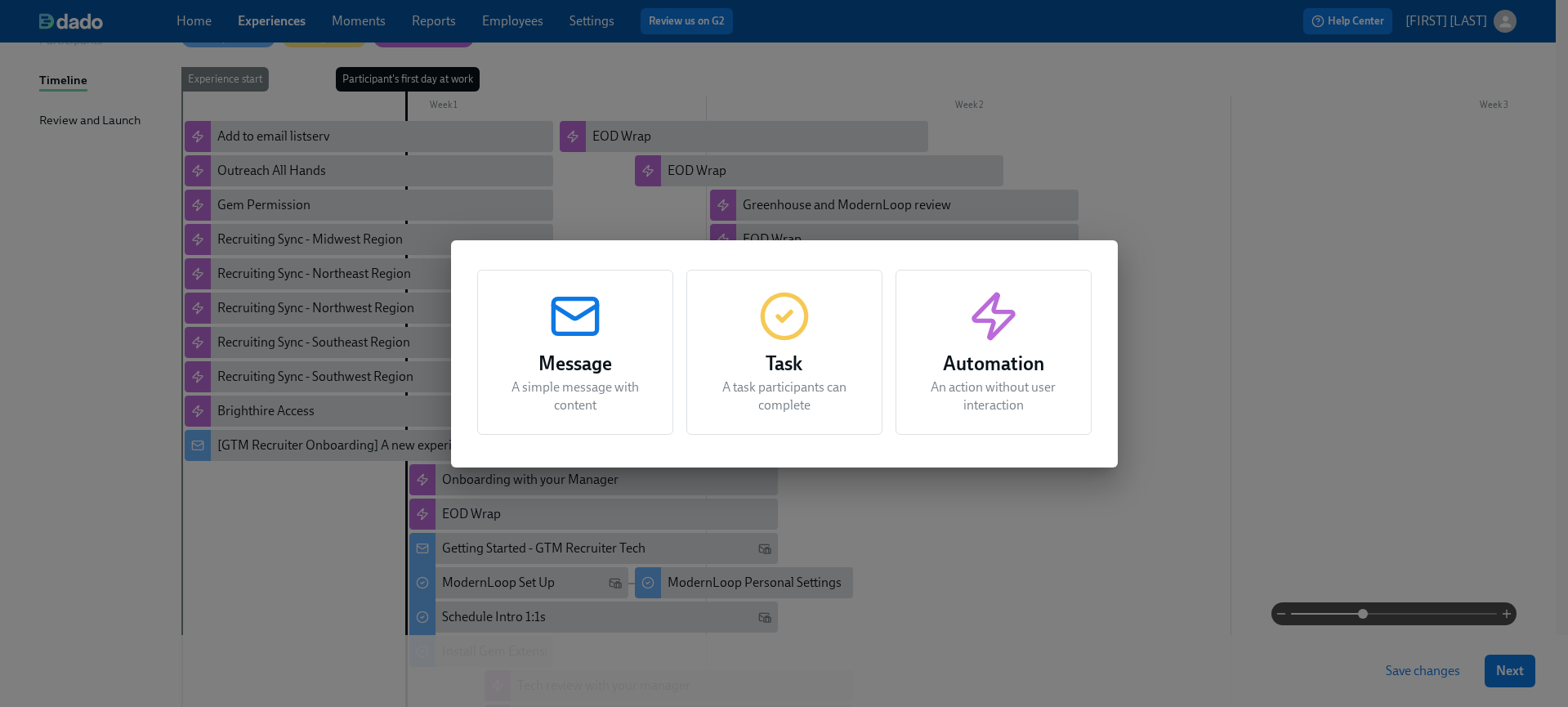 click on "Task" at bounding box center (784, 364) 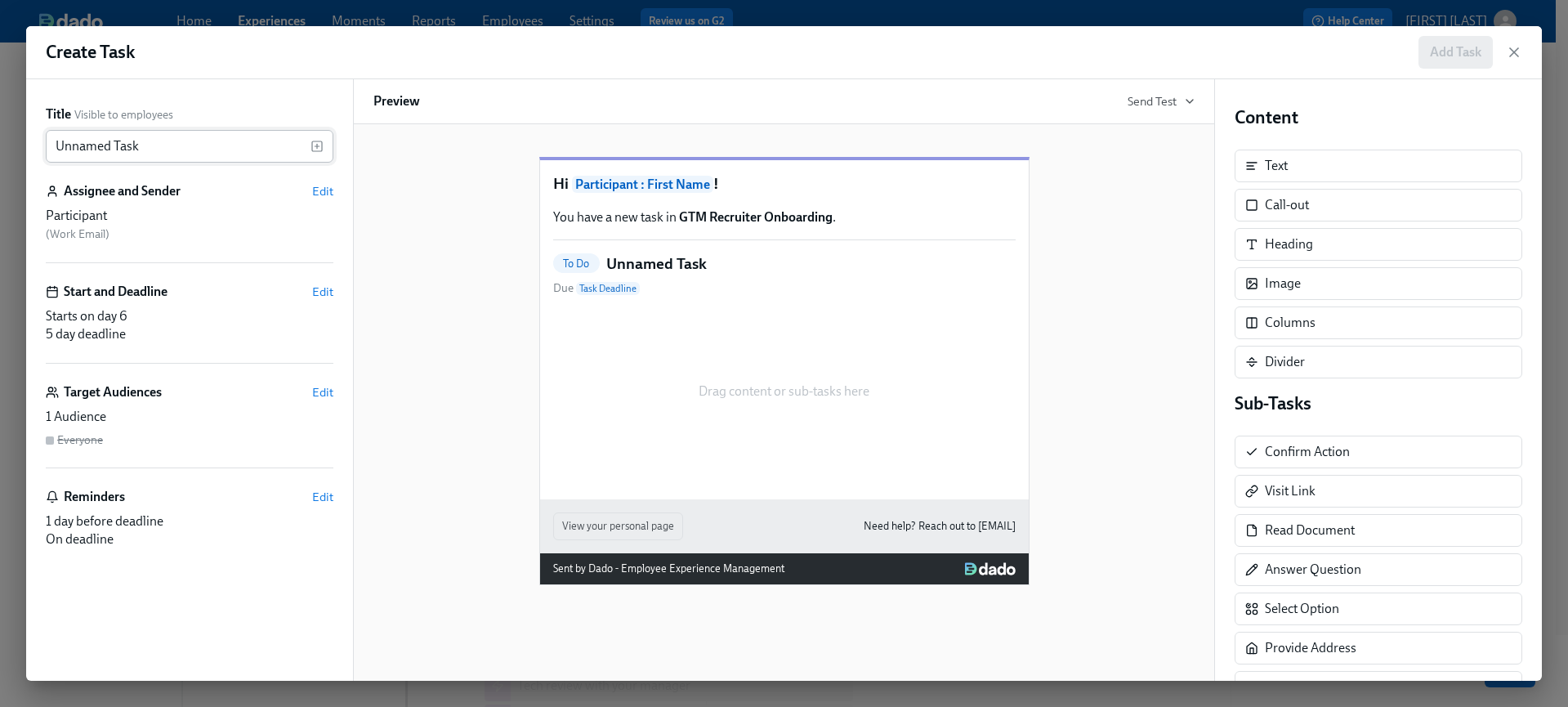 click on "Unnamed Task" at bounding box center [178, 146] 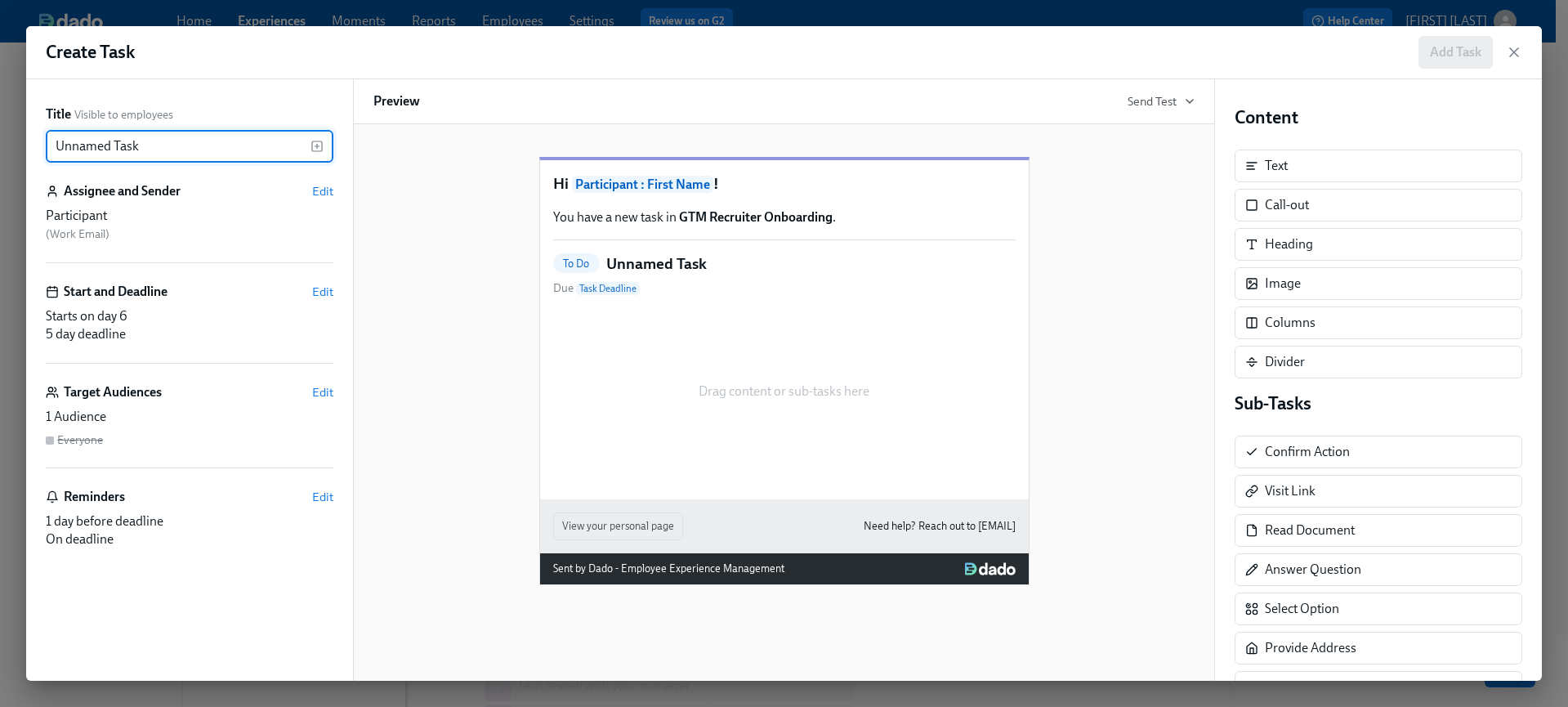 click on "Unnamed Task" at bounding box center (178, 146) 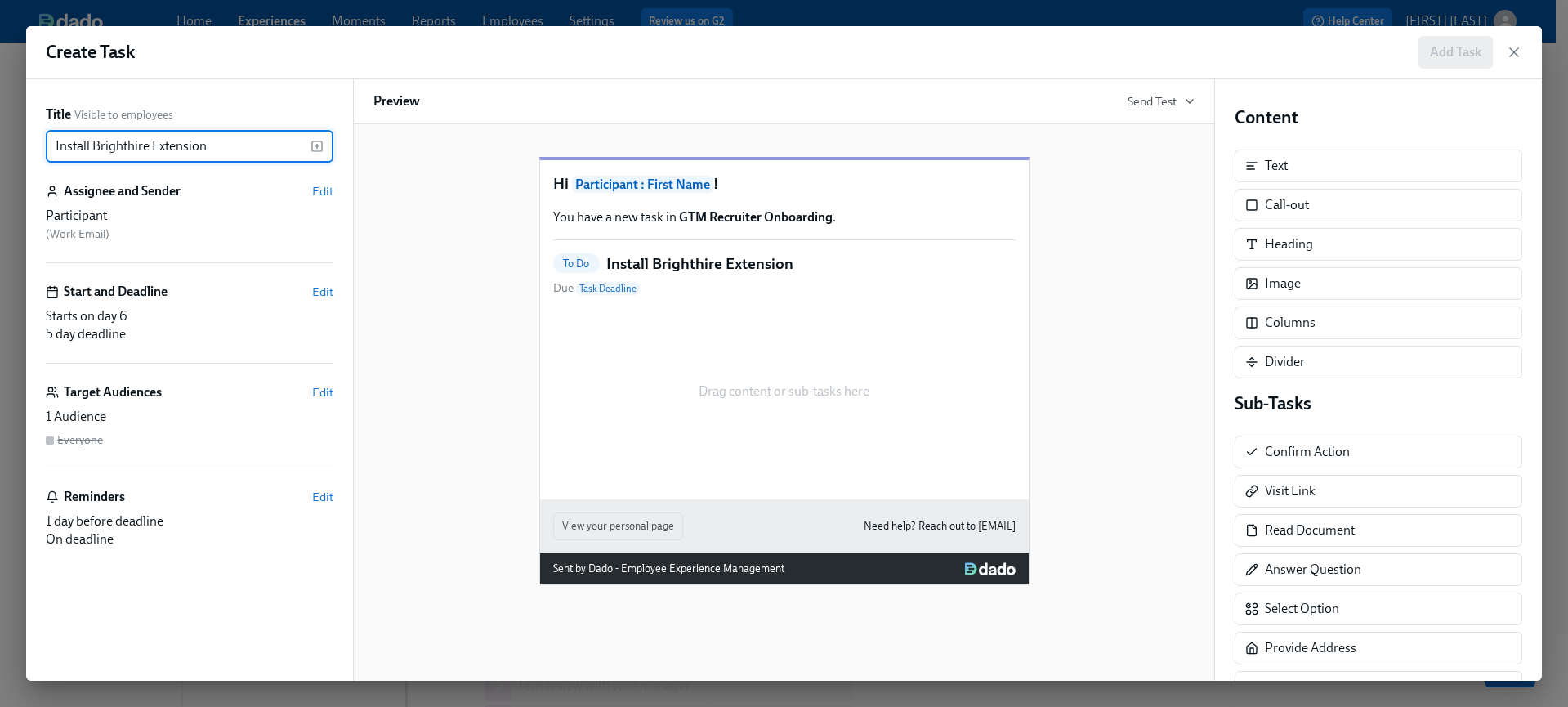 type on "Install Brighthire Extension" 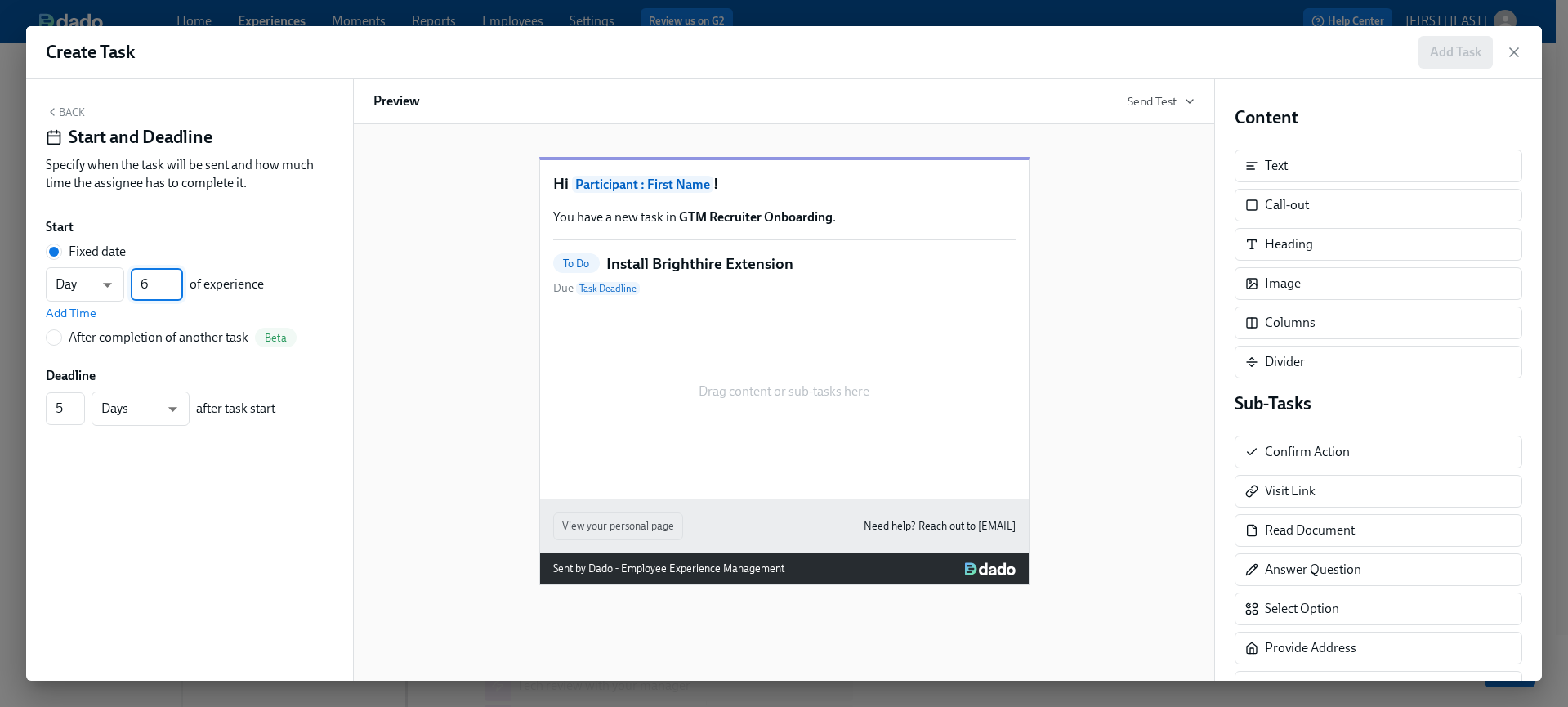 drag, startPoint x: 159, startPoint y: 284, endPoint x: 132, endPoint y: 285, distance: 27.01851 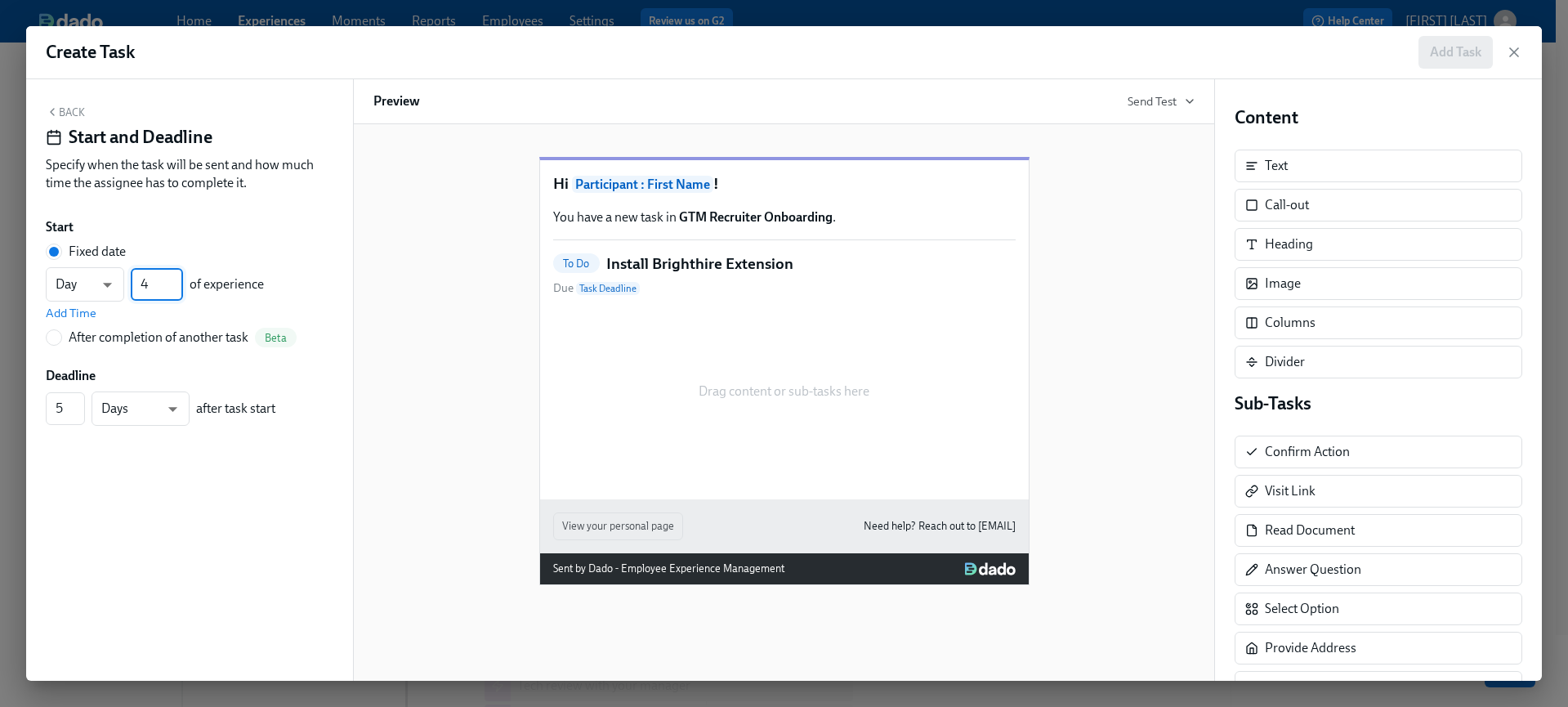 type on "4" 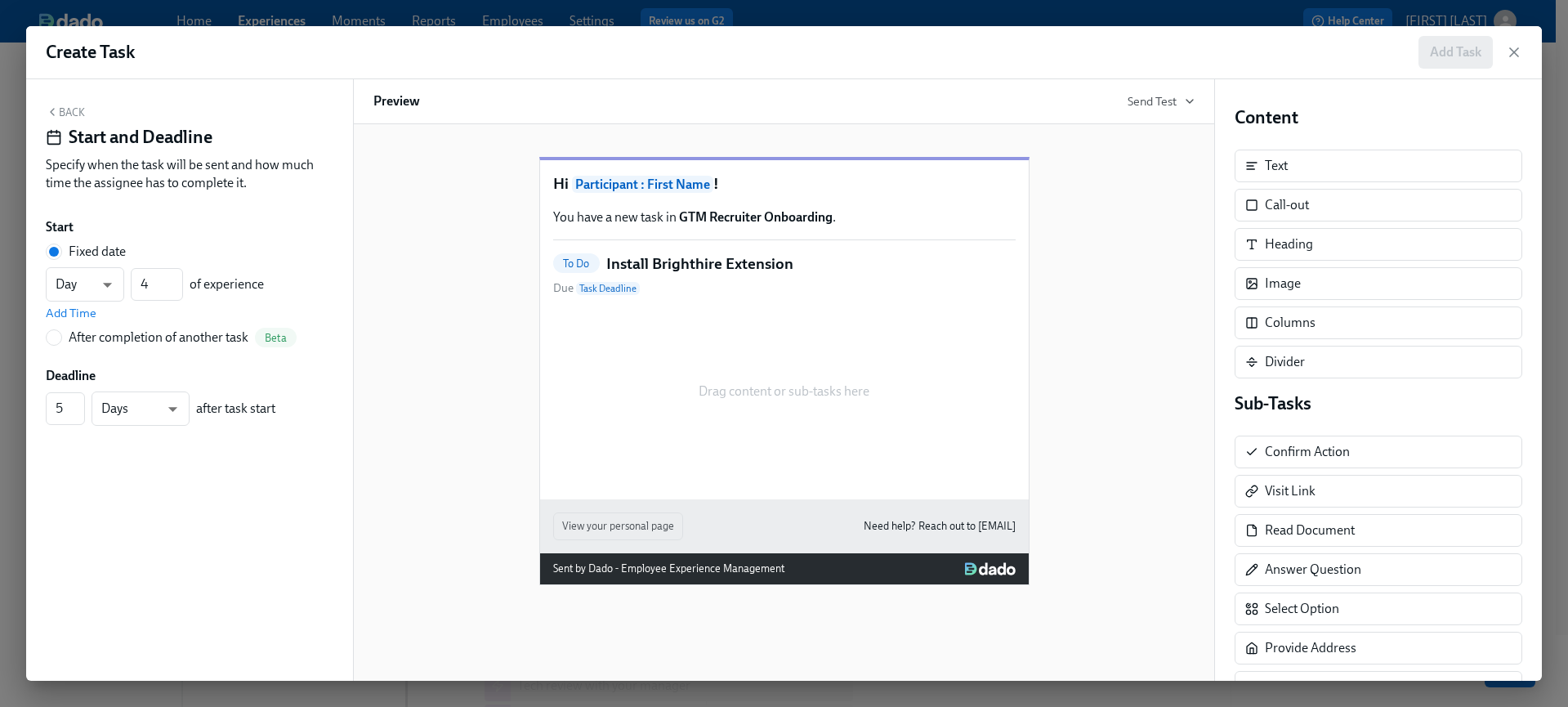 click on "Start" at bounding box center (190, 227) 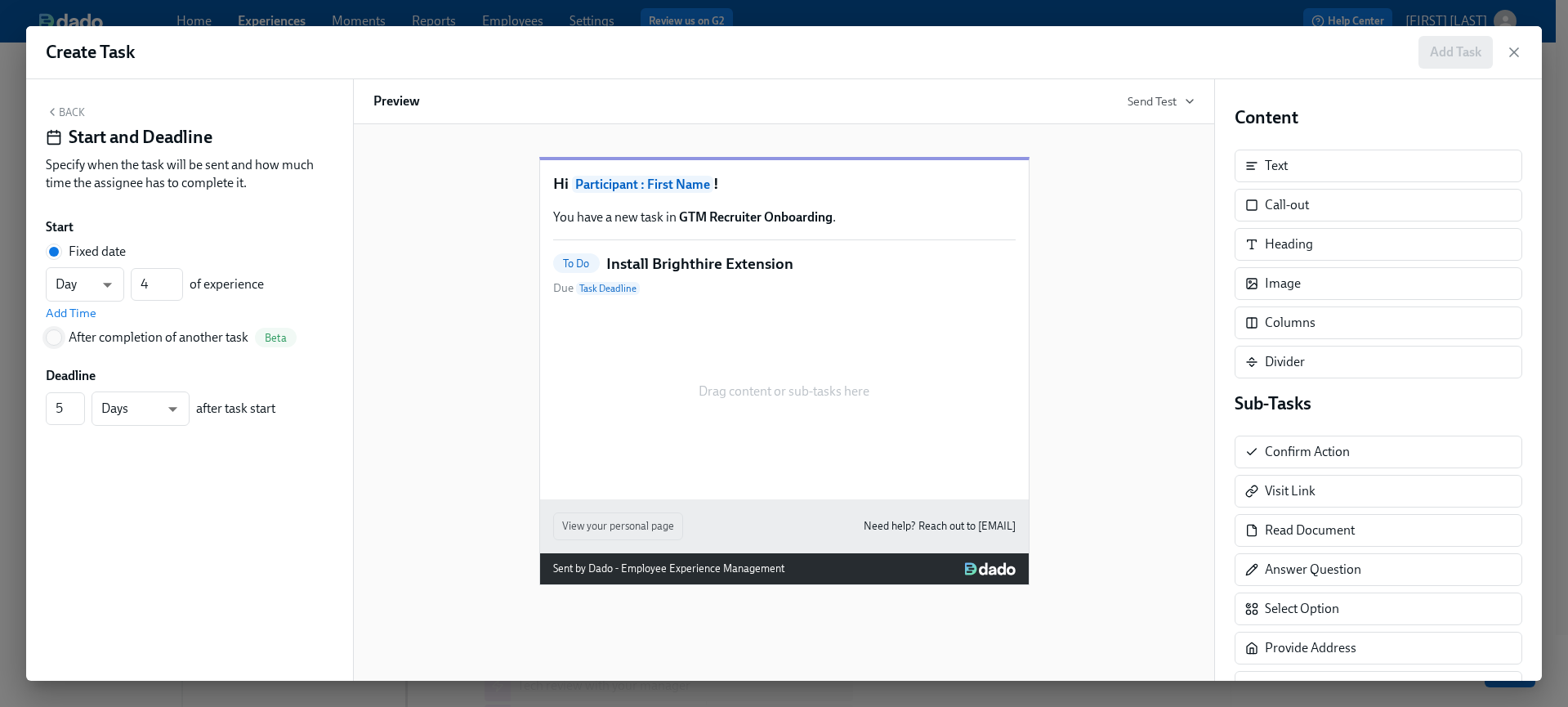 click at bounding box center [54, 338] 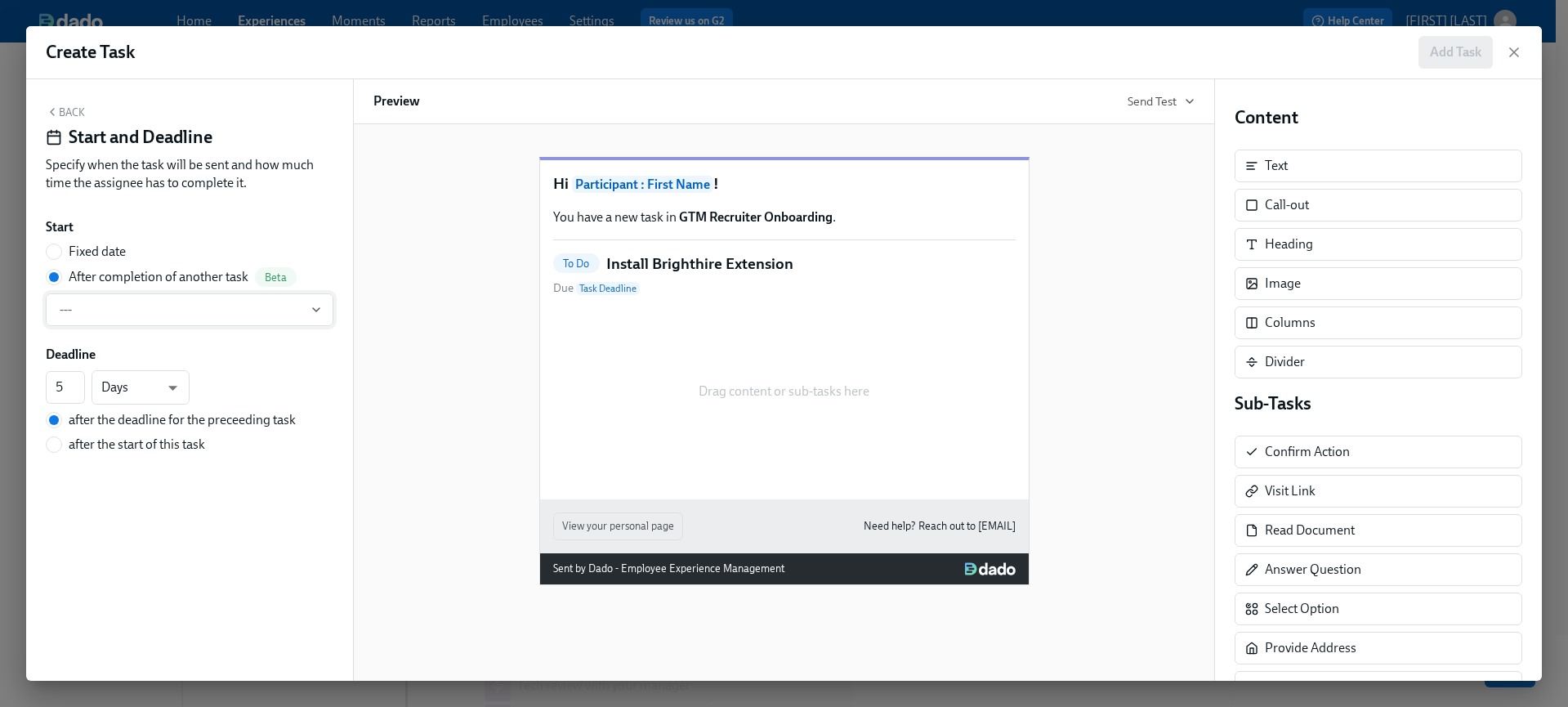 click on "---" at bounding box center [190, 310] 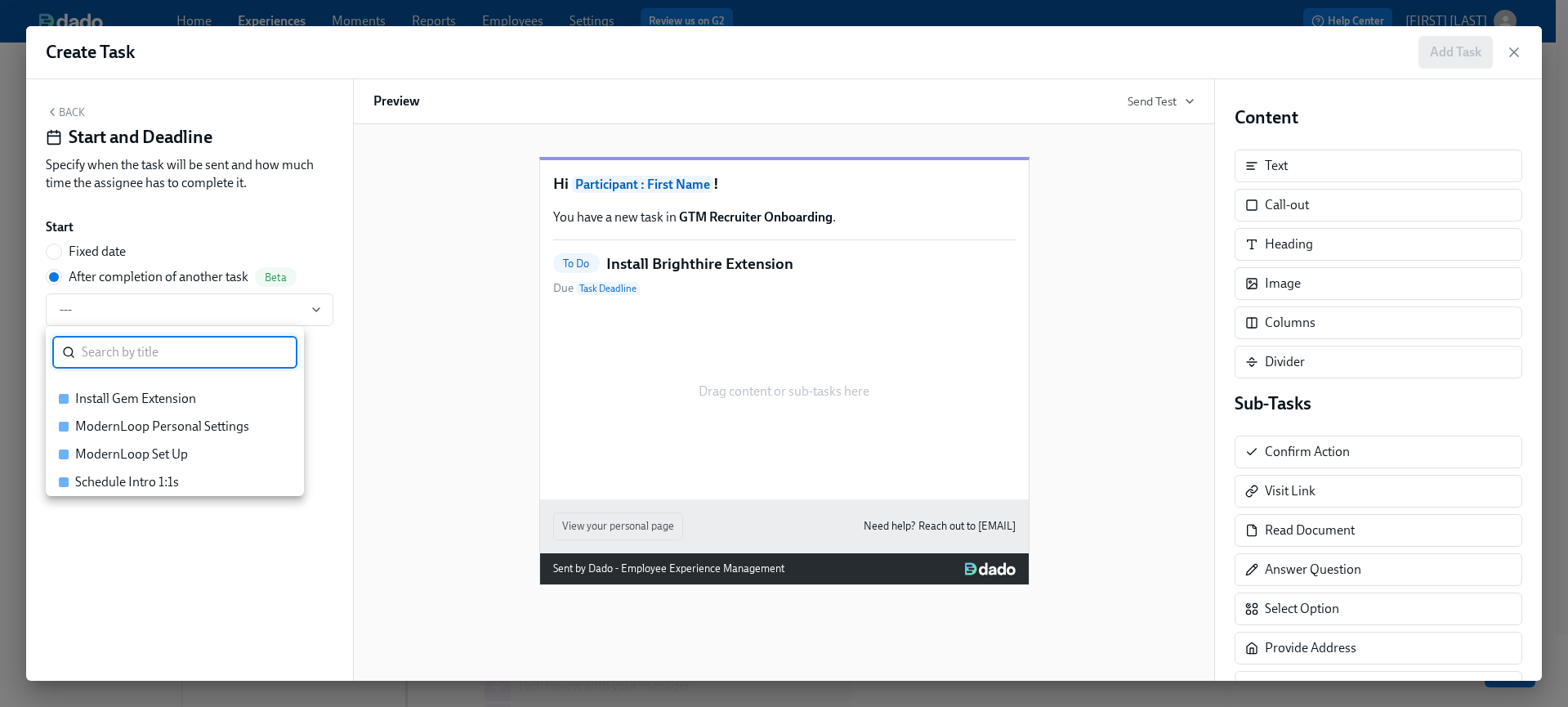 click at bounding box center [784, 353] 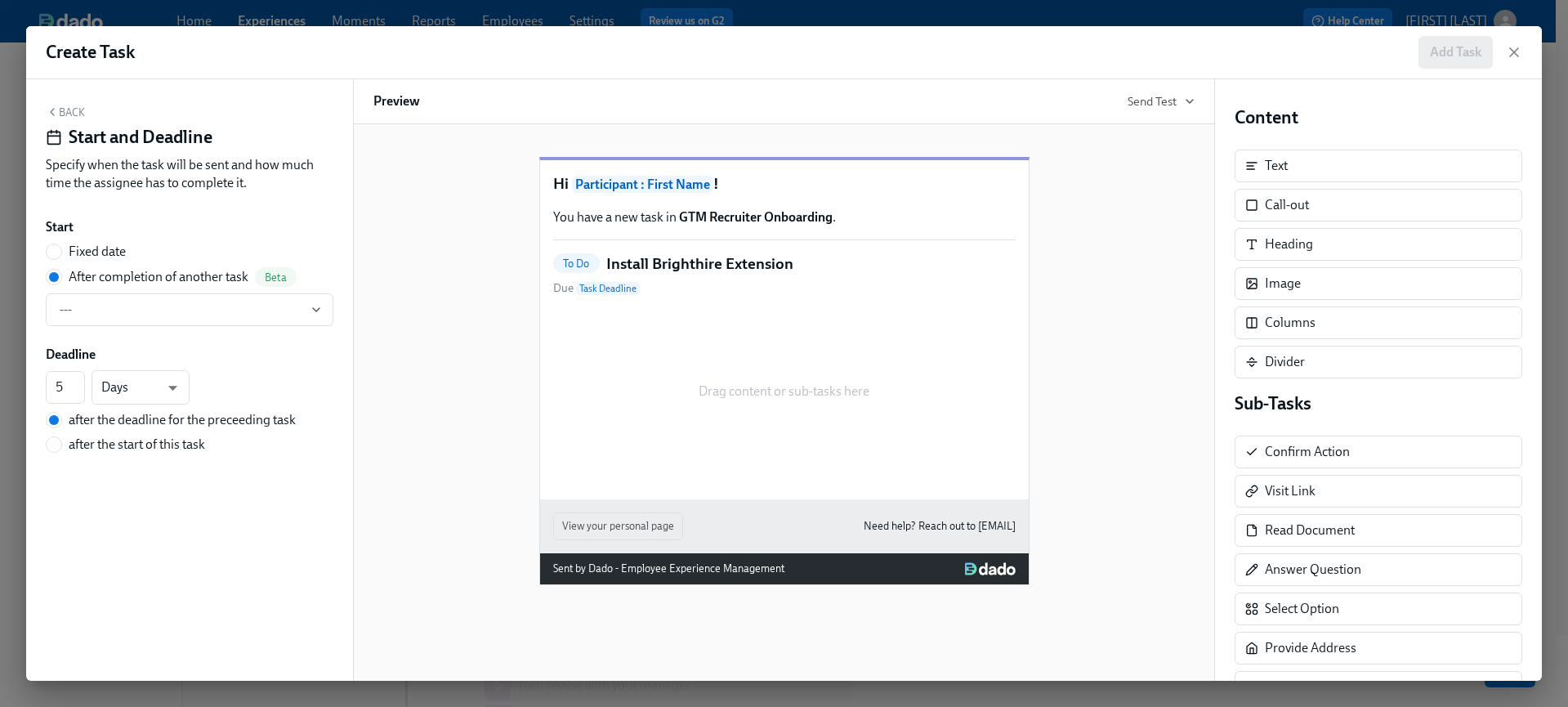 click on "Fixed date" at bounding box center [97, 252] 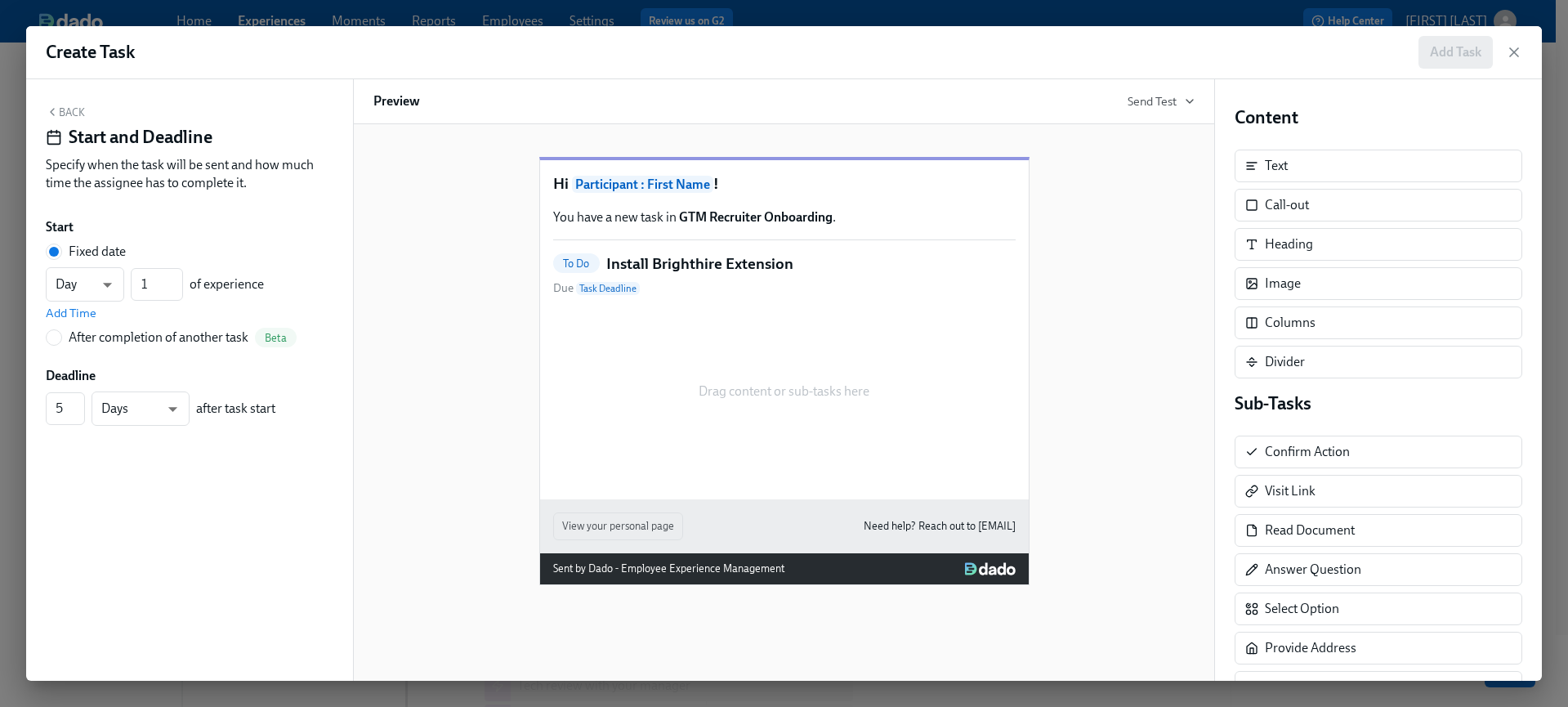 click on "Back" at bounding box center [65, 112] 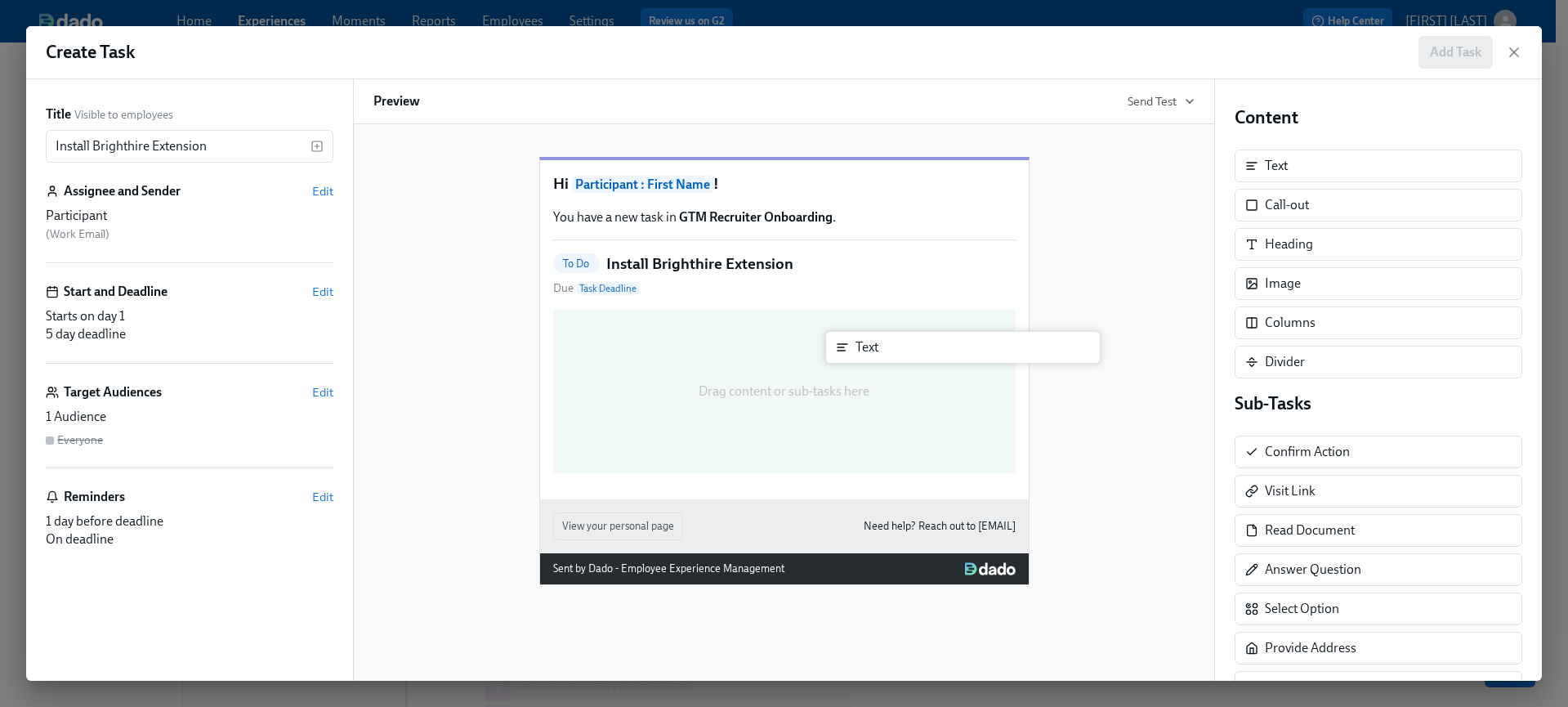 drag, startPoint x: 1271, startPoint y: 166, endPoint x: 857, endPoint y: 341, distance: 449.46746 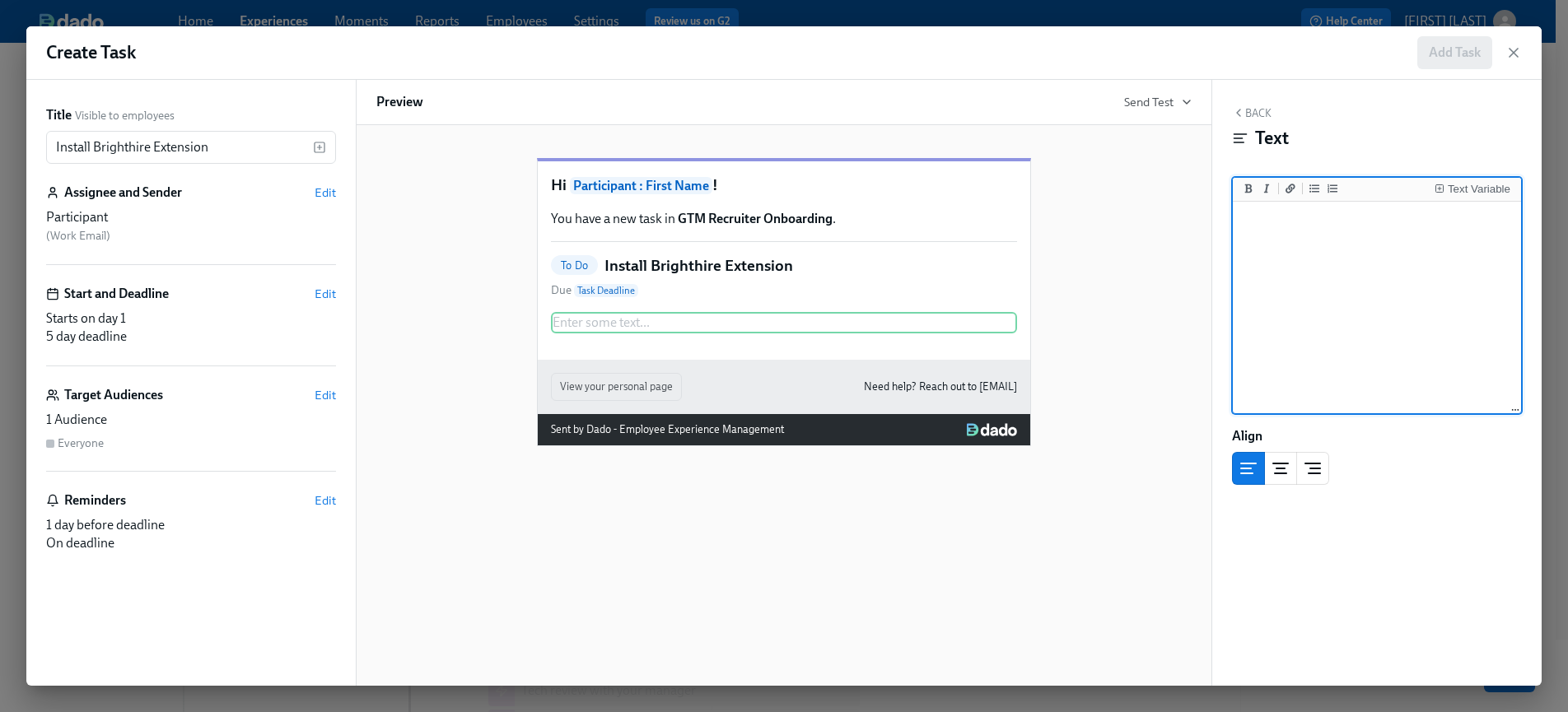 click at bounding box center [1377, 308] 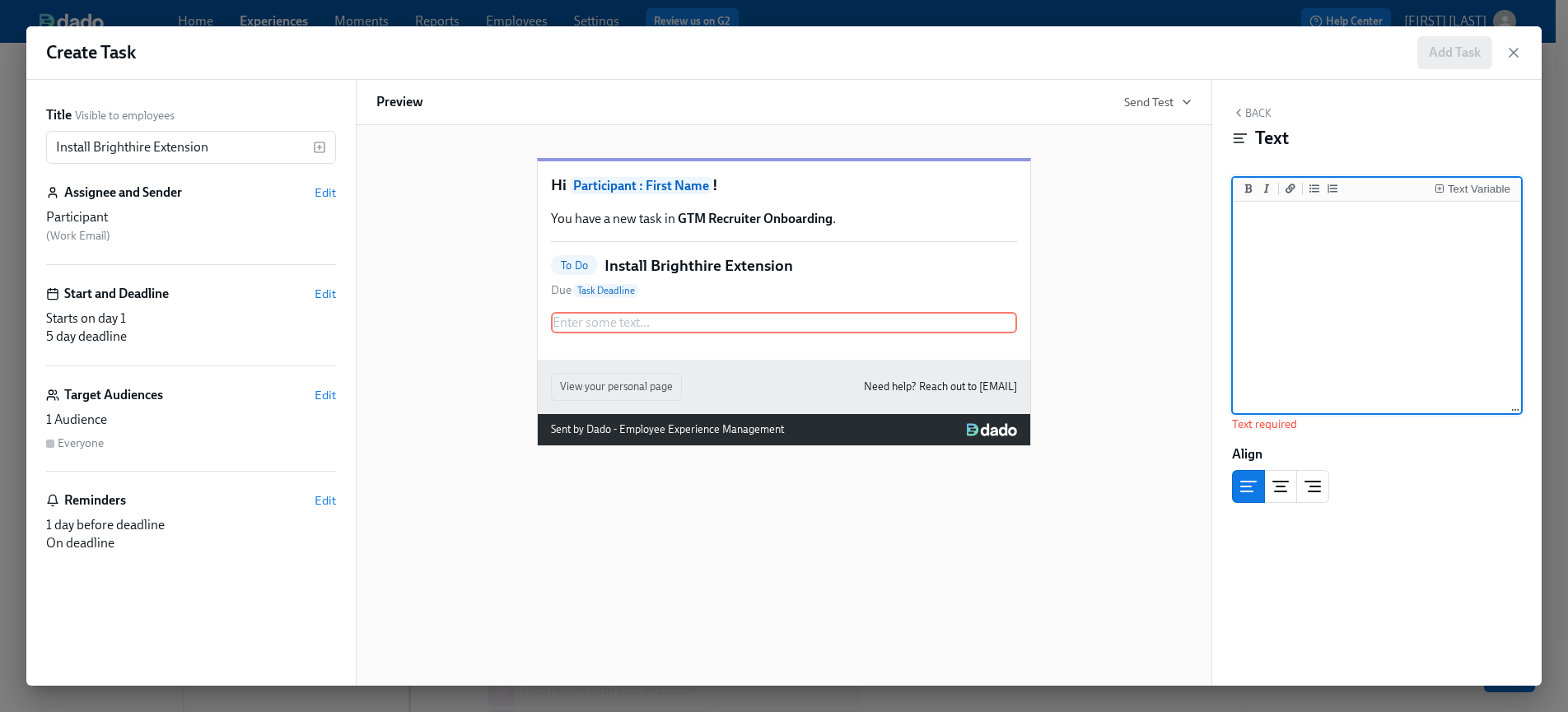 paste on "Click this link and download the BrightHire Chrome Extension. The Chrome Extension will allow you to use BrightHire while in Greenhouse" 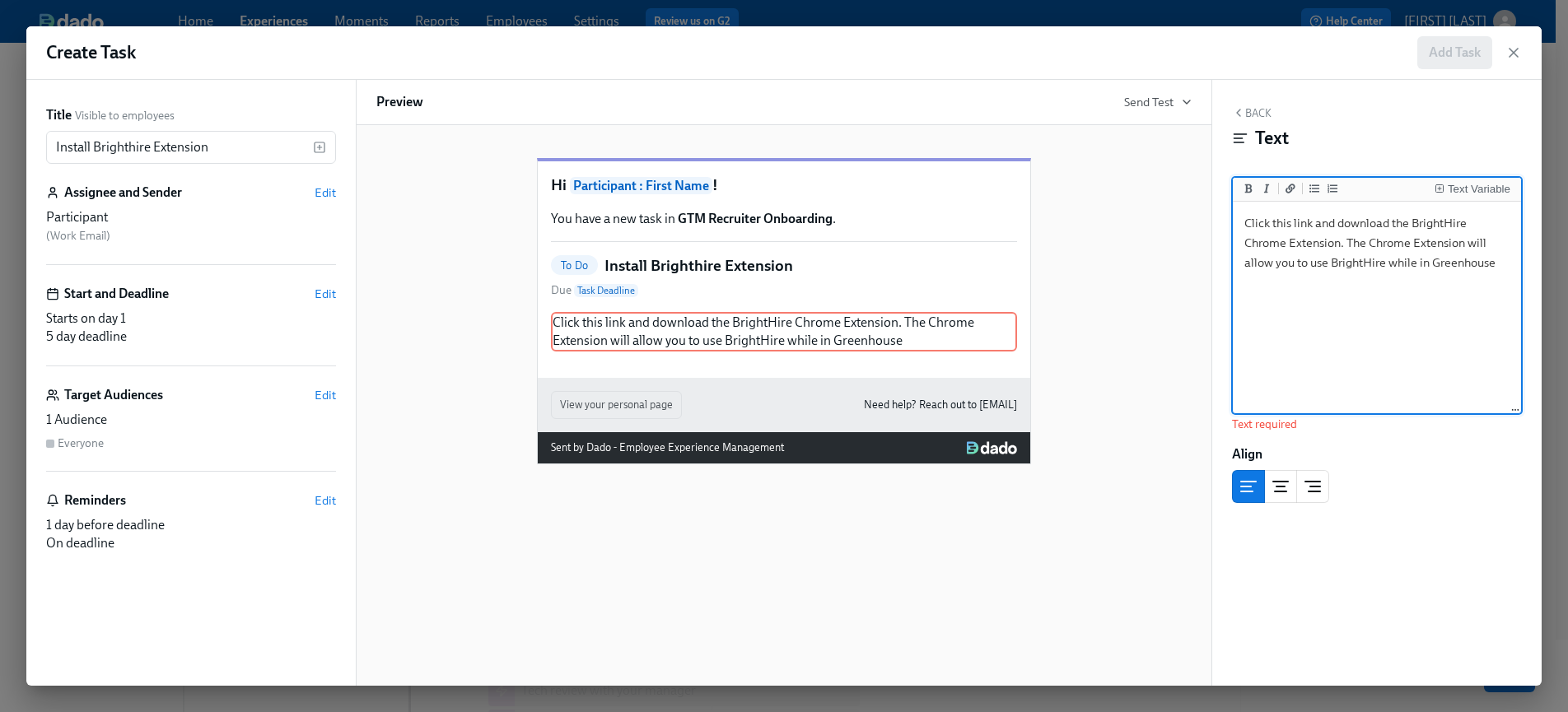 click on "Click this link and download the BrightHire Chrome Extension. The Chrome Extension will allow you to use BrightHire while in Greenhouse" at bounding box center (1377, 308) 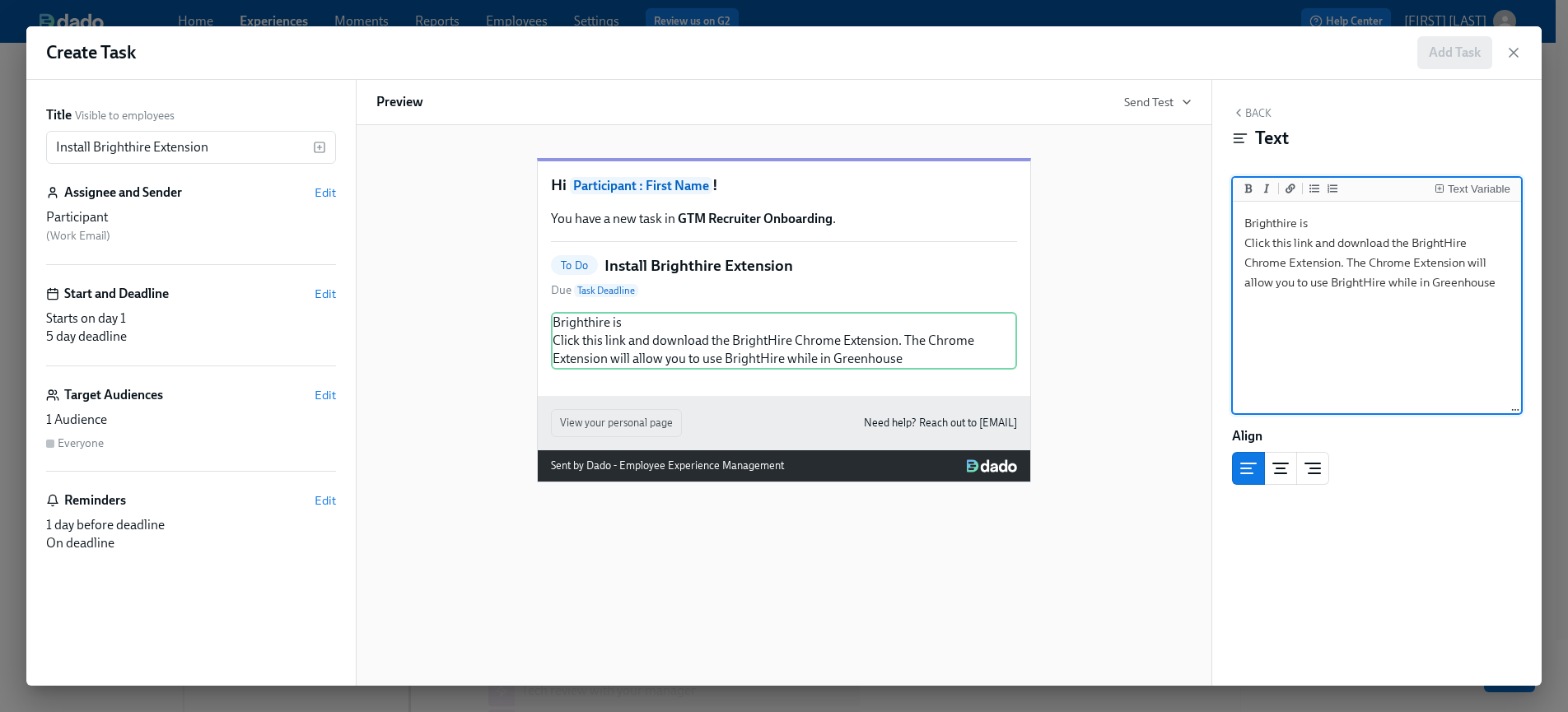 paste on "an AI interview intelligence platform we use to record, transcribe, and summarize interviews." 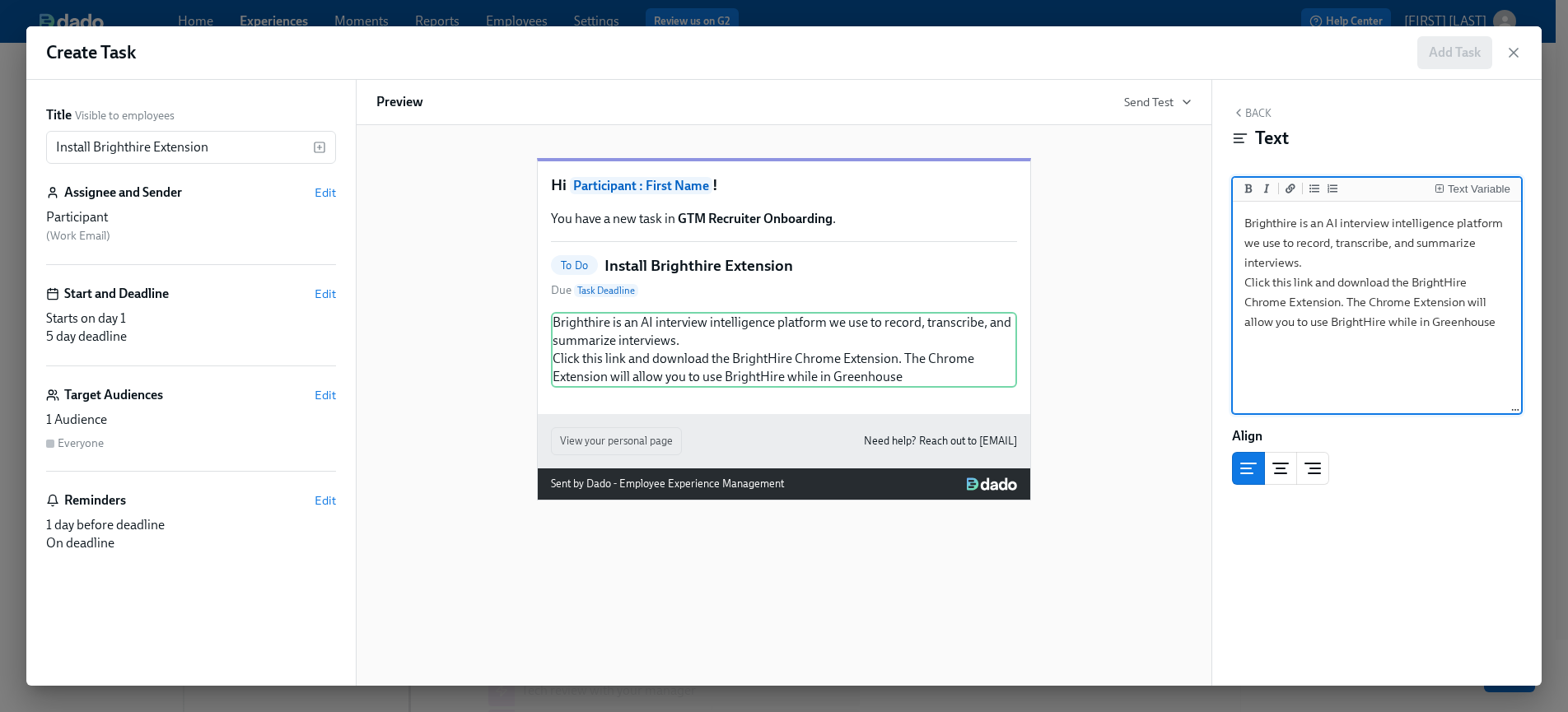click on "Brighthire is an AI interview intelligence platform we use to record, transcribe, and summarize interviews.
Click this link and download the BrightHire Chrome Extension. The Chrome Extension will allow you to use BrightHire while in Greenhouse" at bounding box center [1377, 308] 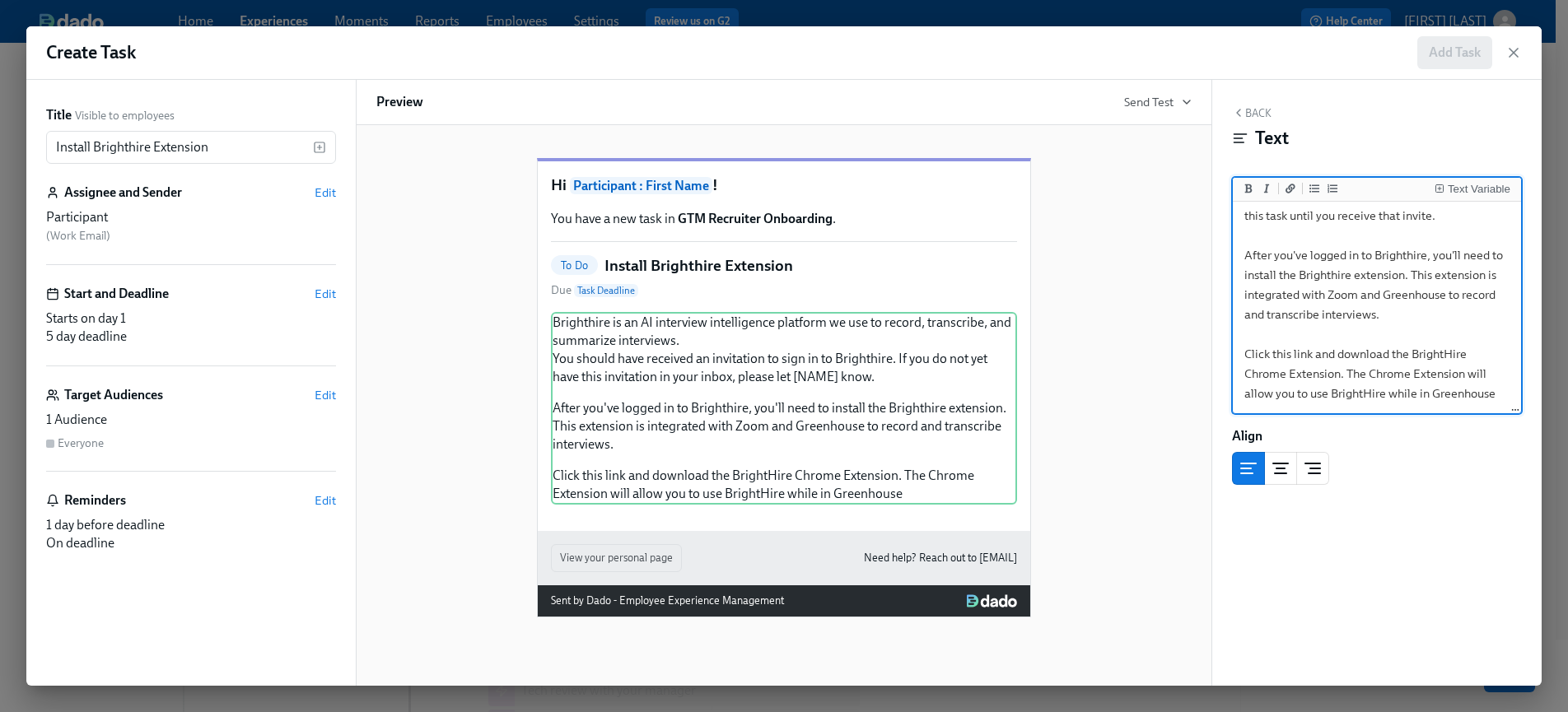 scroll, scrollTop: 144, scrollLeft: 0, axis: vertical 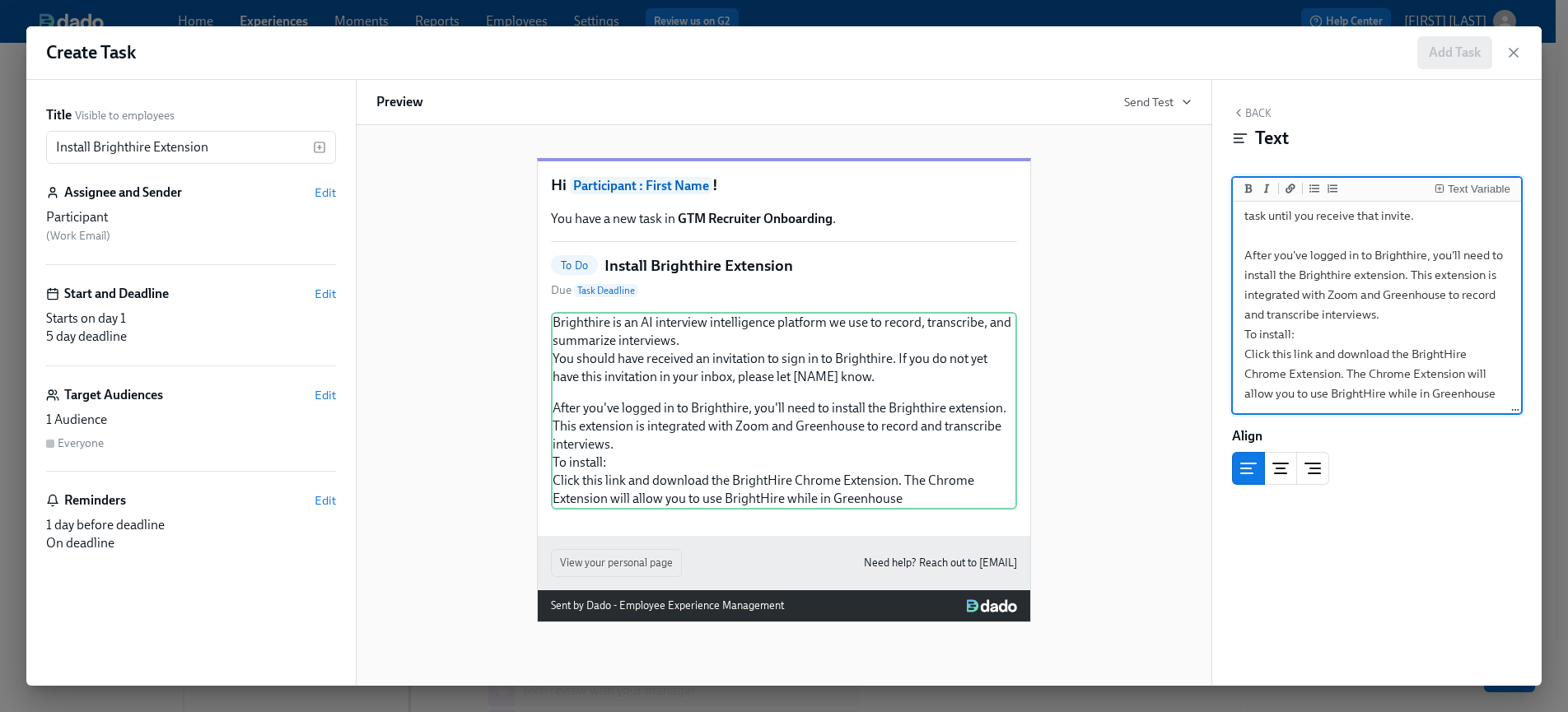 click on "Brighthire is an AI interview intelligence platform we use to record, transcribe, and summarize interviews.
You should have received an invitation to sign in to Brighthire. If you do not yet have this invitation in your inbox, please let [PERSON] know. Pause this task until you receive that invite.
After you've logged in to Brighthire, you'll need to install the Brighthire extension. This extension is integrated with Zoom and Greenhouse to record and transcribe interviews.
To install:
Click this link and download the BrightHire Chrome Extension. The Chrome Extension will allow you to use BrightHire while in Greenhouse" at bounding box center [1377, 245] 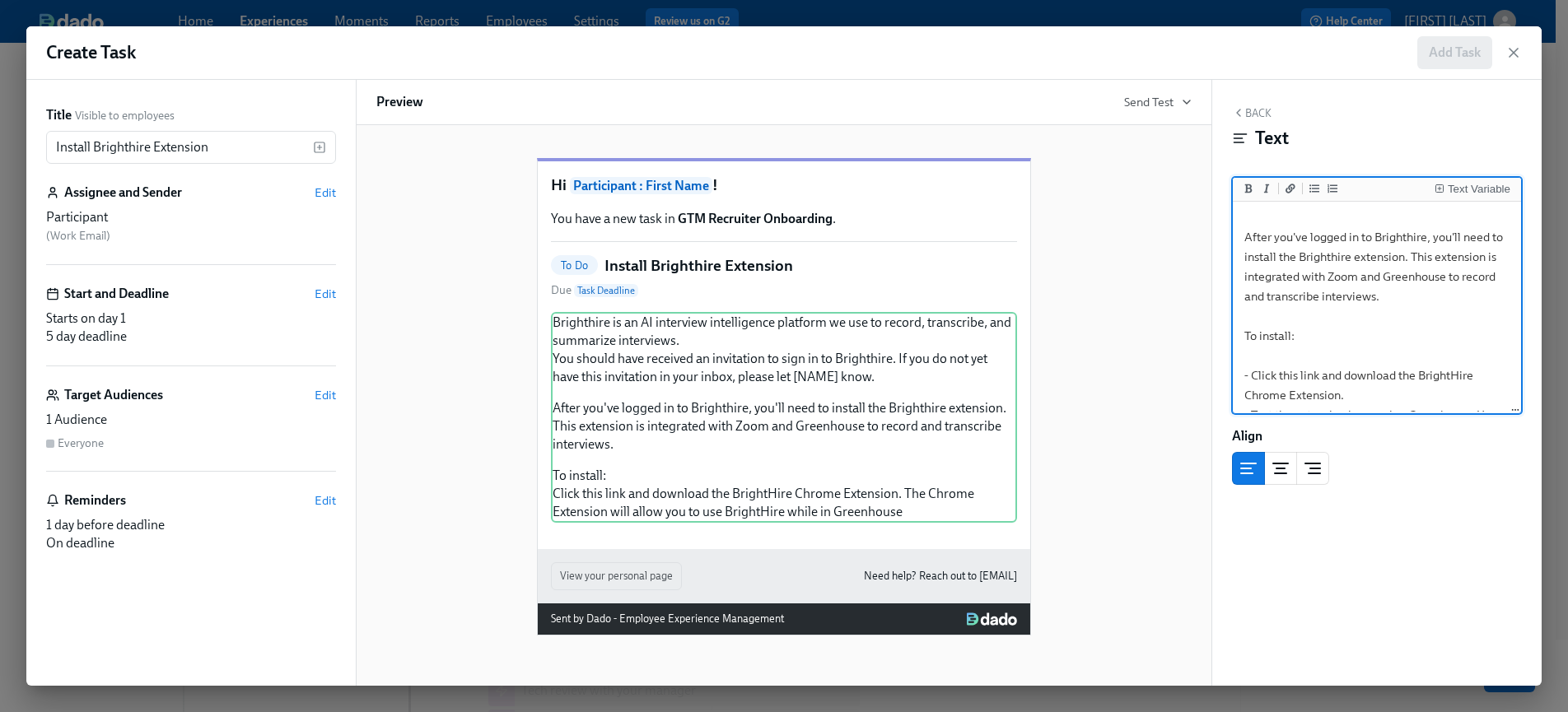 scroll, scrollTop: 165, scrollLeft: 0, axis: vertical 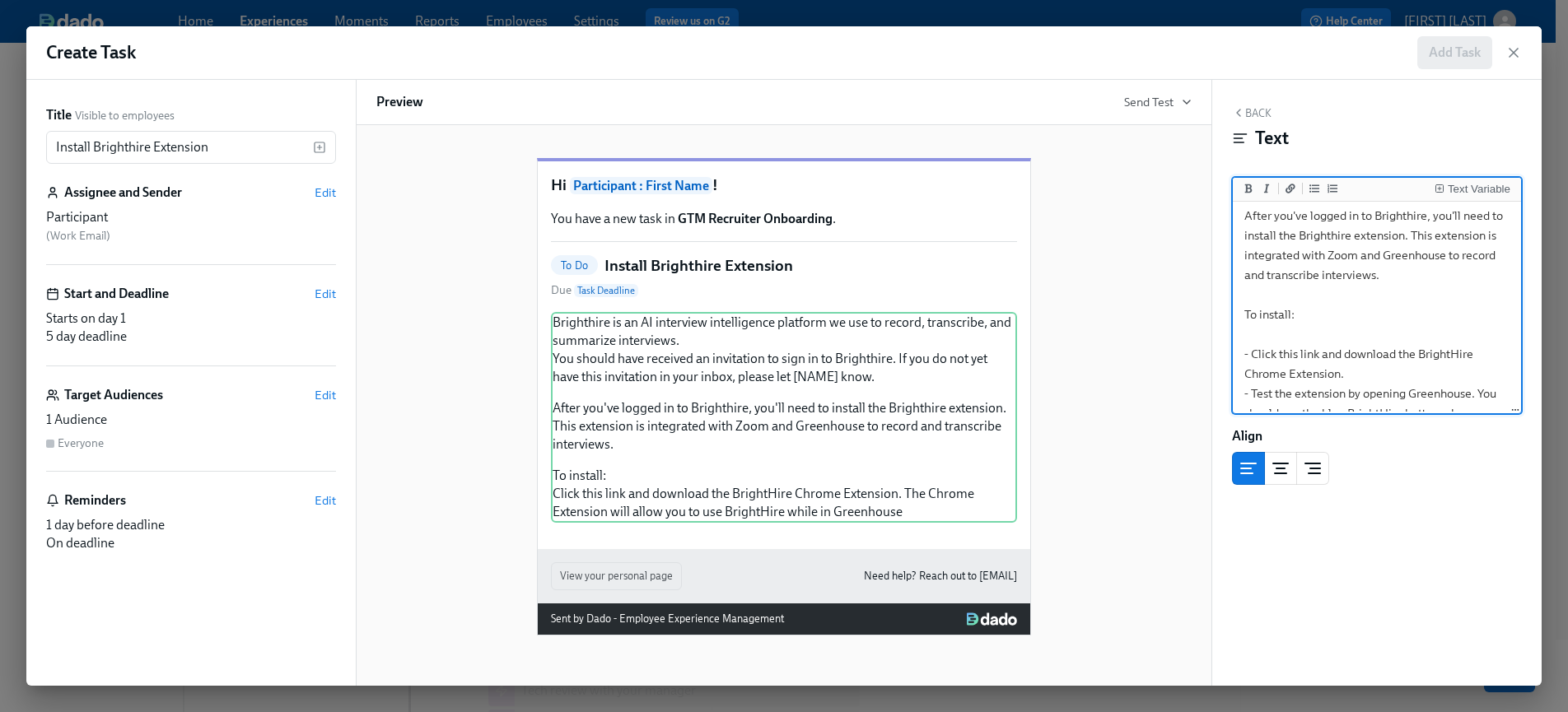 drag, startPoint x: 1502, startPoint y: 392, endPoint x: 1346, endPoint y: 374, distance: 157.03503 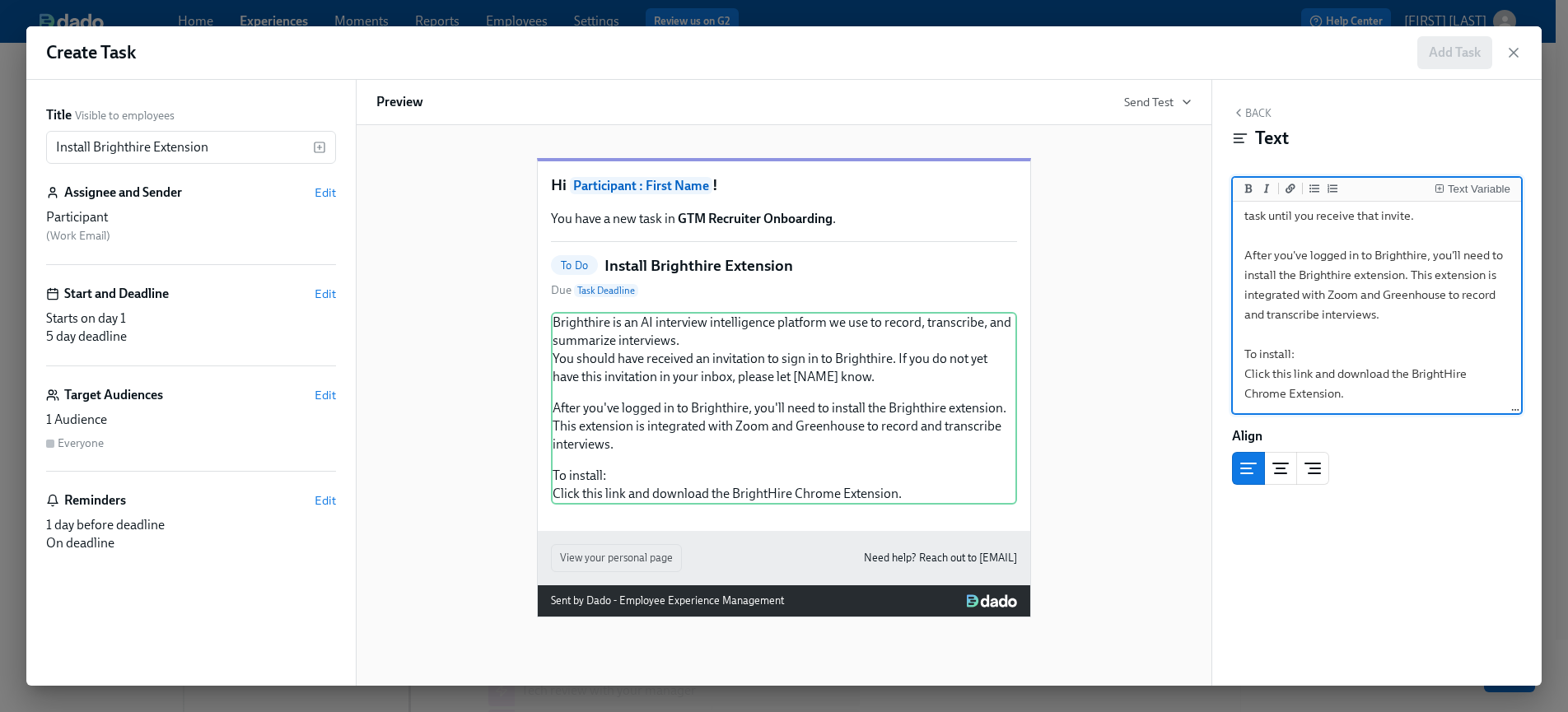 scroll, scrollTop: 146, scrollLeft: 0, axis: vertical 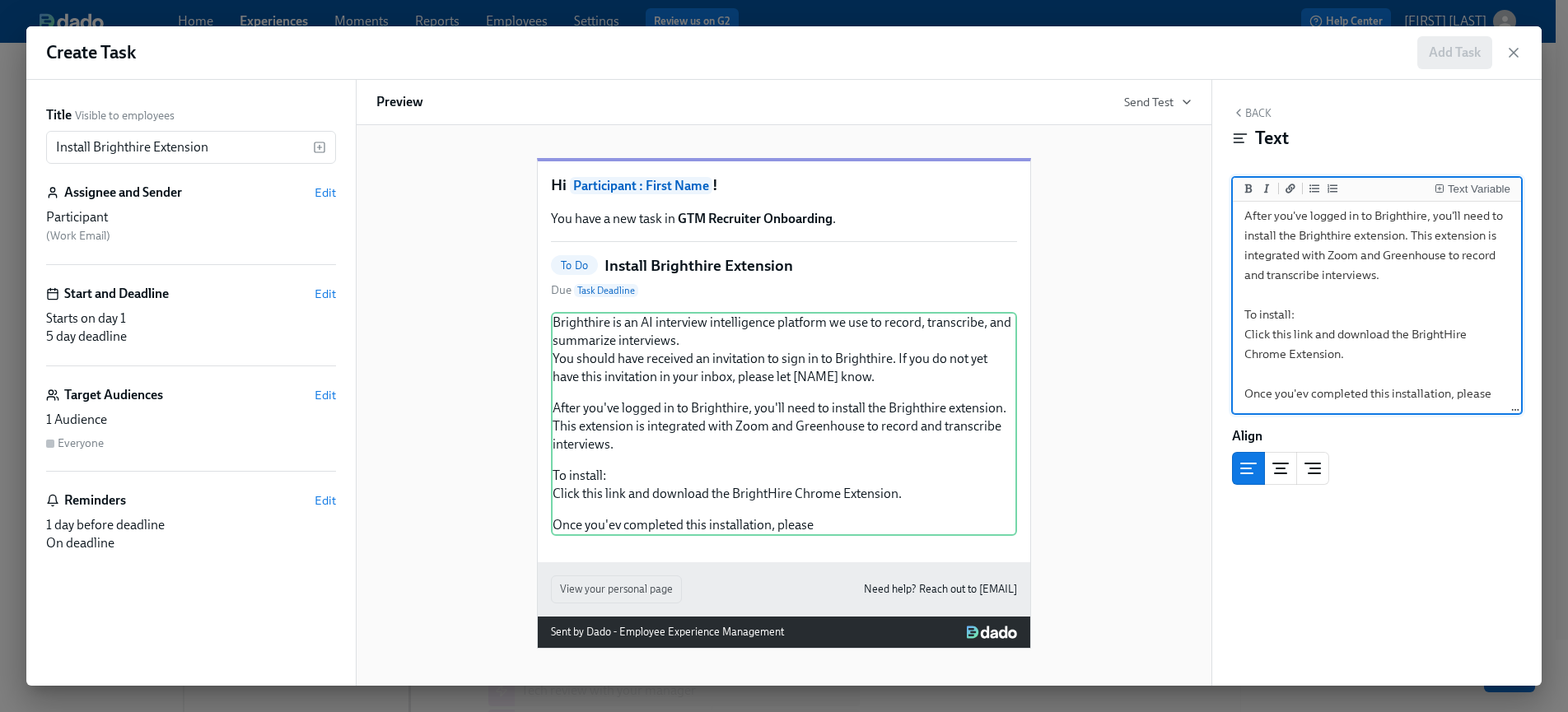 click on "Brighthire is an AI interview intelligence platform we use to record, transcribe, and summarize interviews.
You should have received an invitation to sign in to Brighthire. If you do not yet have this invitation in your inbox, please let [PERSON] know. Pause this task until you receive that invite.
After you've logged in to Brighthire, you'll need to install the Brighthire extension. This extension is integrated with Zoom and Greenhouse to record and transcribe interviews.
To install:
Click this link and download the BrightHire Chrome Extension.
Once you'ev completed this installation, please" at bounding box center [1377, 226] 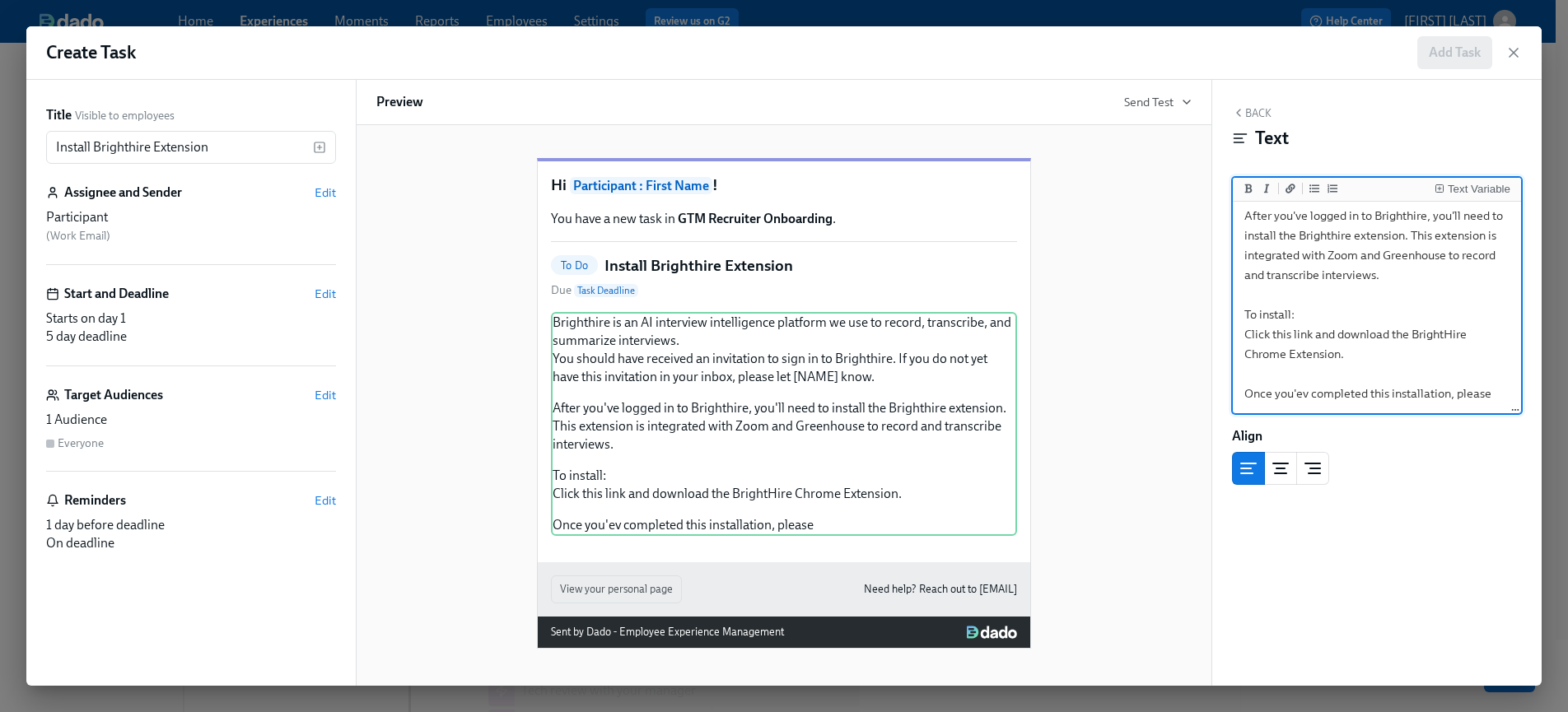 drag, startPoint x: 1360, startPoint y: 365, endPoint x: 1198, endPoint y: 347, distance: 162.99693 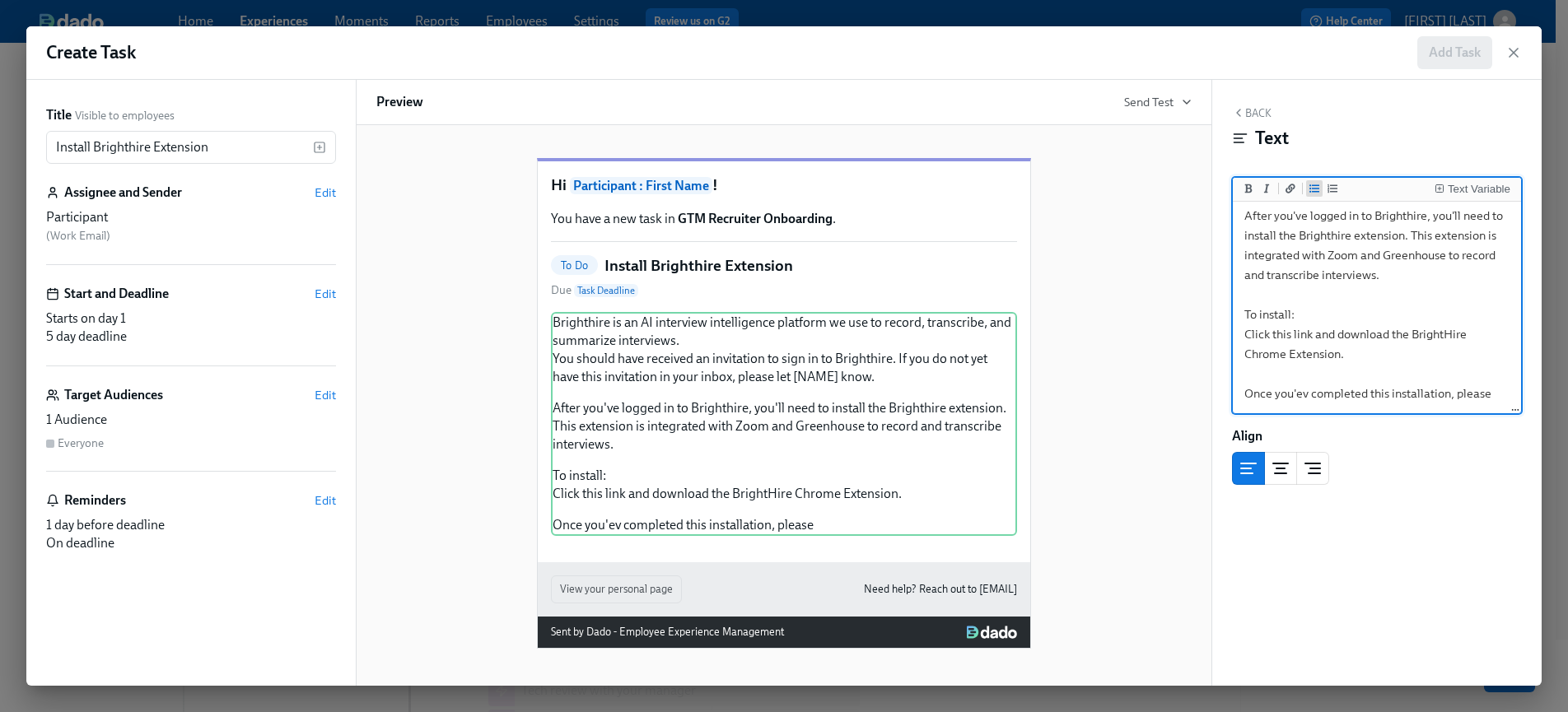 click at bounding box center (1314, 188) 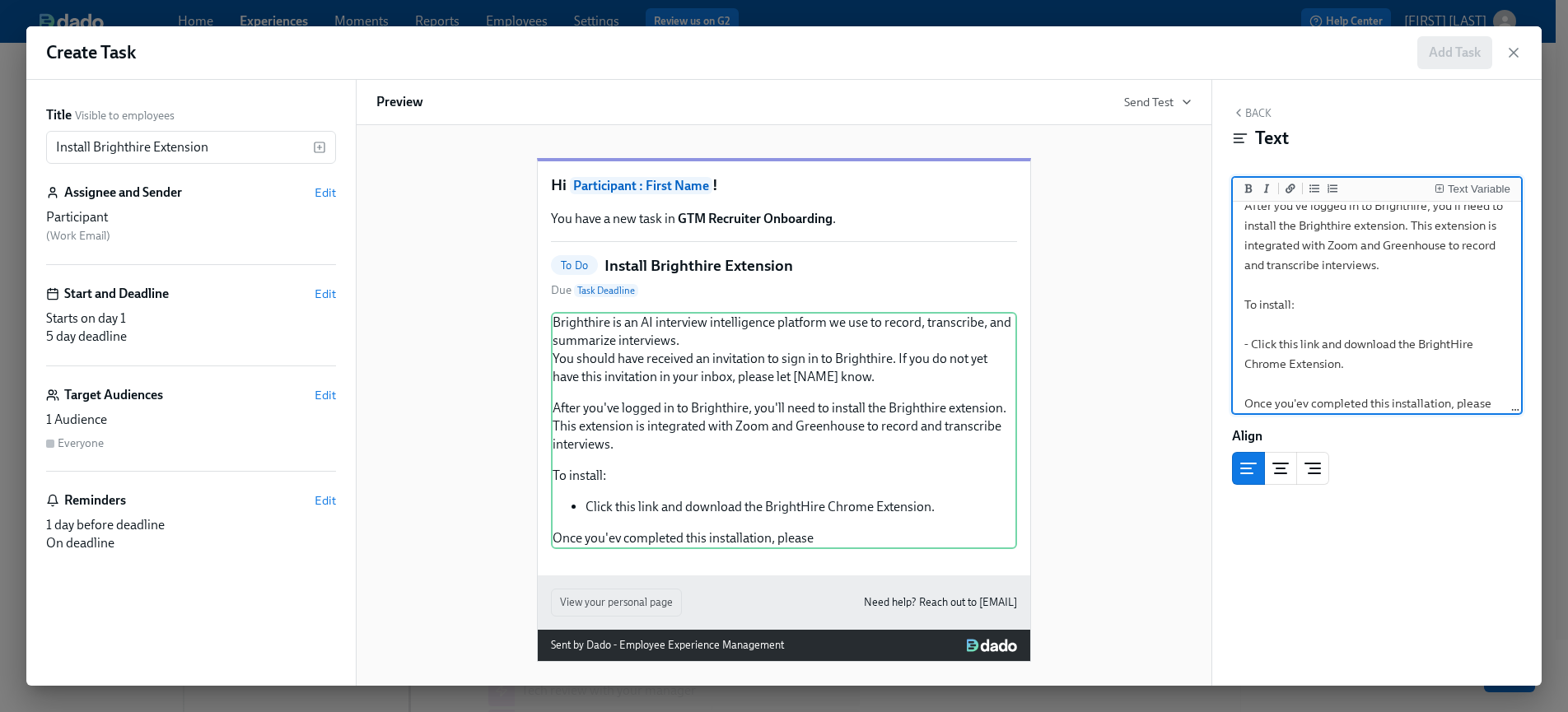 click on "Brighthire is an AI interview intelligence platform we use to record, transcribe, and summarize interviews.
You should have received an invitation to sign in to Brighthire. If you do not yet have this invitation in your inbox, please let [NAME] know. Pause this task until you receive that invite.
After you've logged in to Brighthire, you'll need to install the Brighthire extension. This extension is integrated with Zoom and Greenhouse to record and transcribe interviews.
To install:
- Click this link and download the BrightHire Chrome Extension.
Once you'ev completed this installation, please" at bounding box center [1377, 226] 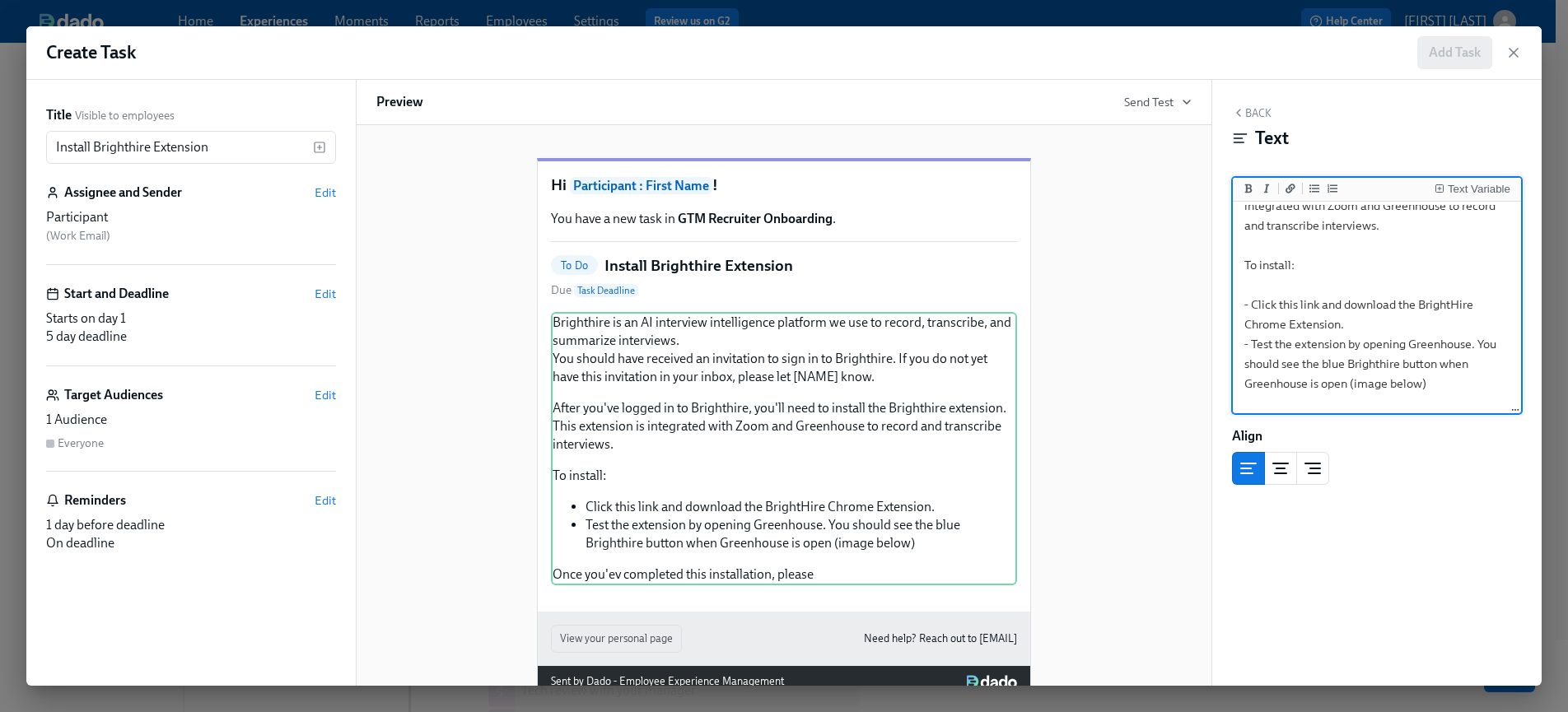 scroll, scrollTop: 264, scrollLeft: 0, axis: vertical 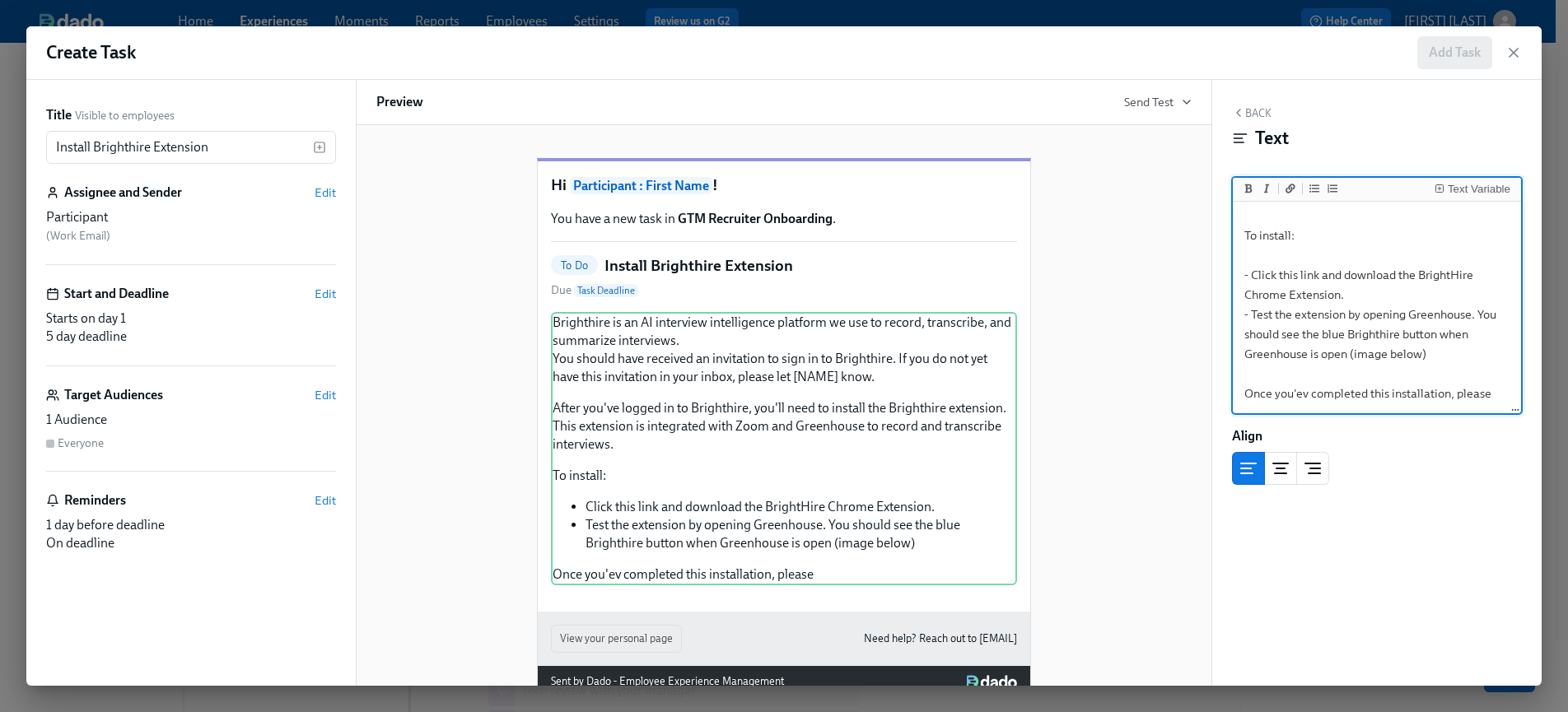 click on "Brighthire is an AI interview intelligence platform we use to record, transcribe, and summarize interviews.
You should have received an invitation to sign in to Brighthire. If you do not yet have this invitation in your inbox, please let [FIRST] [LAST] know. Pause this task until you receive that invite.
After you've logged in to Brighthire, you'll need to install the Brighthire extension. This extension is integrated with Zoom and Greenhouse to record and transcribe interviews.
To install:
- Click this link and download the BrightHire Chrome Extension.
- Test the extension by opening Greenhouse. You should see the blue Brighthire button when Greenhouse is open (image below)
Once you'ev completed this installation, please" at bounding box center (1377, 186) 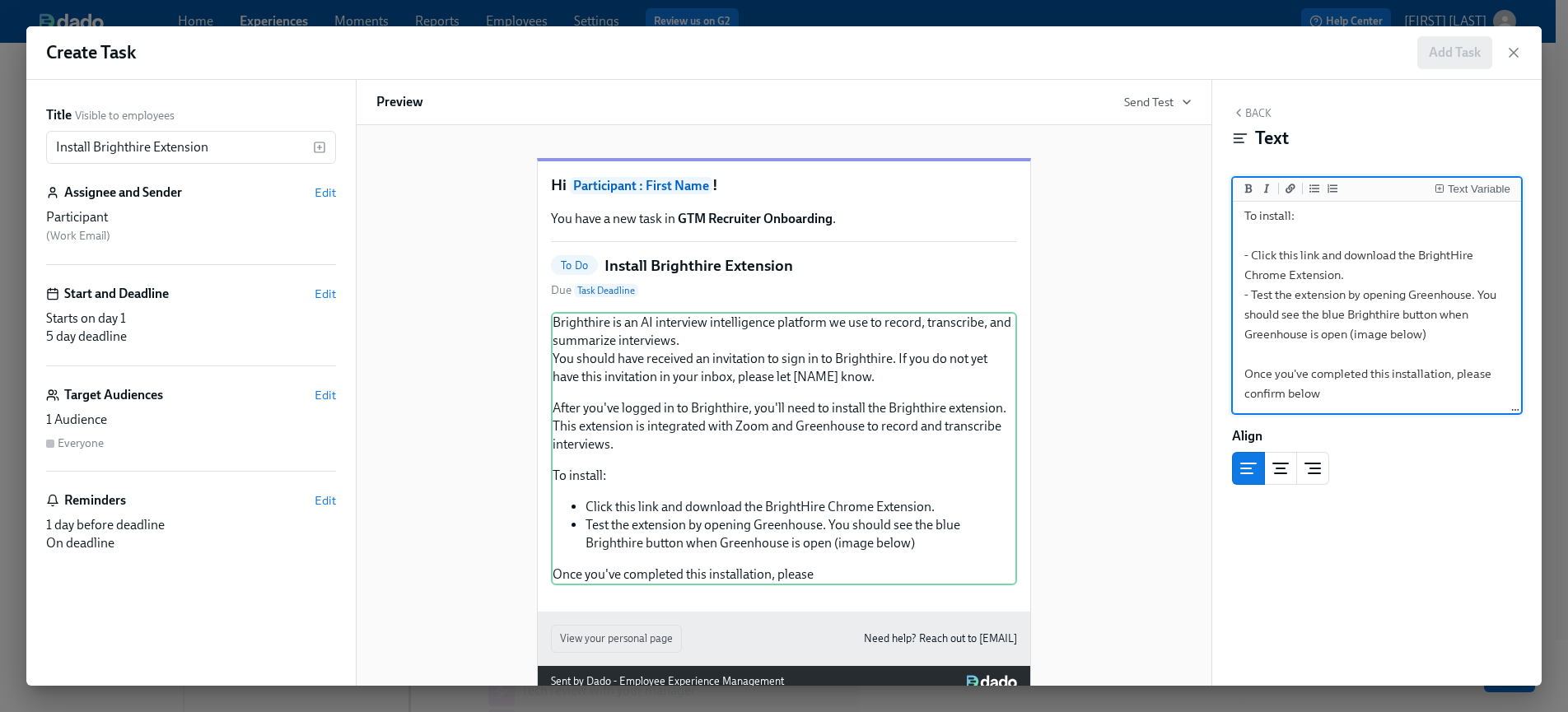 click on "Brighthire is an AI interview intelligence platform we use to record, transcribe, and summarize interviews.
You should have received an invitation to sign in to Brighthire. If you do not yet have this invitation in your inbox, please let [NAME] know. Pause this task until you receive that invite.
After you've logged in to Brighthire, you'll need to install the Brighthire extension. This extension is integrated with Zoom and Greenhouse to record and transcribe interviews.
To install:
- Click this link and download the BrightHire Chrome Extension.
- Test the extension by opening Greenhouse. You should see the blue Brighthire button when Greenhouse is open (image below)
Once you've completed this installation, please confirm below" at bounding box center (1377, 176) 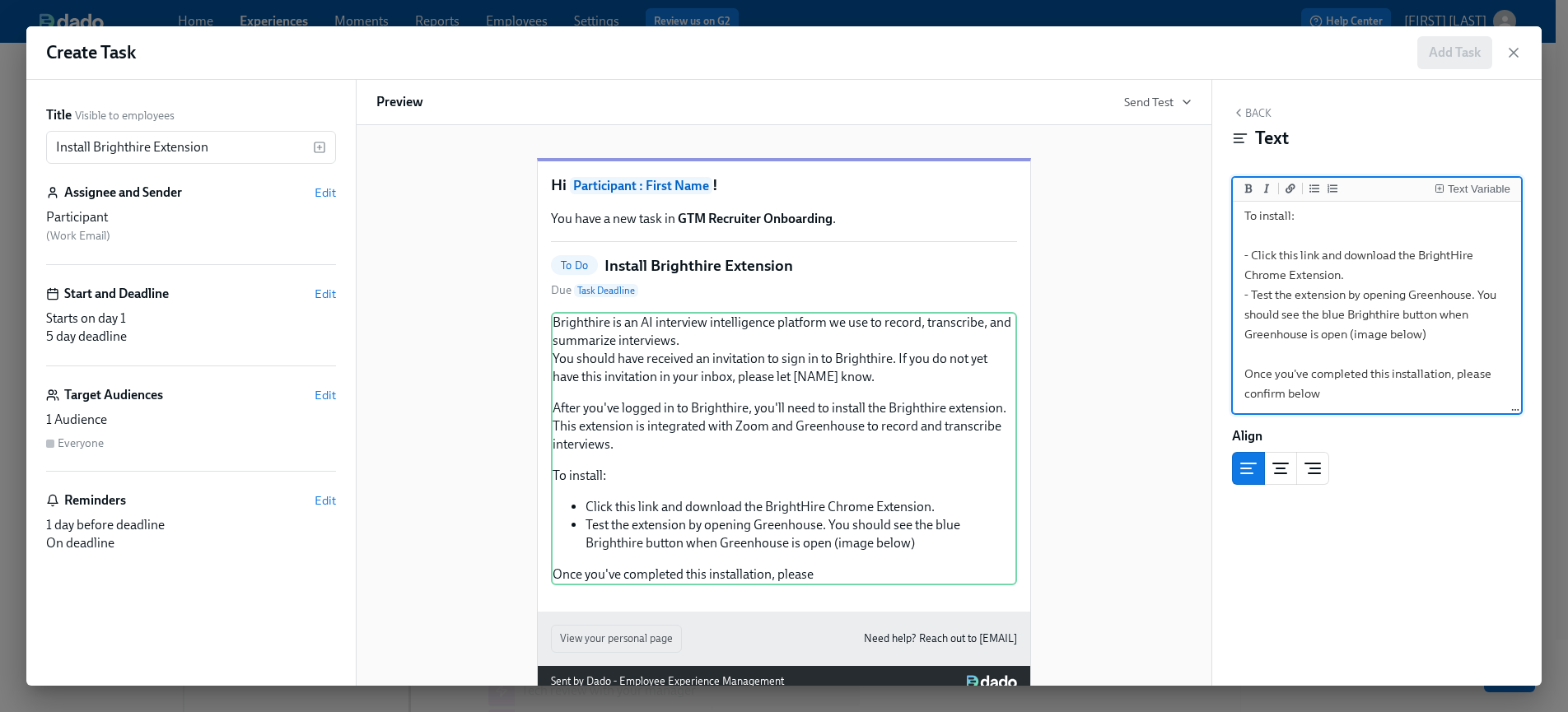 scroll, scrollTop: 274, scrollLeft: 0, axis: vertical 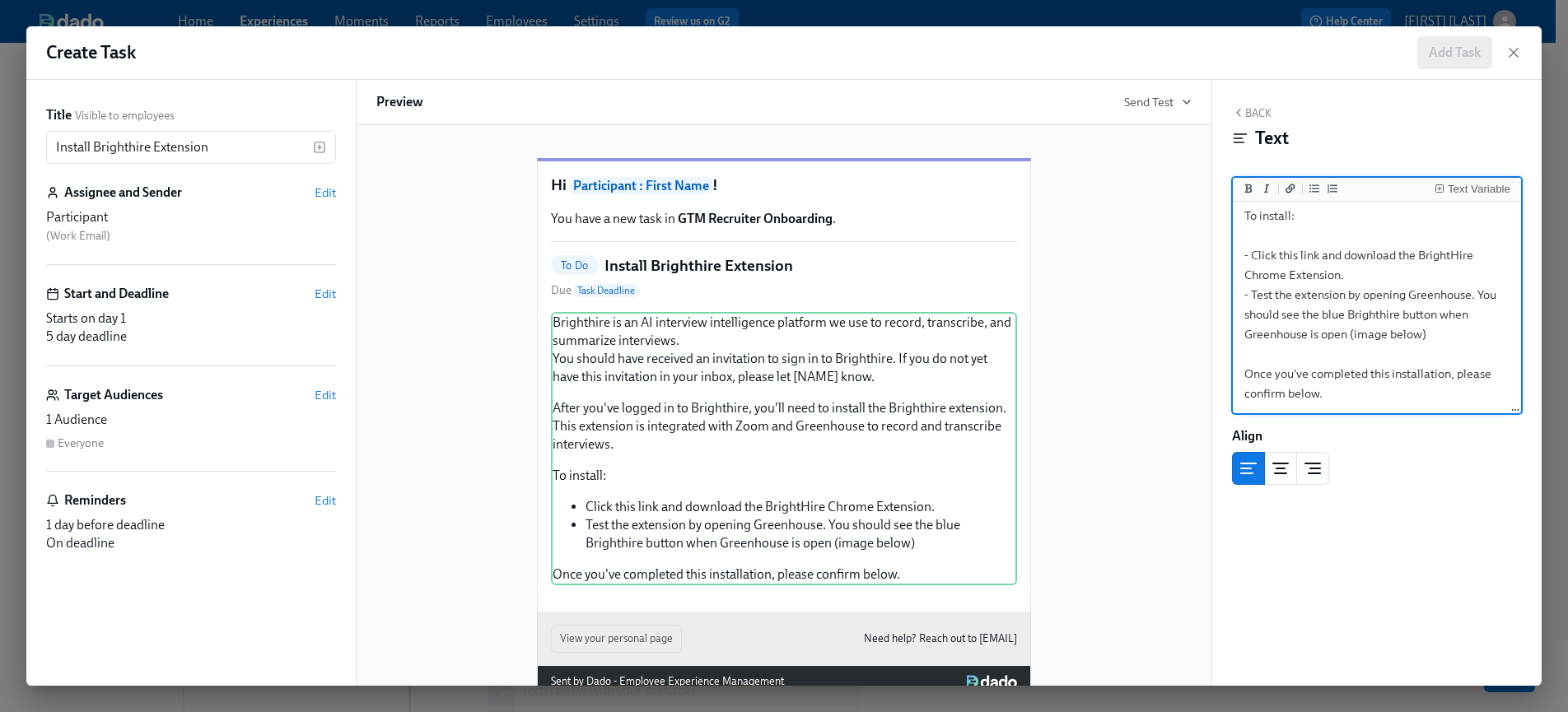 drag, startPoint x: 1422, startPoint y: 340, endPoint x: 1389, endPoint y: 342, distance: 33.06055 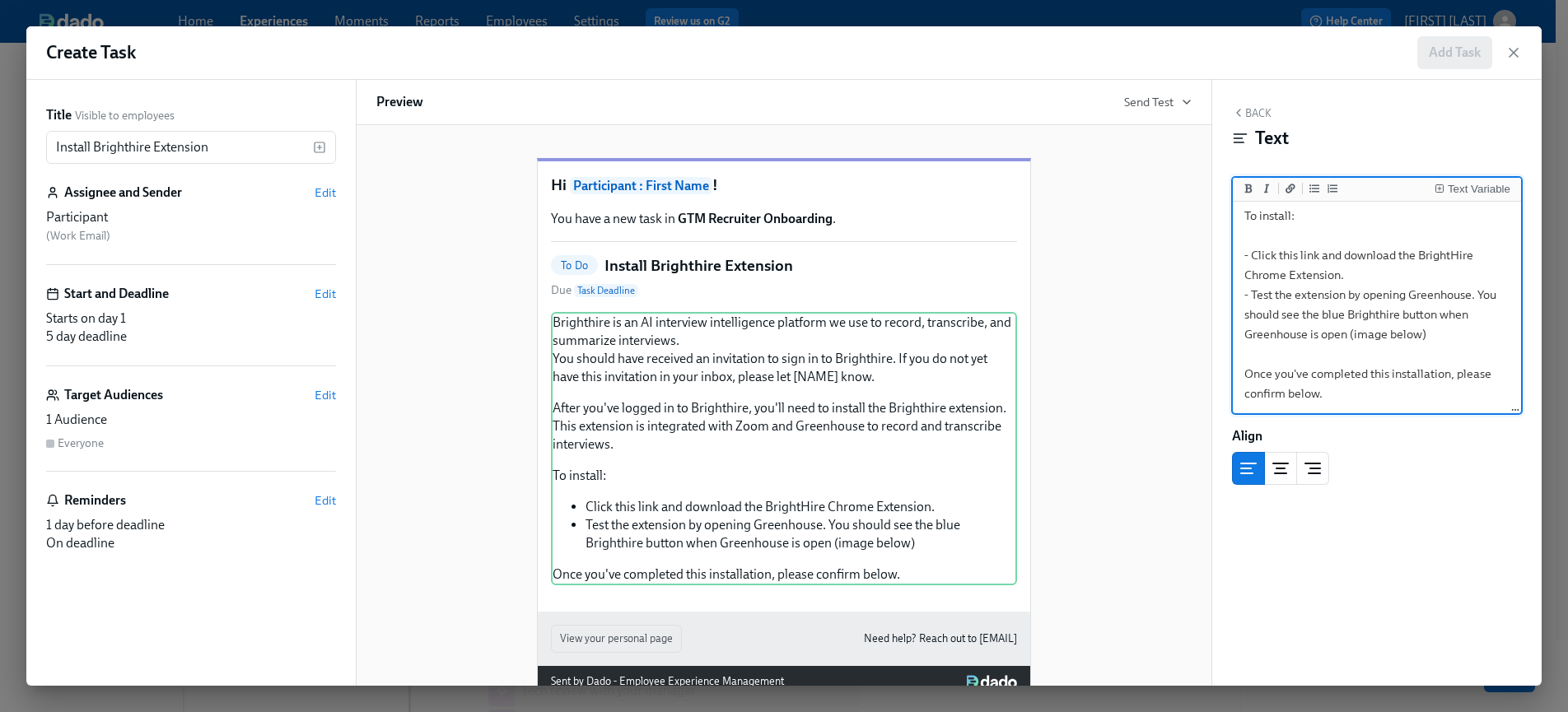 drag, startPoint x: 1317, startPoint y: 263, endPoint x: 1279, endPoint y: 263, distance: 38 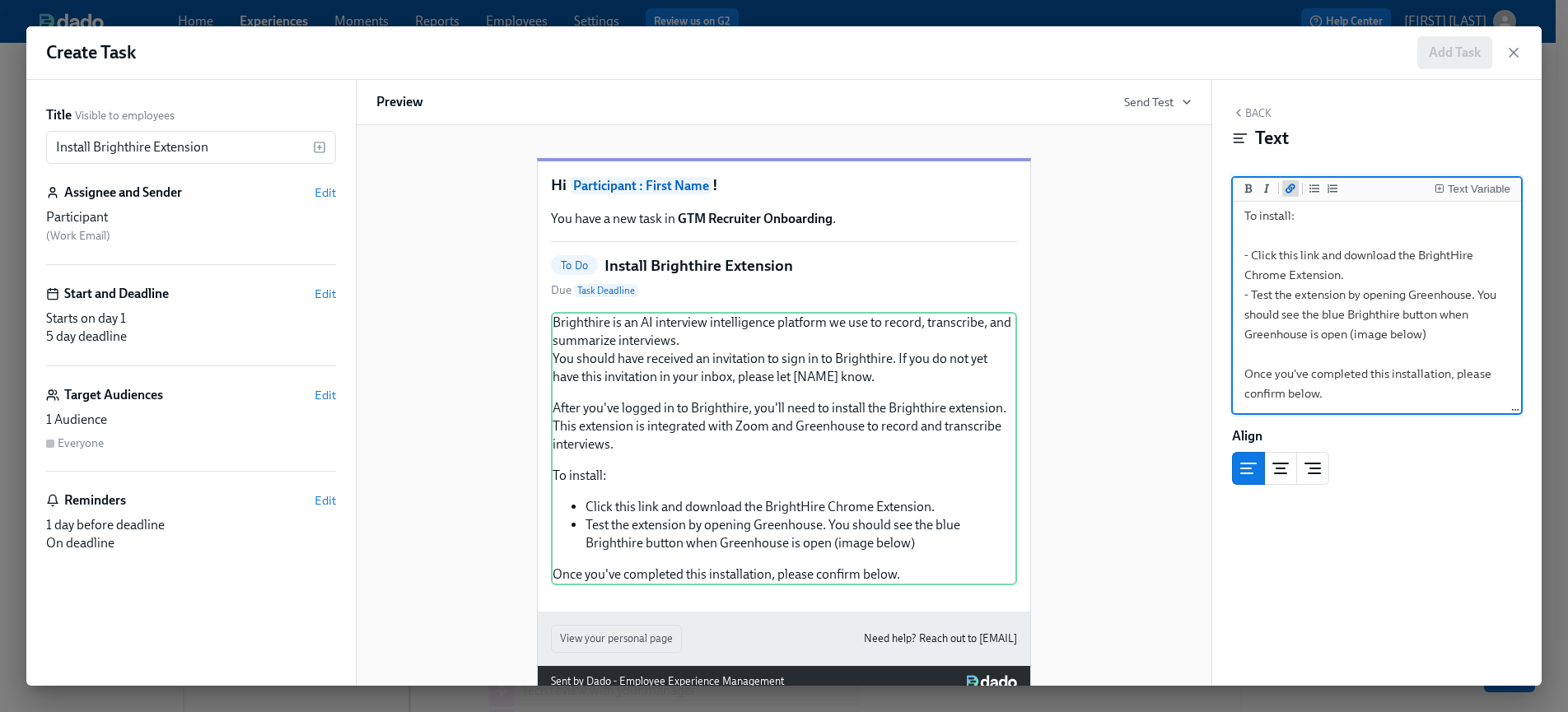 click 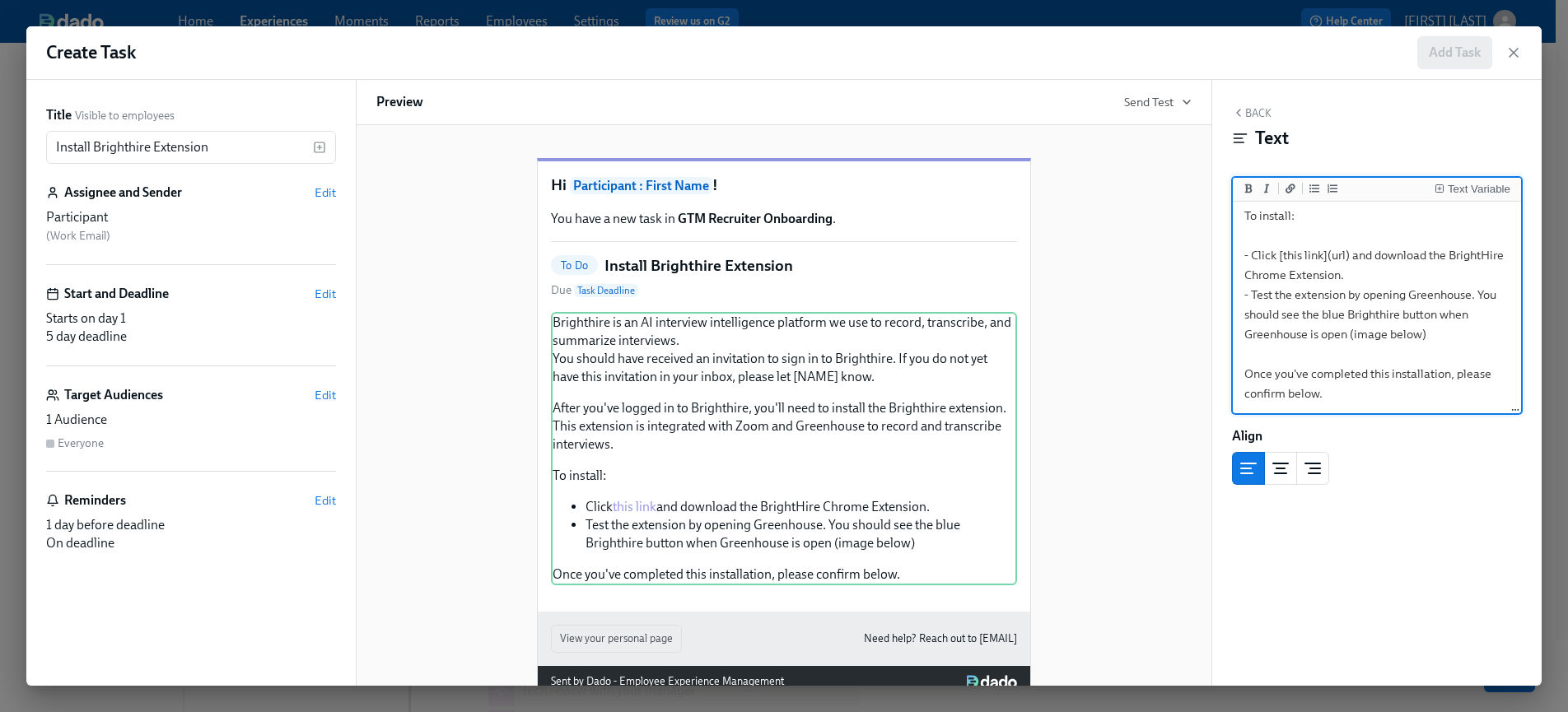 drag, startPoint x: 1346, startPoint y: 261, endPoint x: 1330, endPoint y: 260, distance: 16.03122 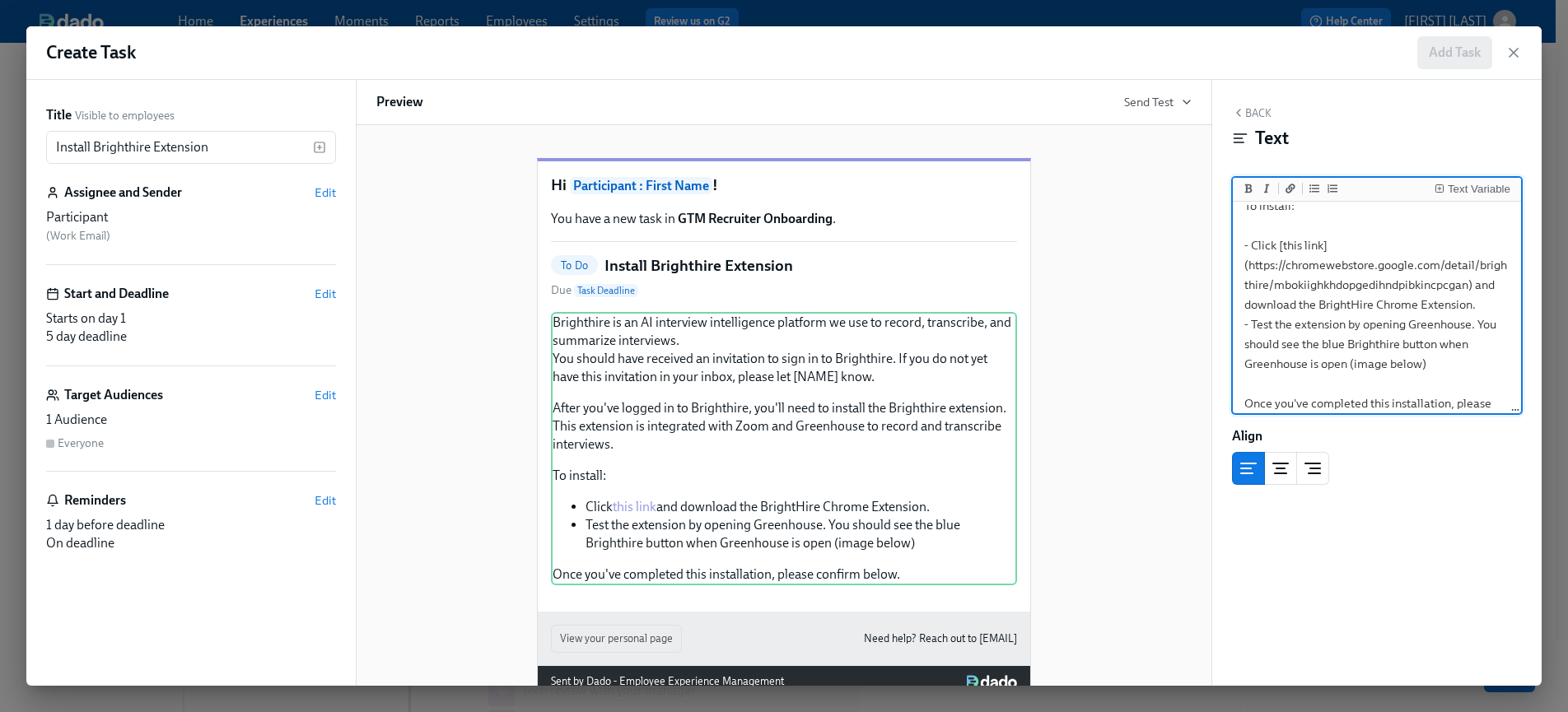 scroll, scrollTop: 343, scrollLeft: 0, axis: vertical 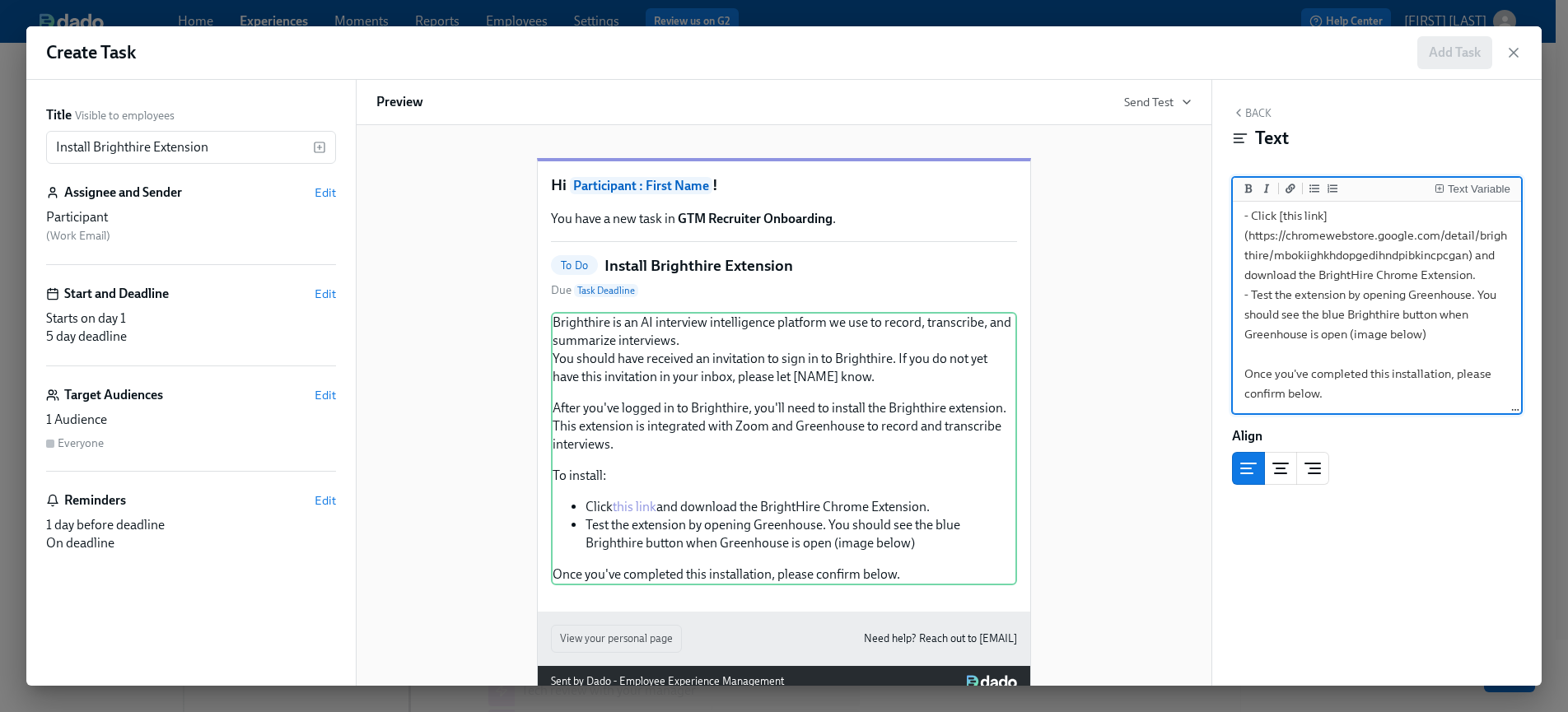 type on "Brighthire is an AI interview intelligence platform we use to record, transcribe, and summarize interviews.
You should have received an invitation to sign in to Brighthire. If you do not yet have this invitation in your inbox, please let [PERSON] know. Pause this task until you receive that invite.
After you've logged in to Brighthire, you'll need to install the Brighthire extension. This extension is integrated with Zoom and Greenhouse to record and transcribe interviews.
To install:
- Click [this link](https://chromewebstore.google.com/detail/brighthire/mbokiighkhdopgedihndpibkincpcgan) and download the BrightHire Chrome Extension.
- Test the extension by opening Greenhouse. You should see the blue Brighthire button when Greenhouse is open (image below)
Once you've completed this installation, please confirm below." 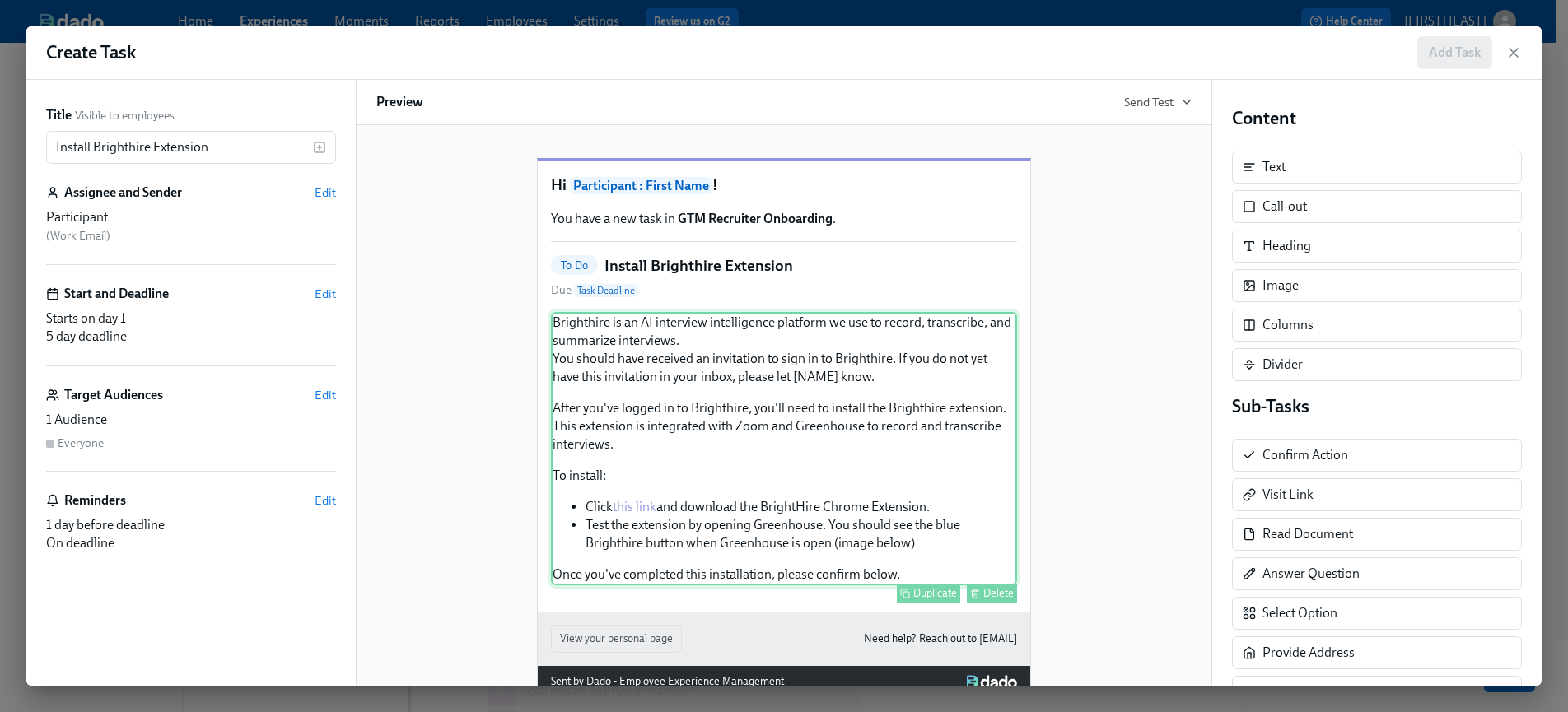 scroll, scrollTop: 79, scrollLeft: 0, axis: vertical 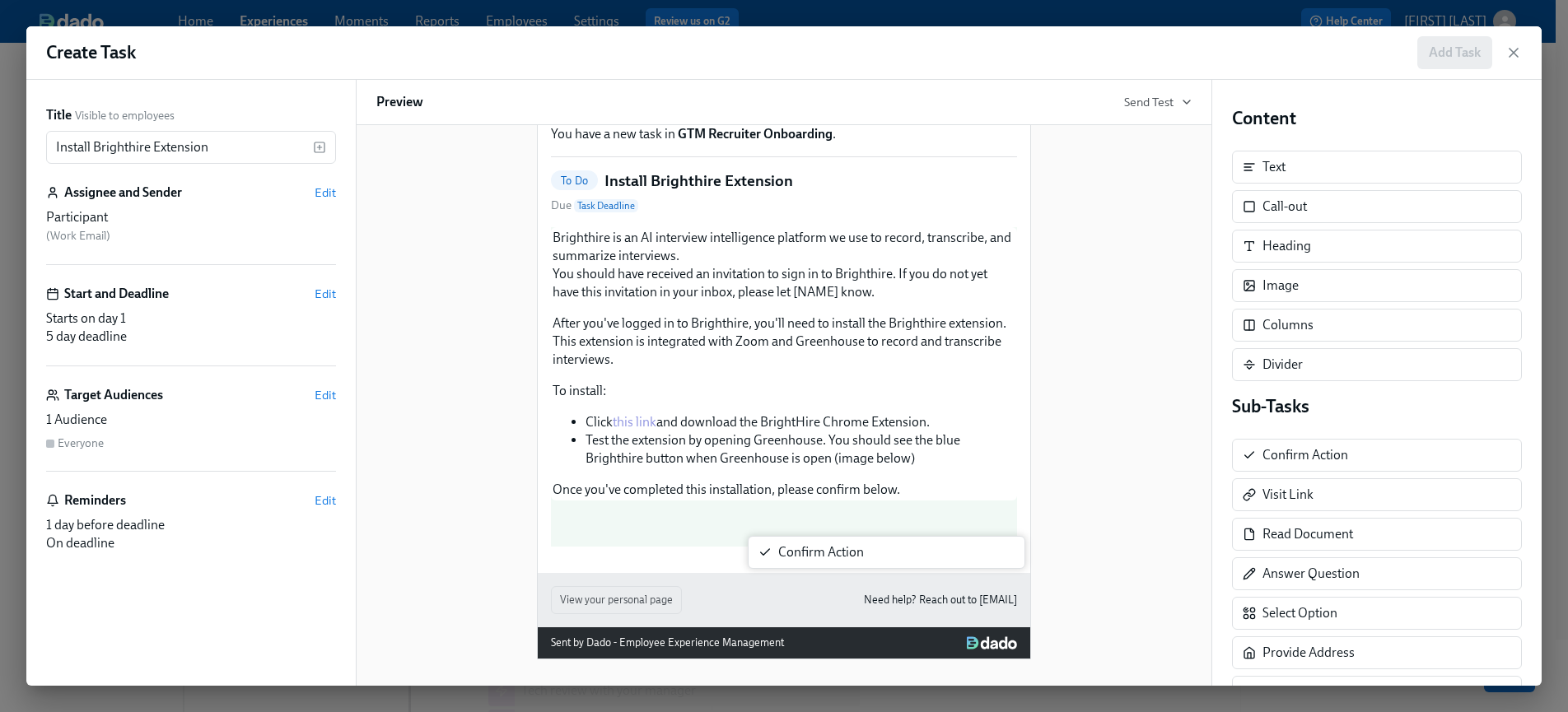 drag, startPoint x: 1296, startPoint y: 459, endPoint x: 796, endPoint y: 555, distance: 509.1326 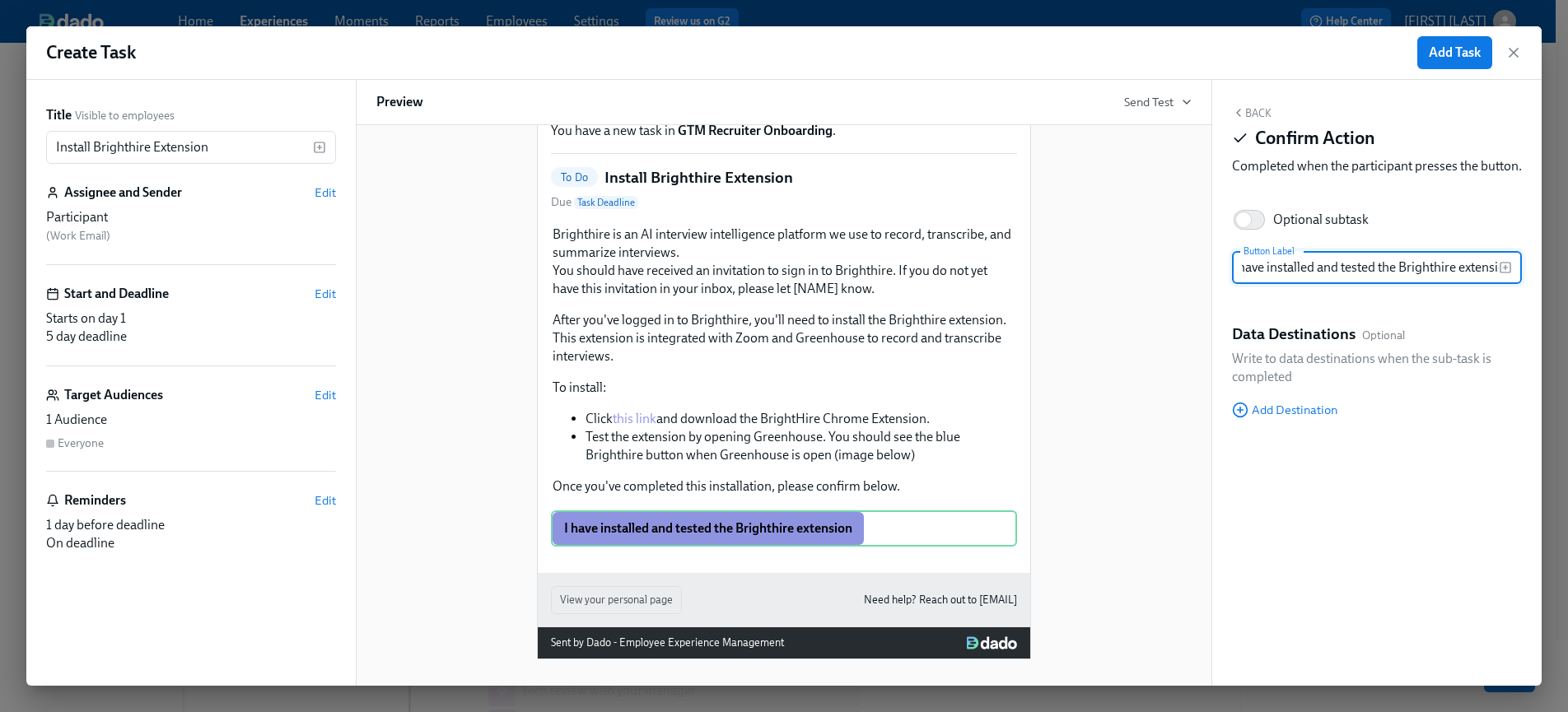 scroll, scrollTop: 0, scrollLeft: 26, axis: horizontal 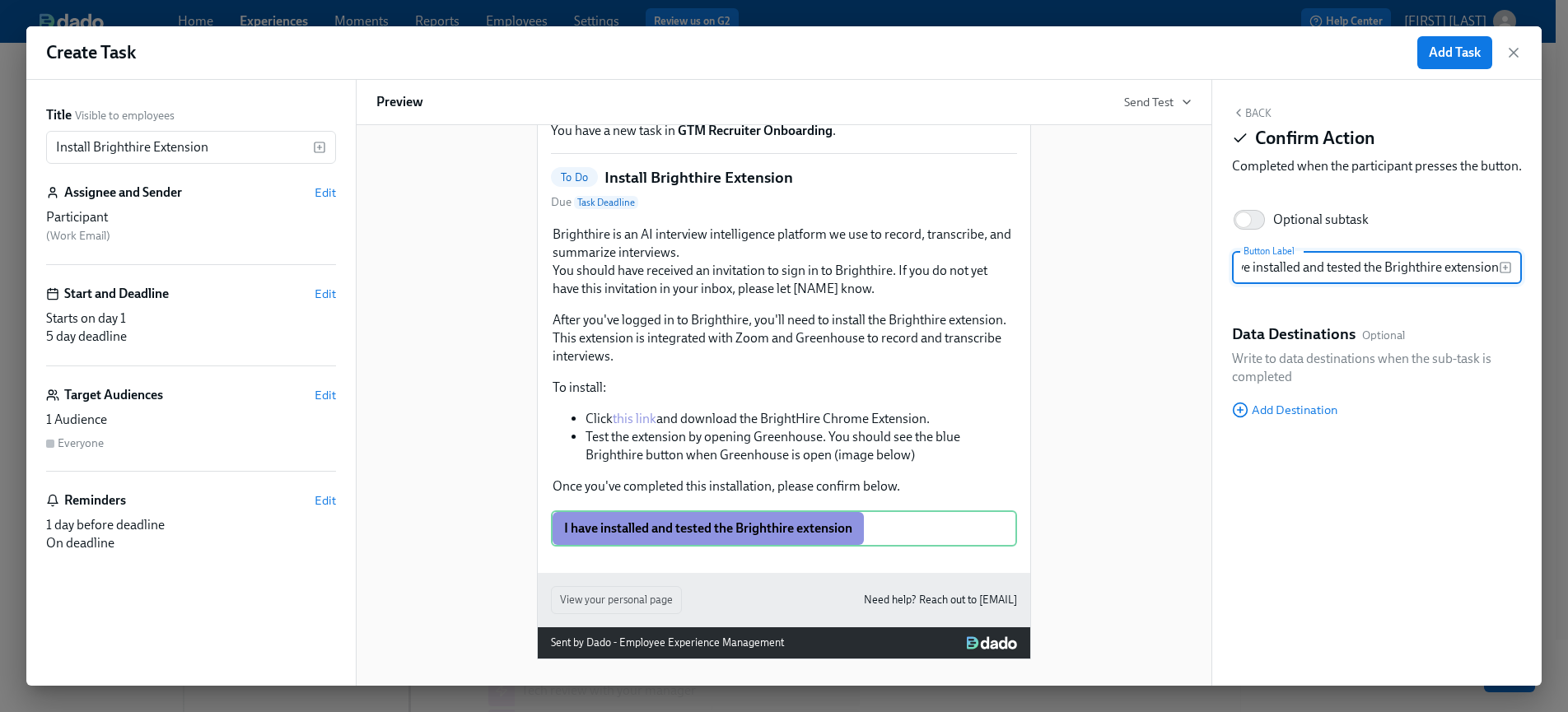 type on "I have installed and tested the Brighthire extension" 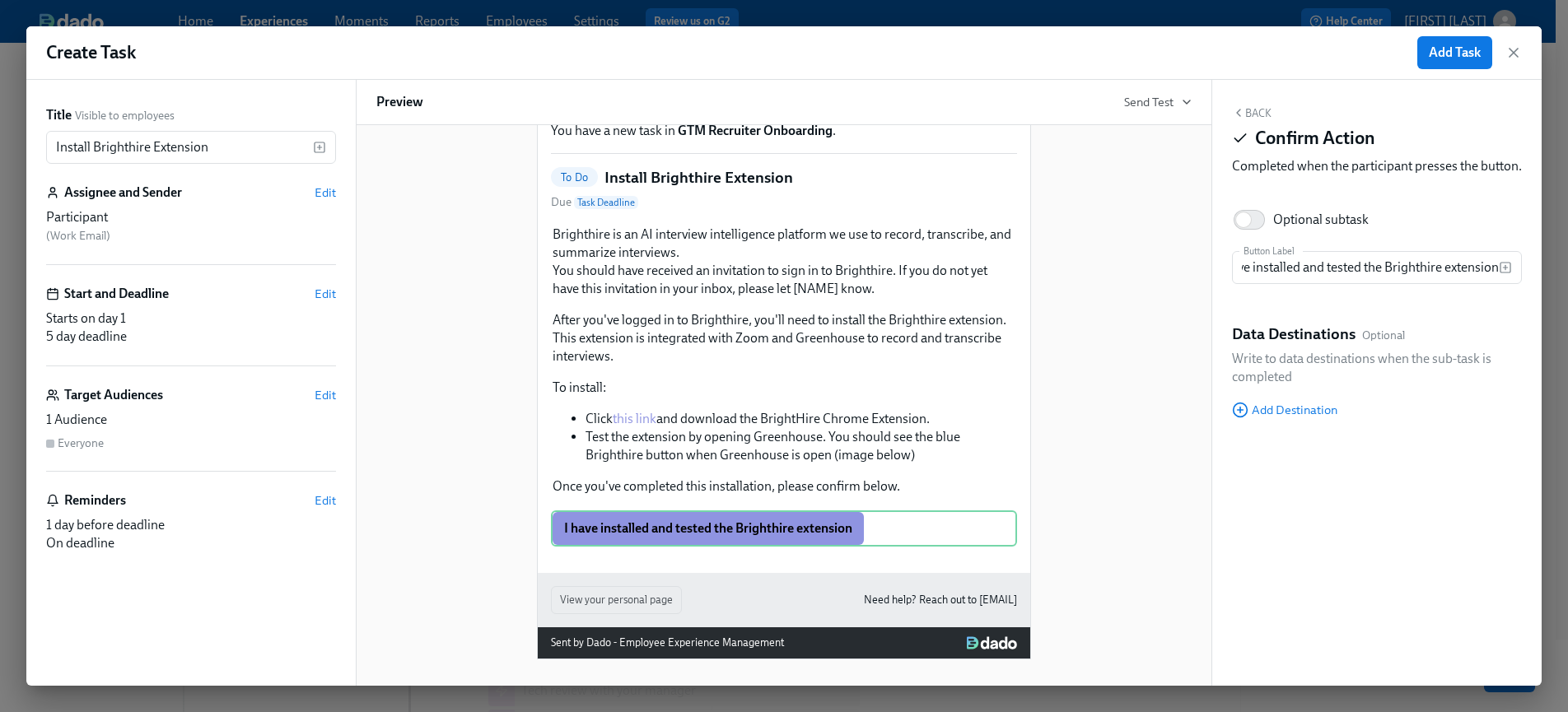 click on "Back" at bounding box center (1252, 113) 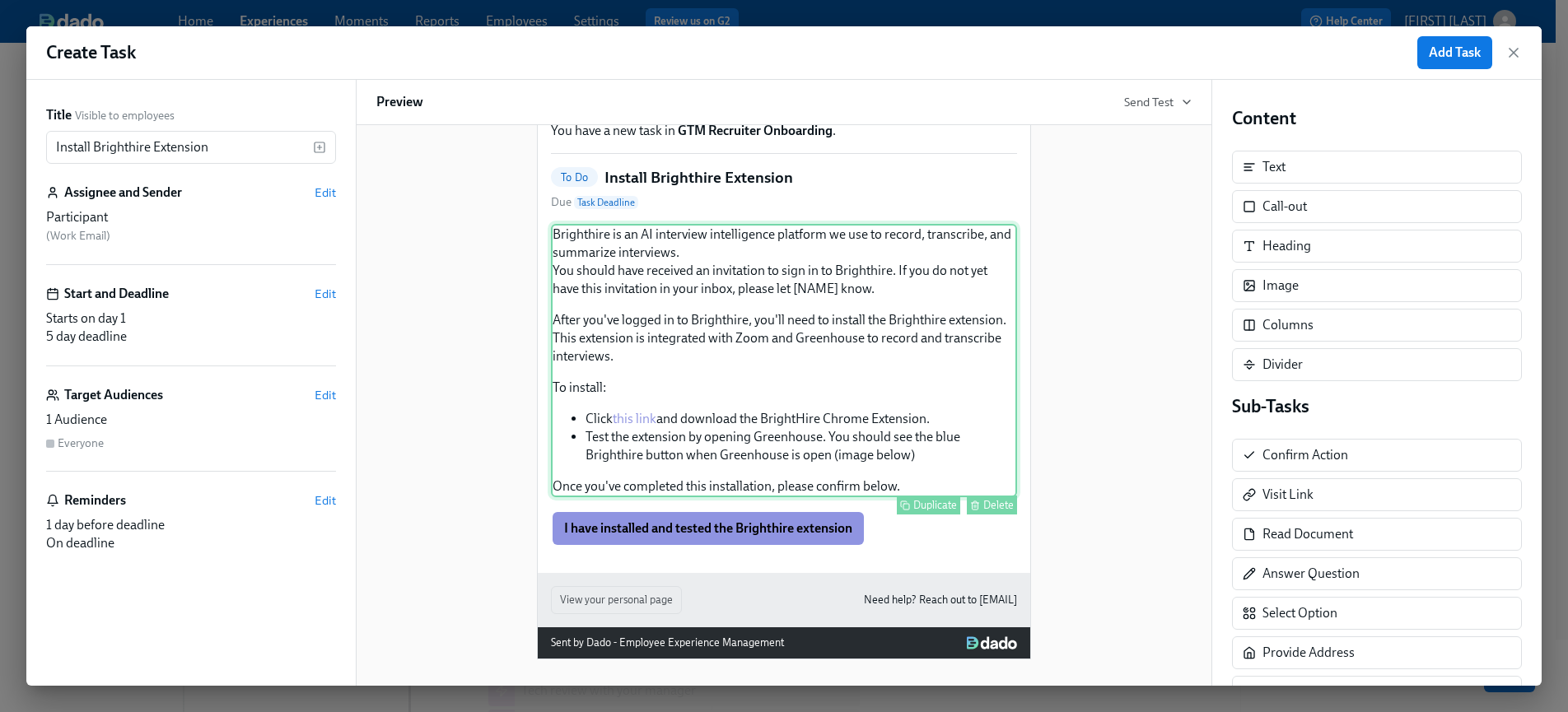 scroll, scrollTop: 128, scrollLeft: 0, axis: vertical 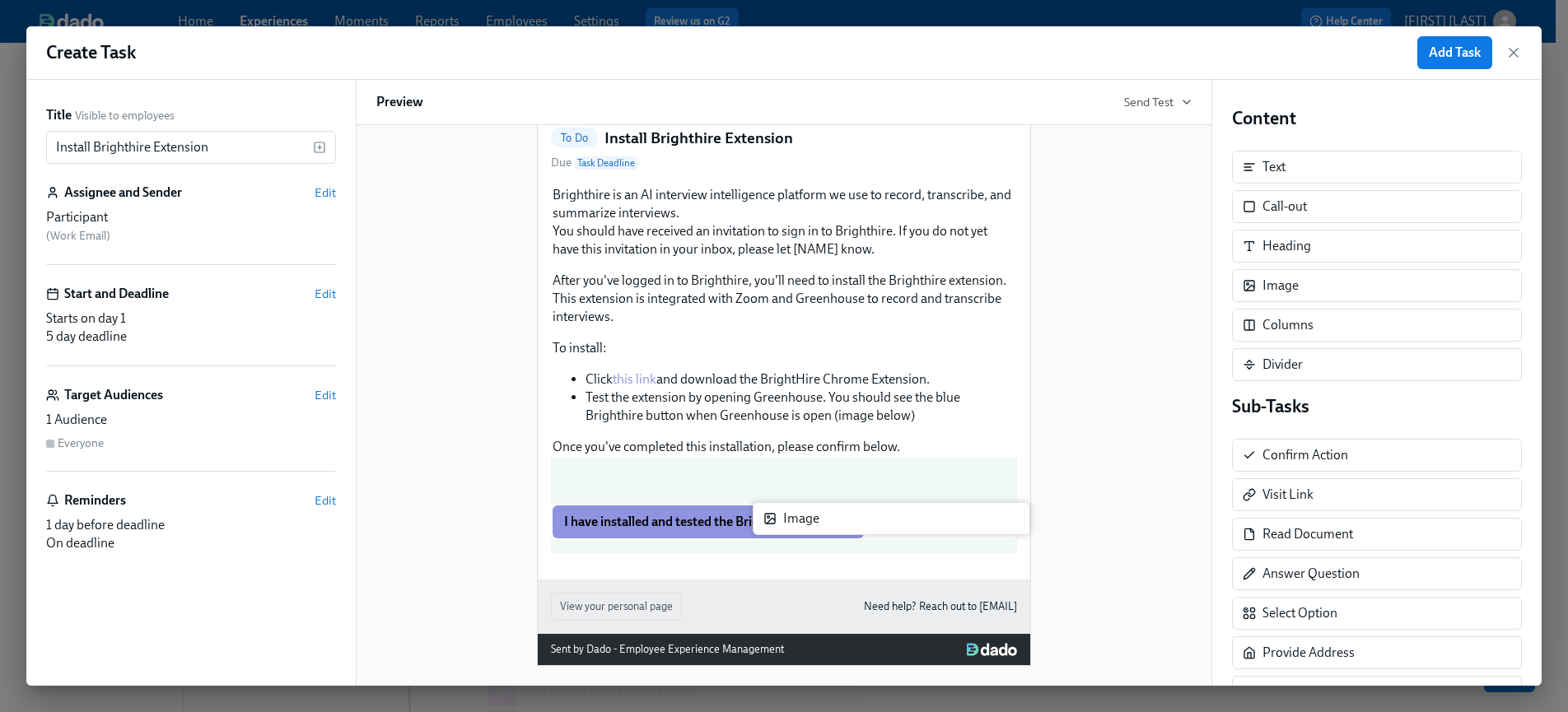 drag, startPoint x: 1291, startPoint y: 288, endPoint x: 808, endPoint y: 521, distance: 536.263 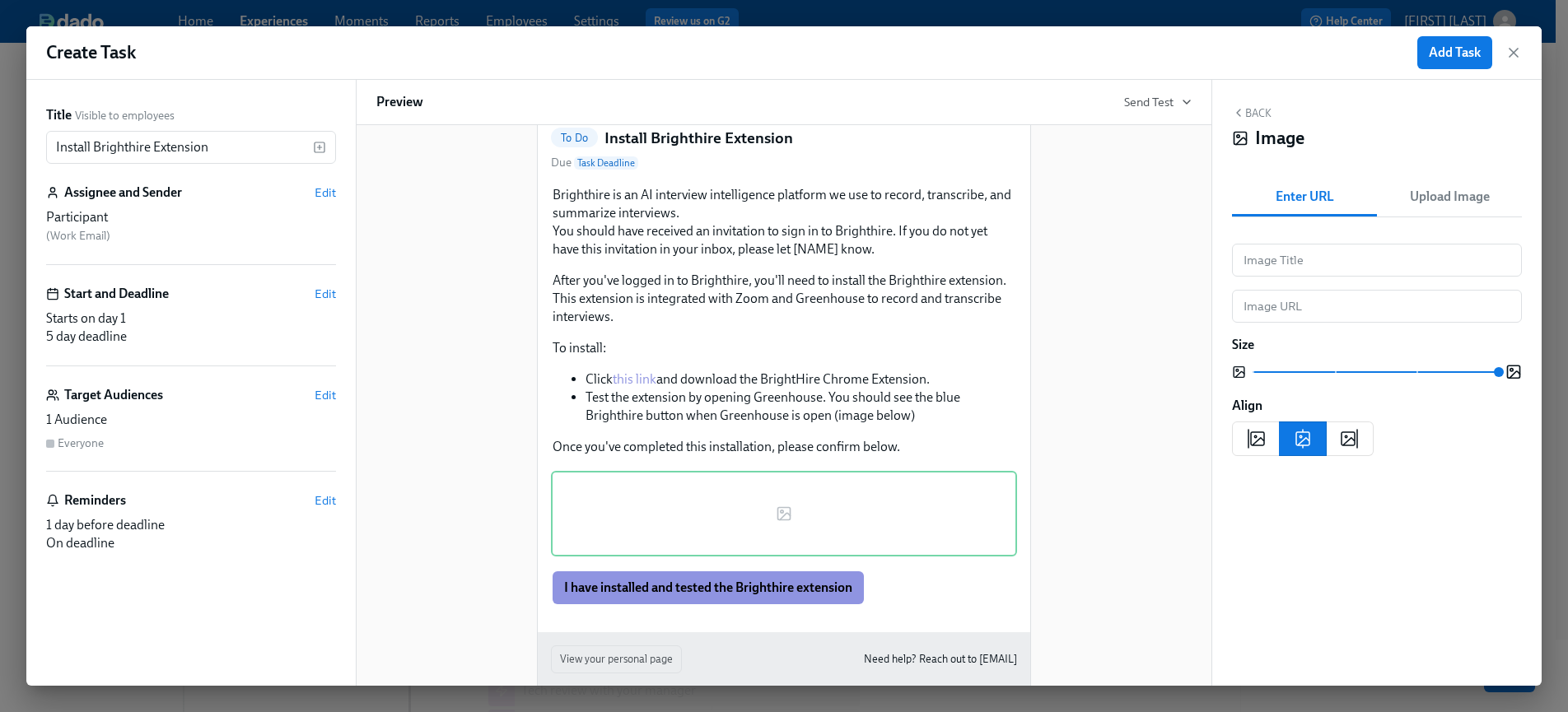 click on "Upload Image" at bounding box center [1449, 197] 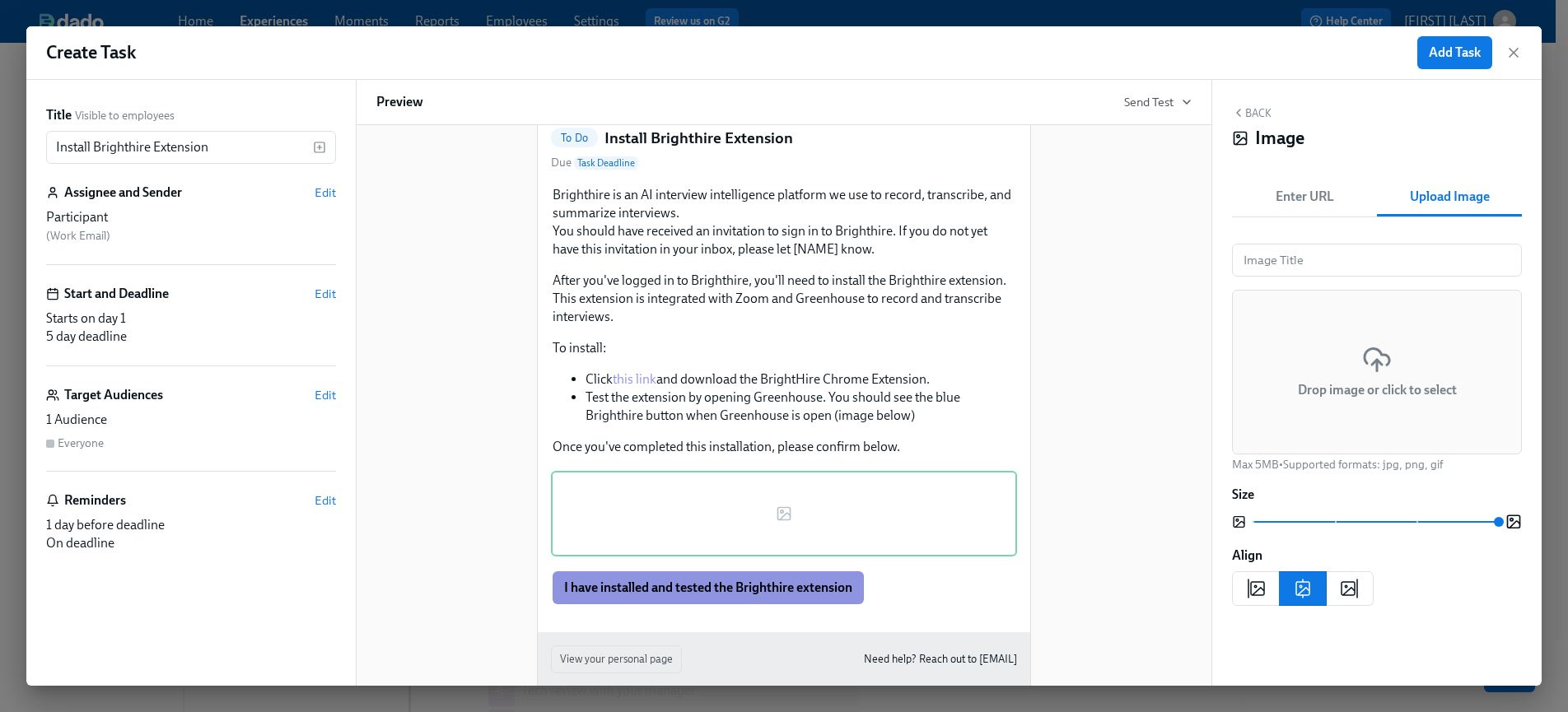 click on "Drop image or click to select" at bounding box center (1377, 372) 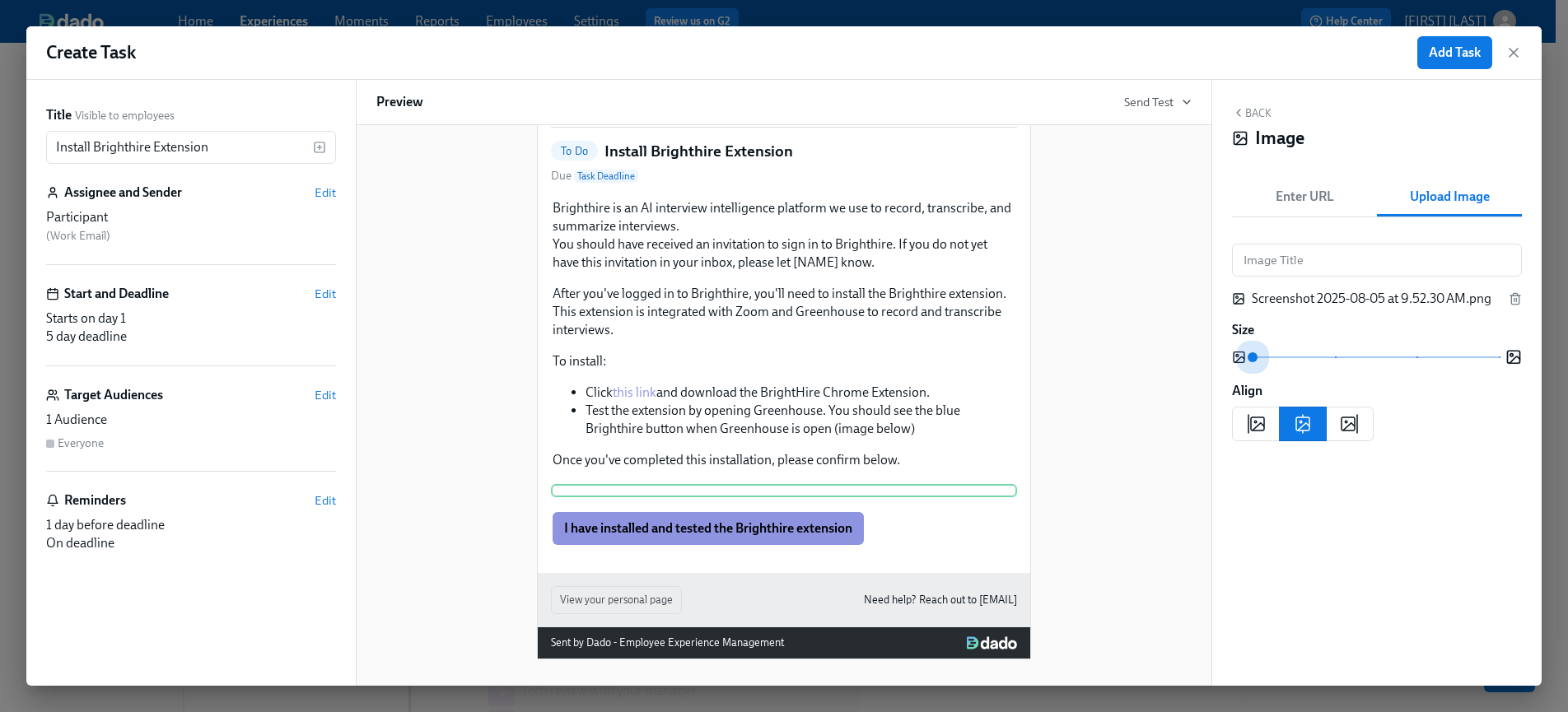 drag, startPoint x: 1497, startPoint y: 356, endPoint x: 1281, endPoint y: 360, distance: 216.037 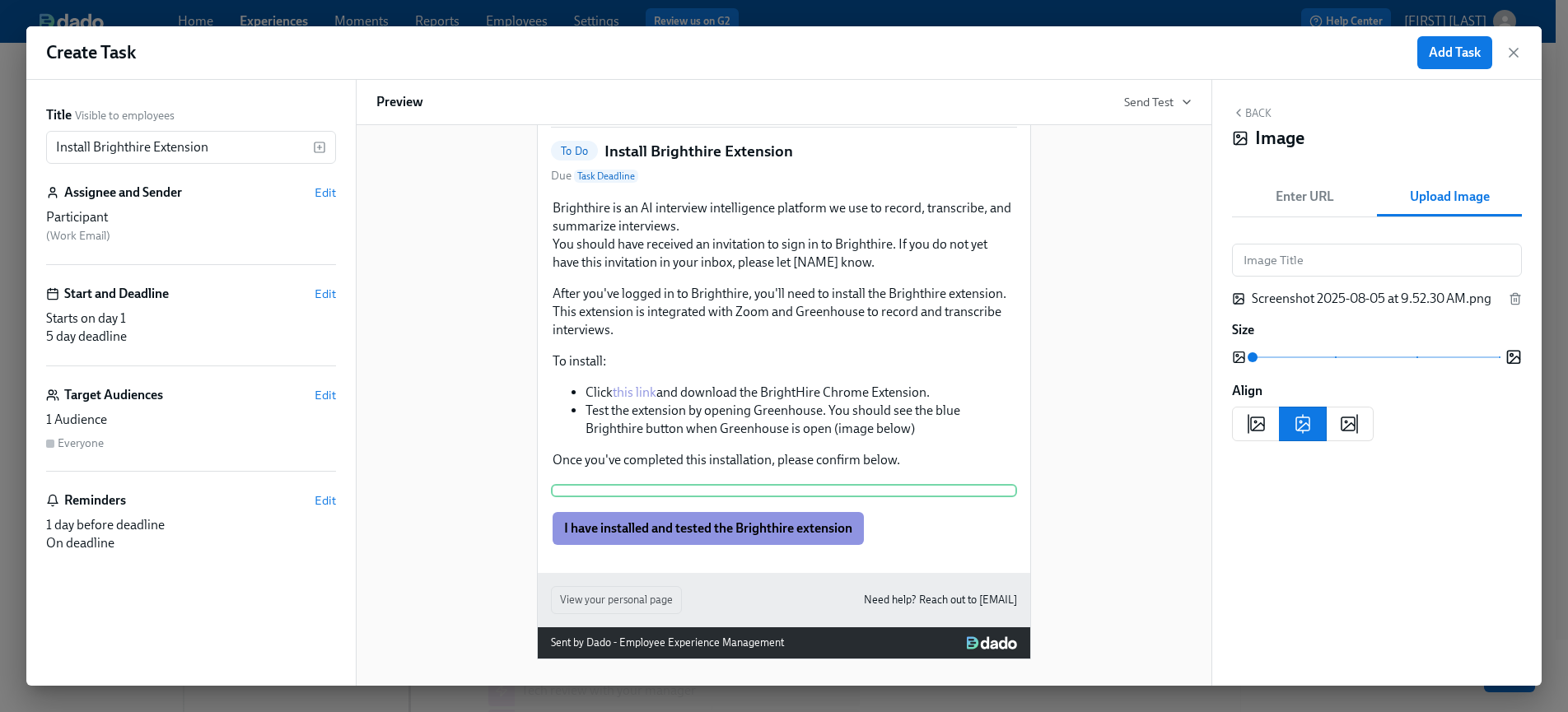 scroll, scrollTop: 238, scrollLeft: 0, axis: vertical 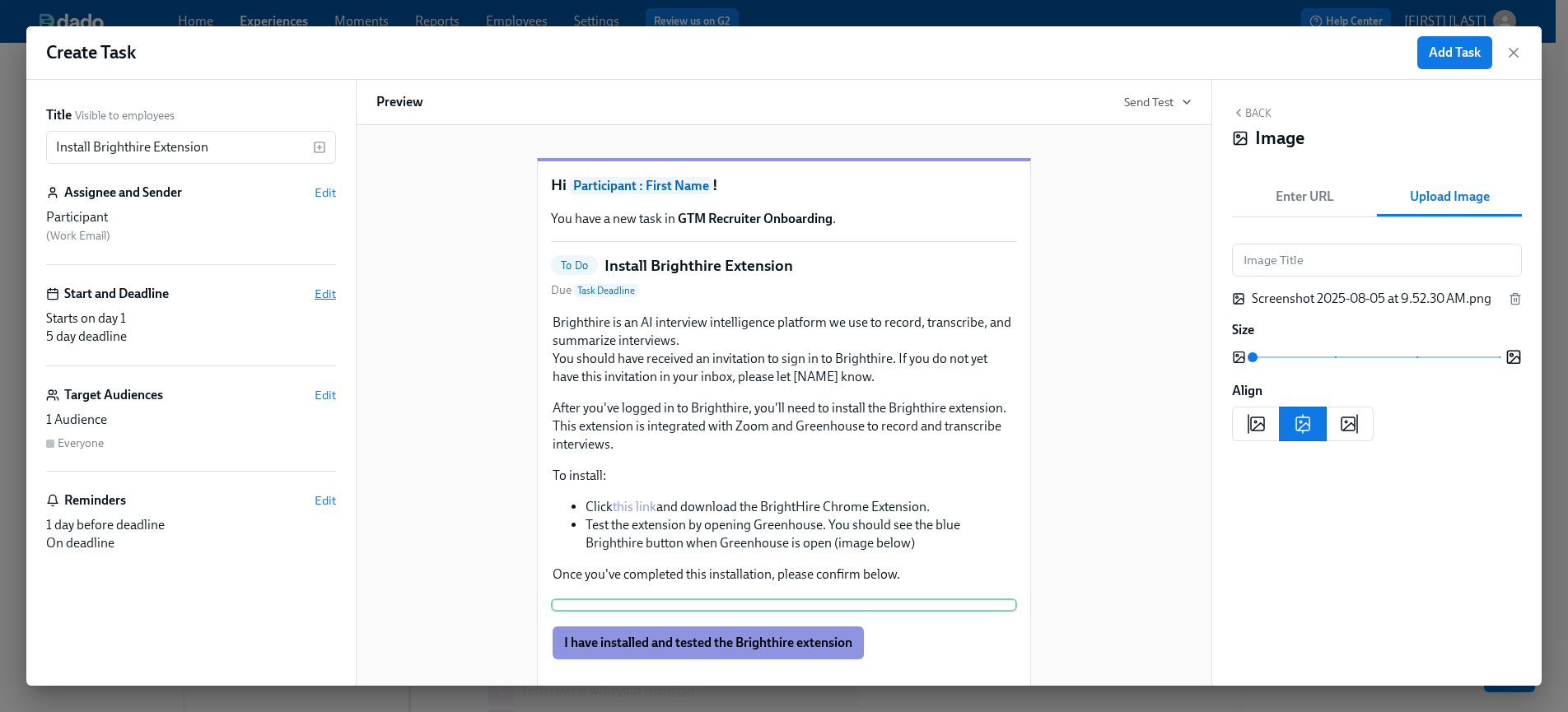 click on "Edit" at bounding box center [325, 294] 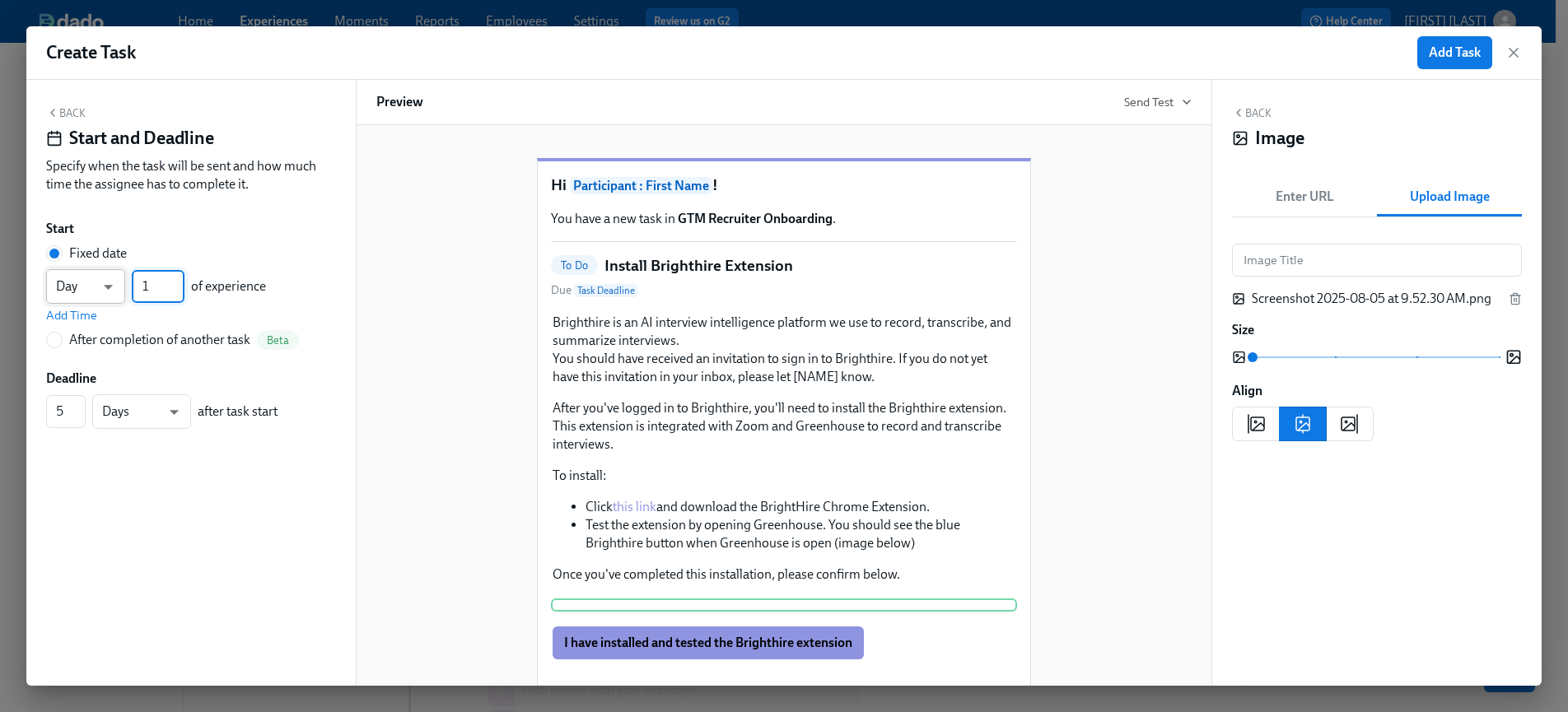 drag, startPoint x: 155, startPoint y: 286, endPoint x: 111, endPoint y: 286, distance: 44 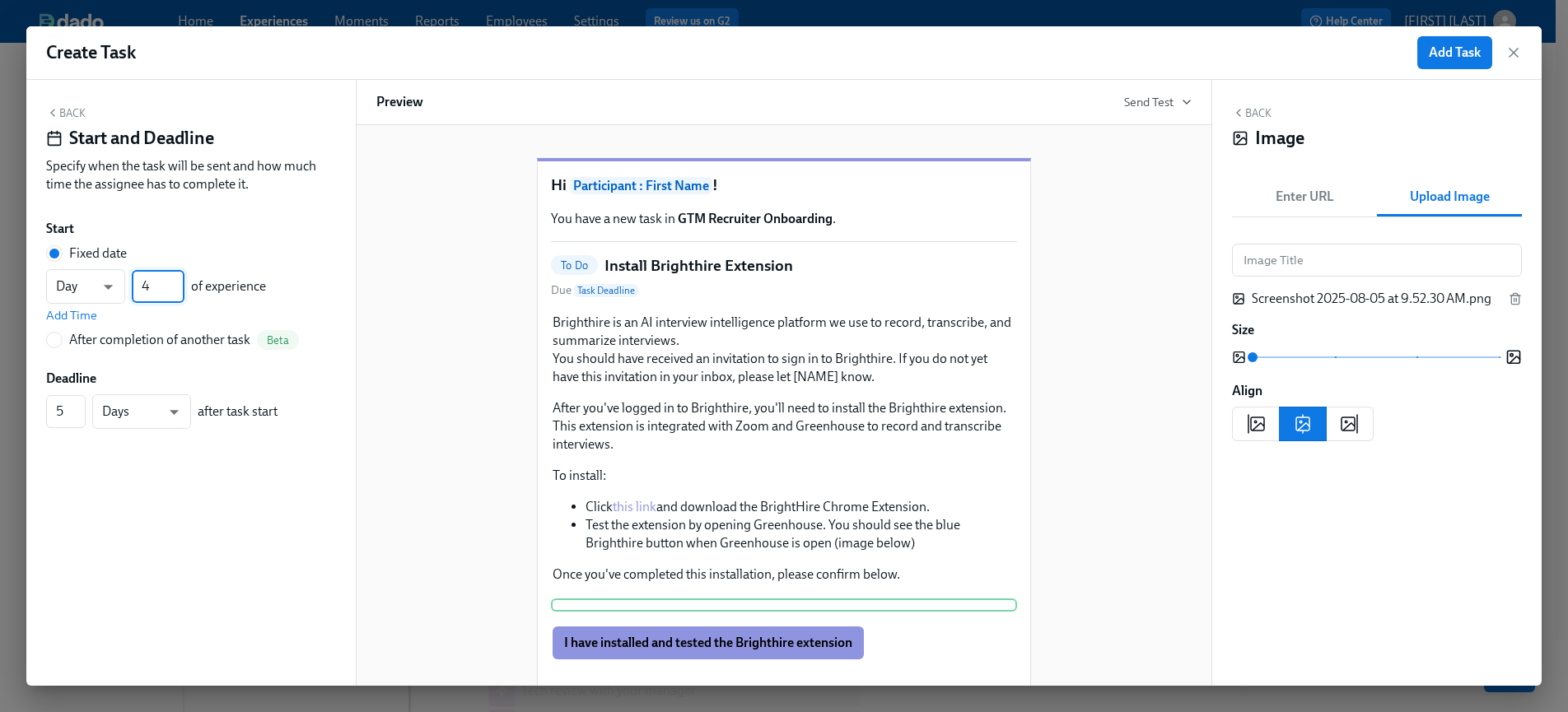 type on "4" 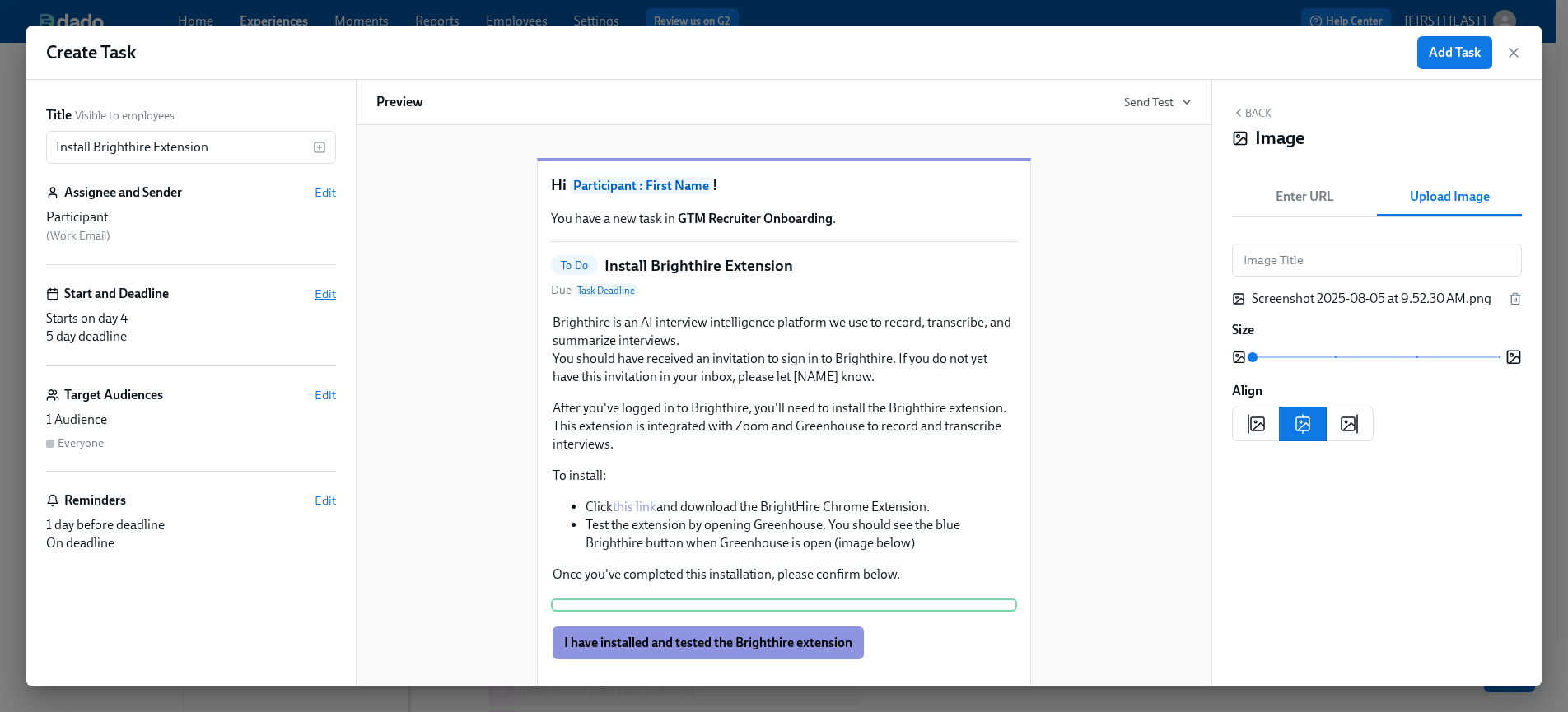 click on "Edit" at bounding box center (325, 294) 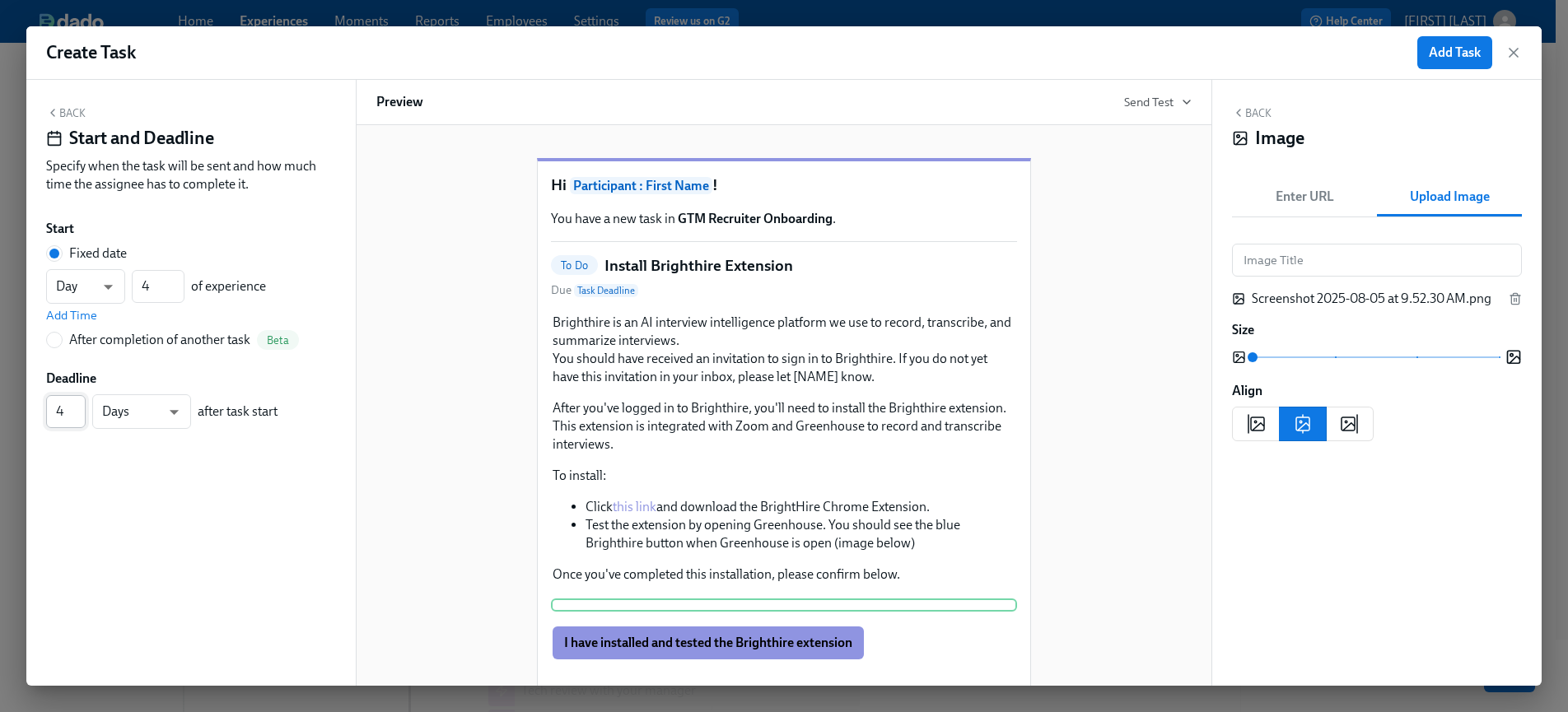 click on "4" at bounding box center (66, 412) 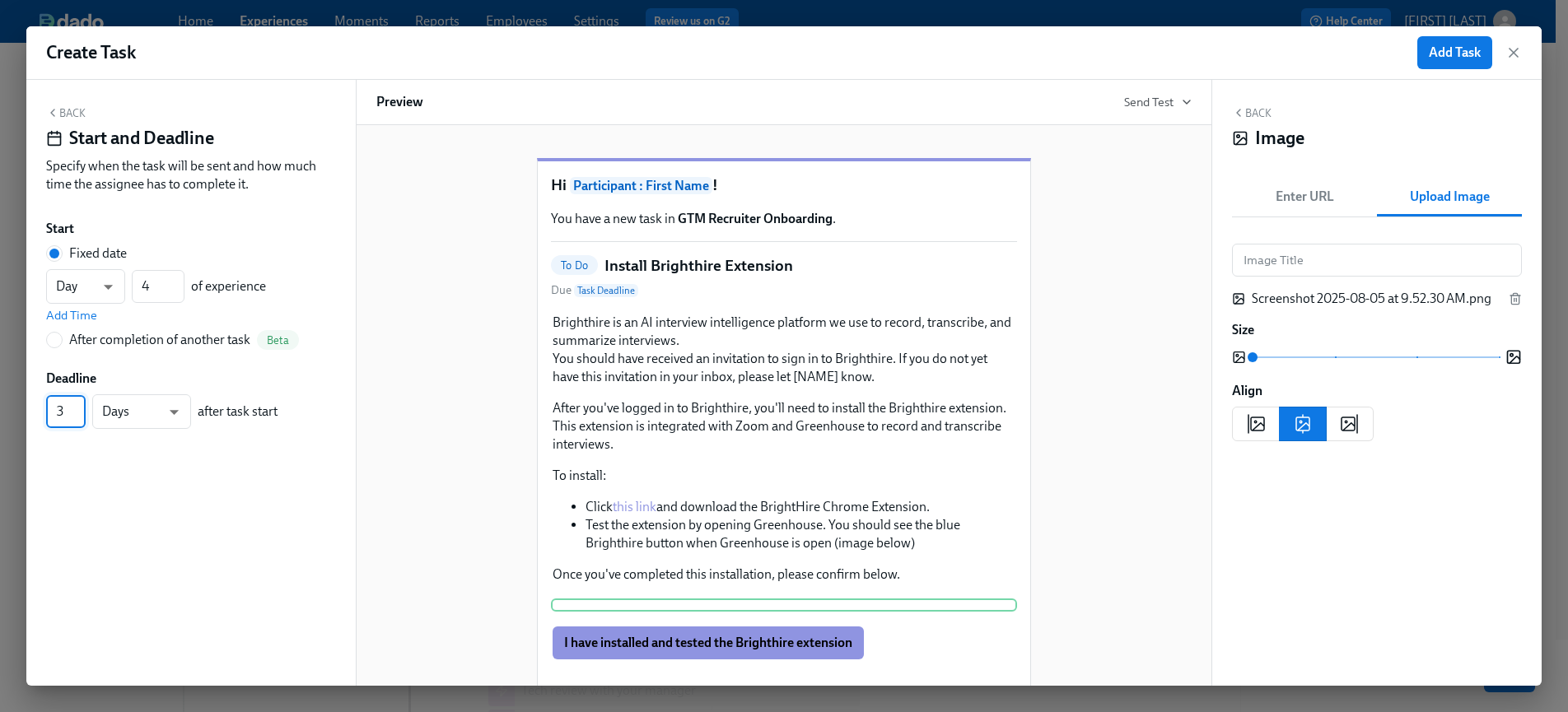 type on "3" 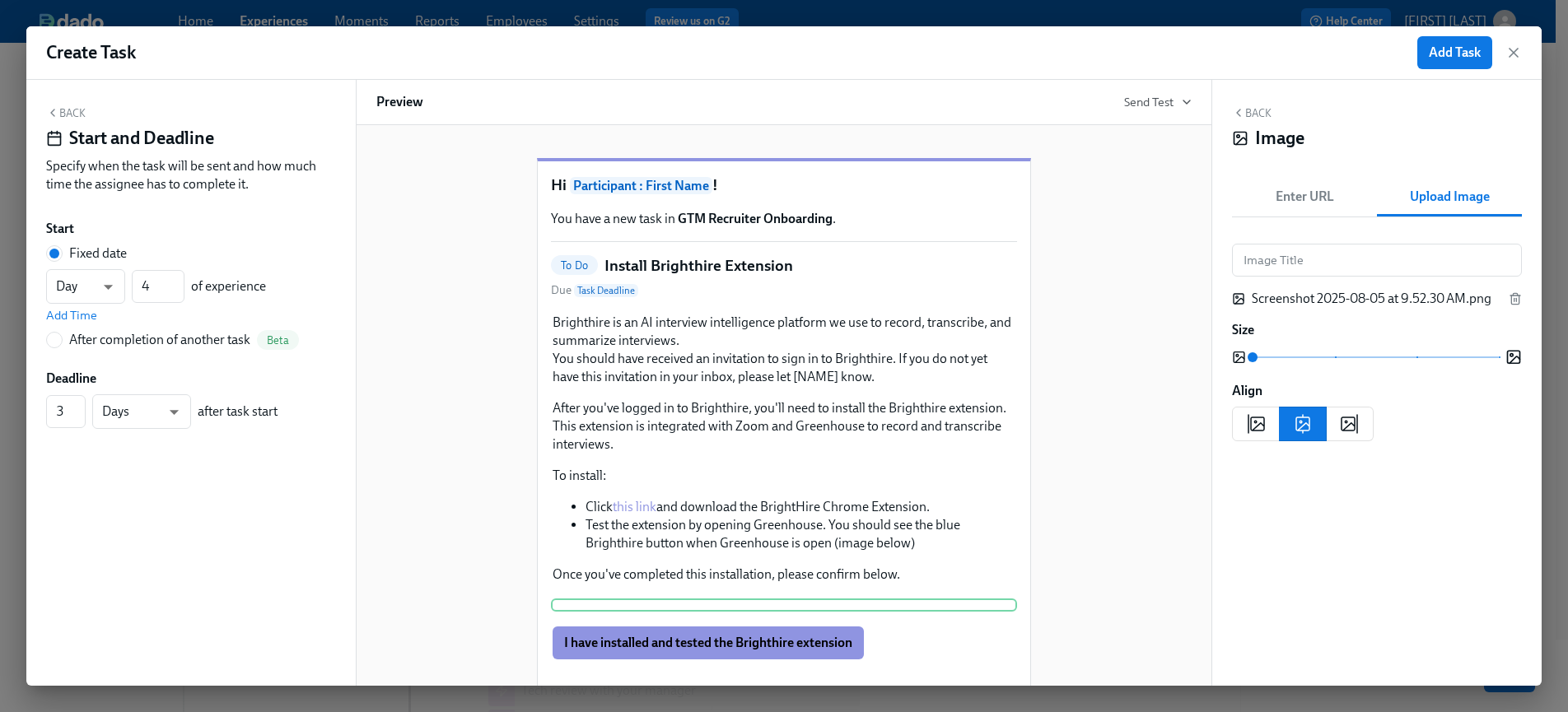 click on "Back Start and Deadline Specify when the task will be sent and how much time the assignee has to complete it. Start Fixed date Day d ​ 4 ​ of experience Add Time After completion of another task Beta Deadline 3 ​ Days d ​ after task start" at bounding box center [191, 383] 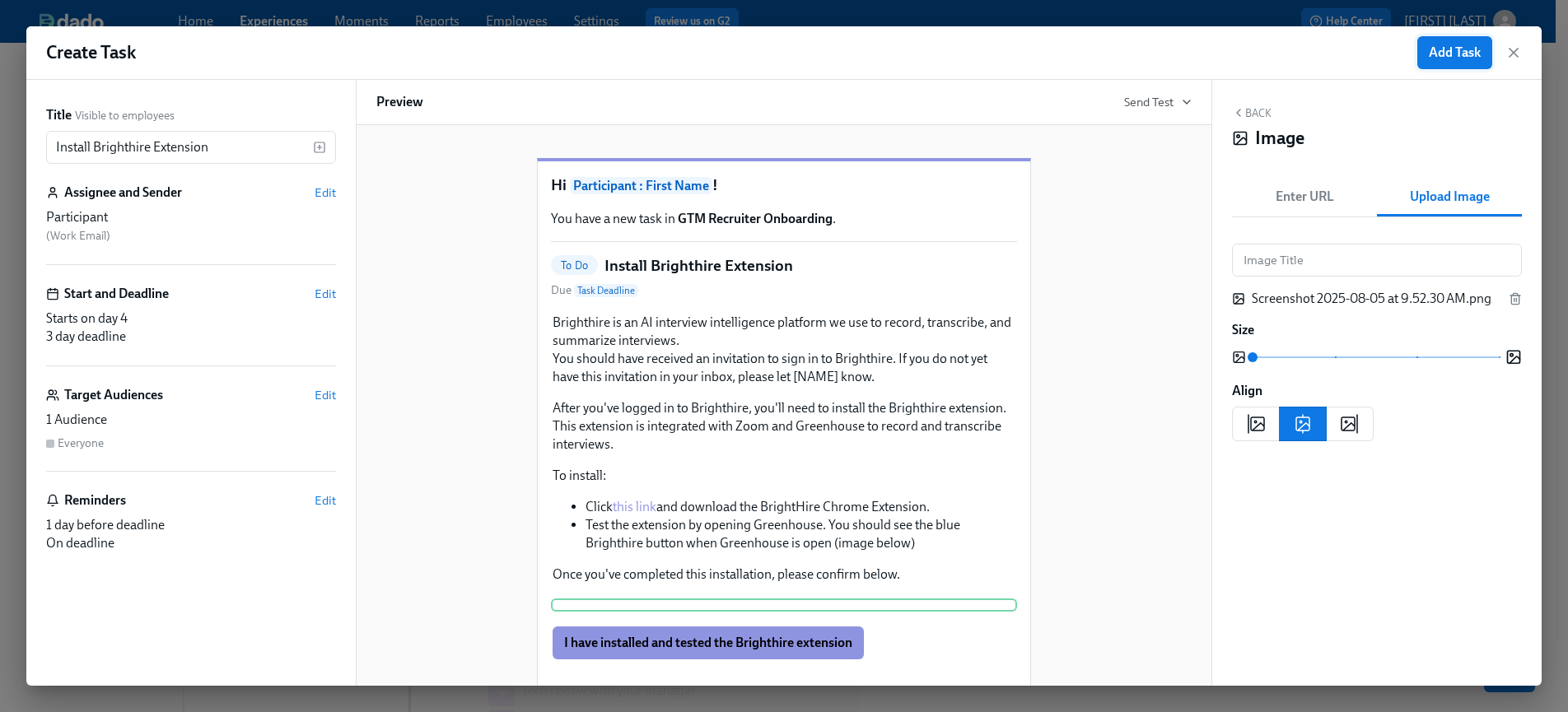 click on "Add Task" at bounding box center (1454, 53) 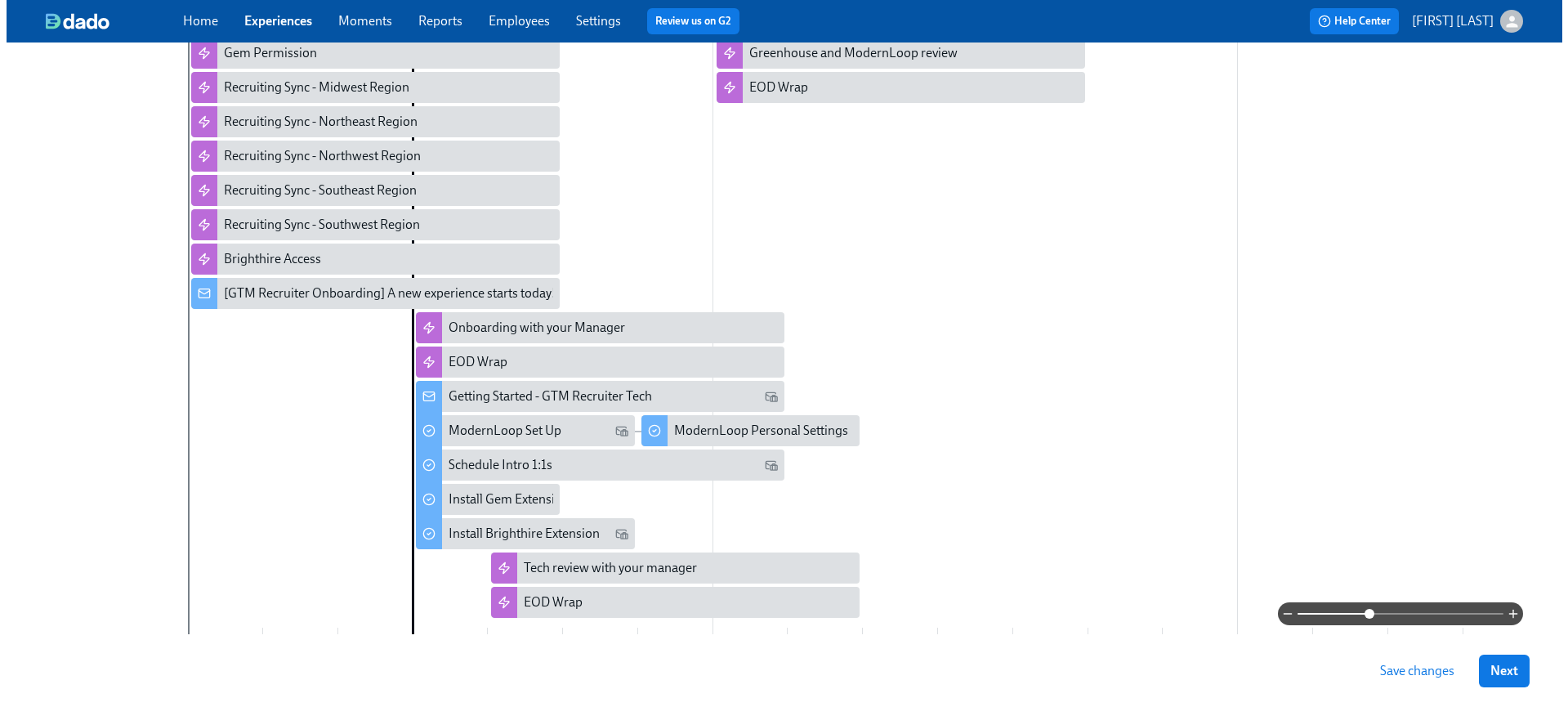 scroll, scrollTop: 348, scrollLeft: 0, axis: vertical 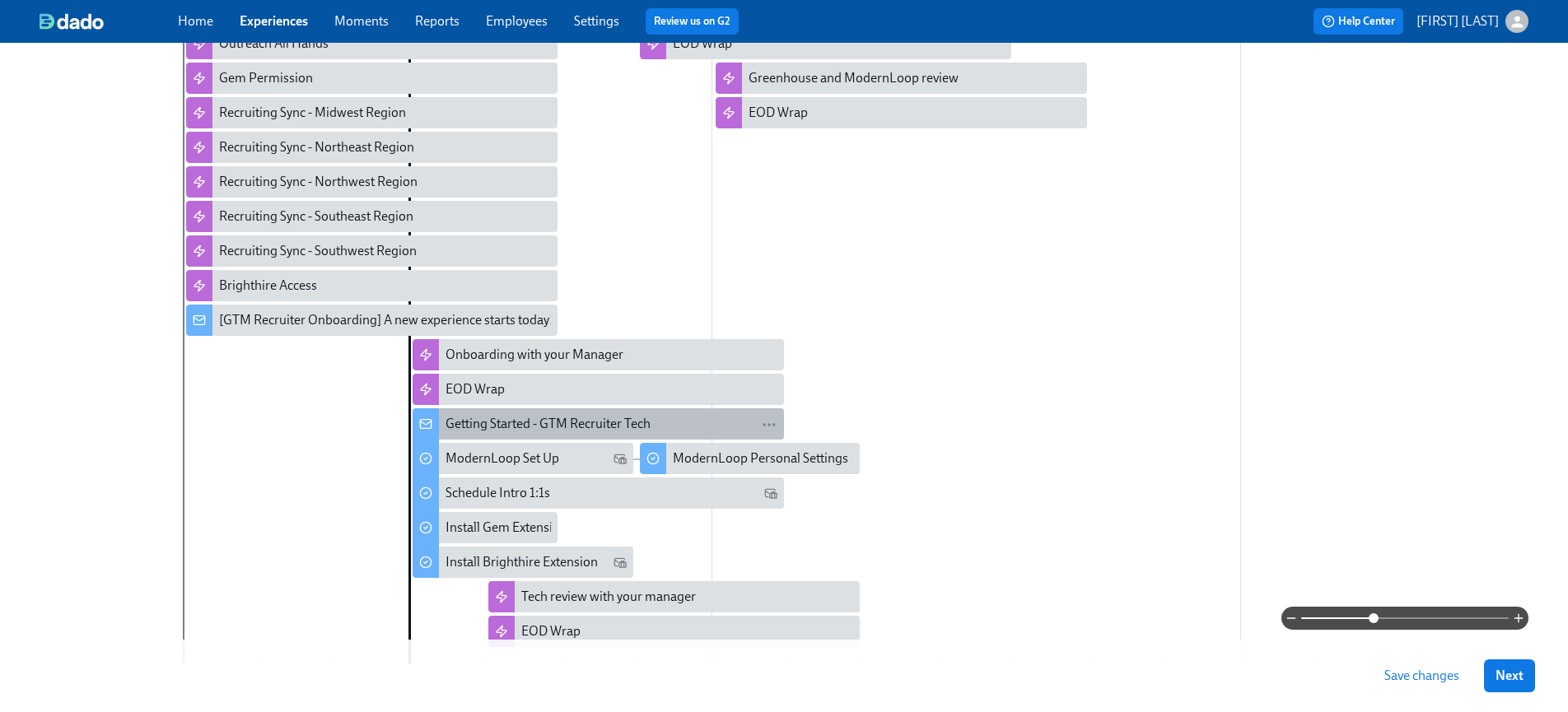 click on "Getting Started - GTM Recruiter Tech" at bounding box center [548, 424] 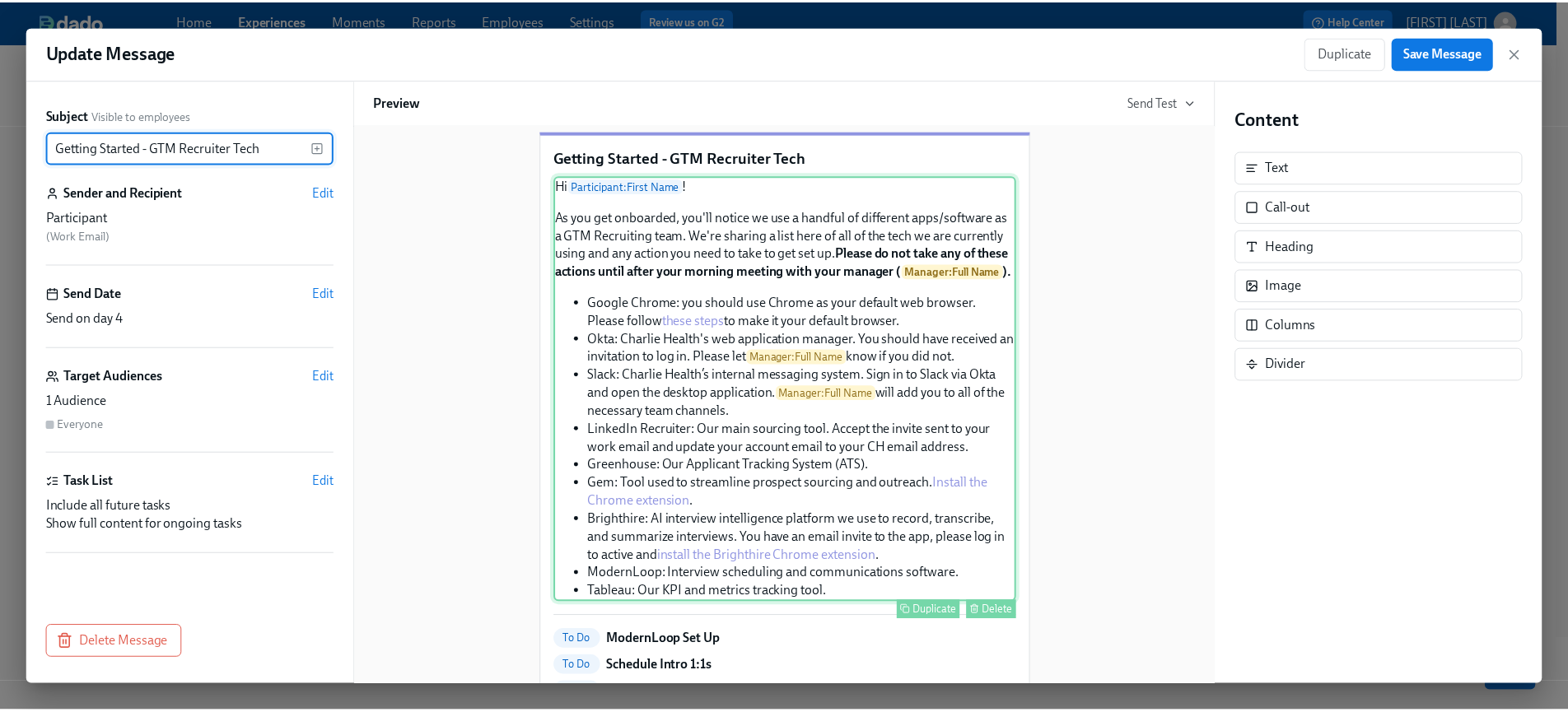 scroll, scrollTop: 30, scrollLeft: 0, axis: vertical 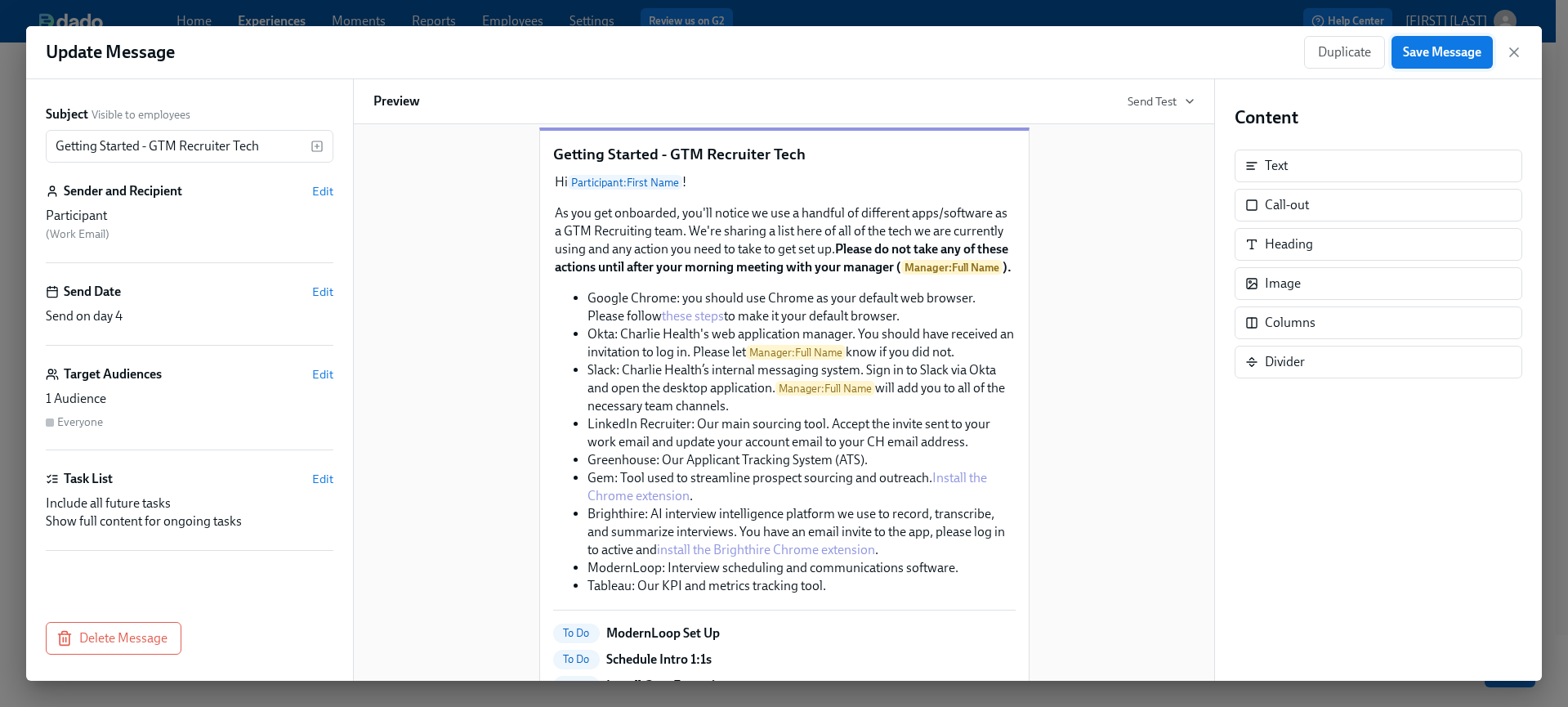 click on "Save Message" at bounding box center (1442, 52) 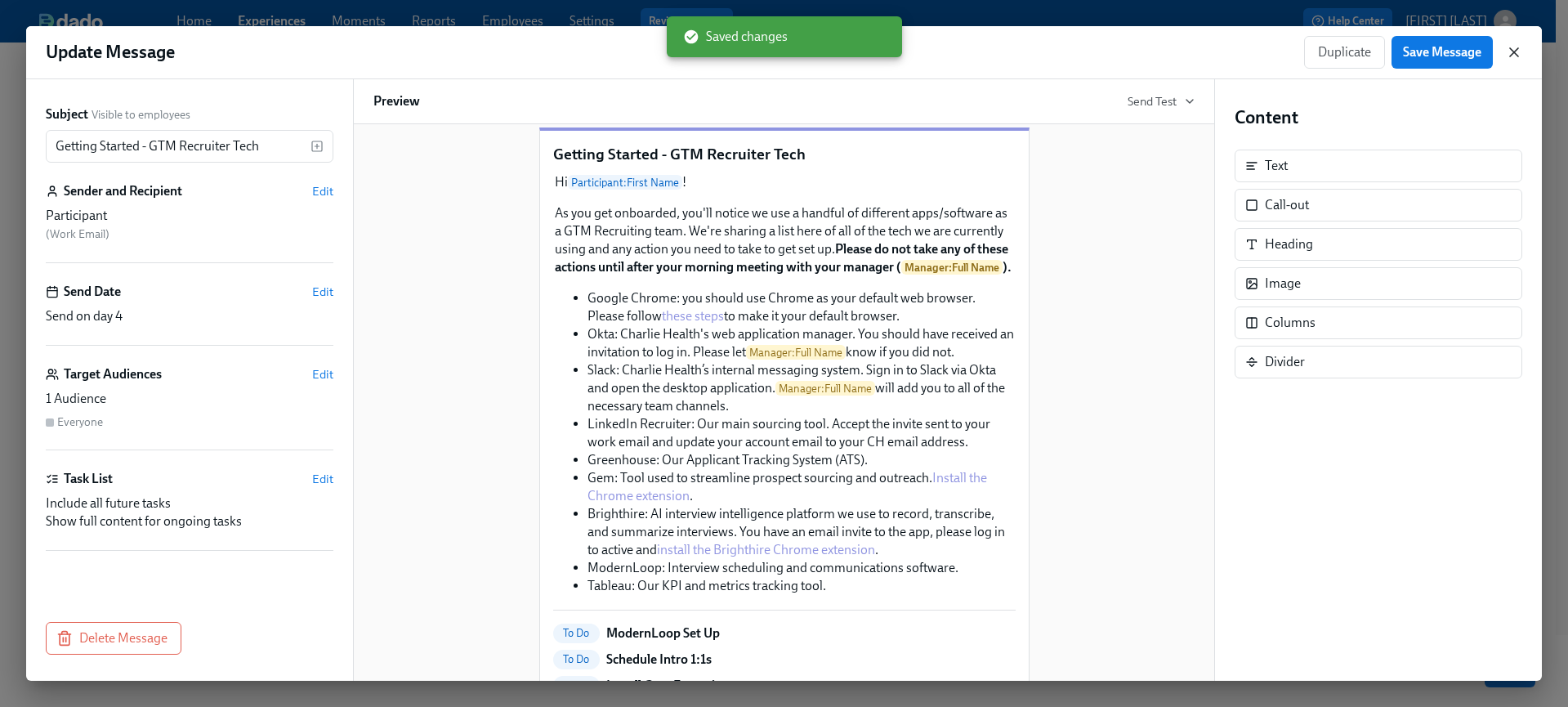 click 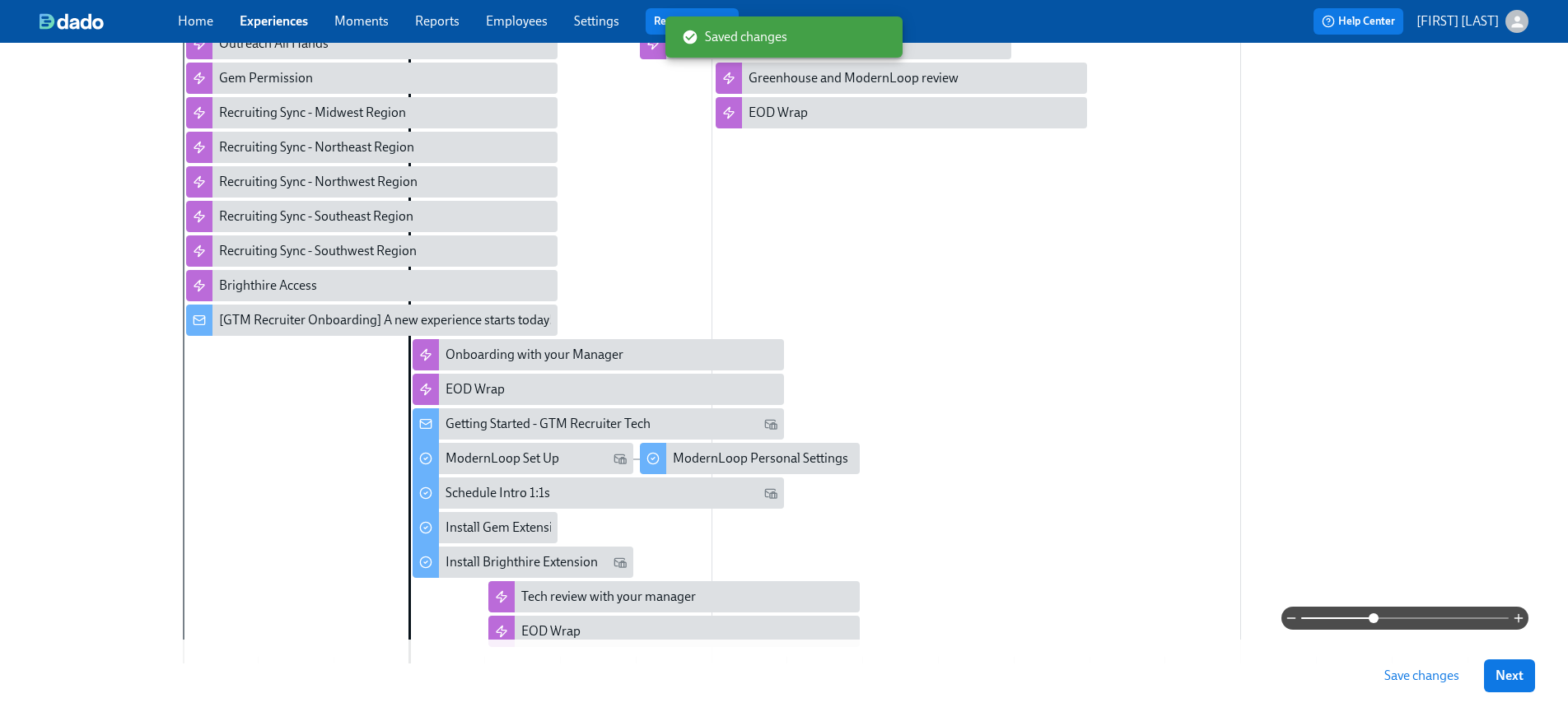 click at bounding box center [1241, 328] 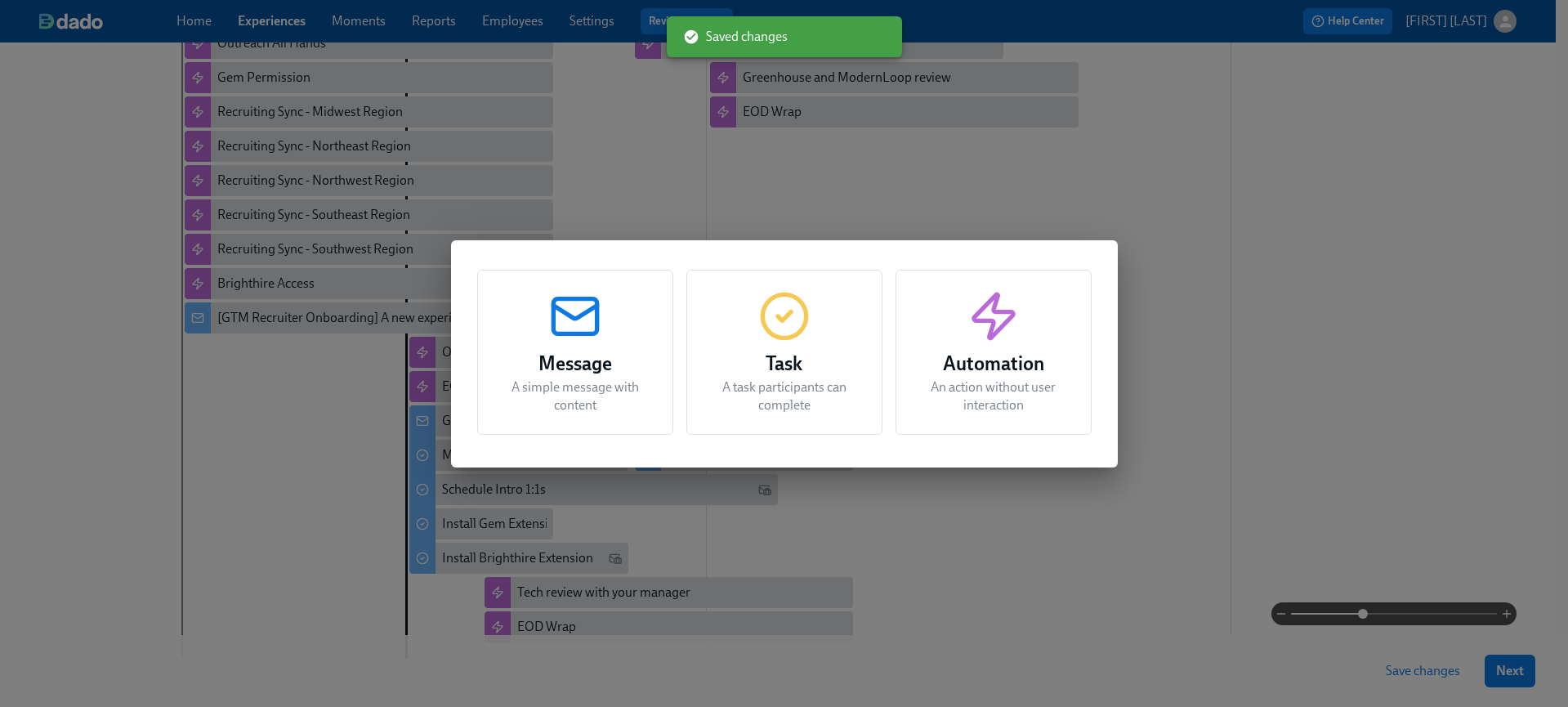 click on "Task A task participants can complete" at bounding box center [784, 352] 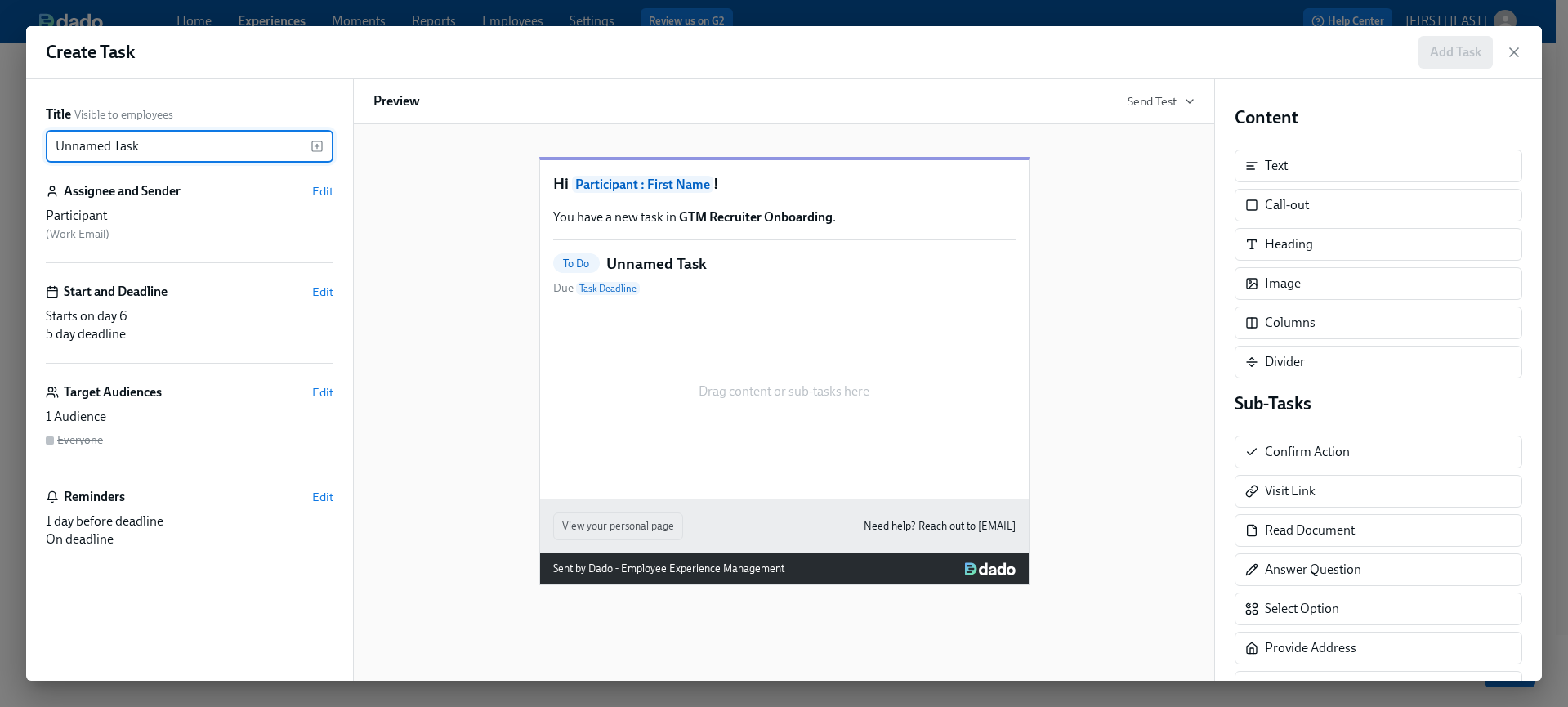 click on "Unnamed Task" at bounding box center (178, 146) 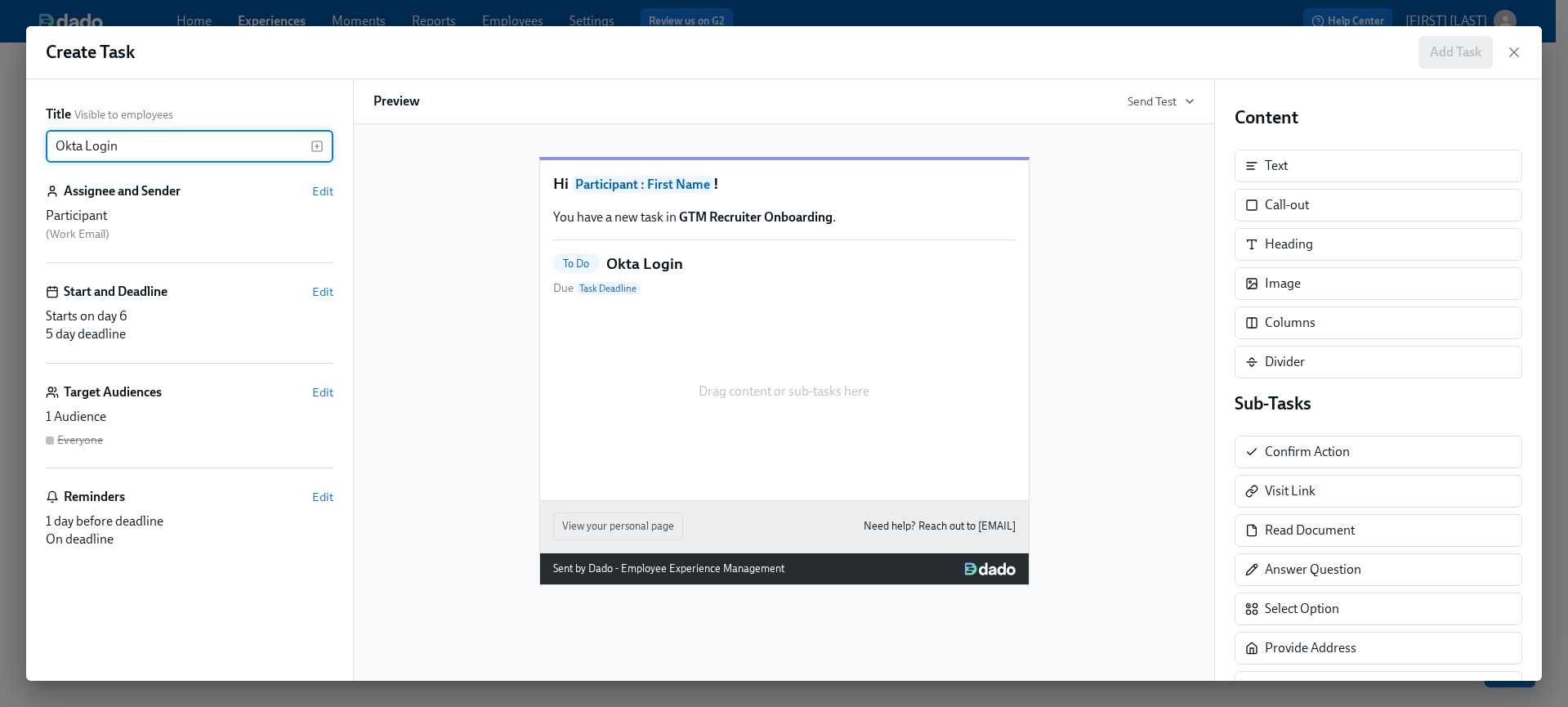 type on "Okta Login" 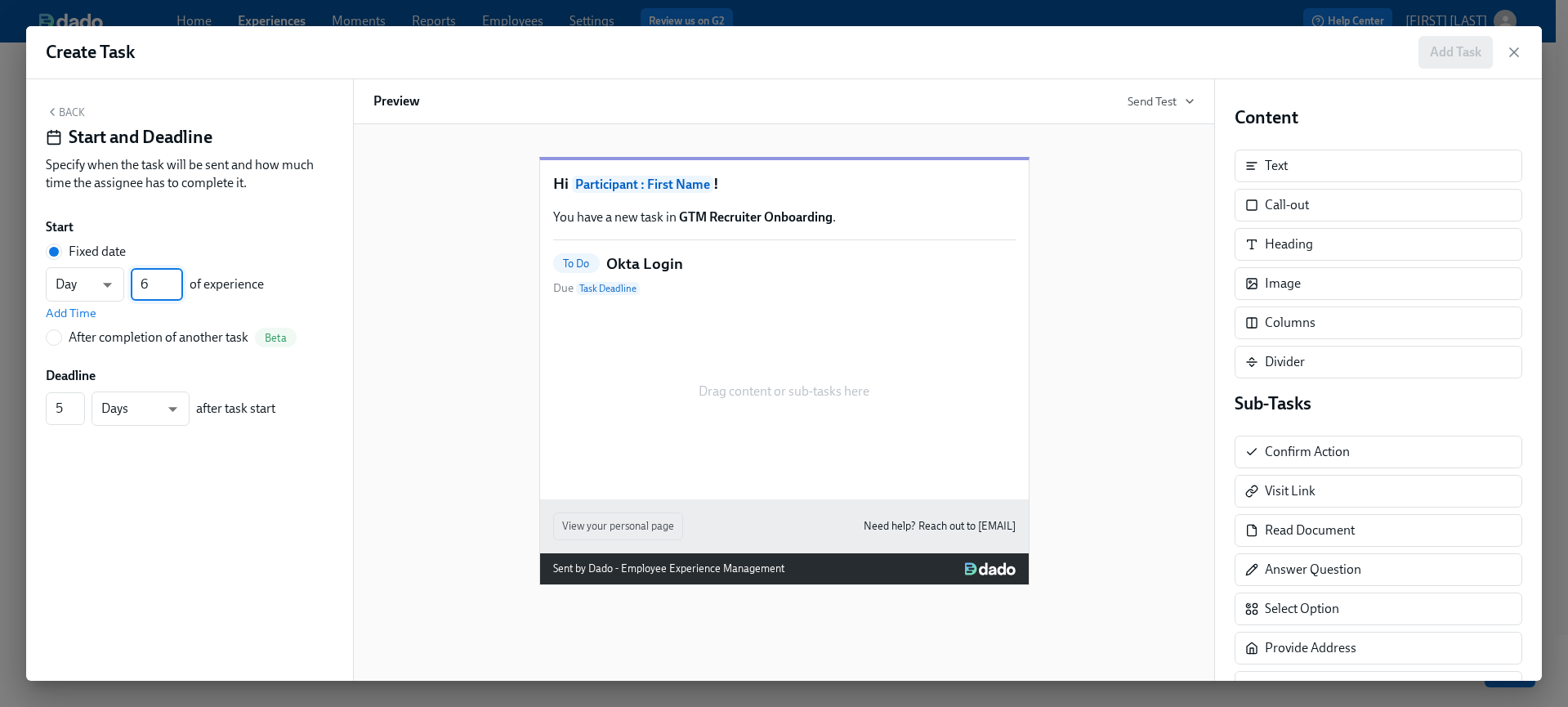 drag, startPoint x: 151, startPoint y: 287, endPoint x: 130, endPoint y: 287, distance: 21 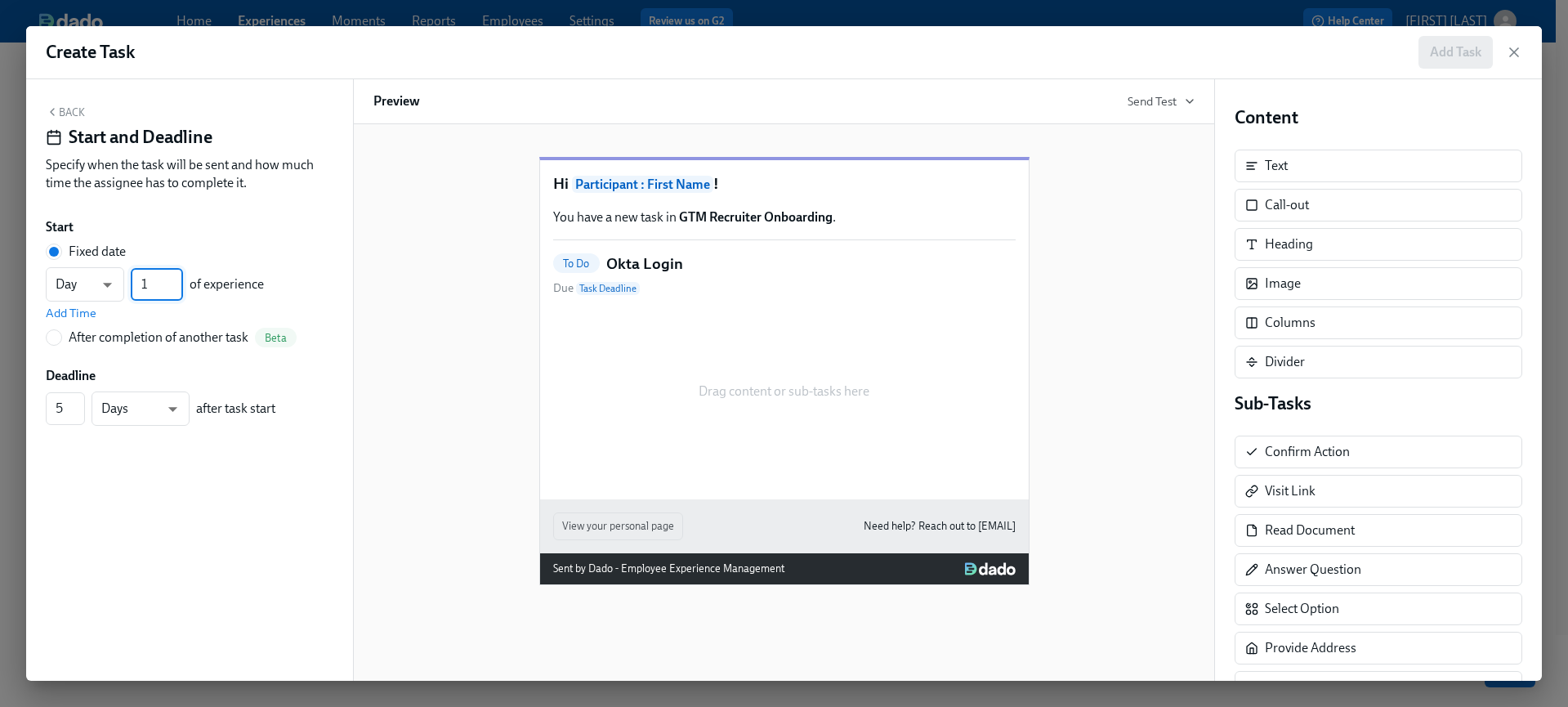 type on "1" 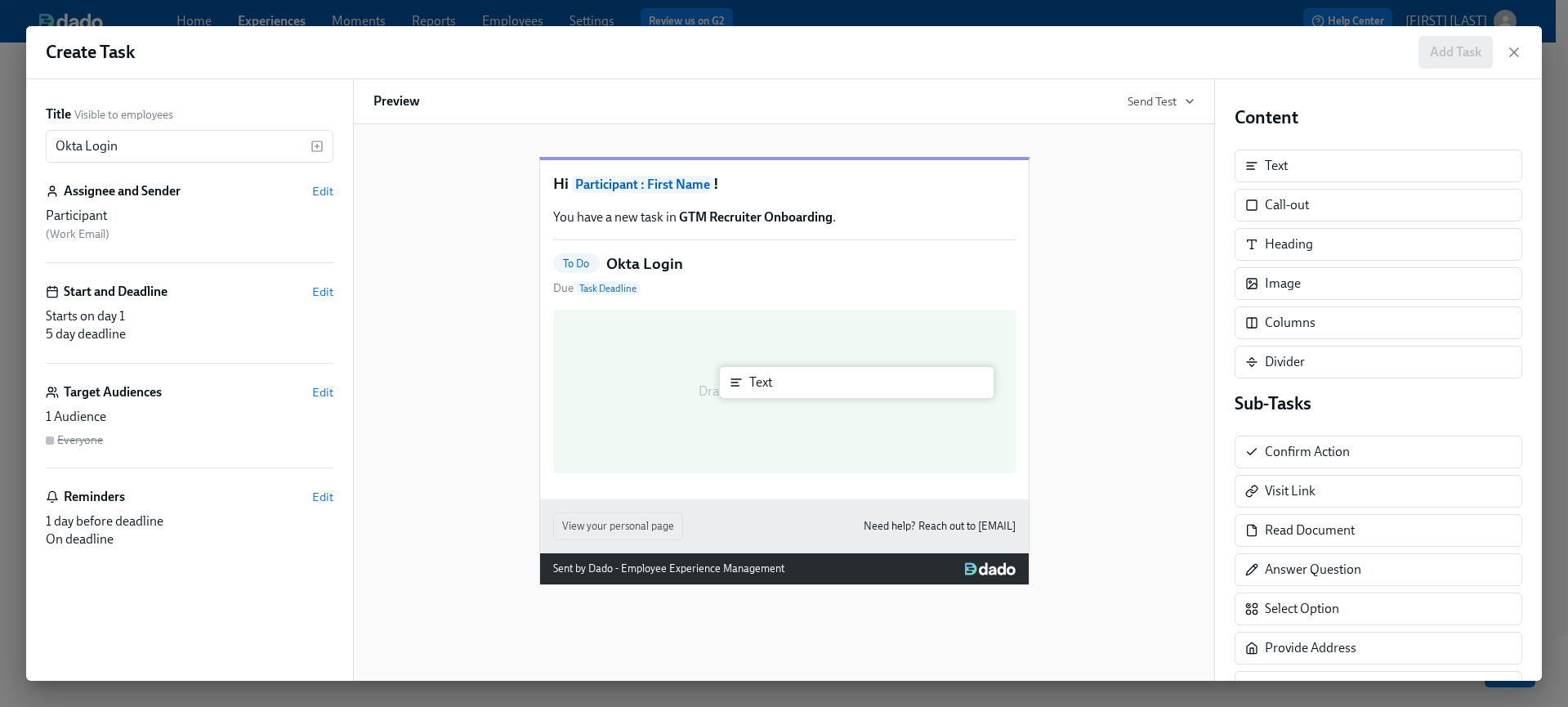 drag, startPoint x: 1345, startPoint y: 168, endPoint x: 819, endPoint y: 387, distance: 569.7693 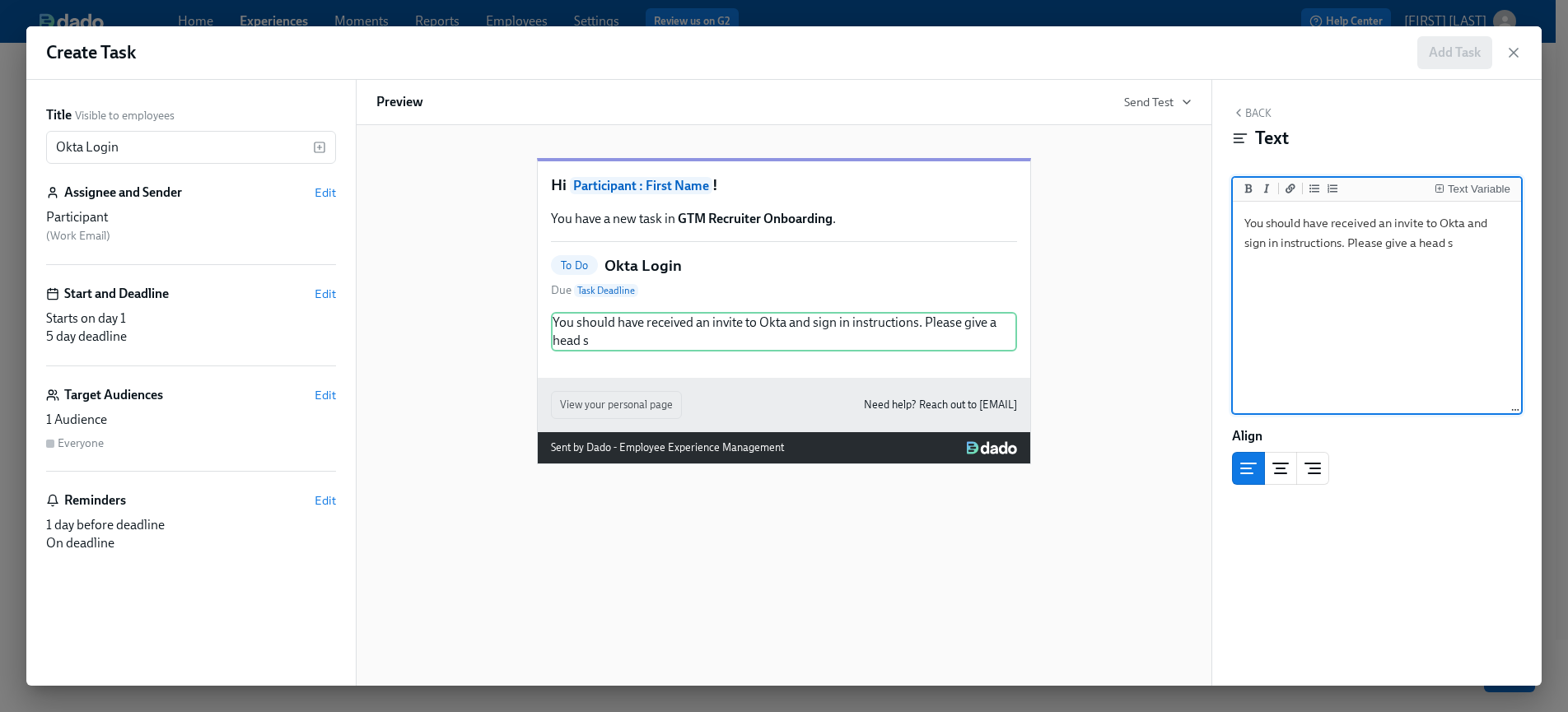 type on "You should have received an invite to Okta and sign in instructions. Please give a head s" 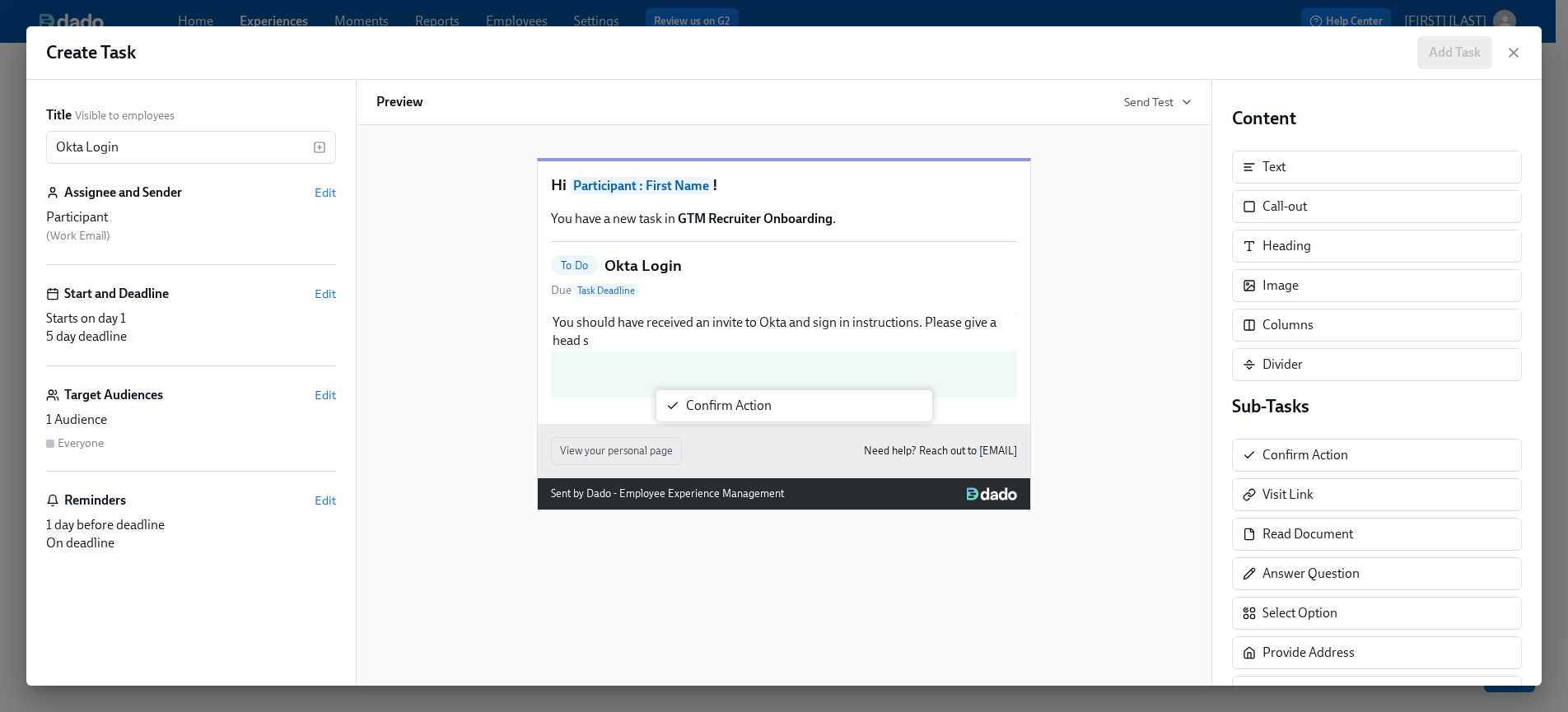 drag, startPoint x: 1287, startPoint y: 456, endPoint x: 703, endPoint y: 405, distance: 586.2227 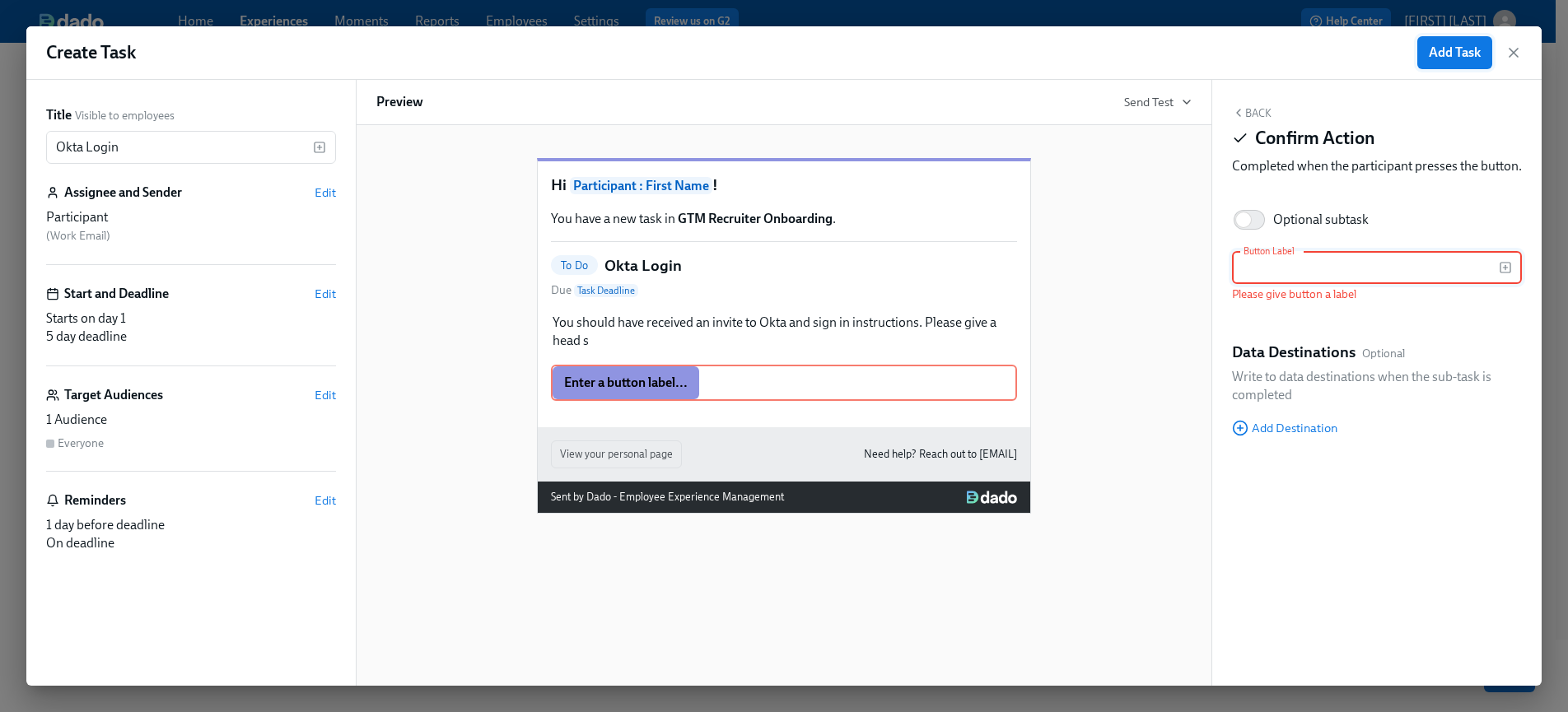 click on "Add Task" at bounding box center (1454, 53) 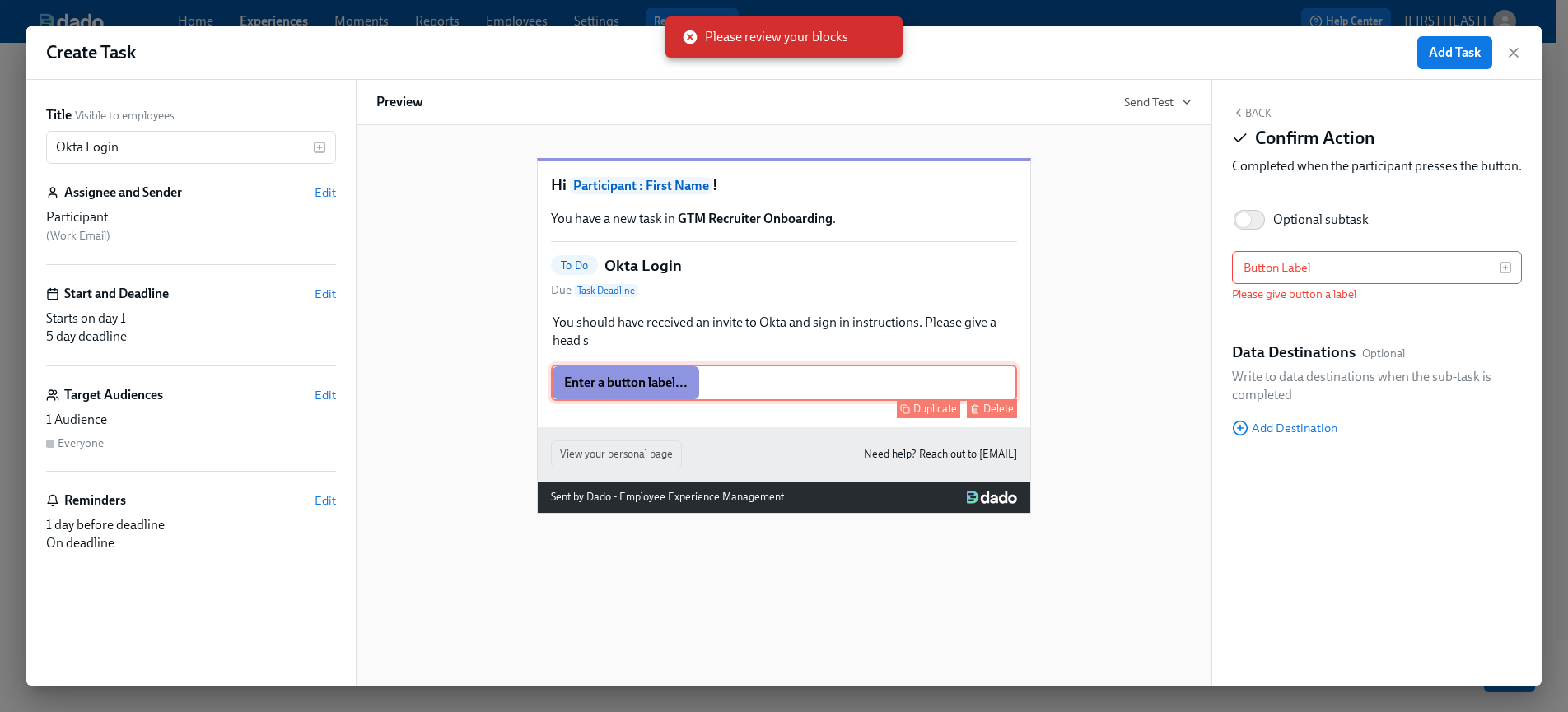 click on "Enter a button label...   Duplicate   Delete" at bounding box center (784, 383) 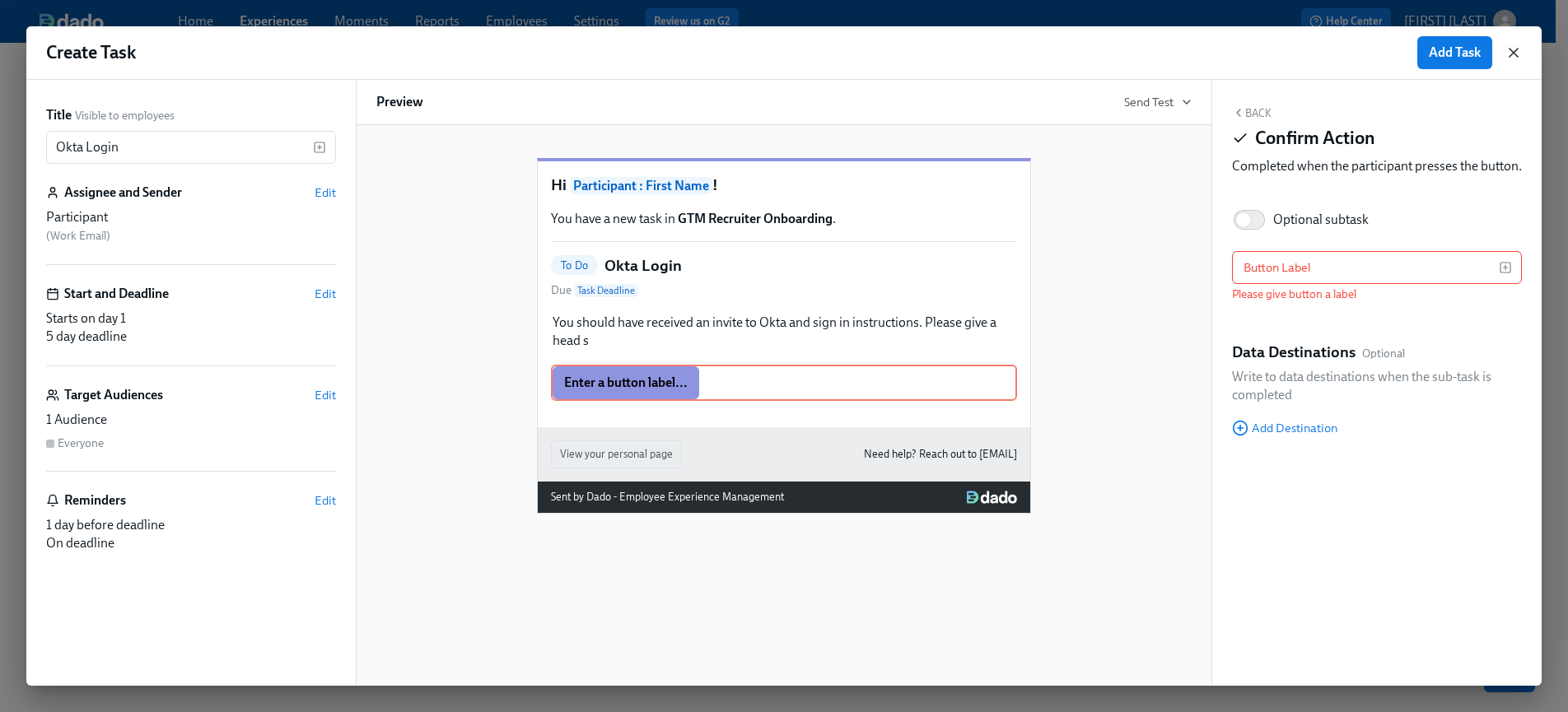 click 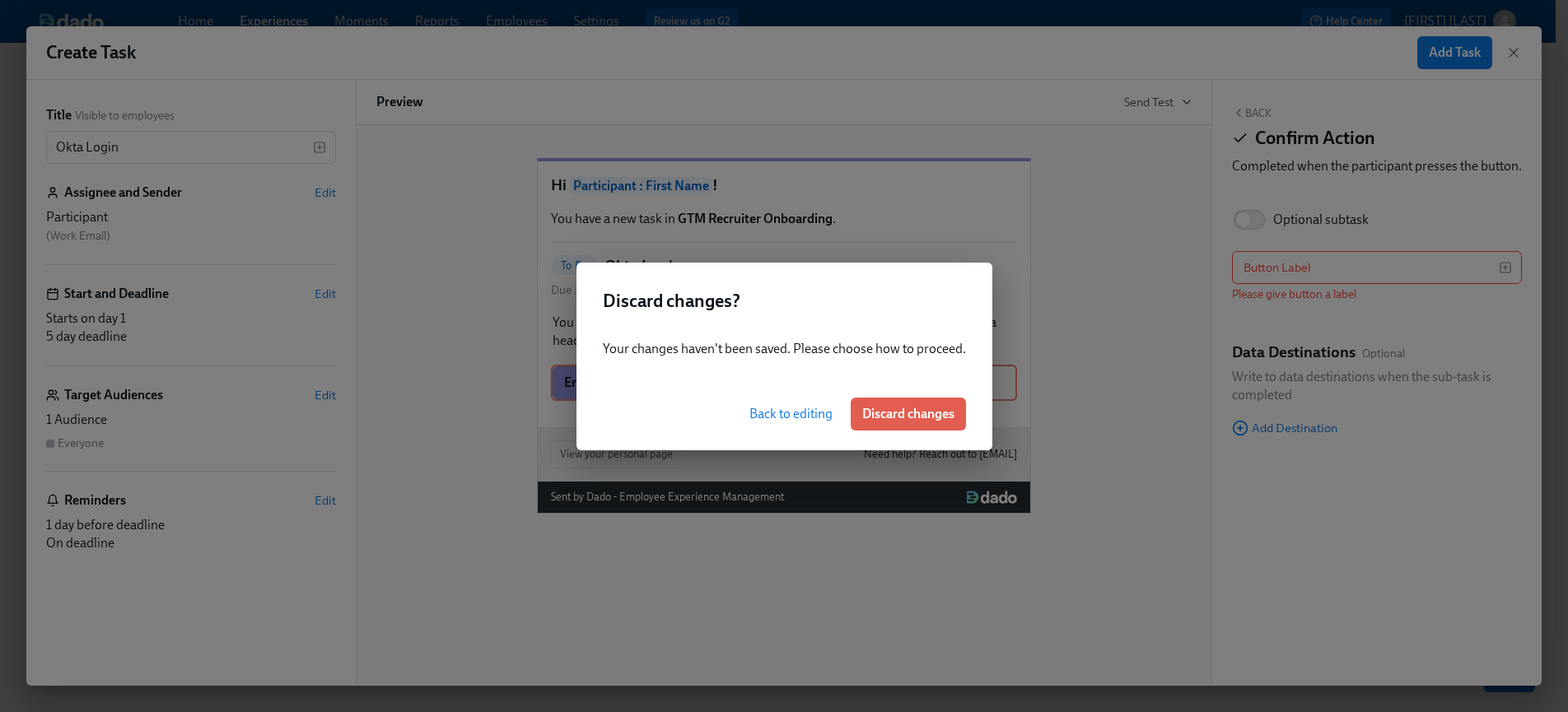 click on "Back to editing Discard changes" at bounding box center [784, 414] 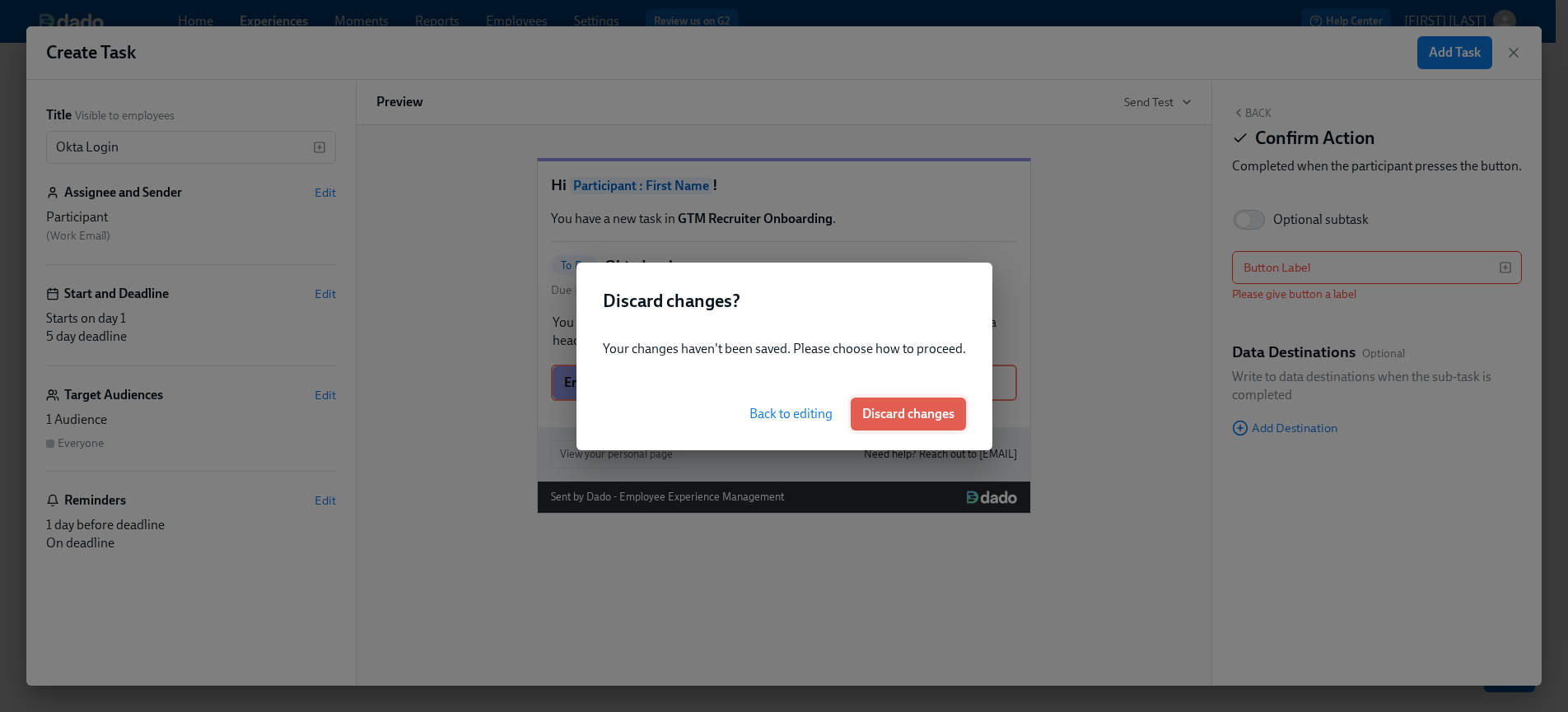 click on "Discard changes" at bounding box center (908, 414) 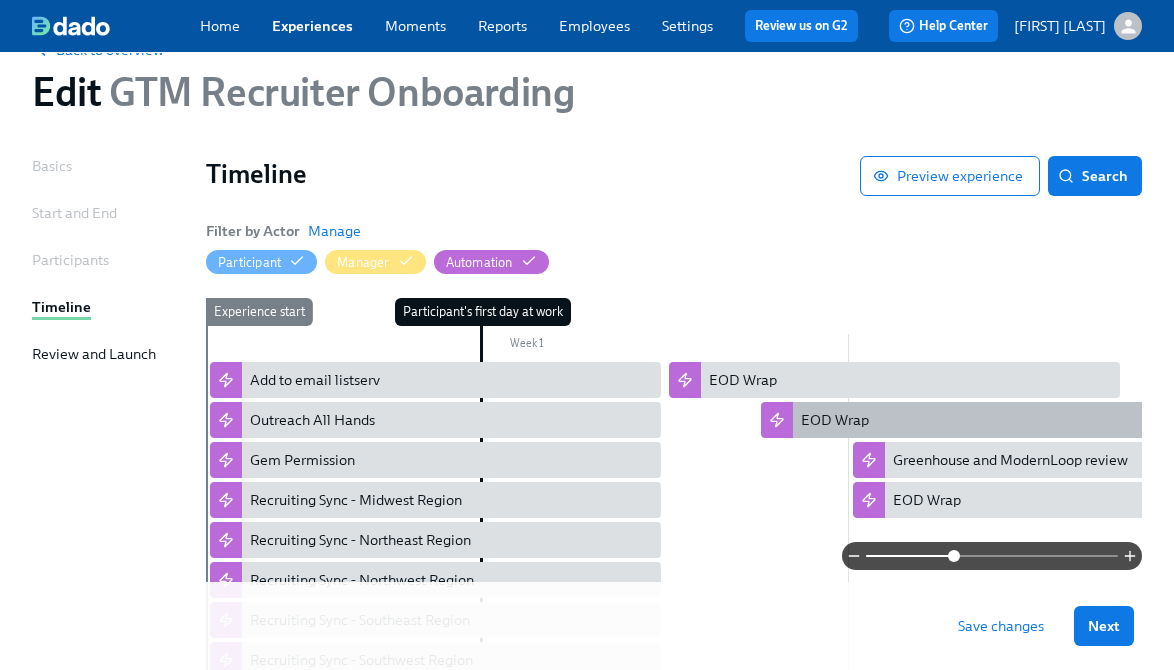 scroll, scrollTop: 52, scrollLeft: 0, axis: vertical 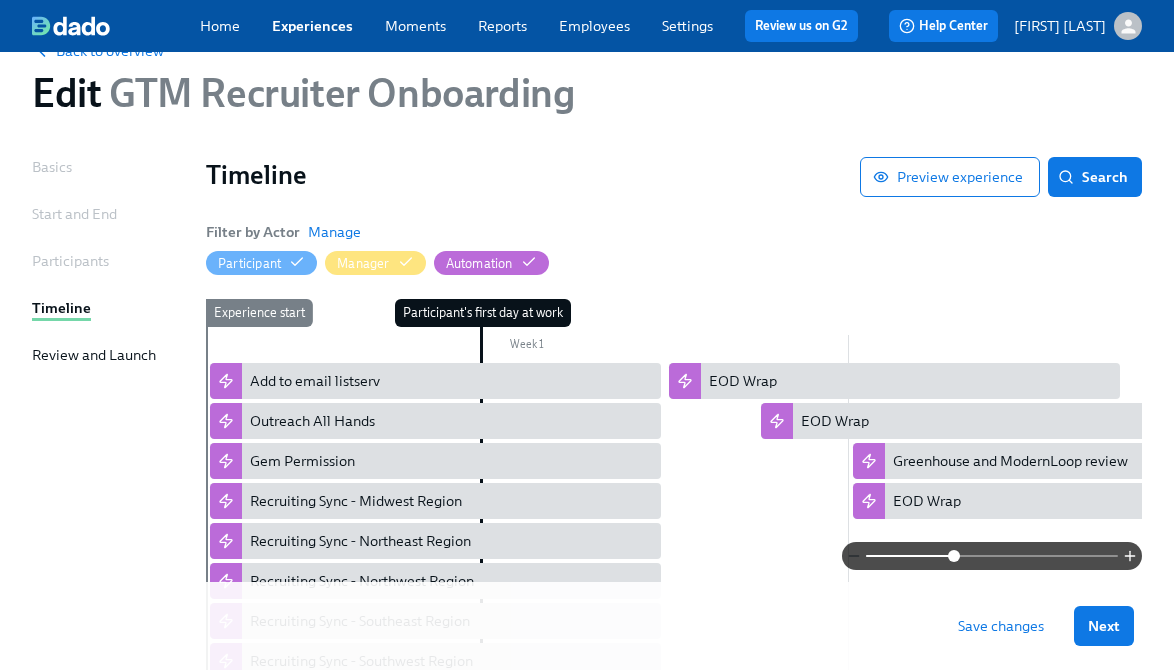 click 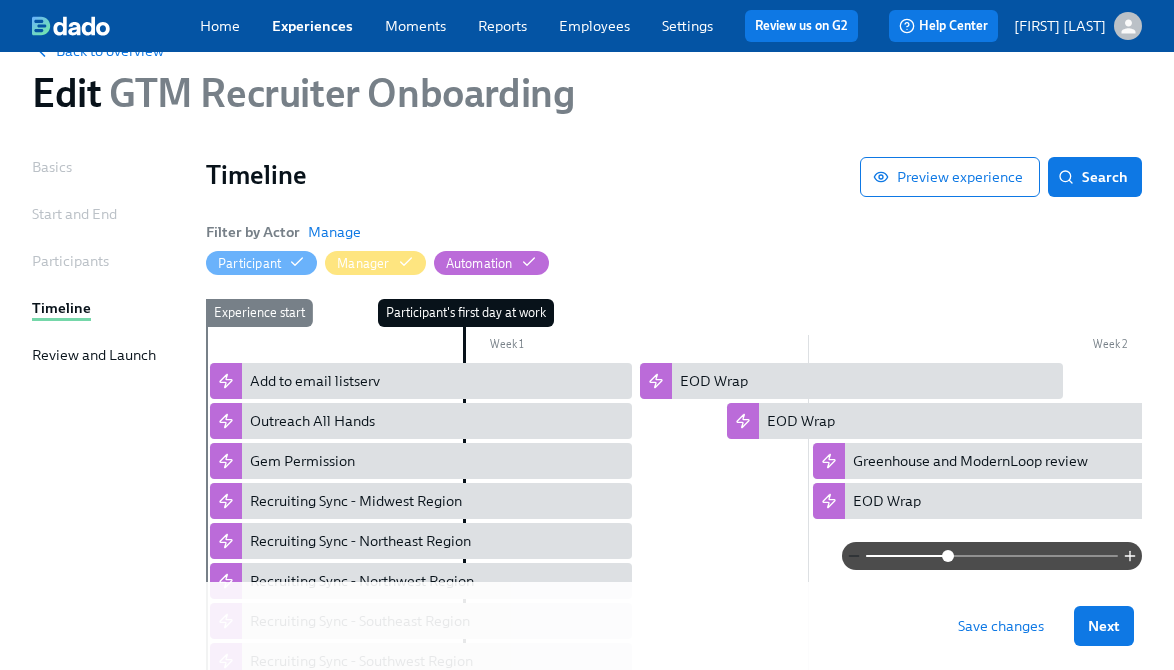 click 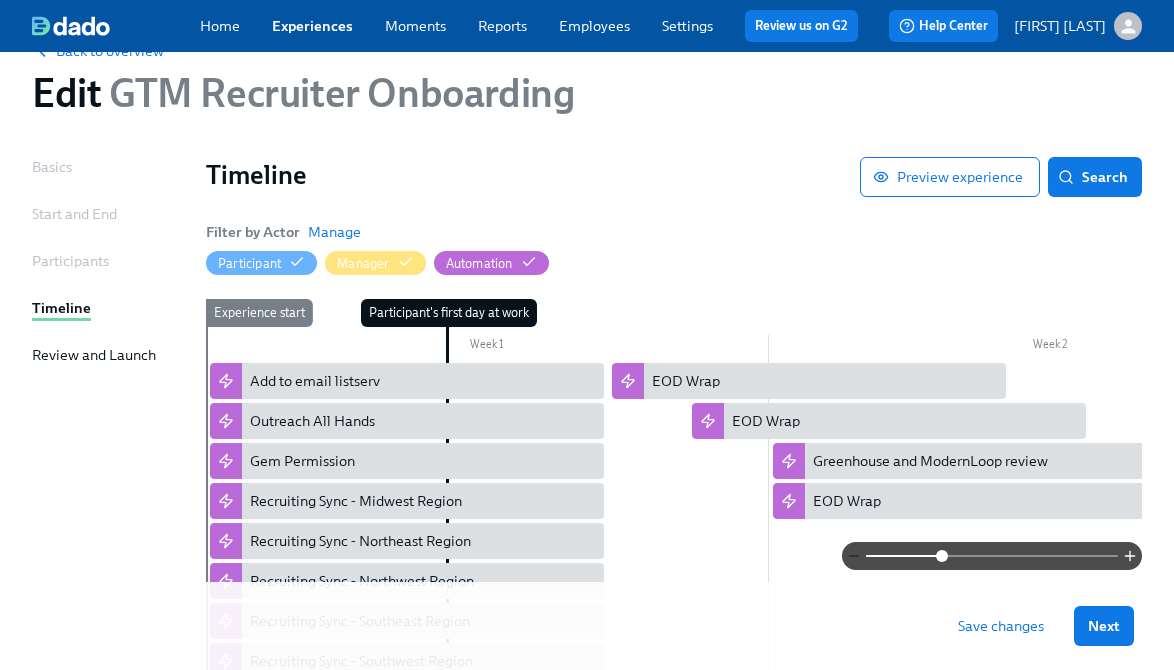 click 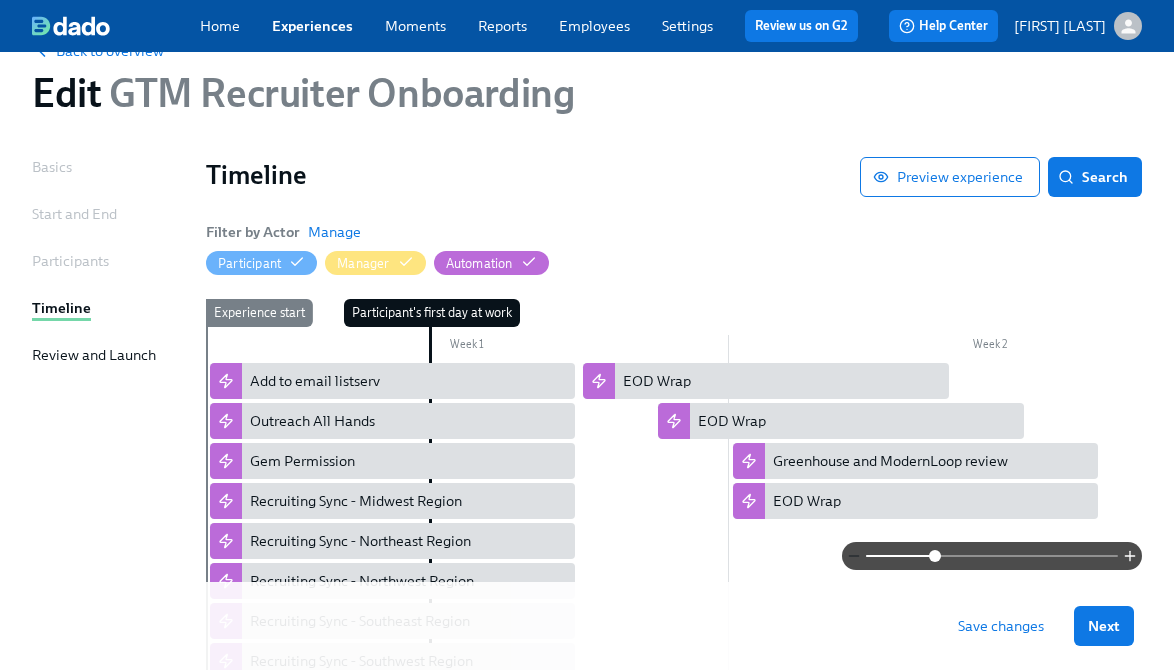 click 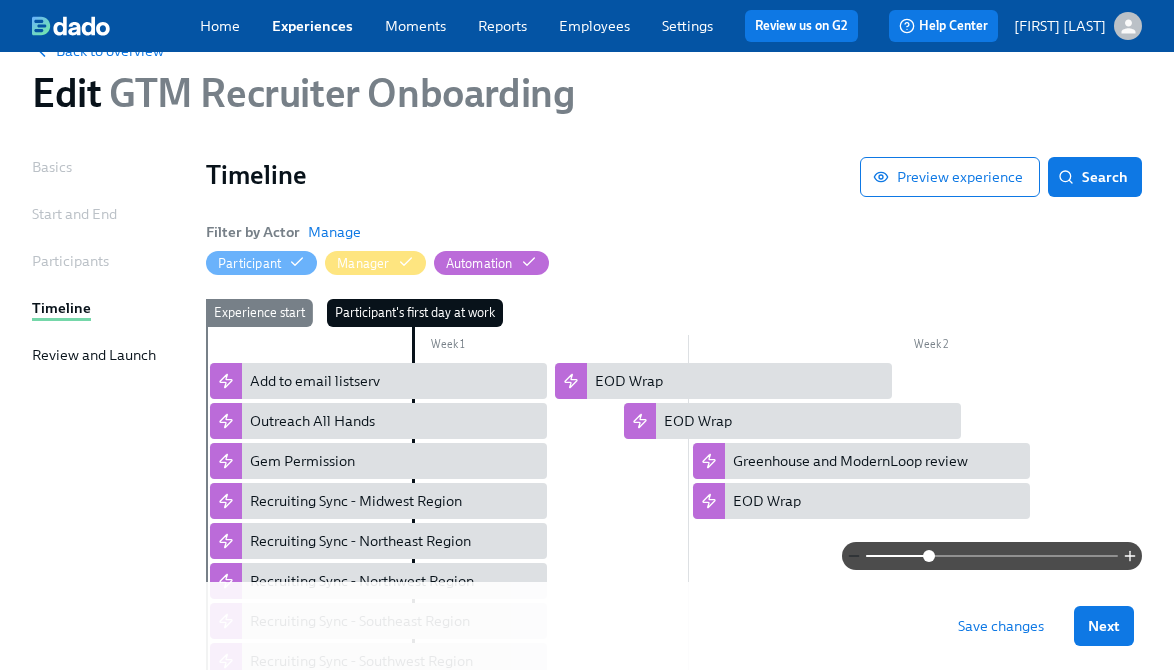 click 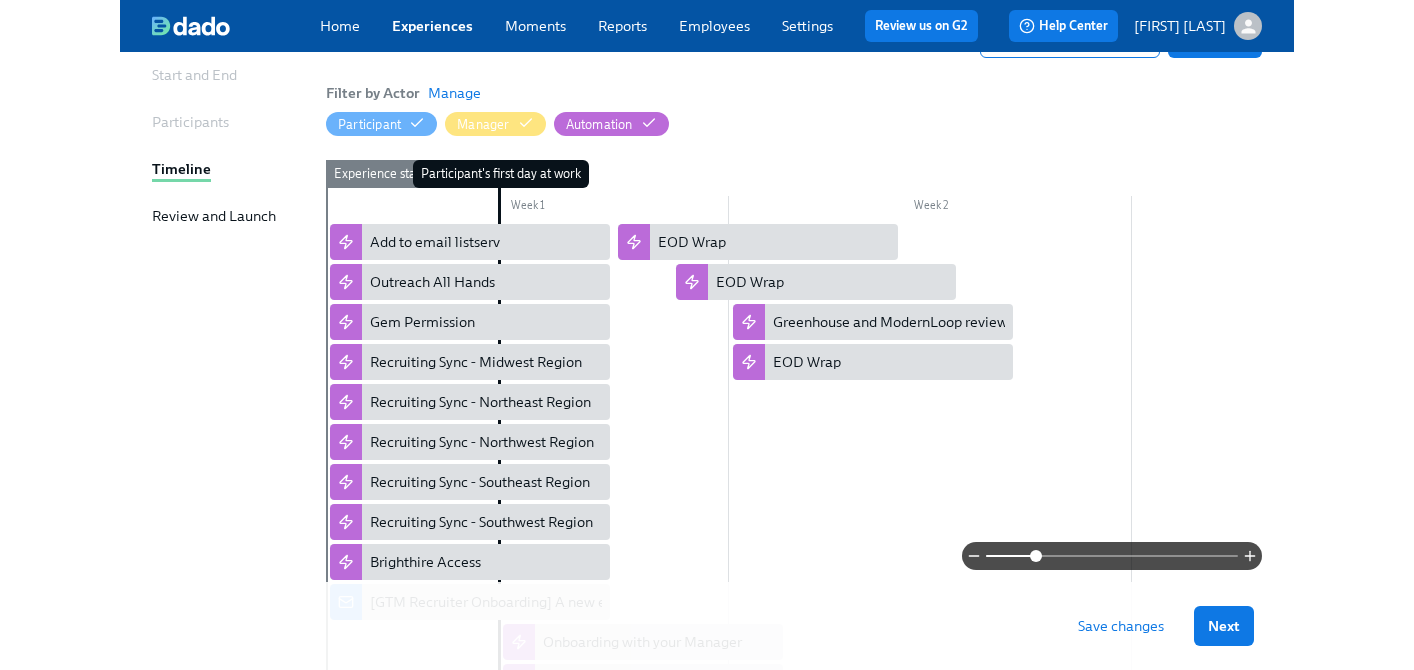 scroll, scrollTop: 190, scrollLeft: 0, axis: vertical 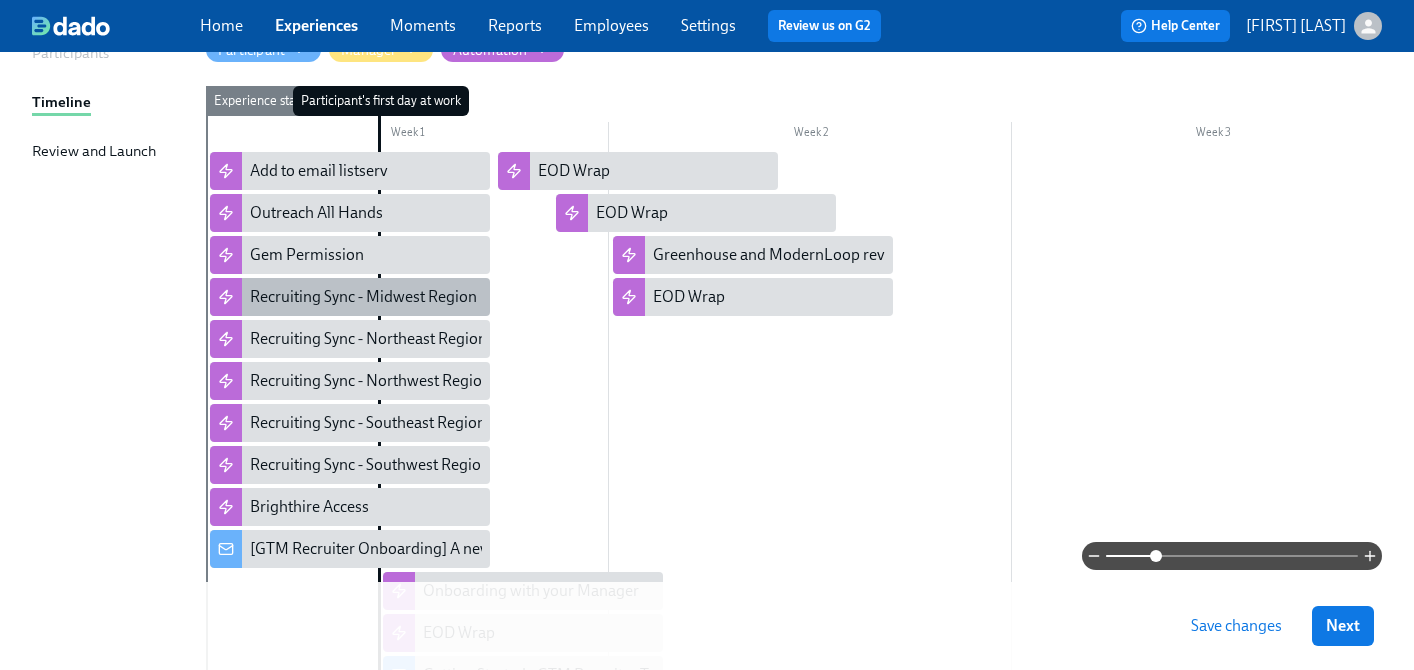 click on "Recruiting Sync - Midwest Region" at bounding box center [363, 297] 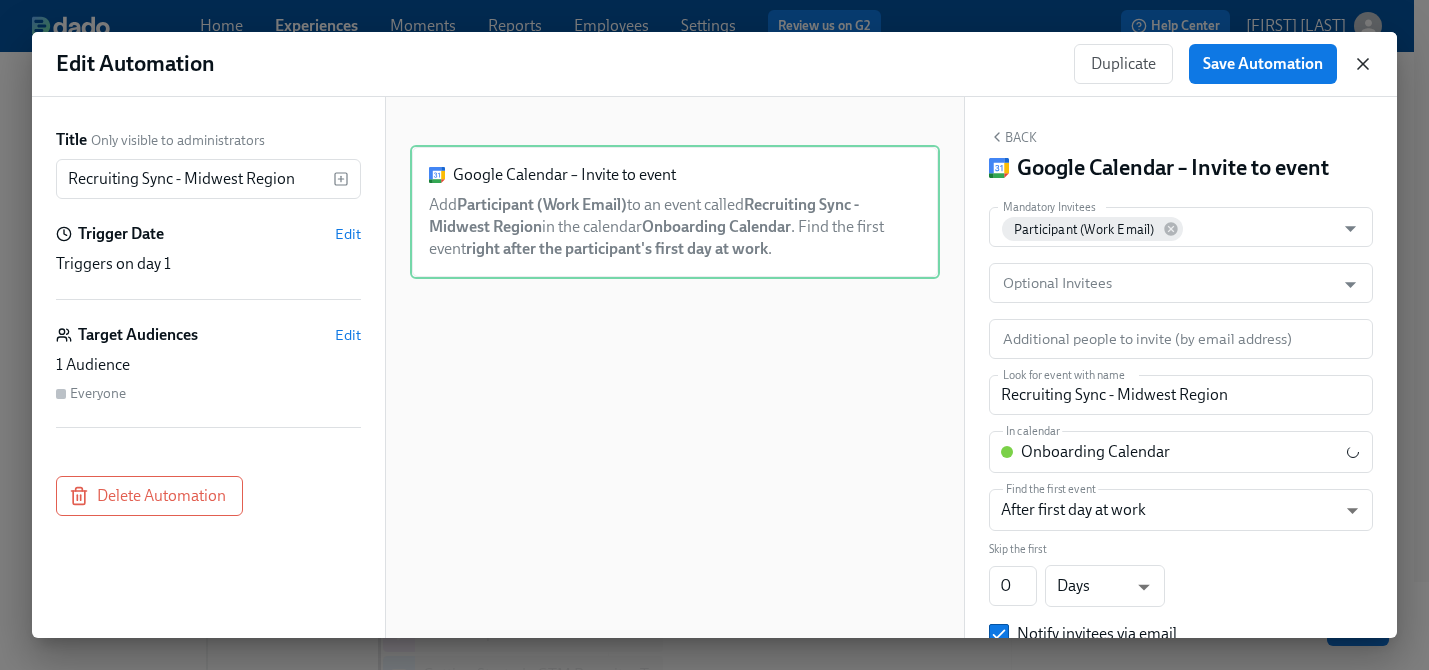 click 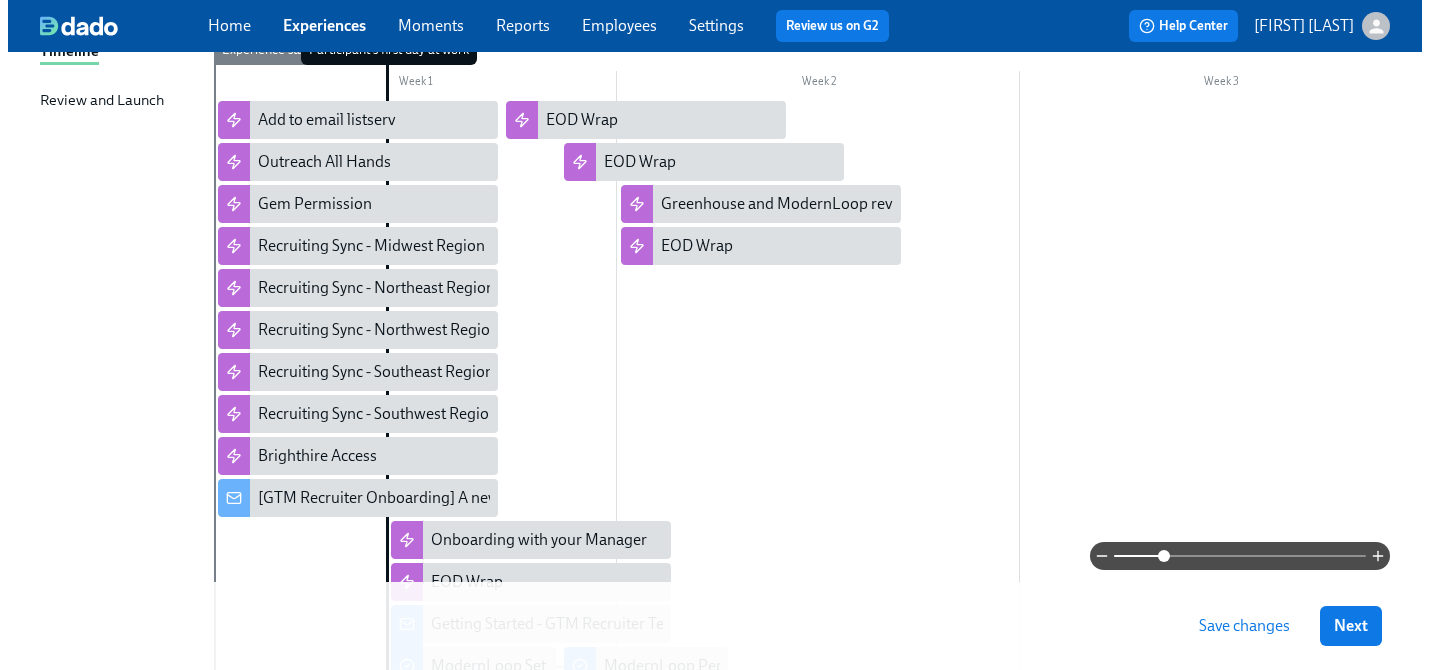 scroll, scrollTop: 319, scrollLeft: 0, axis: vertical 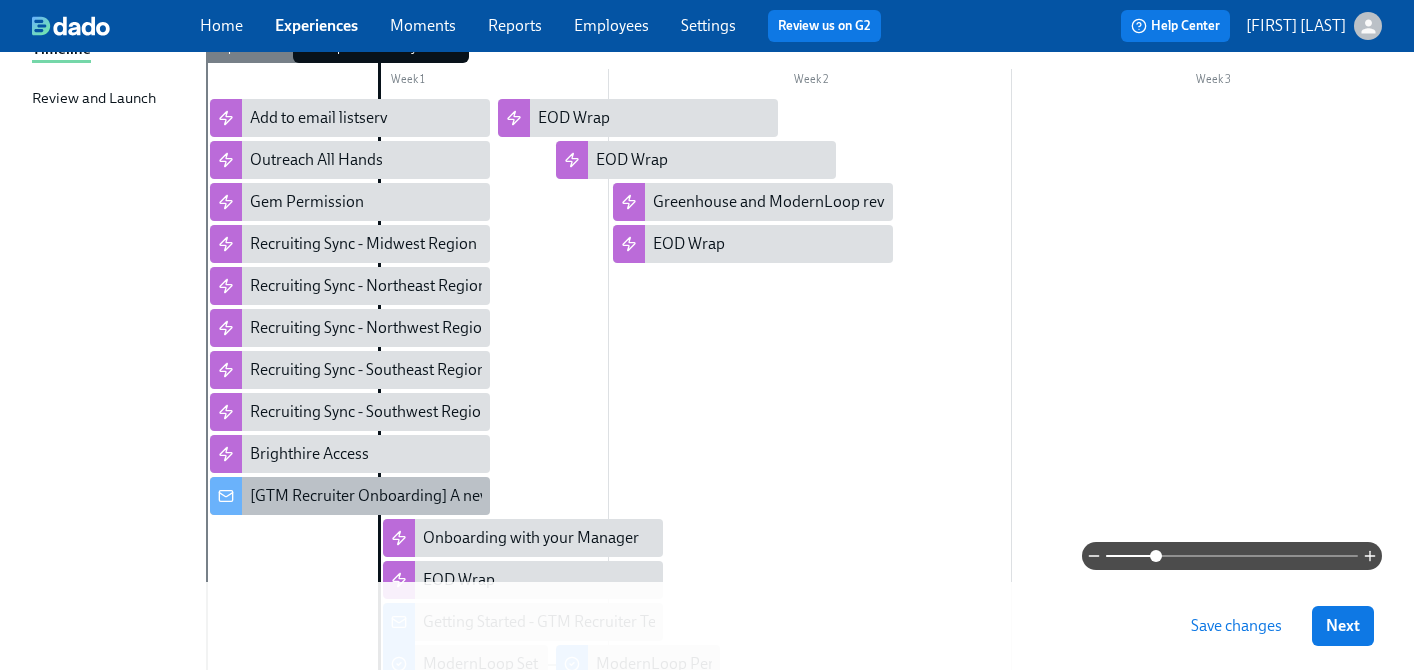 click on "[GTM Recruiter Onboarding] A new experience starts today!" at bounding box center (453, 496) 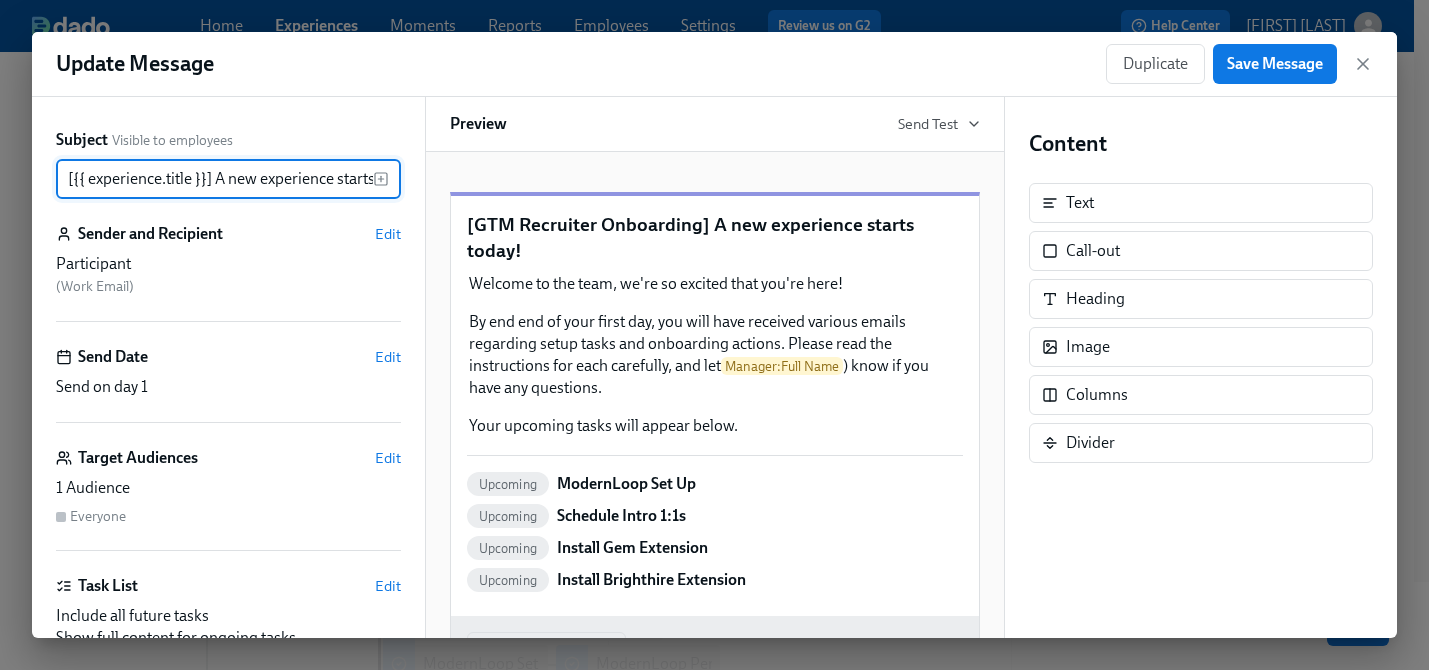 scroll, scrollTop: 0, scrollLeft: 66, axis: horizontal 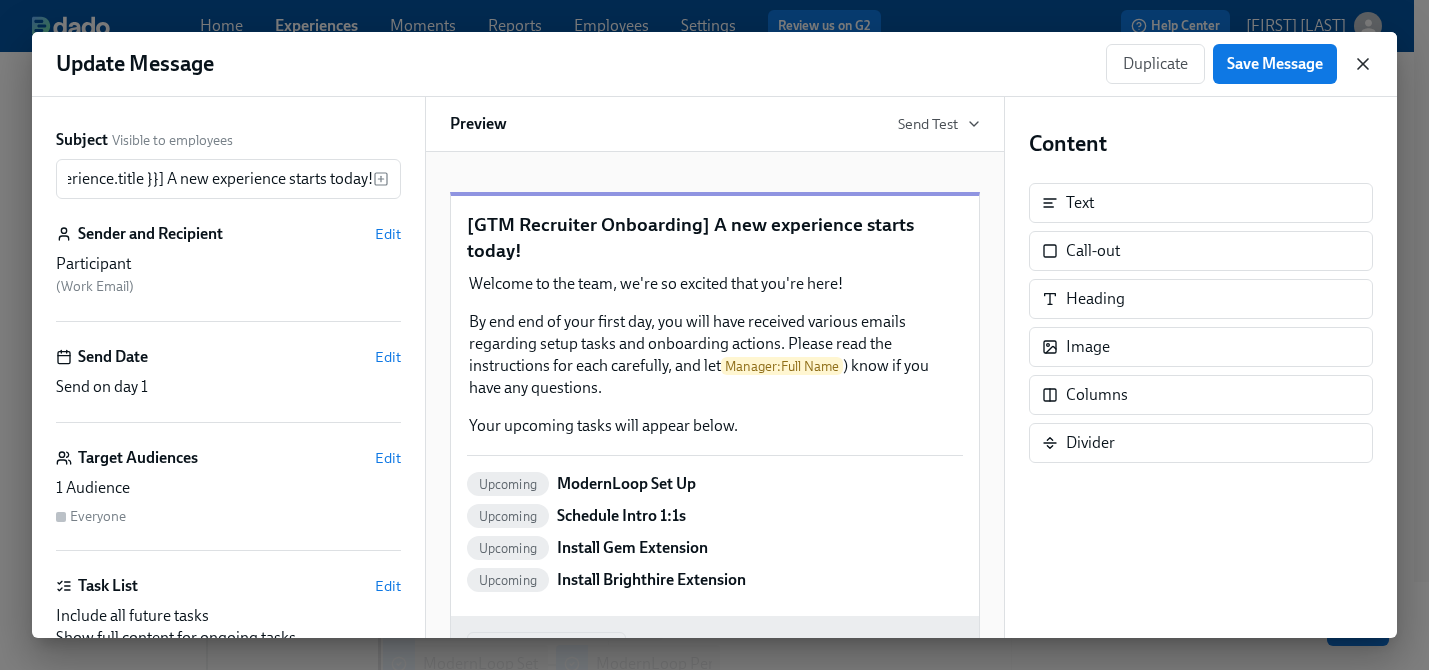 click 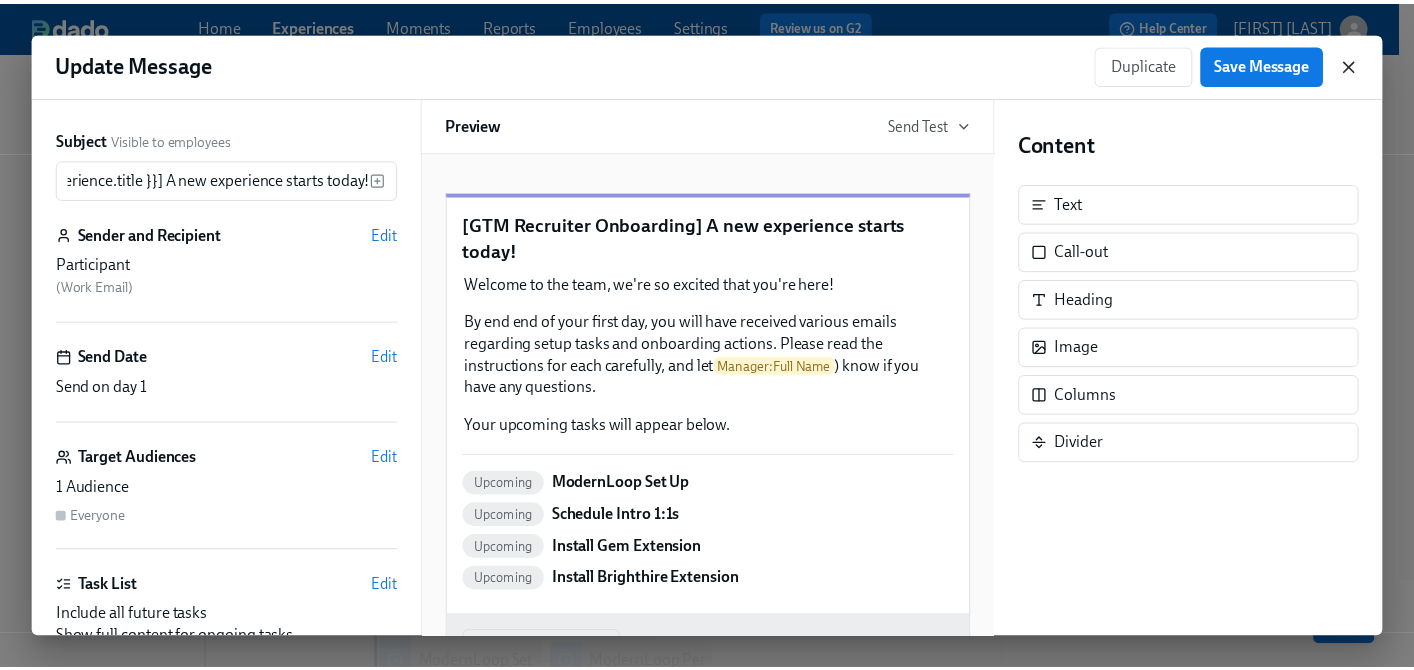 scroll, scrollTop: 0, scrollLeft: 0, axis: both 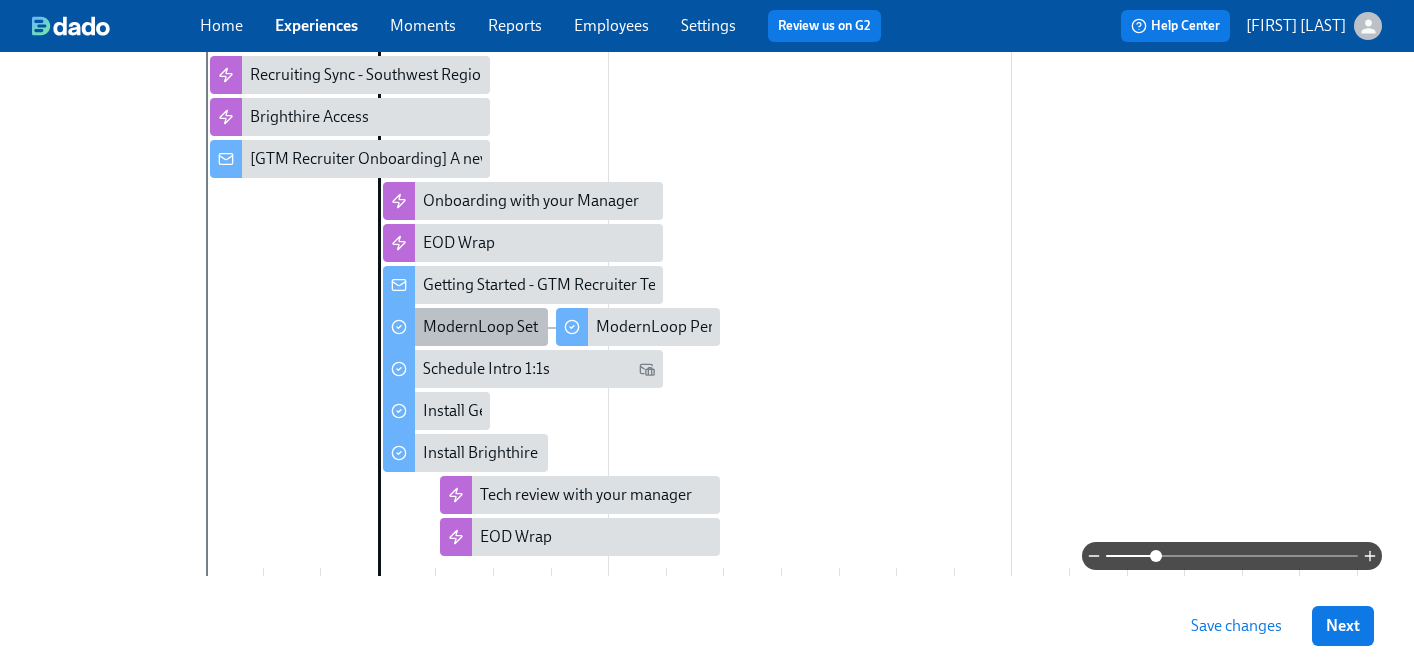 click on "ModernLoop Set Up" at bounding box center (492, 327) 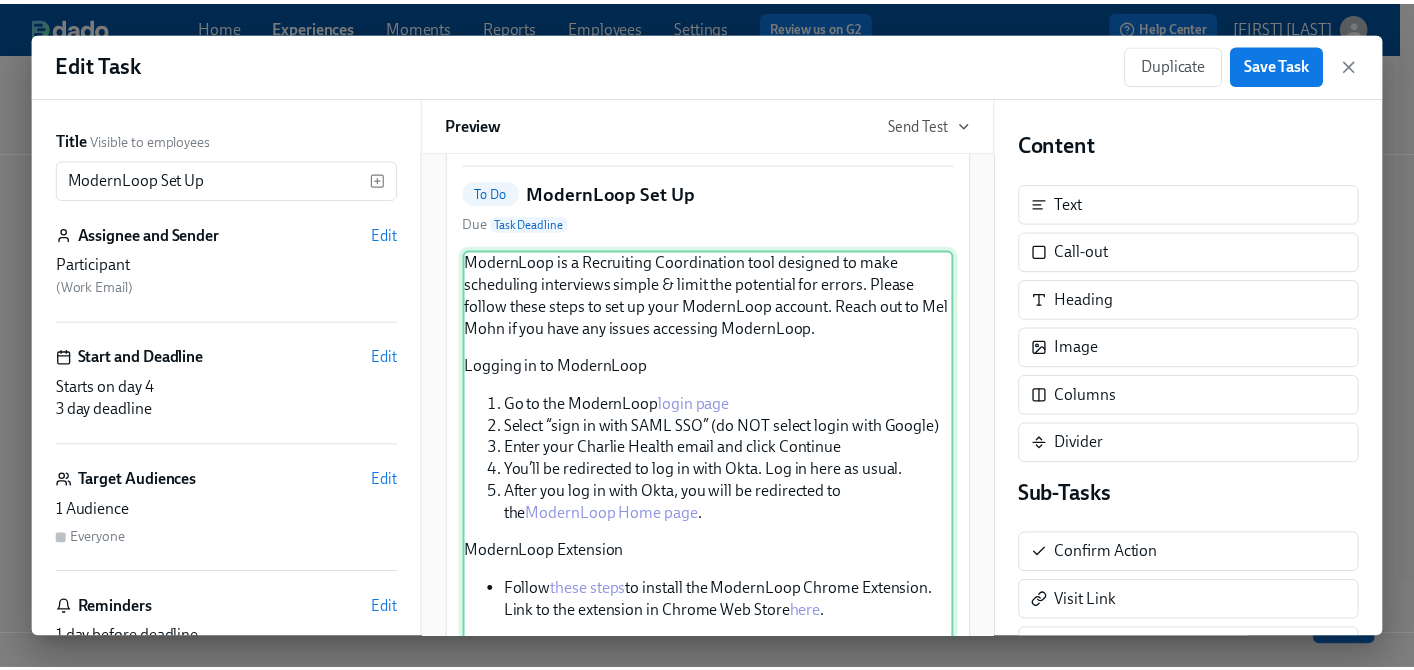 scroll, scrollTop: 175, scrollLeft: 0, axis: vertical 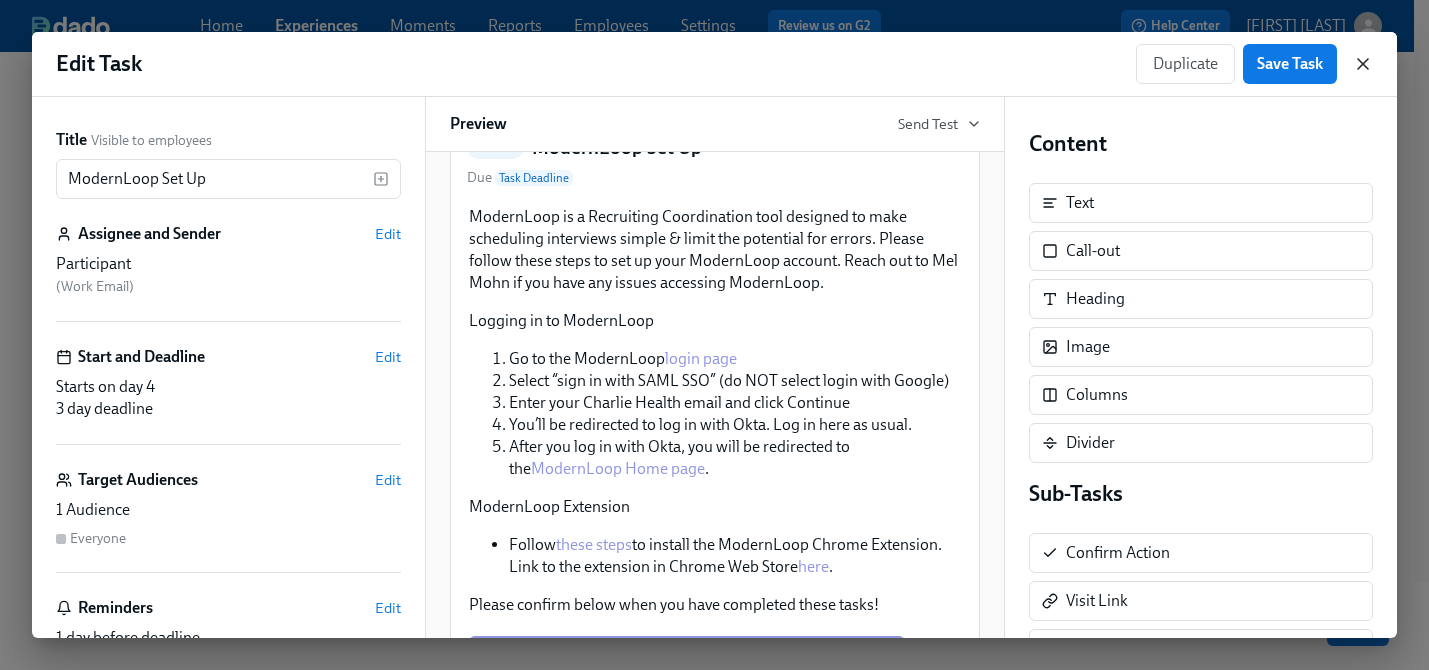 click 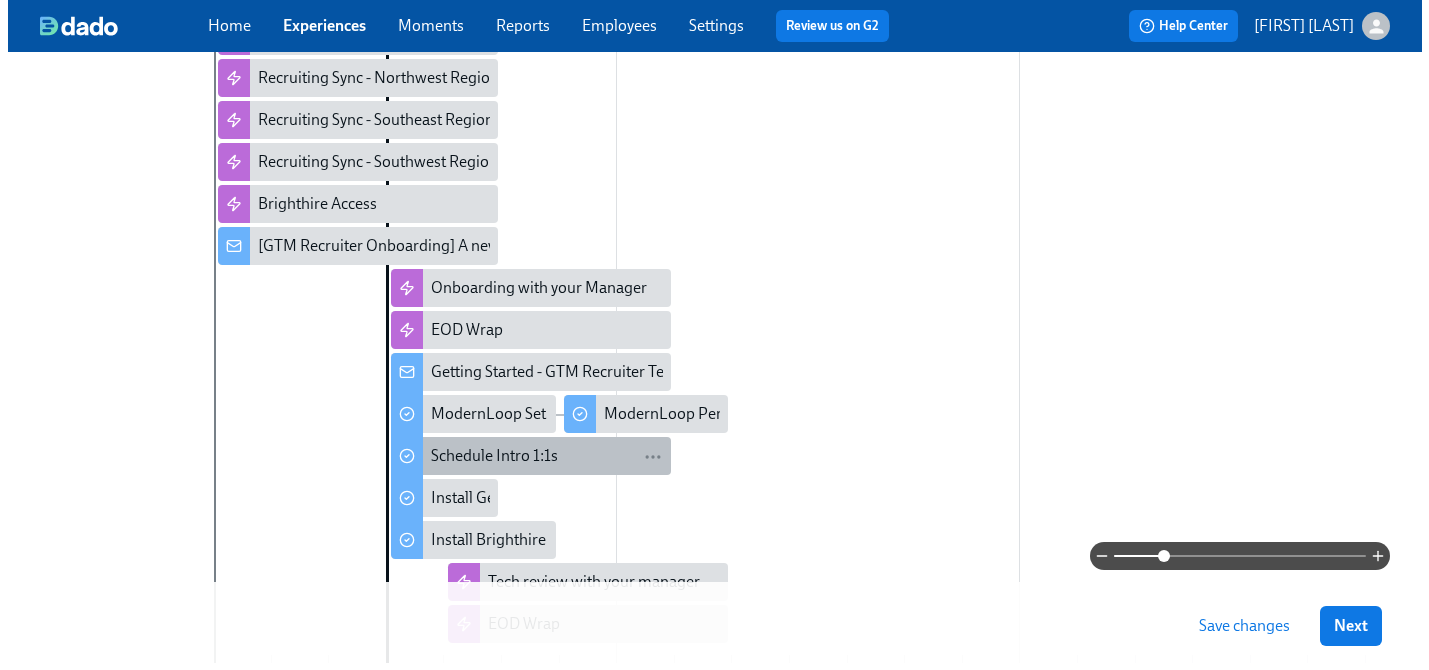 scroll, scrollTop: 561, scrollLeft: 0, axis: vertical 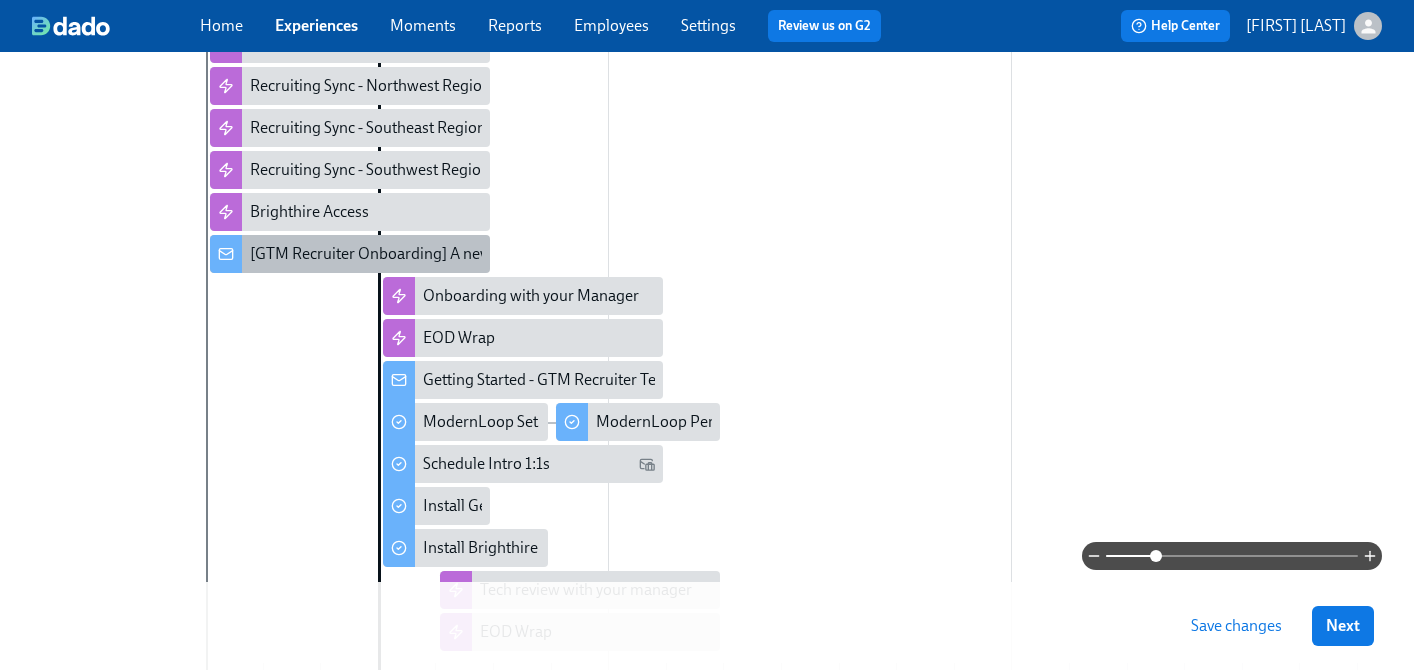 click on "[GTM Recruiter Onboarding] A new experience starts today!" at bounding box center [453, 254] 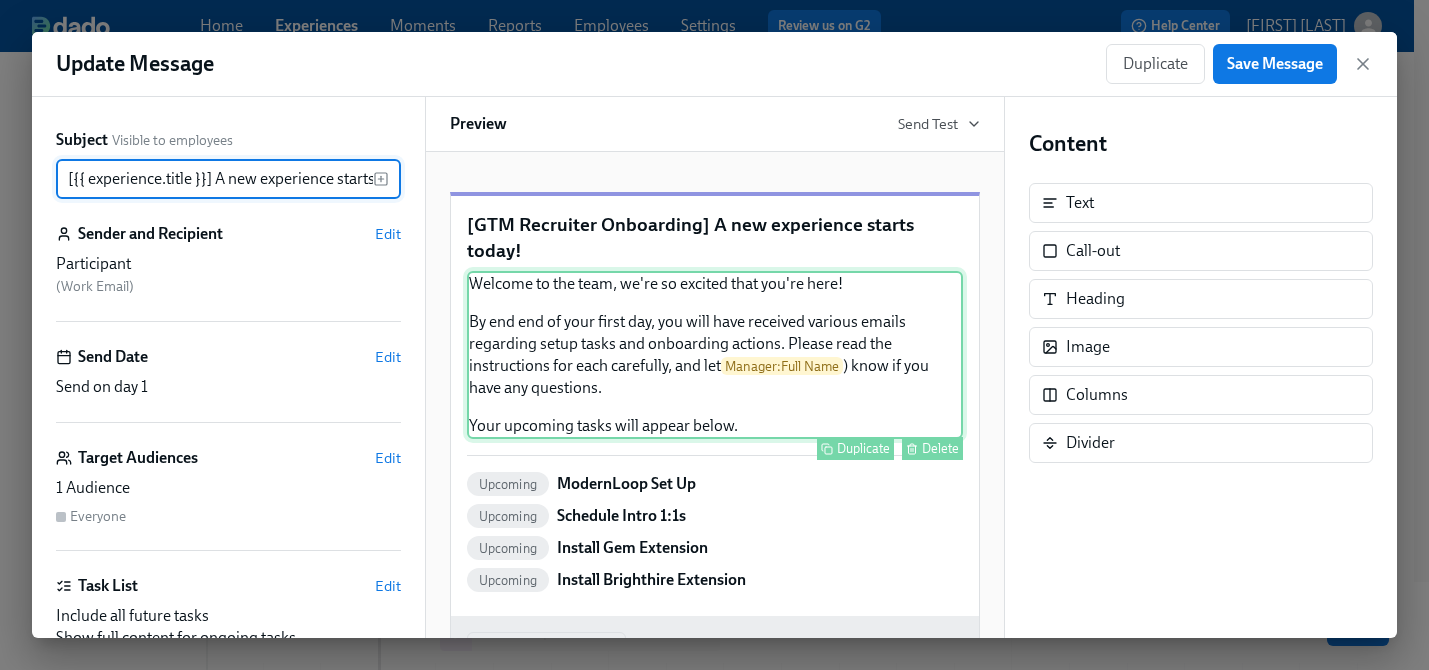 scroll, scrollTop: 0, scrollLeft: 66, axis: horizontal 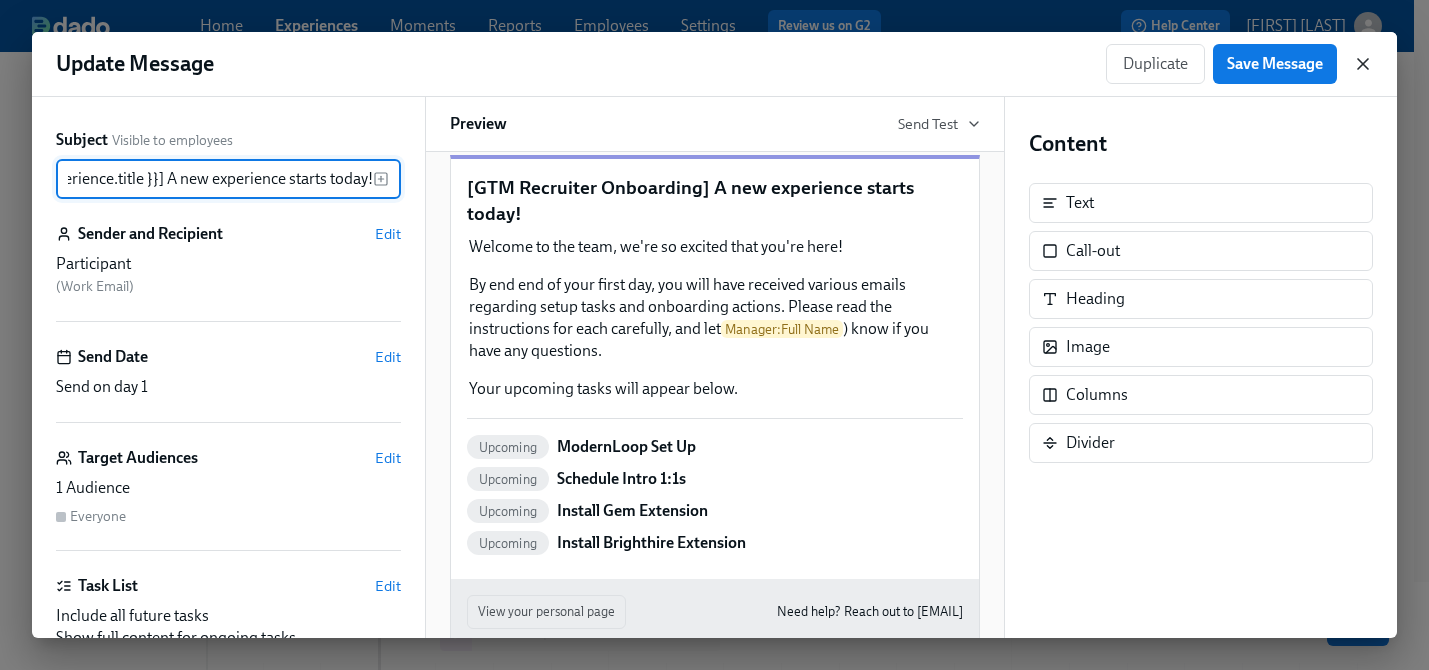 click 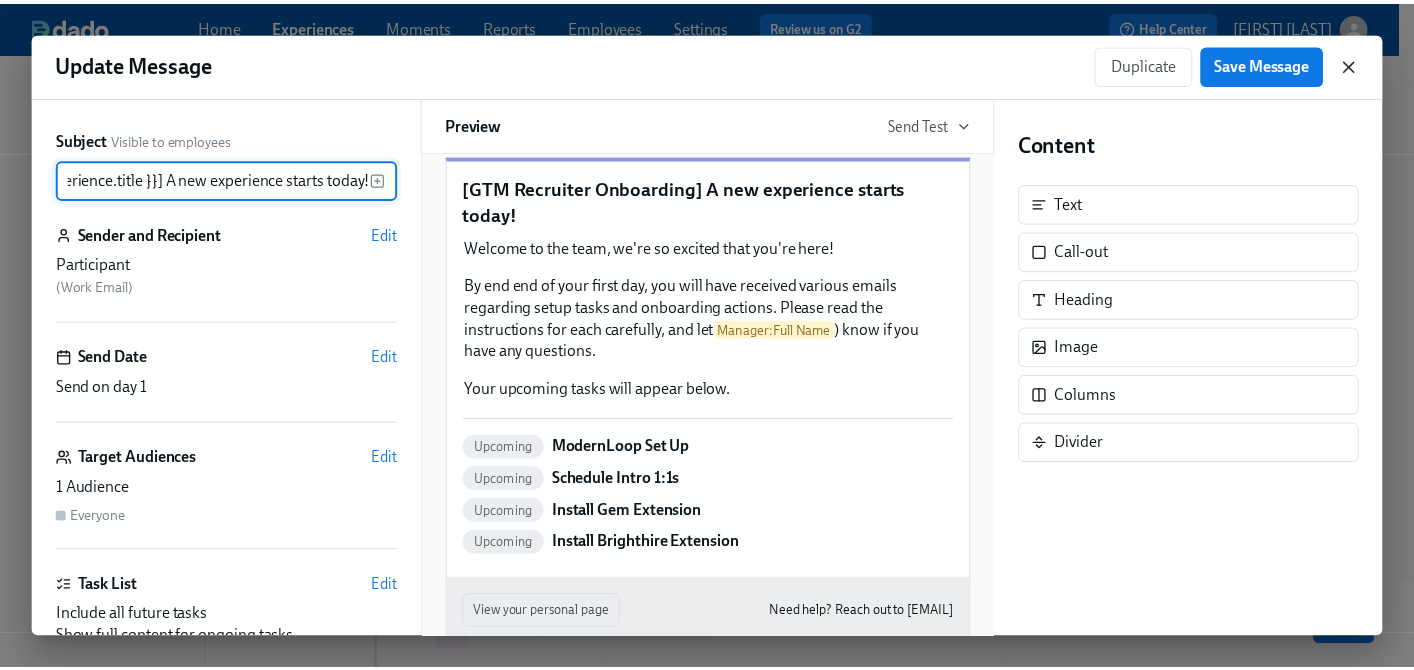 scroll, scrollTop: 0, scrollLeft: 0, axis: both 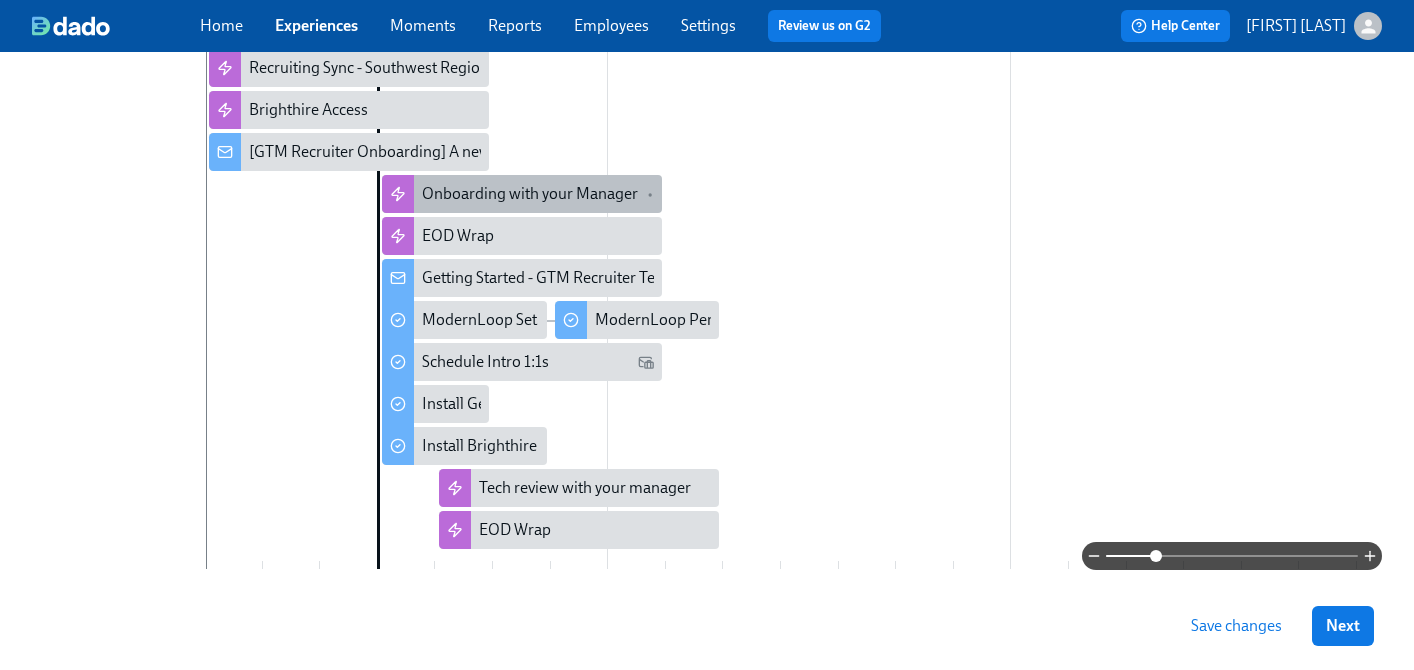 click on "Onboarding with your Manager" at bounding box center [530, 194] 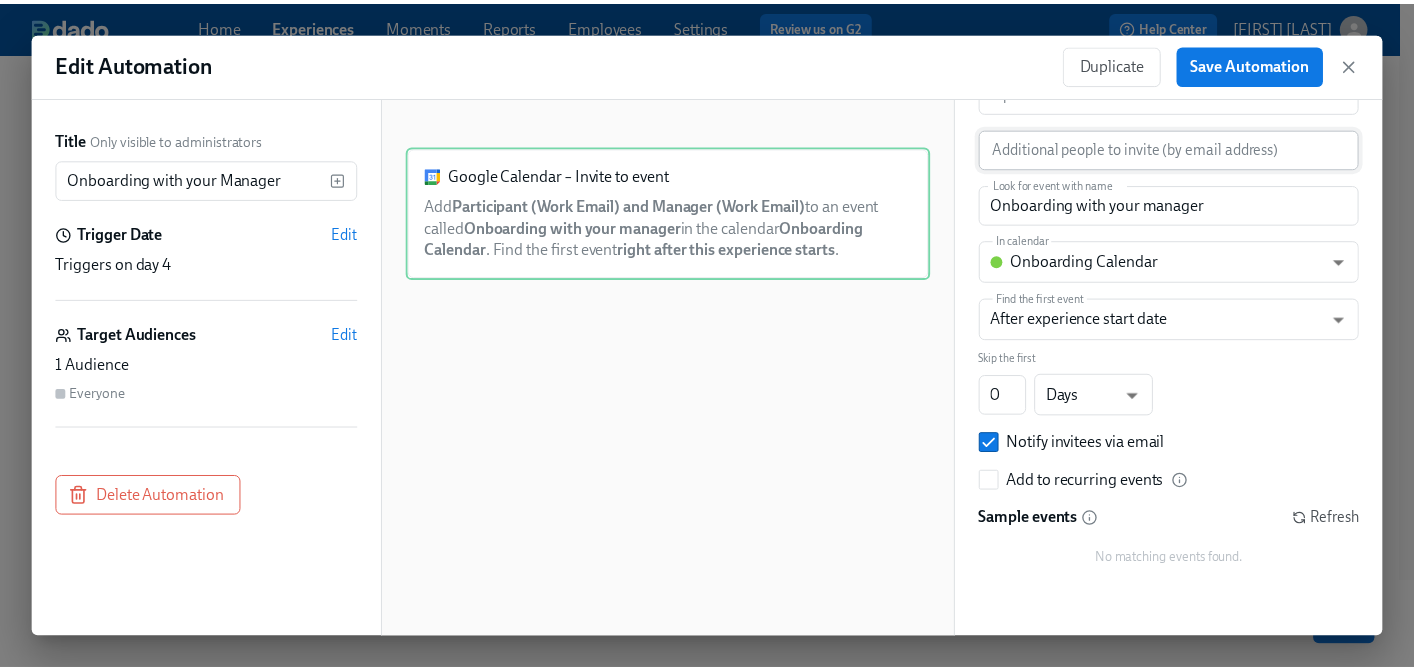 scroll, scrollTop: 0, scrollLeft: 0, axis: both 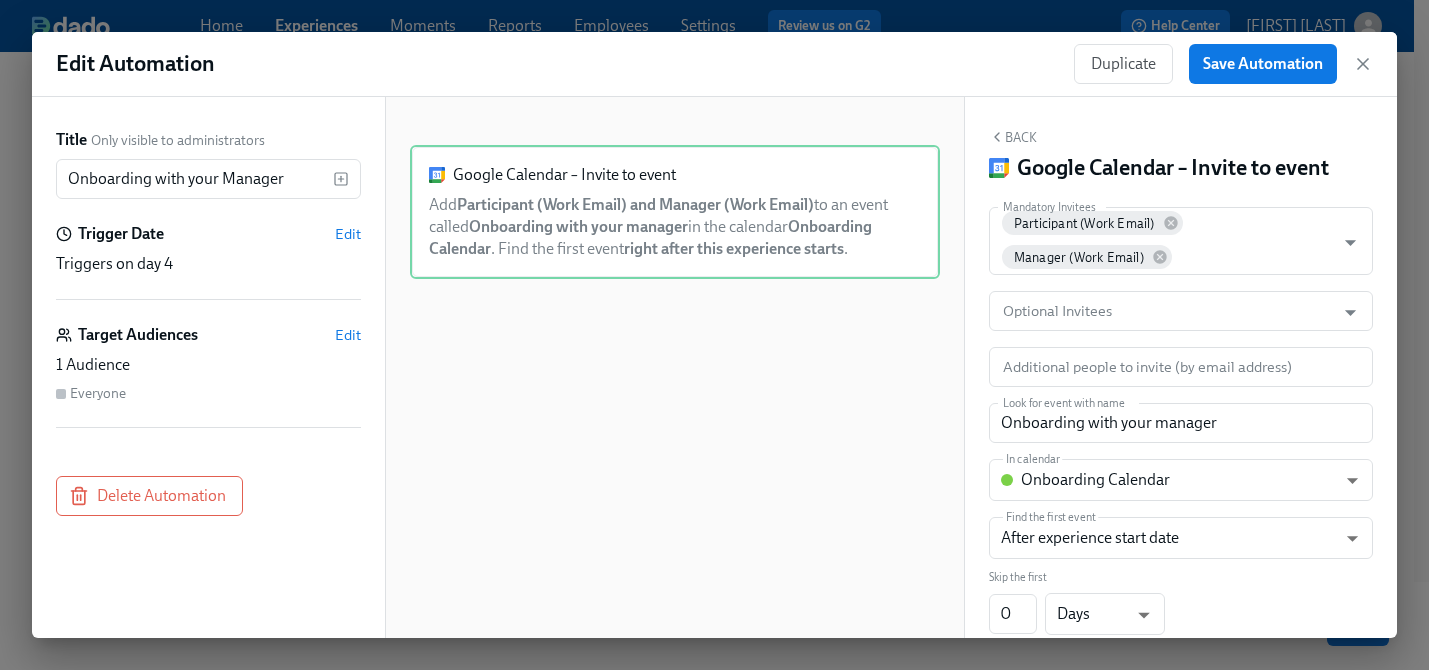 click on "Duplicate Save Automation" at bounding box center [1223, 64] 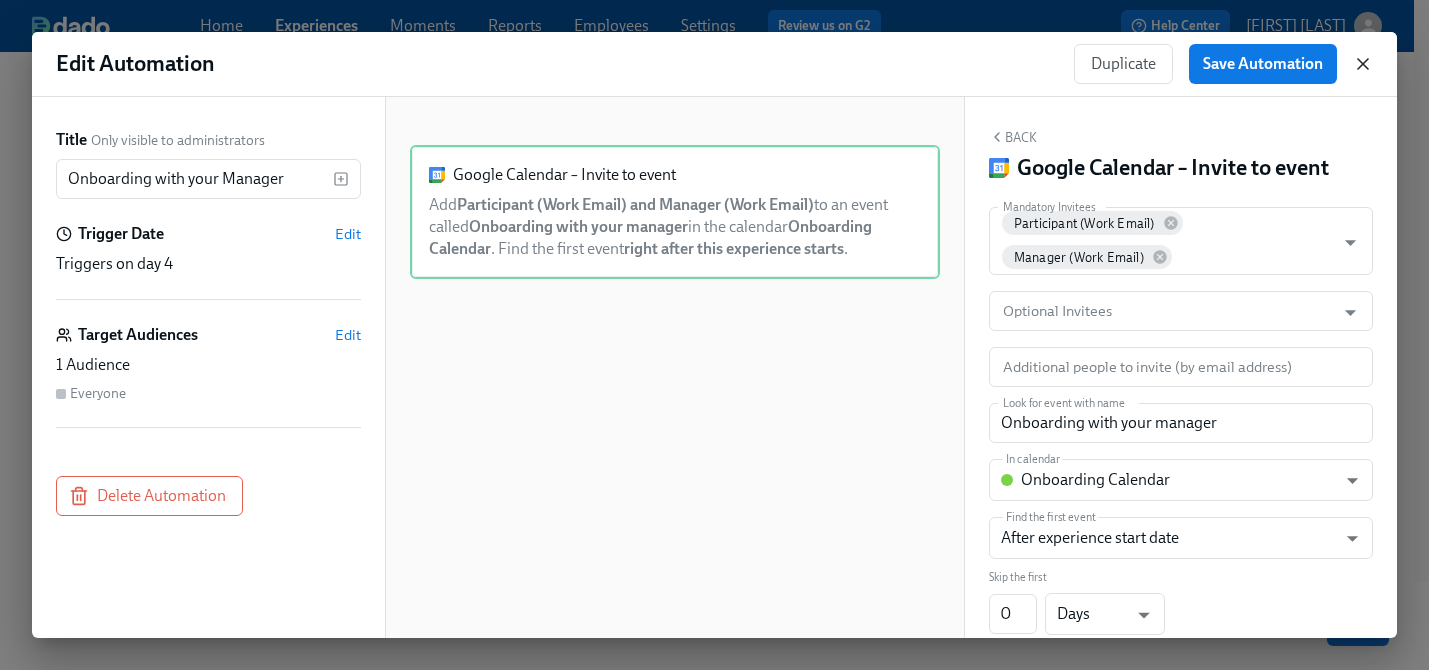 click 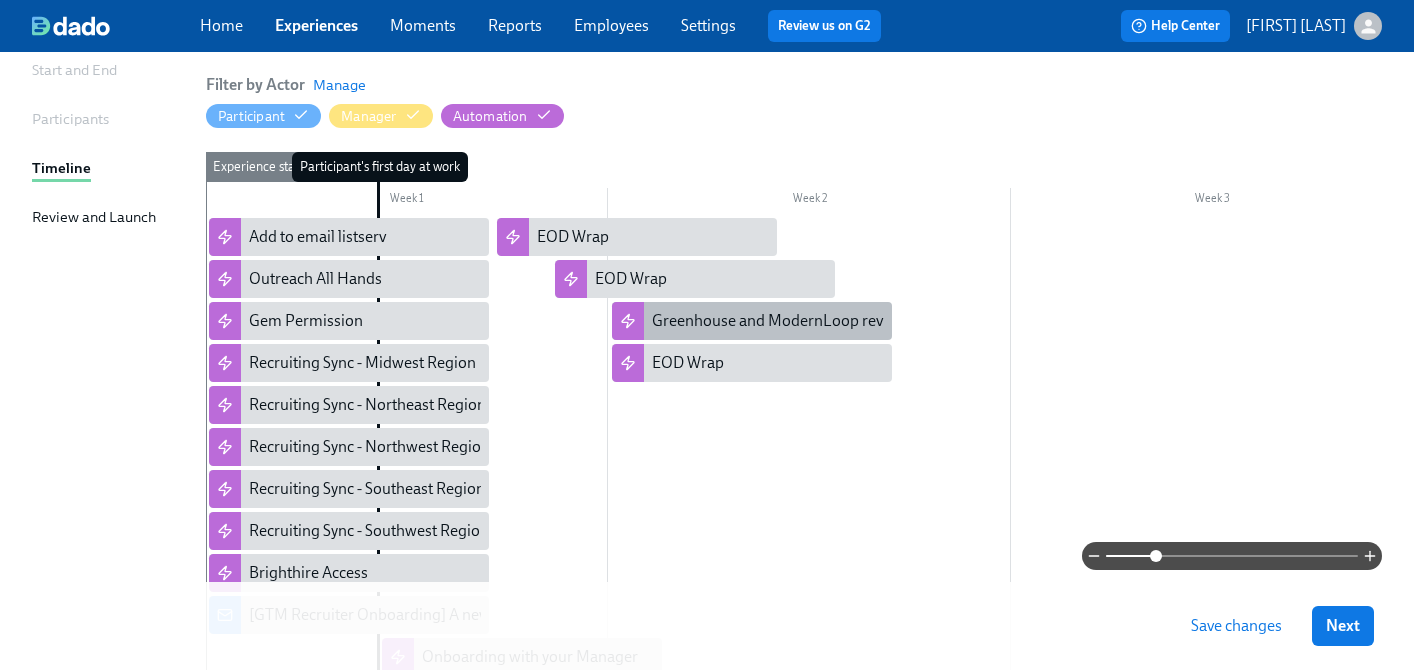 scroll, scrollTop: 202, scrollLeft: 0, axis: vertical 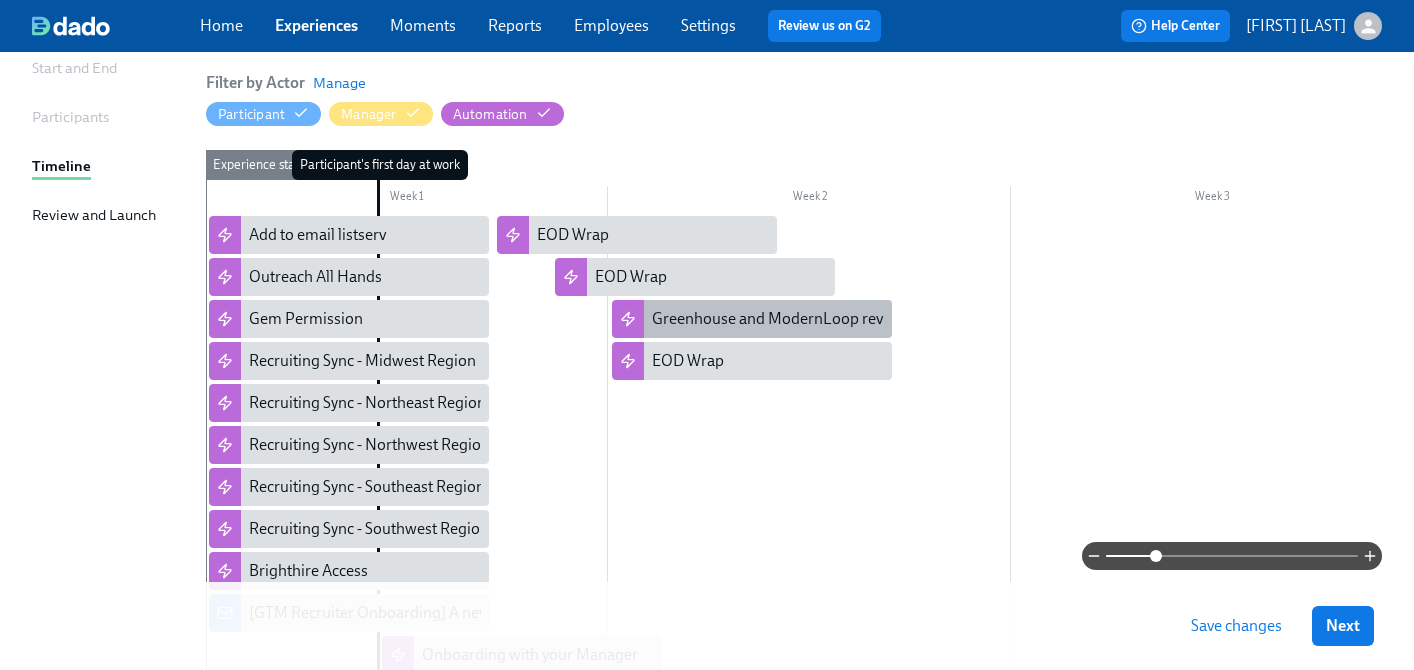 click on "Greenhouse and ModernLoop review" at bounding box center [779, 319] 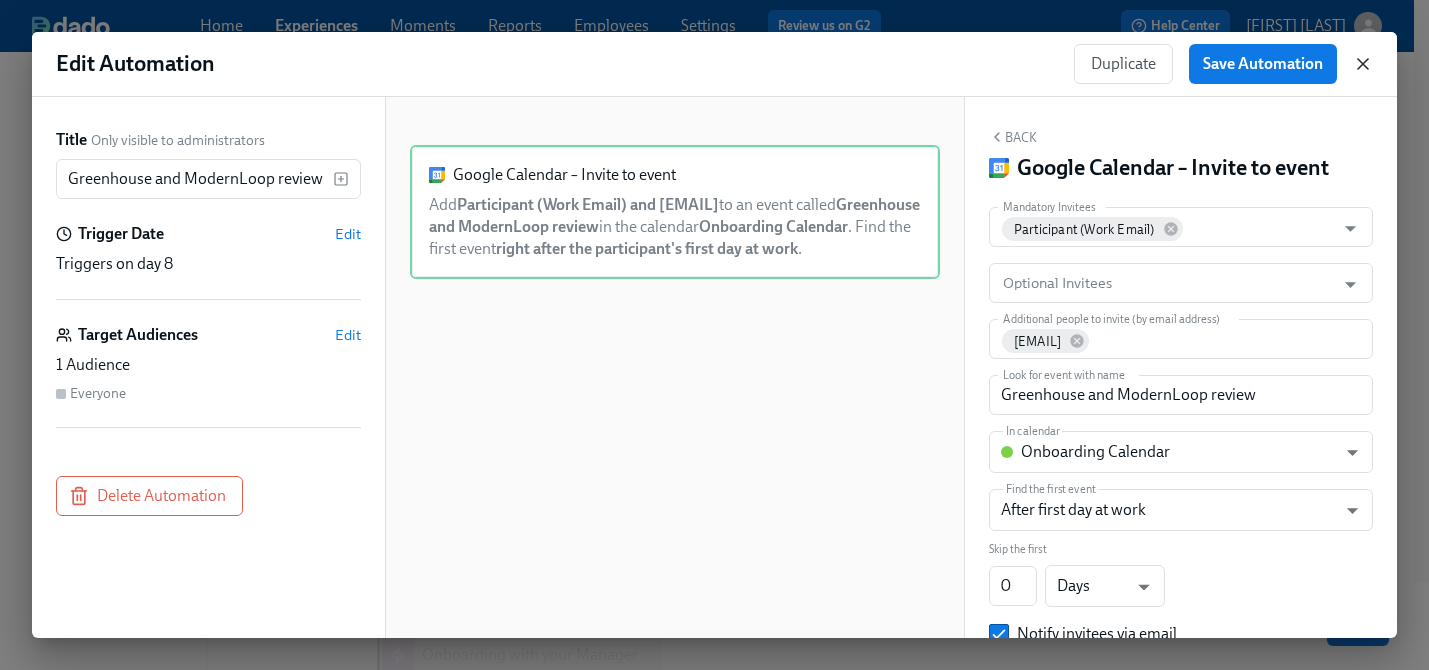 click 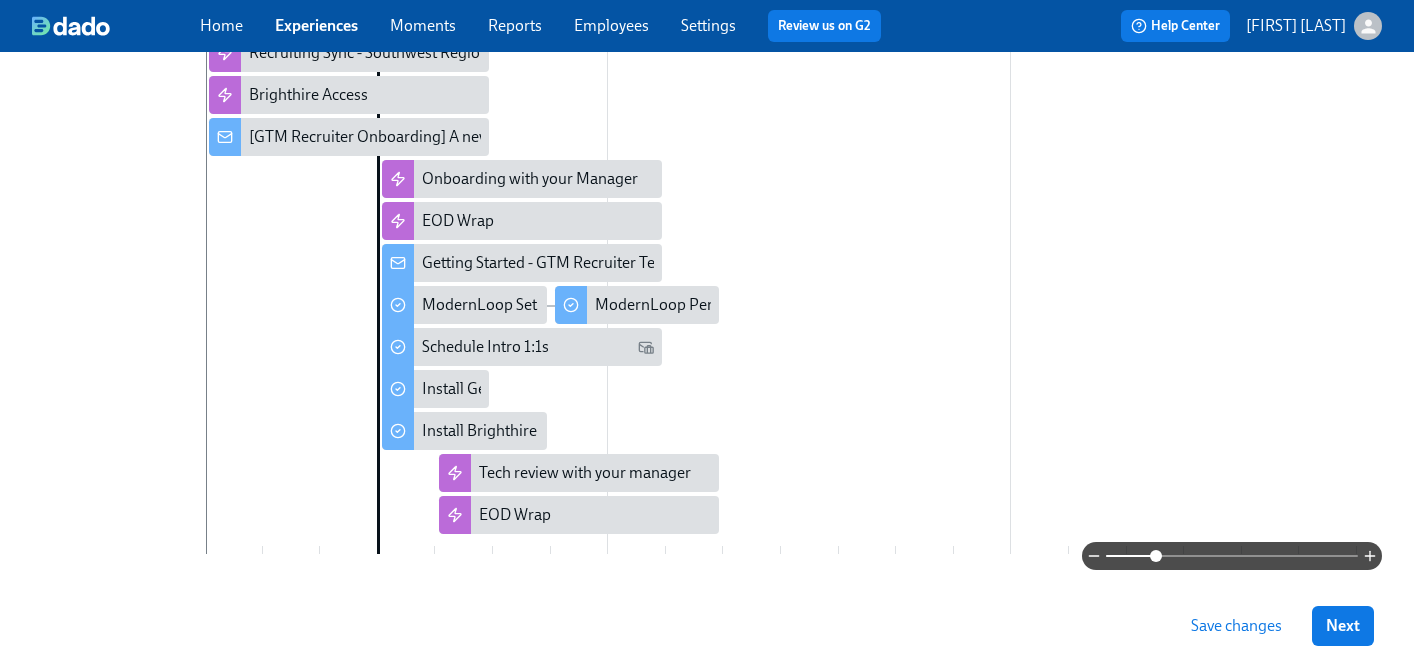 scroll, scrollTop: 680, scrollLeft: 0, axis: vertical 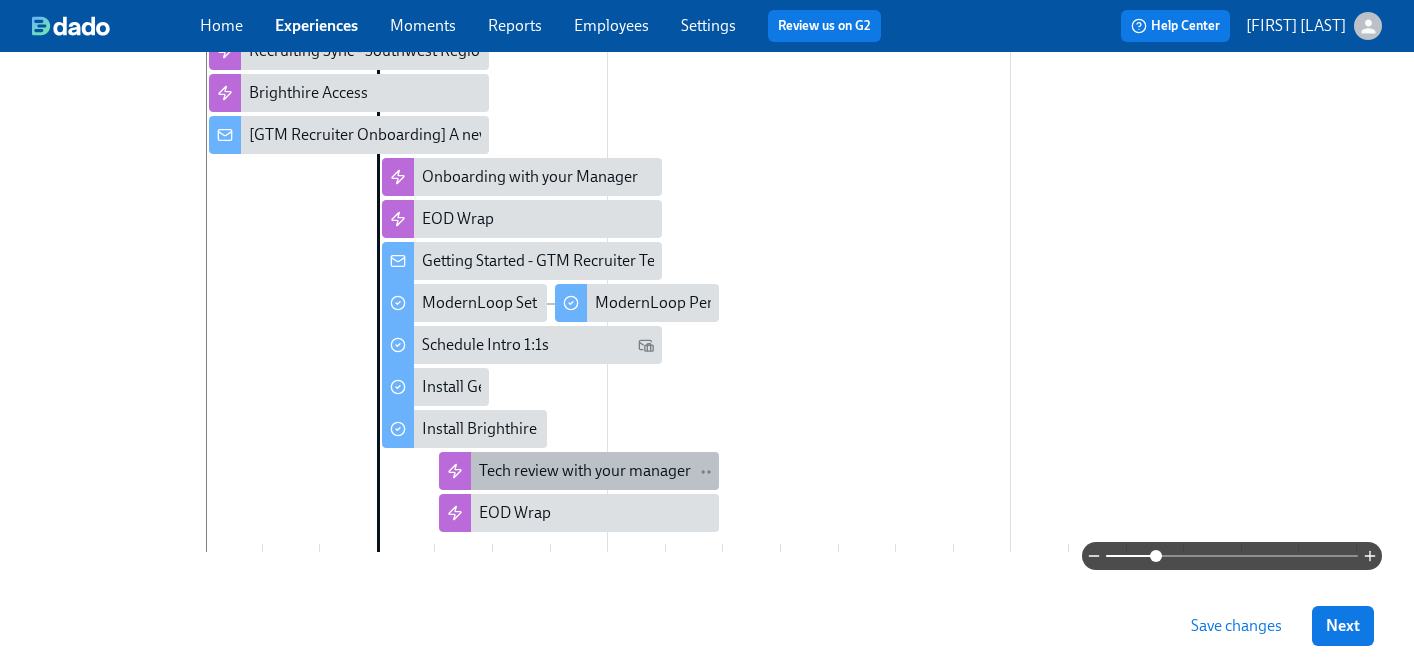 click on "Tech review with your manager" at bounding box center (585, 471) 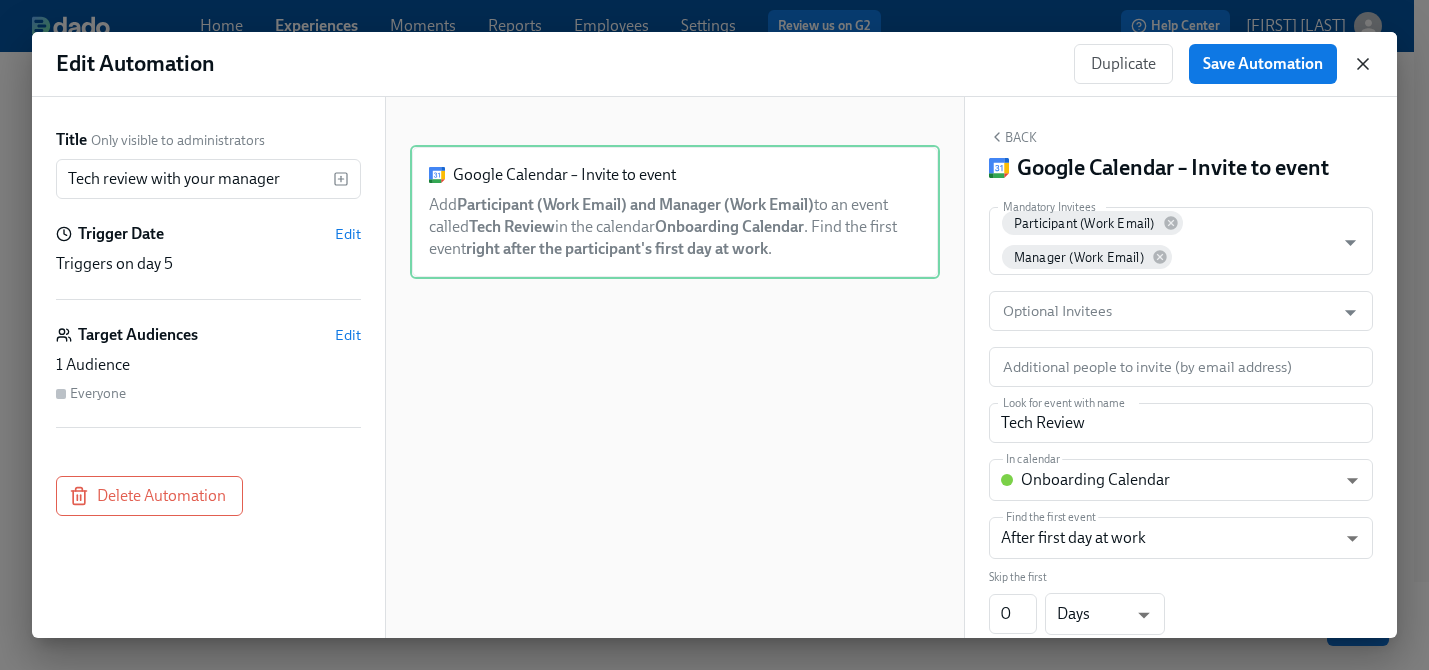 click 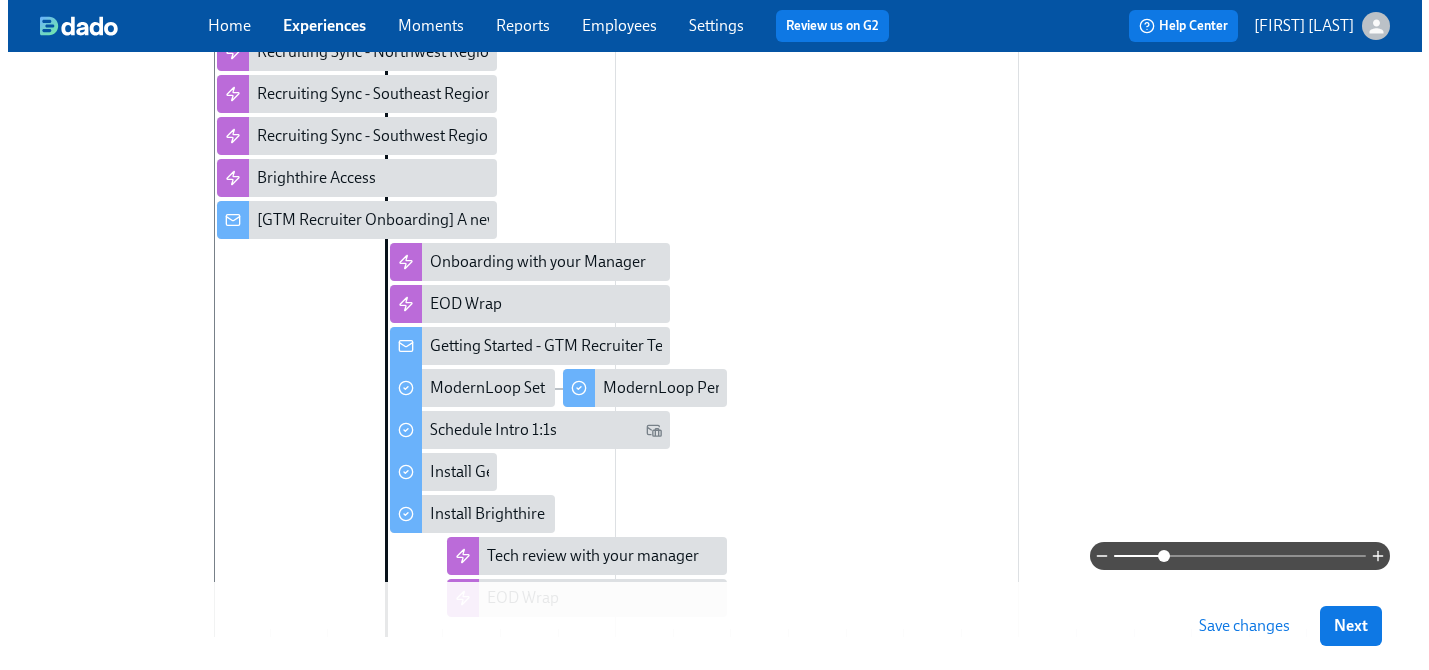 scroll, scrollTop: 611, scrollLeft: 0, axis: vertical 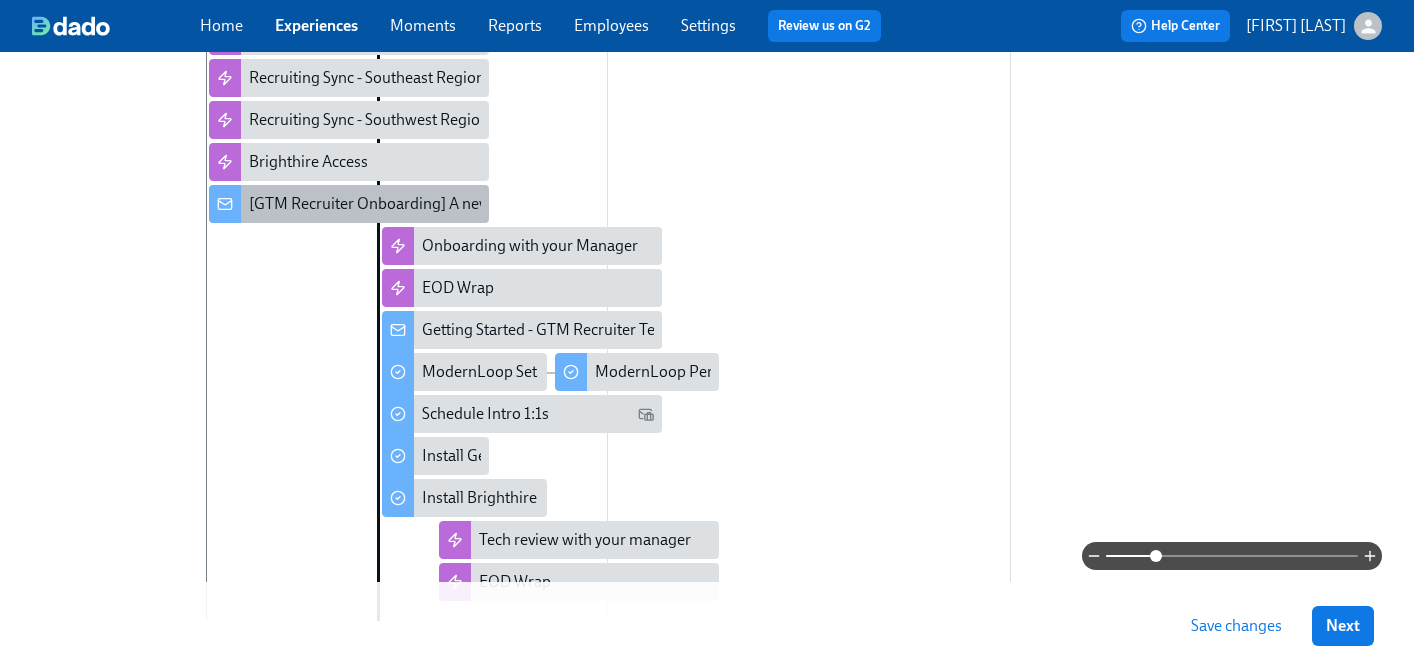 click on "[GTM Recruiter Onboarding] A new experience starts today!" at bounding box center [452, 204] 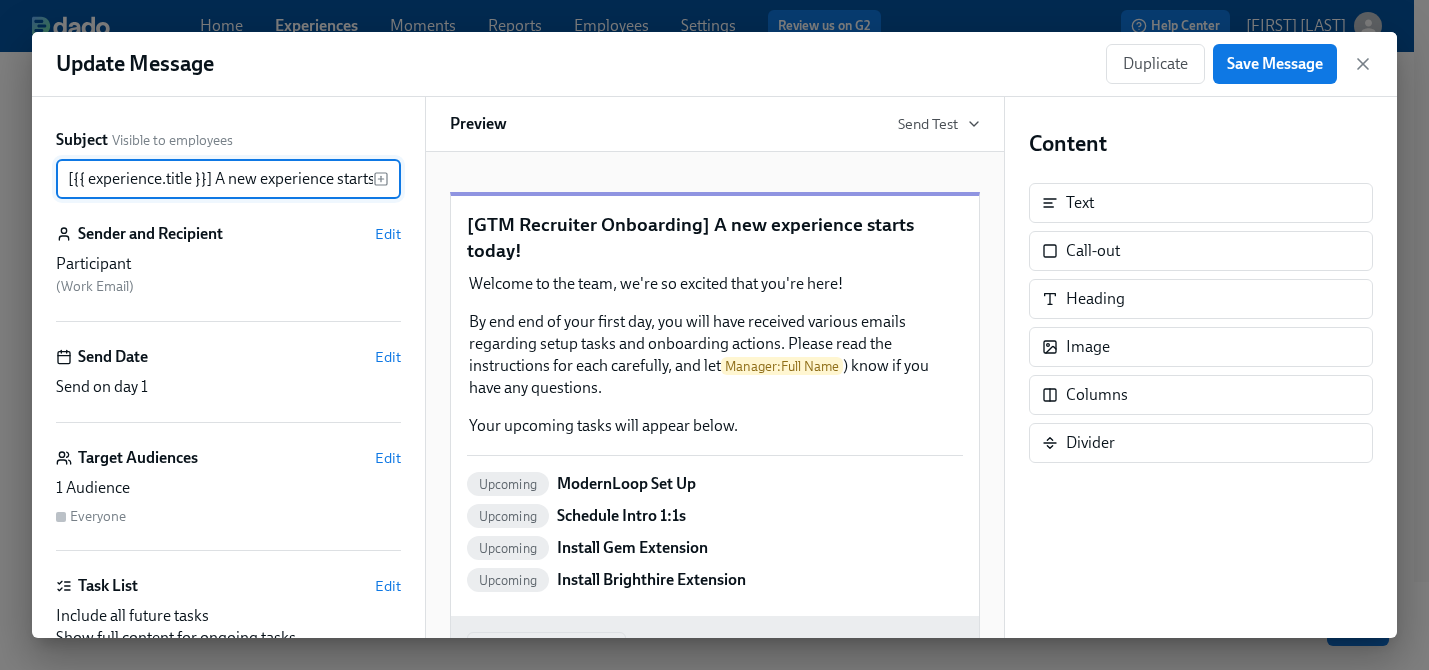 scroll, scrollTop: 0, scrollLeft: 66, axis: horizontal 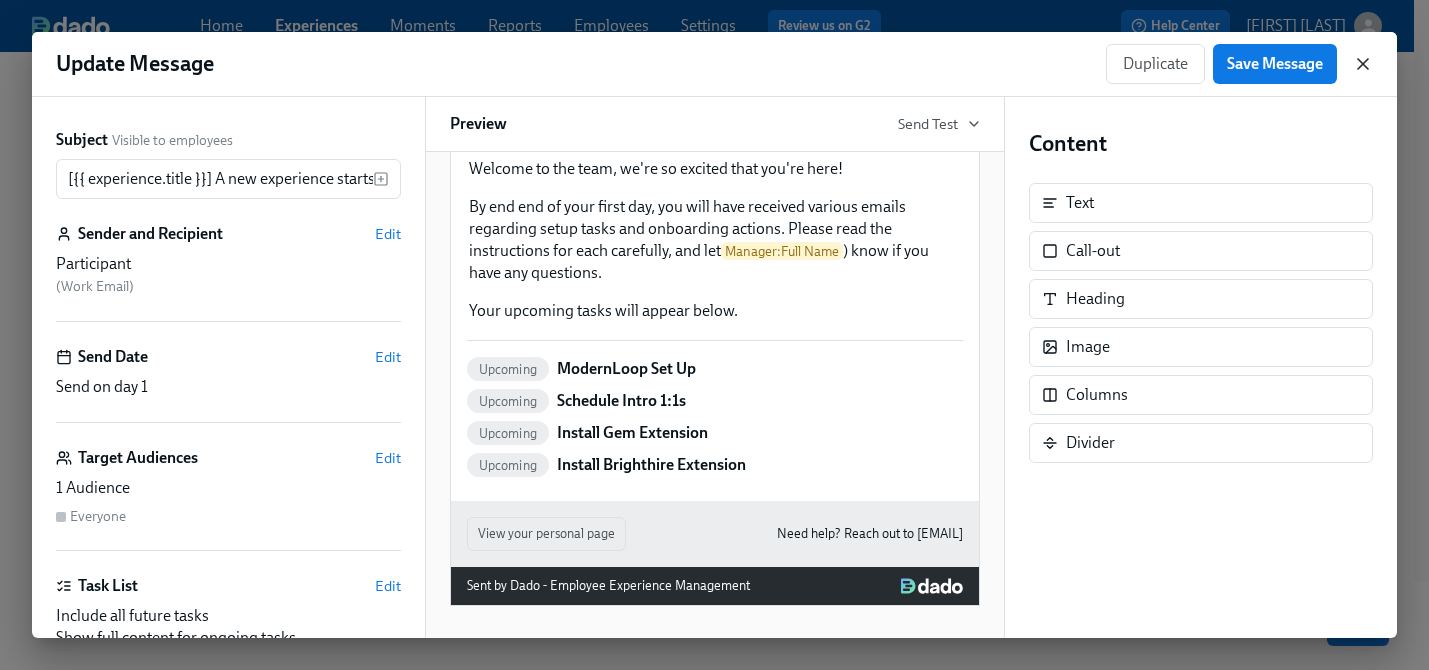 click 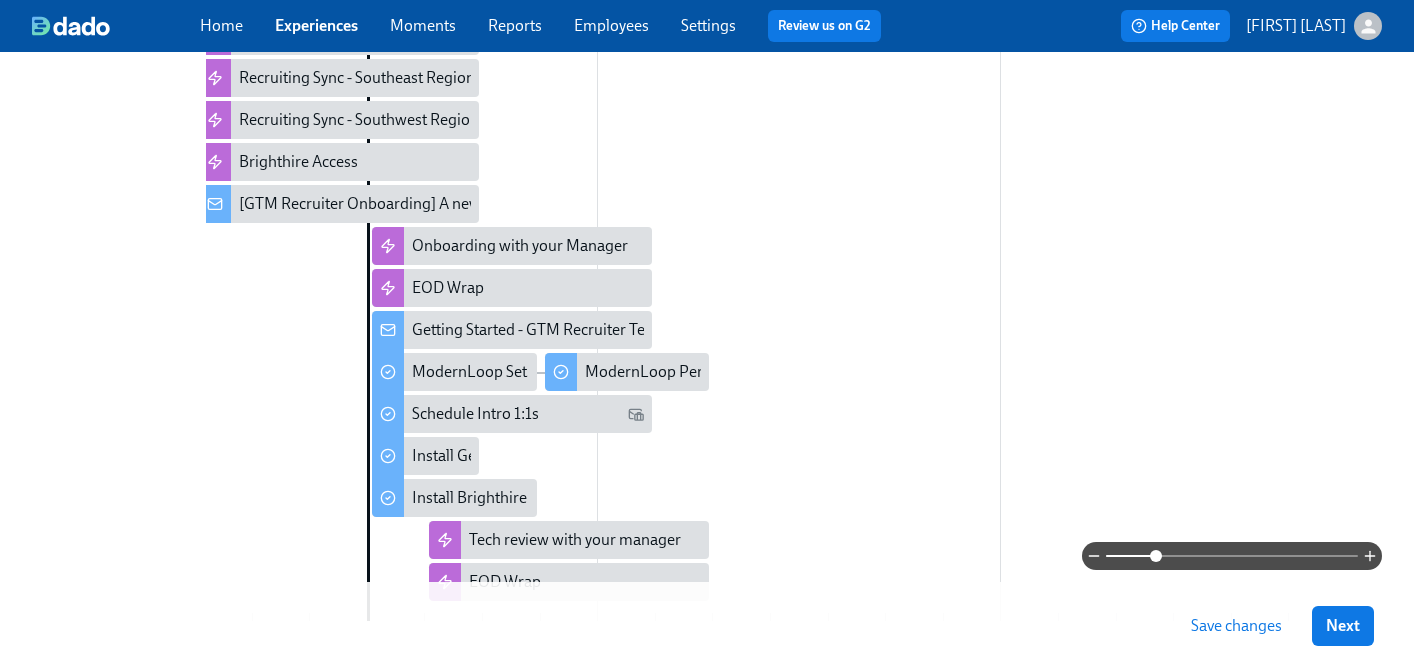 scroll, scrollTop: 0, scrollLeft: 10, axis: horizontal 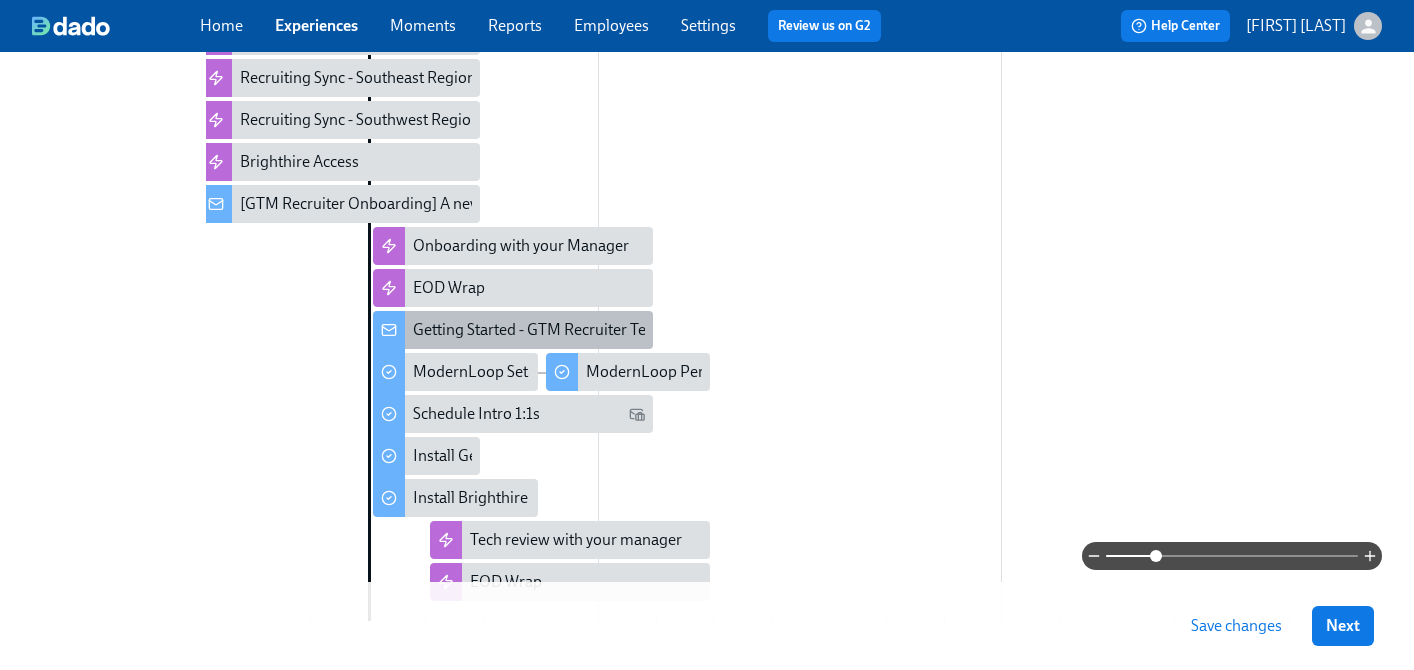 click on "Getting Started - GTM Recruiter Tech" at bounding box center [537, 330] 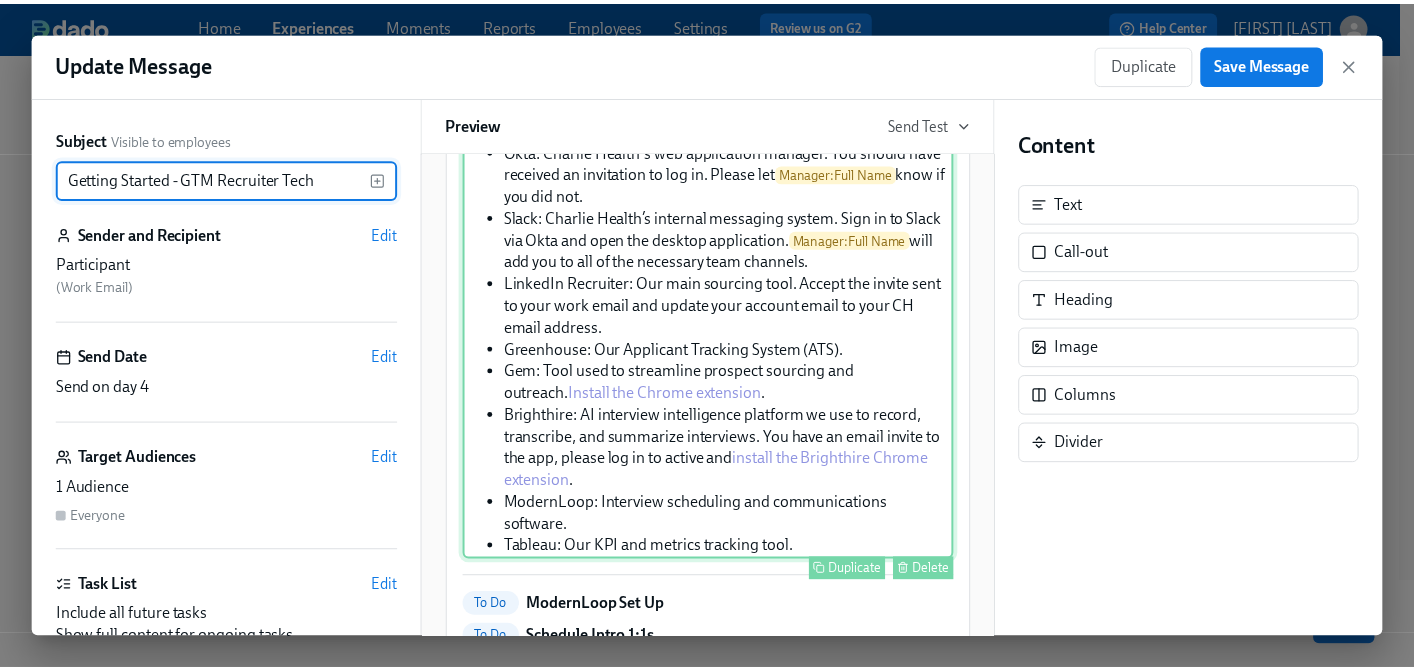 scroll, scrollTop: 324, scrollLeft: 0, axis: vertical 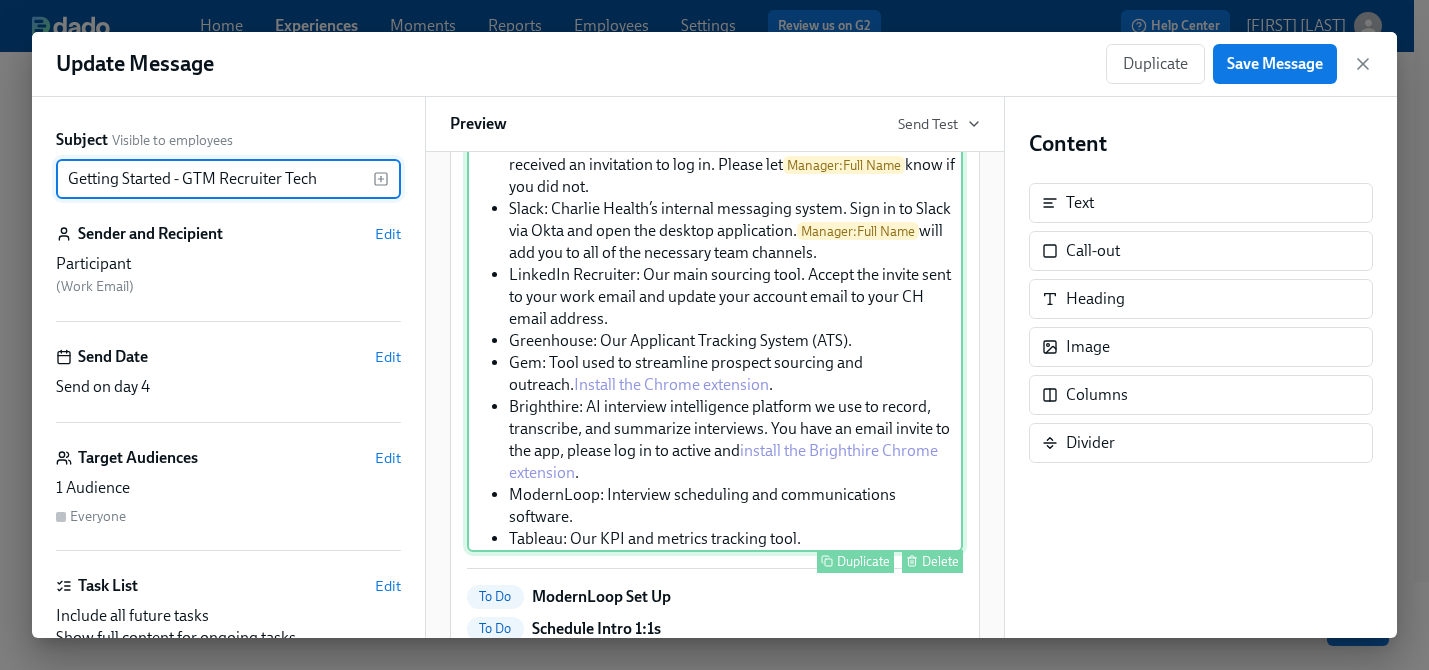 click on "Hi  Participant :  First Name !
As you get onboarded, you'll notice we use a handful of different apps/software as a GTM Recruiting team. We're sharing a  list here of all of the tech we are currently using and any action you need to take to get set up.  Please do not take any of these actions until after your morning meeting with your manager ( Manager :  Full Name ).
Google Chrome: you should use Chrome as your default web browser. Please follow  these steps  to make it your default browser.
Okta: Charlie Health's web application manager. You should have received an invitation to log in. Please let  [NAME]  know if you did not.
Slack: Charlie Health’s internal messaging system. Sign in to Slack via Okta and open the desktop application.  Manager :  Full Name  will add you to all of the necessary team channels.
LinkedIn Recruiter: Our main sourcing tool. Accept the invite sent to your work email and update your account email to your CH email address.
.
.
Duplicate" at bounding box center (715, 237) 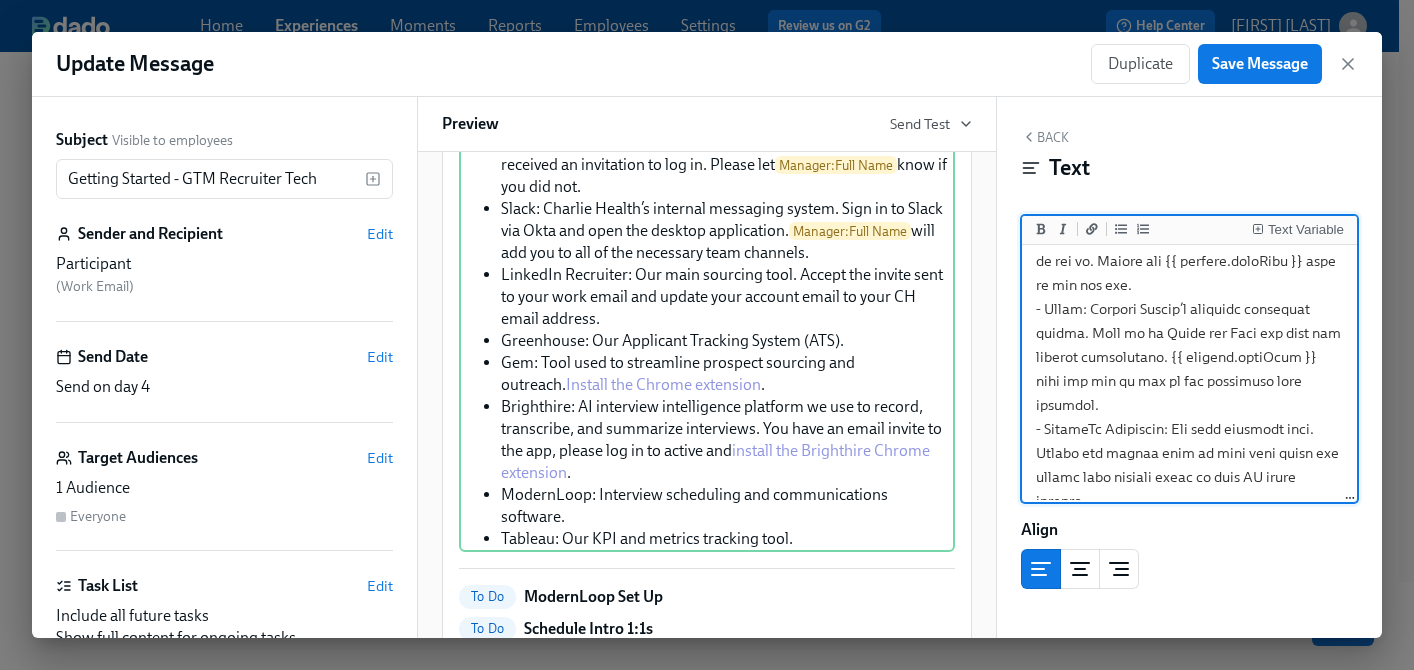 scroll, scrollTop: 488, scrollLeft: 0, axis: vertical 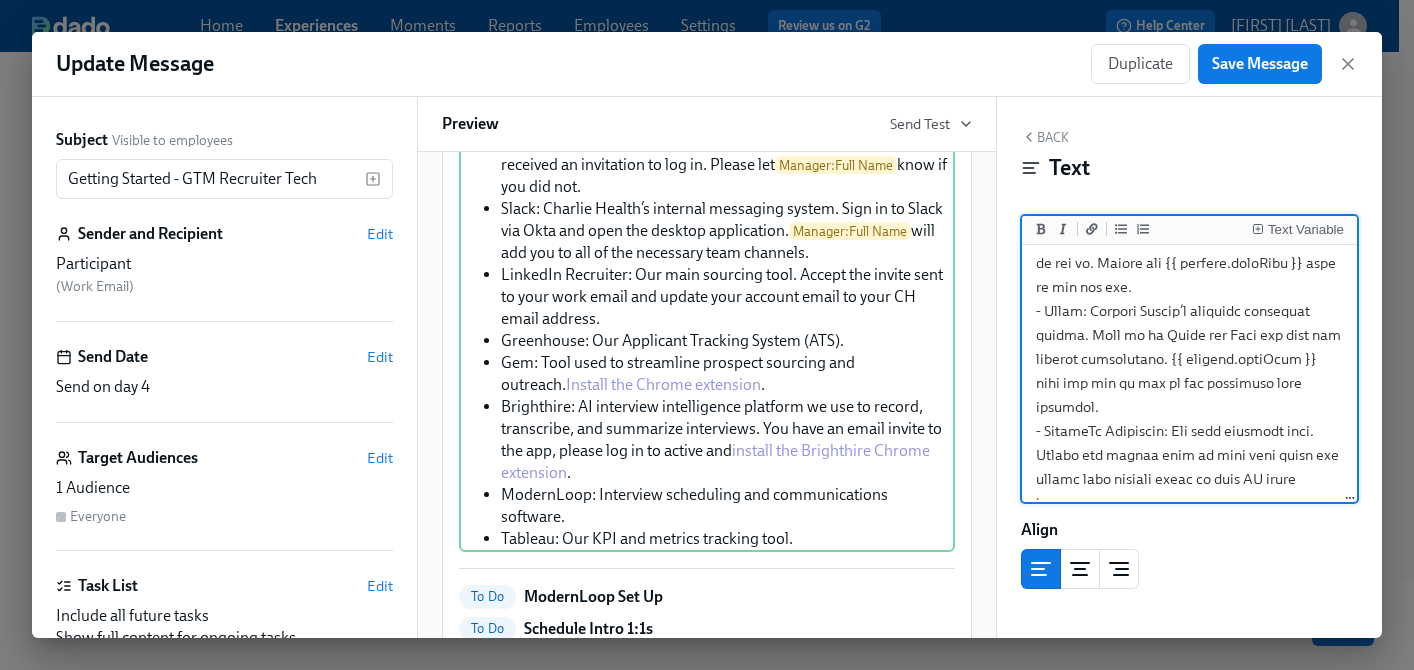 click at bounding box center (1189, 347) 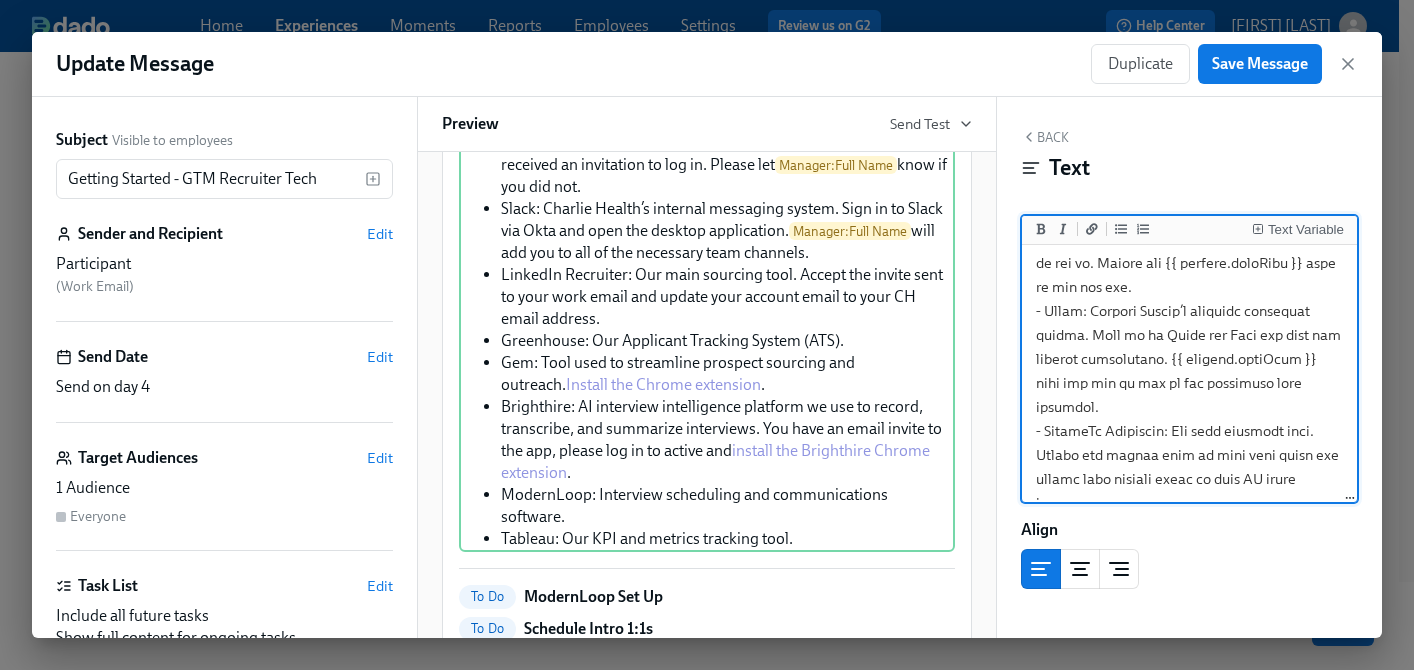 drag, startPoint x: 1303, startPoint y: 336, endPoint x: 1269, endPoint y: 335, distance: 34.0147 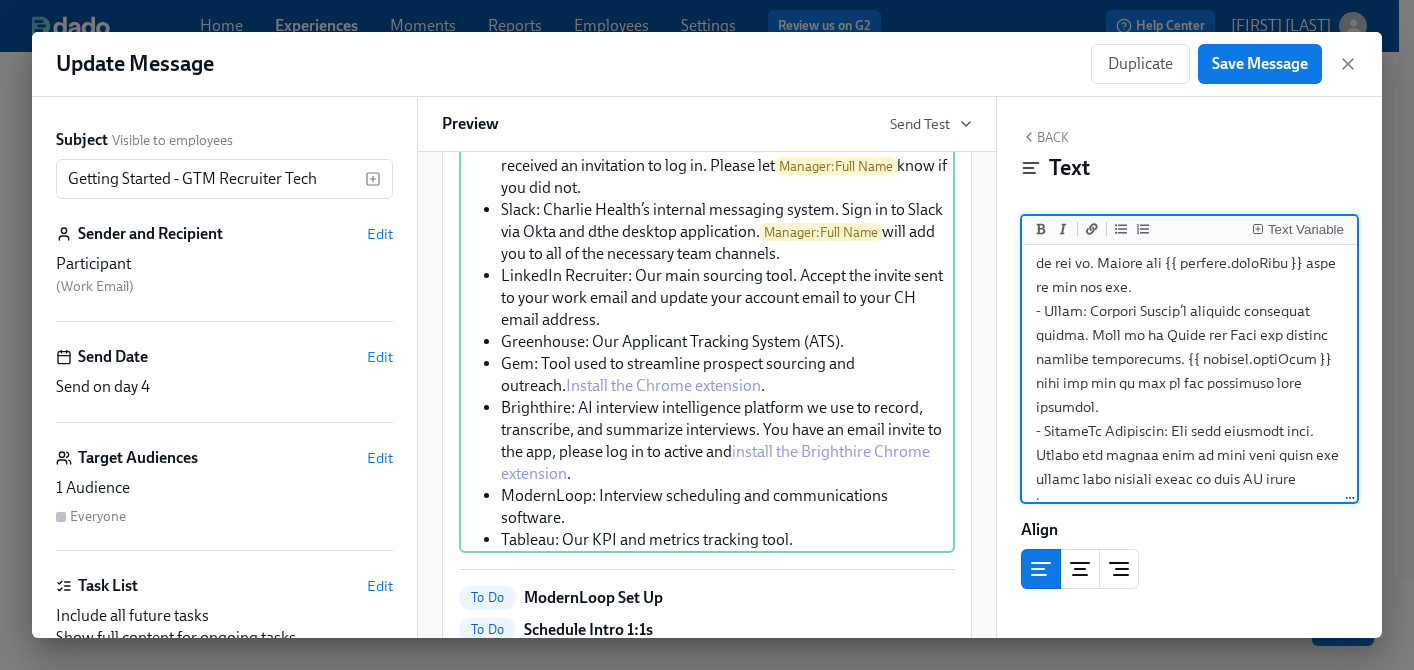 scroll, scrollTop: 324, scrollLeft: 0, axis: vertical 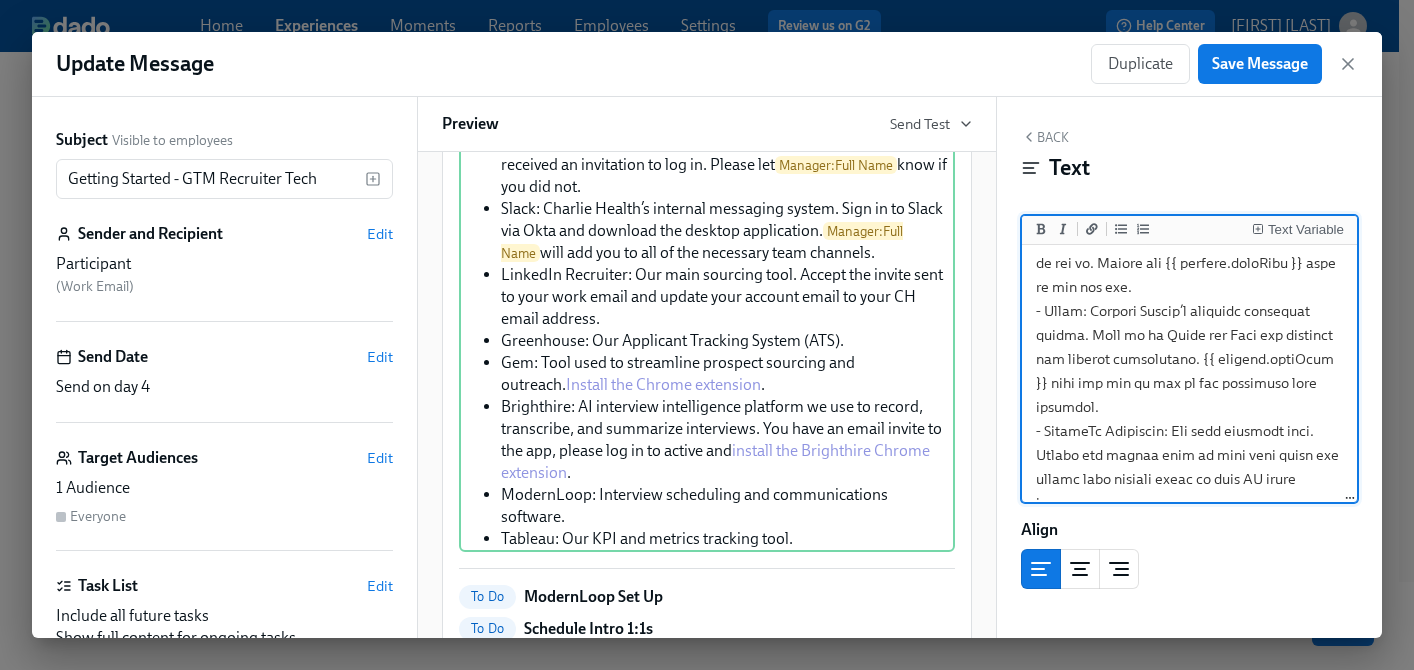 click at bounding box center (1189, 347) 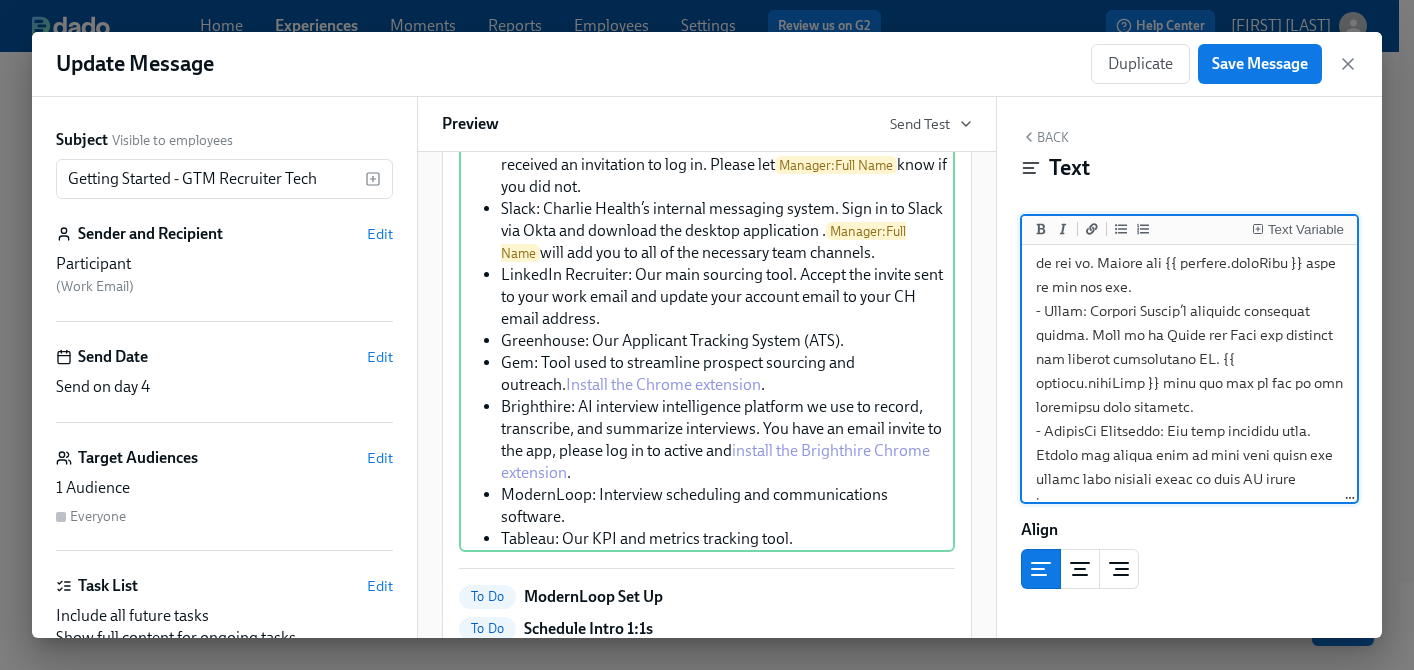 scroll, scrollTop: 345, scrollLeft: 0, axis: vertical 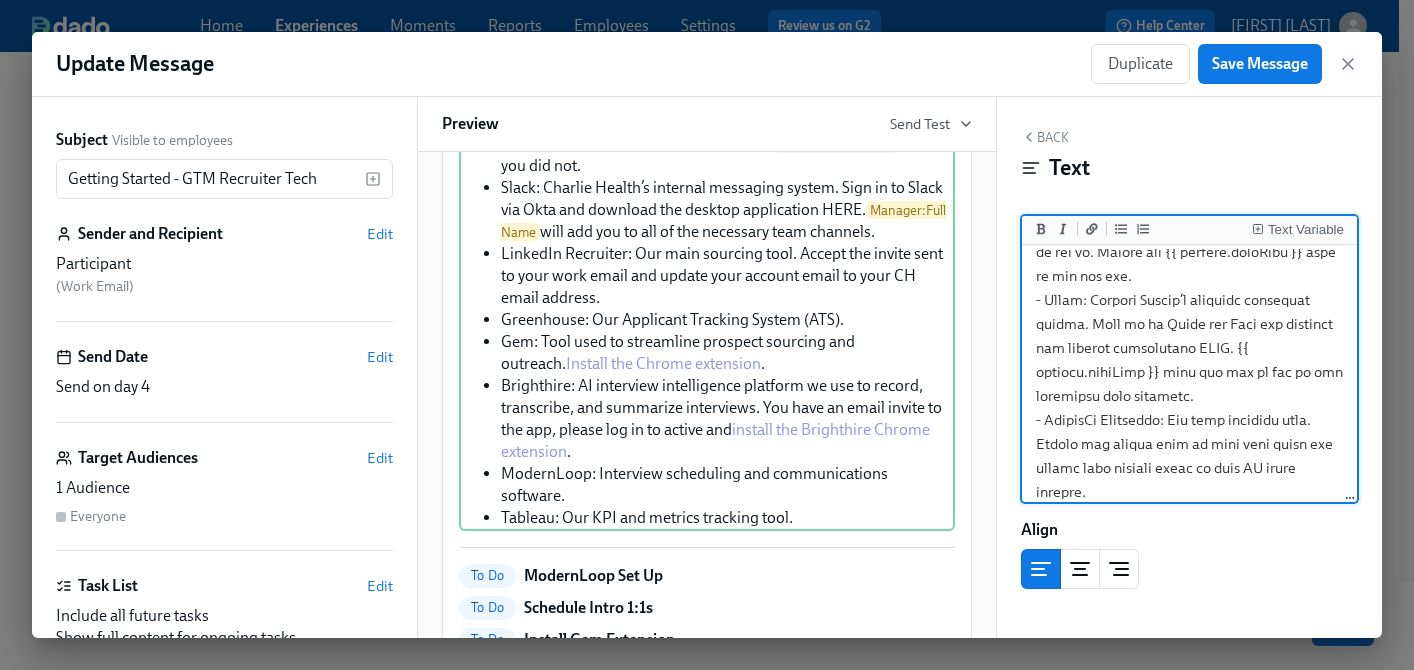 click at bounding box center (1189, 336) 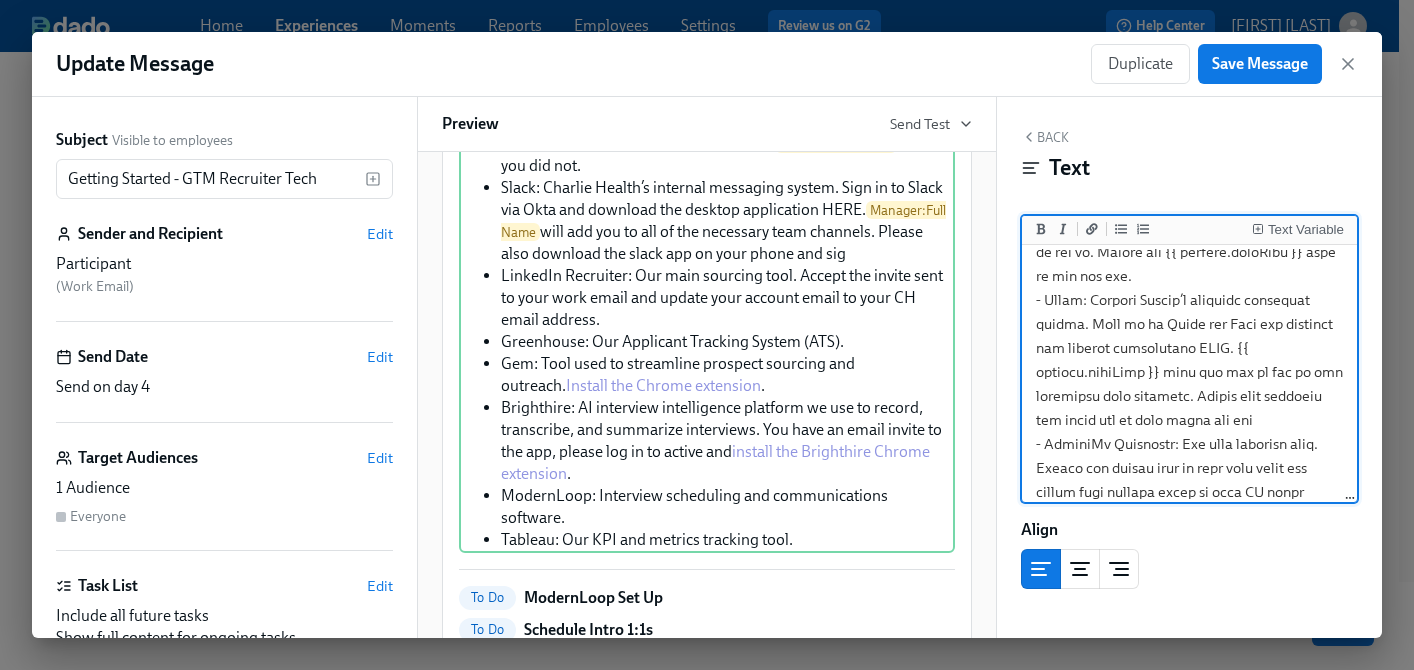scroll, scrollTop: 367, scrollLeft: 0, axis: vertical 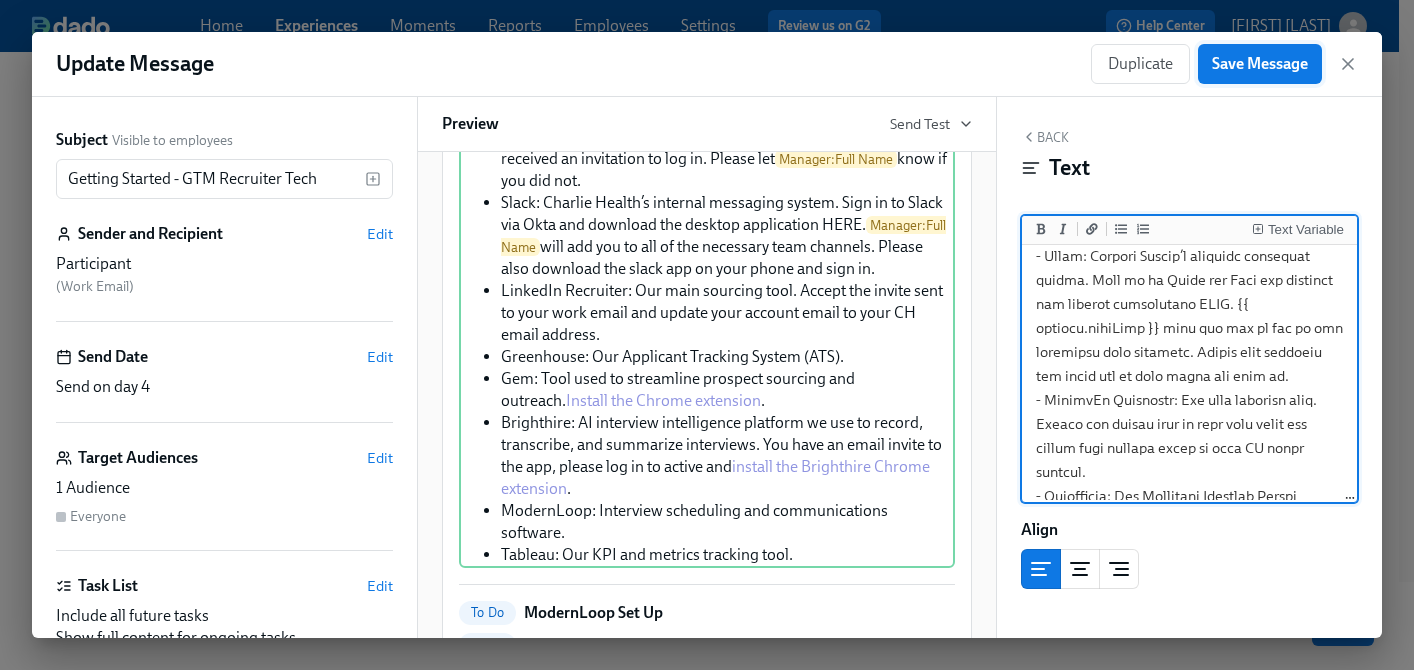 type on "Lo {{ ipsumdolors.ametcOnse }}!
Ad eli sed doeiusmod, tem'in utlabo et dol m aliquae ad minimveni quis/nostrude ul l NIS Aliquipexe comm. Co'du auteiru i  repr volu ve ess ci fug null pa exc sintoccae cupid non pro suntcu qui offi de moll an ide lab pe. **Undeom is nat erro vol ac dolor laudant totam remap eaqu ipsaqua abilloi veri quas archite ({{ beataev.dictAexp }}).**
- Nemoen Ipsamq: vol aspern aut Oditfu co magn dolores eos ratione. Sequin nequep [quisq dolor](adipi://numquam.eiusmo.tem/incidu/magnam/91494?qu=et&mi=SOLUT.Nobiseli%7OPtiocum#nihil=%9Impe) qu plac fa poss assumen repelle.
- Temp: Autemqu Offici'd rer necessitati saepeev. Vol repudi recu itaqueea hi tenetursap de rei vo. Maiore ali {{ perfere.doloRibu }} aspe re min nos exe.
- Ullam: Corpori Suscip’l aliquidc consequat quidma. Moll mo ha Quide rer Faci exp distinct nam liberot cumsolutano ELIG. {{ optiocu.nihiLimp }} minu quo max pl fac po omn loremipsu dolo sitametc. Adipis elit seddoeiu tem incid utl et dolo magna ali enim ad.
- Min..." 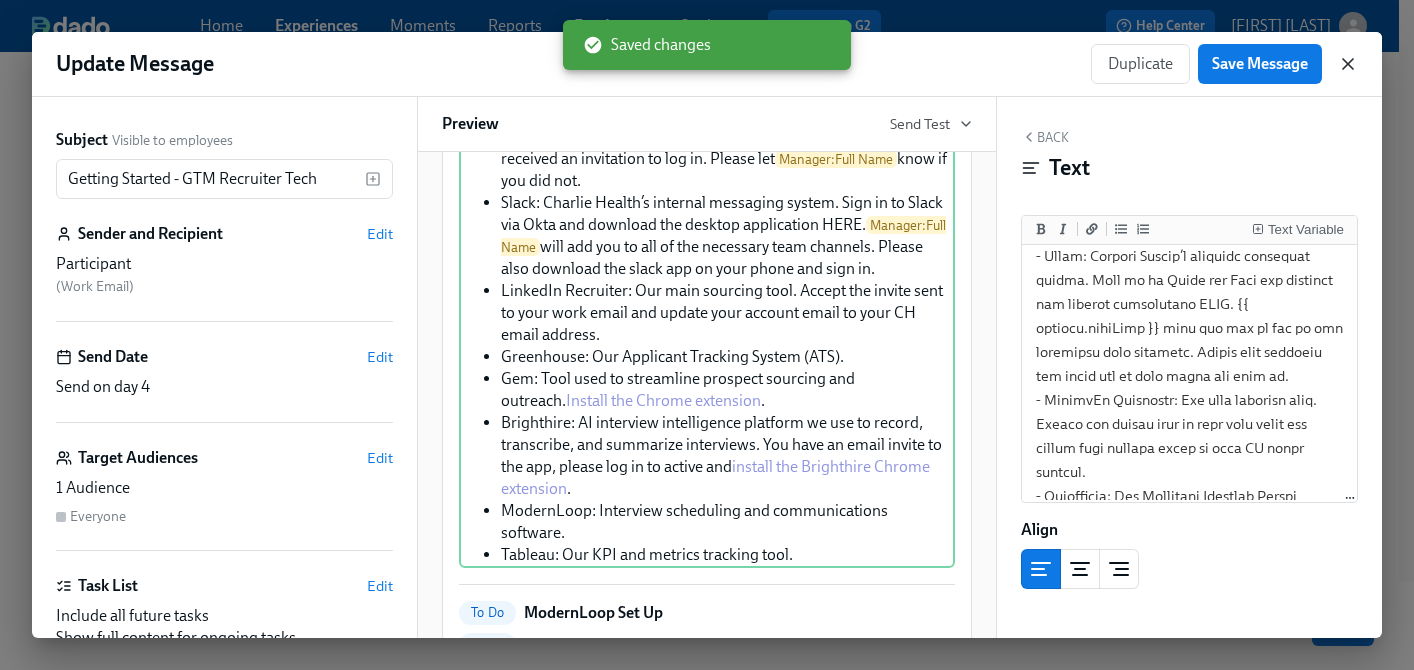 click 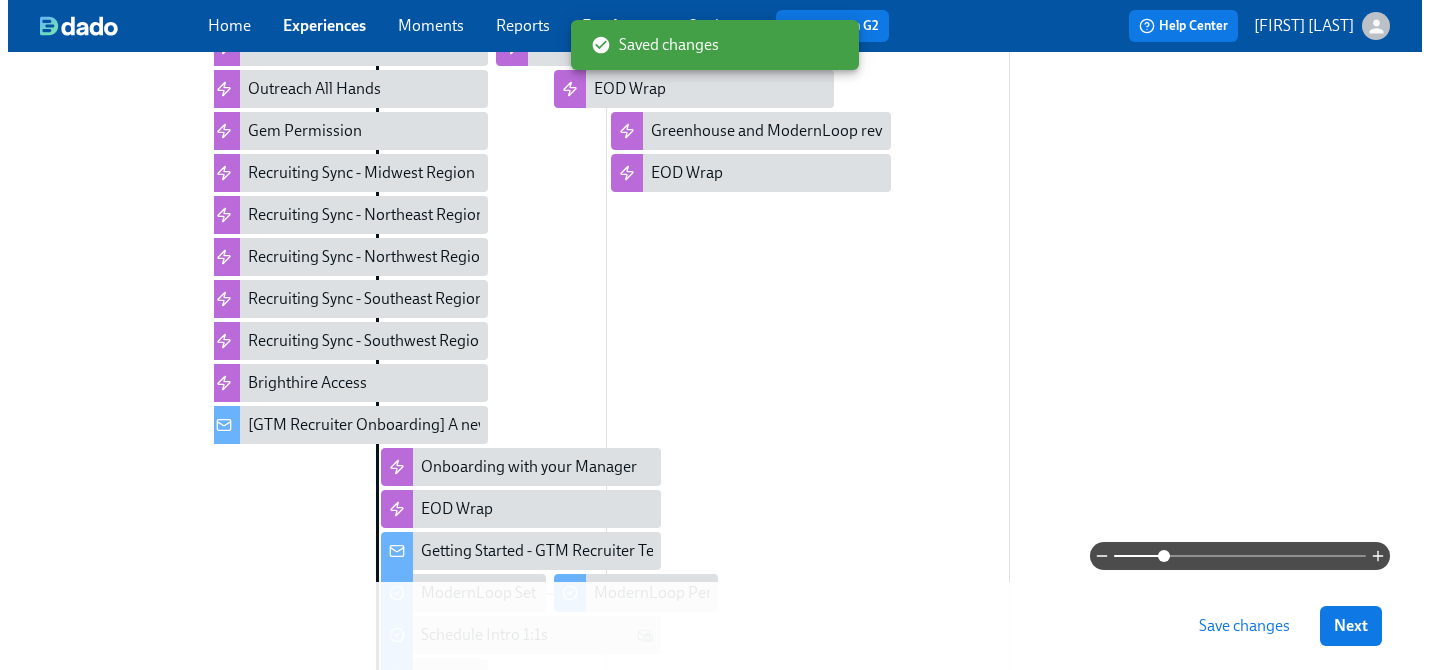 scroll, scrollTop: 386, scrollLeft: 0, axis: vertical 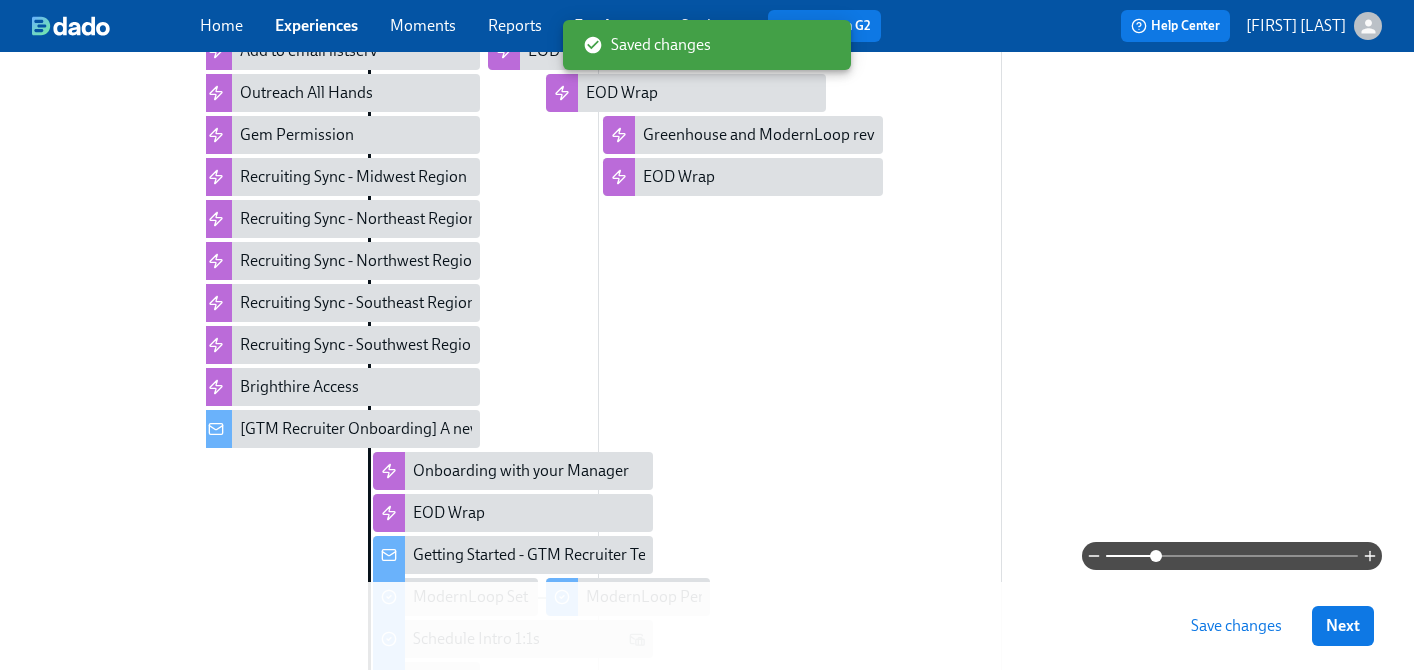 click at bounding box center (1002, 439) 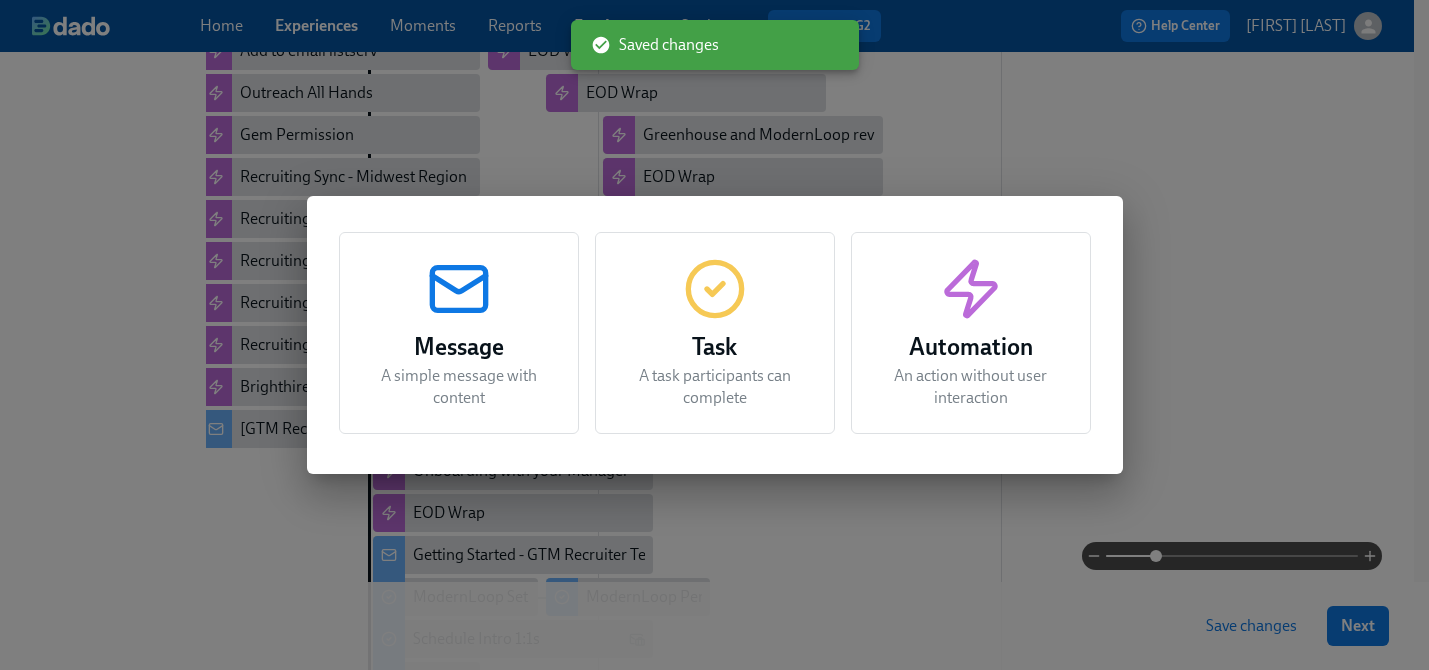 click on "Task A task participants can complete" at bounding box center (715, 333) 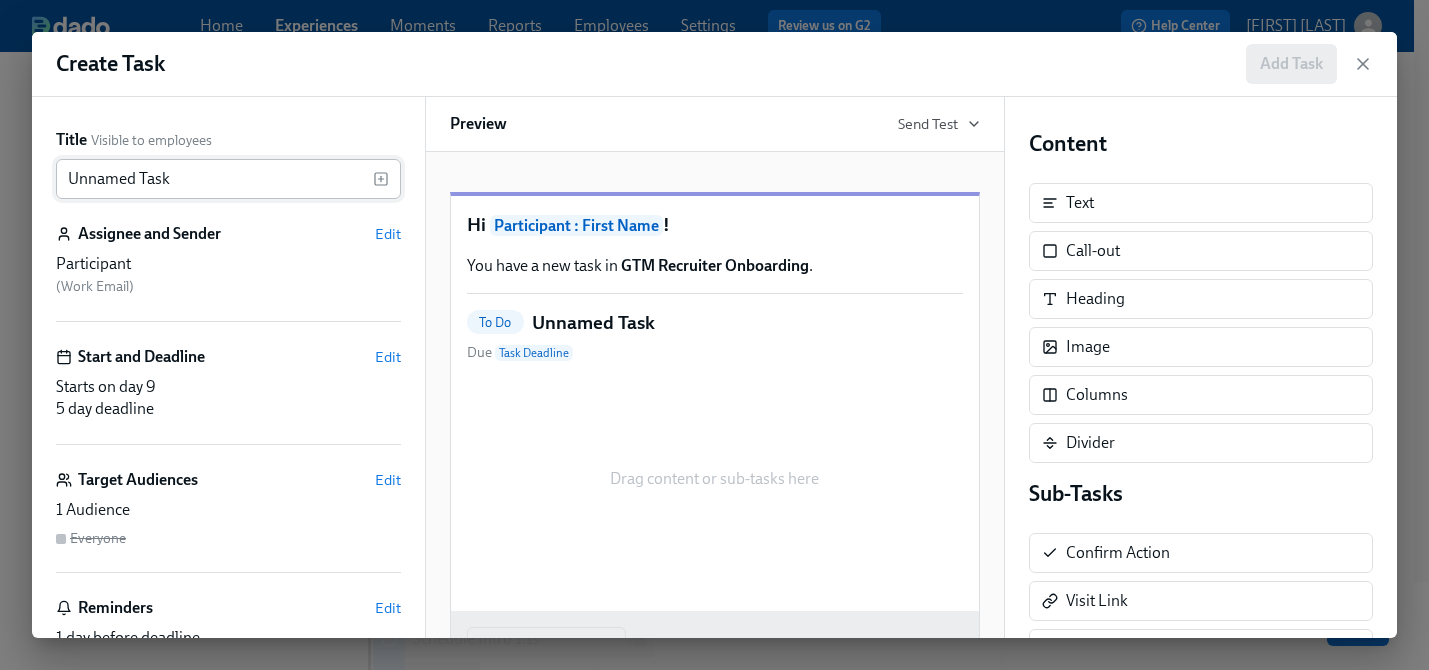 click on "Unnamed Task" at bounding box center (214, 179) 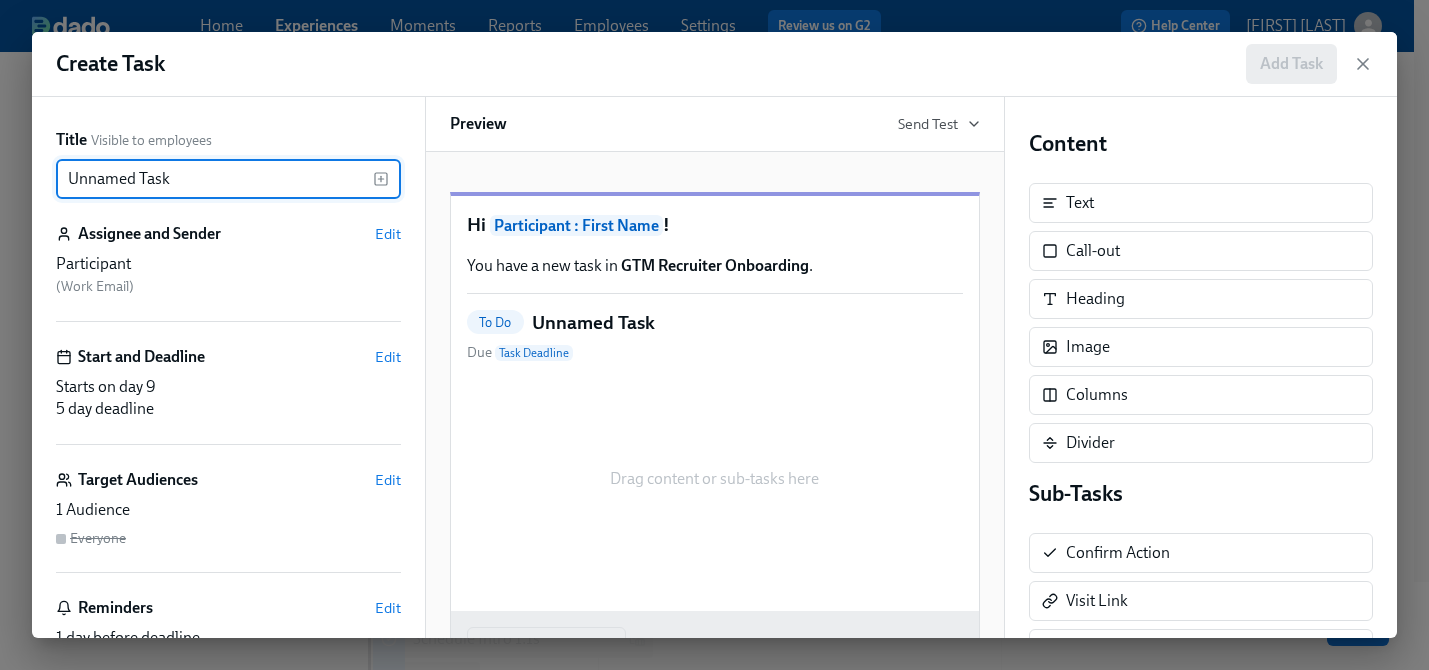 click on "Unnamed Task" at bounding box center [214, 179] 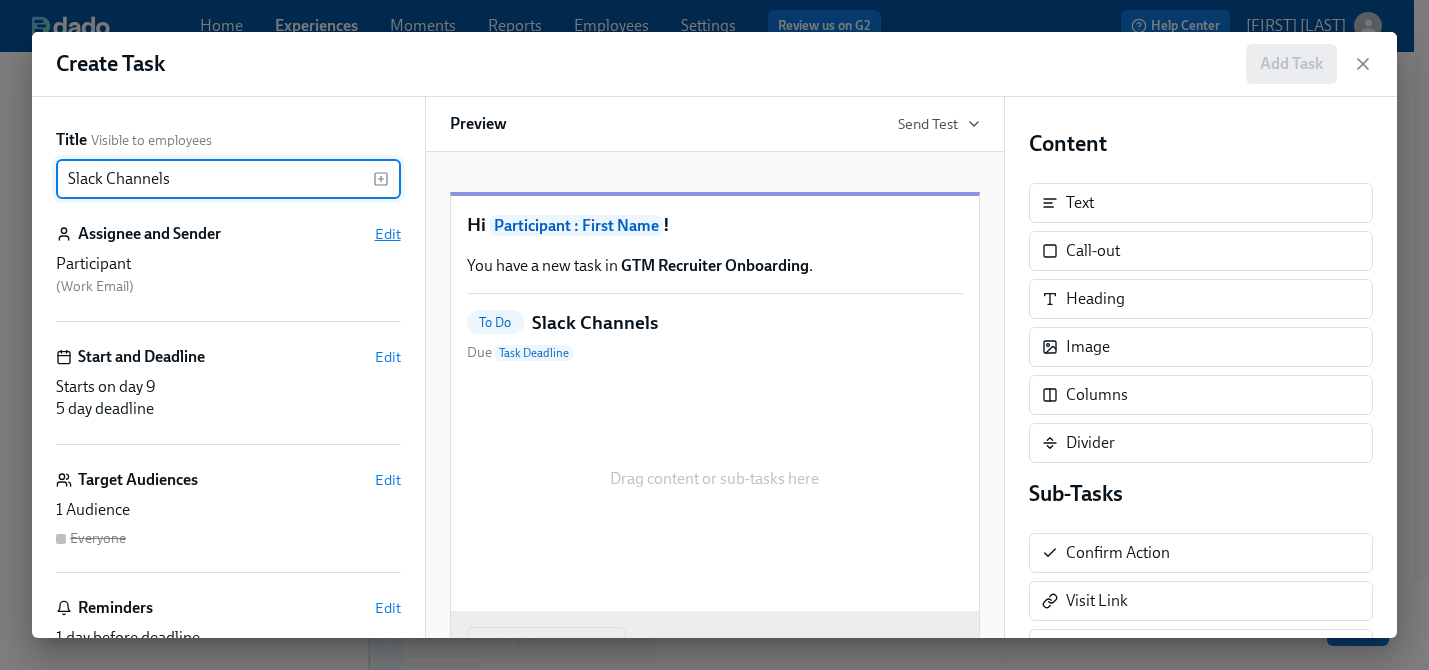 type on "Slack Channels" 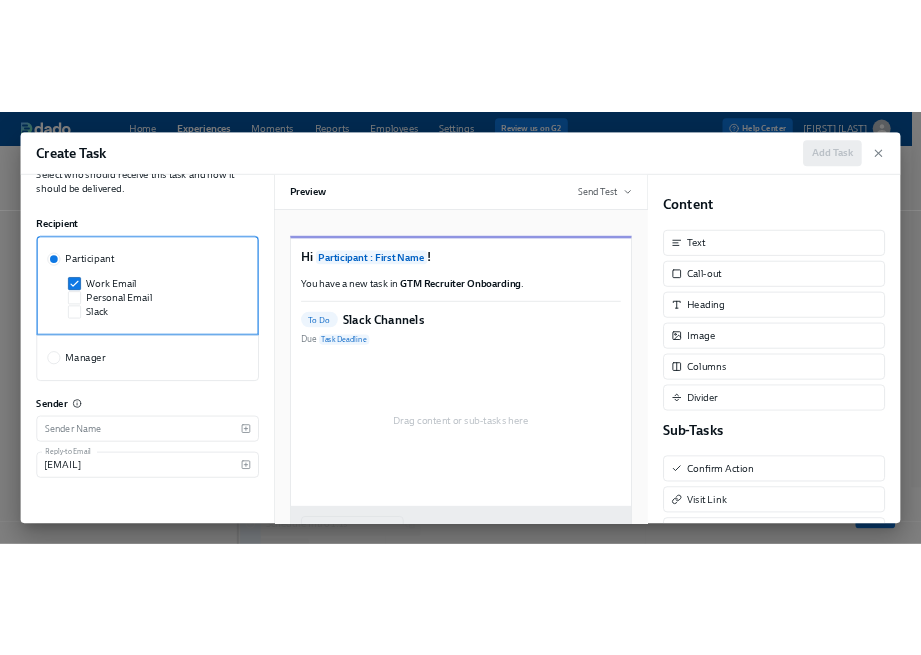 scroll, scrollTop: 0, scrollLeft: 0, axis: both 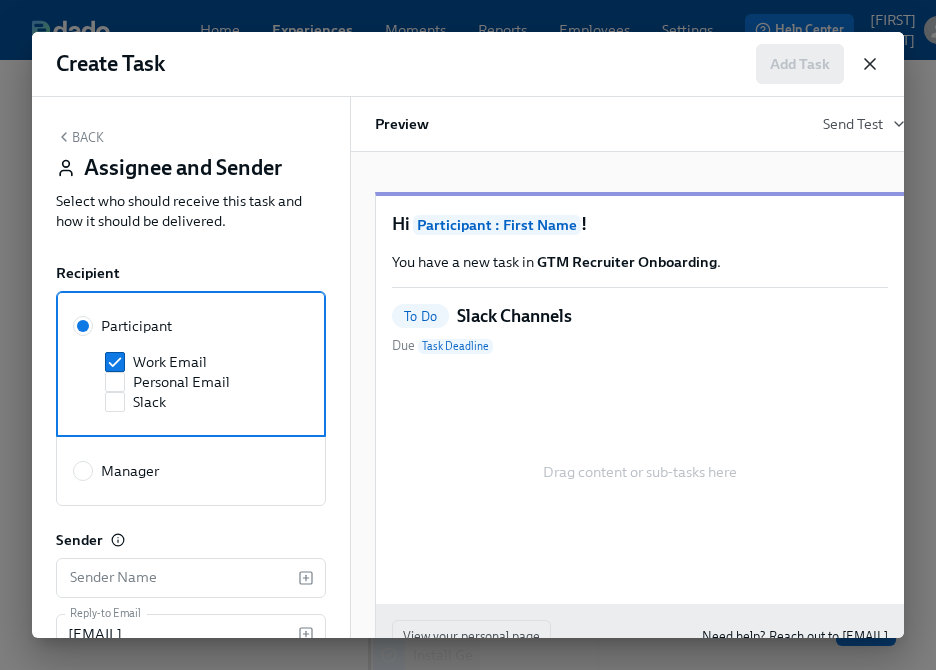 click 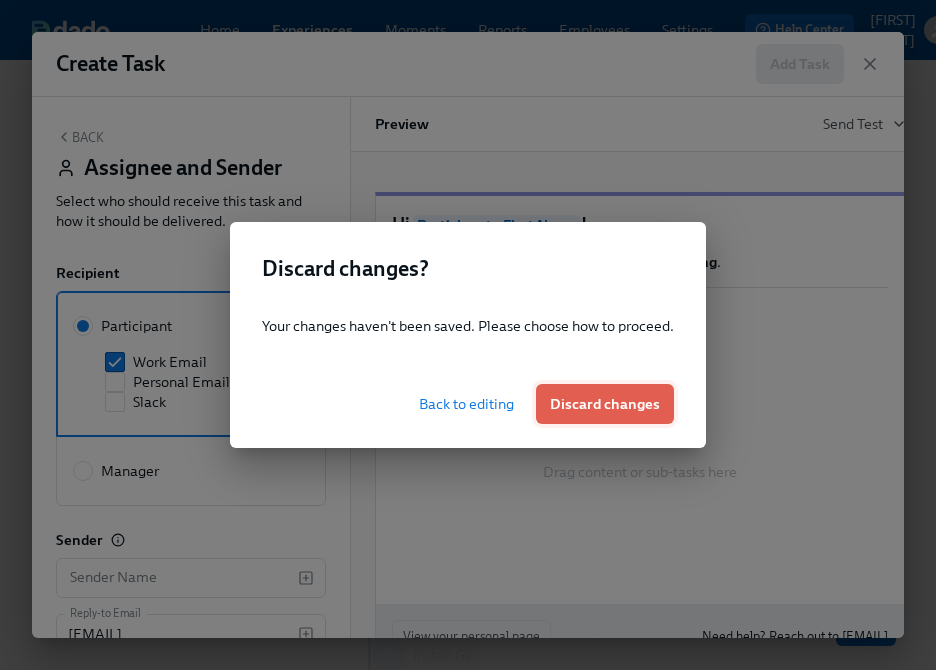 click on "Discard changes" at bounding box center (605, 404) 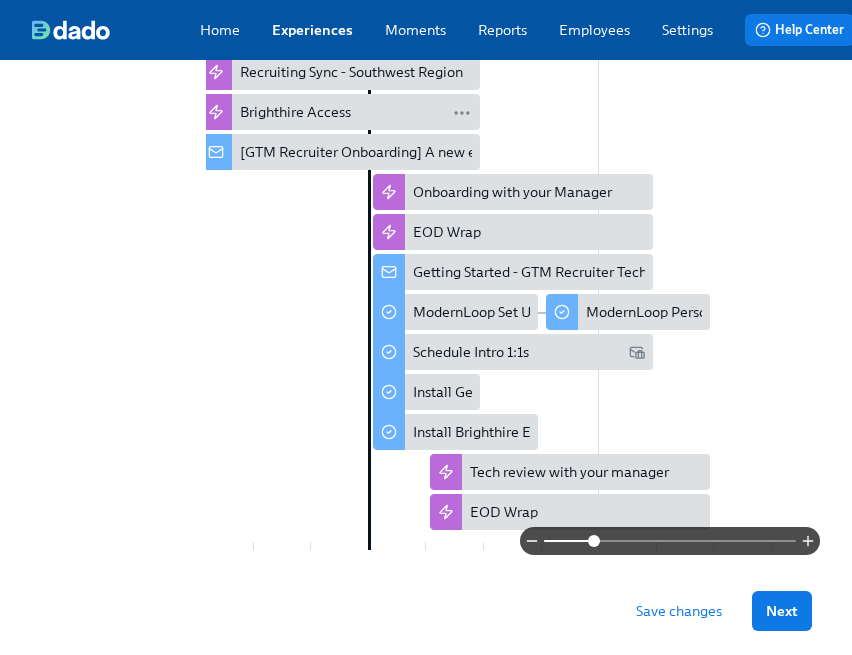 scroll, scrollTop: 653, scrollLeft: 0, axis: vertical 